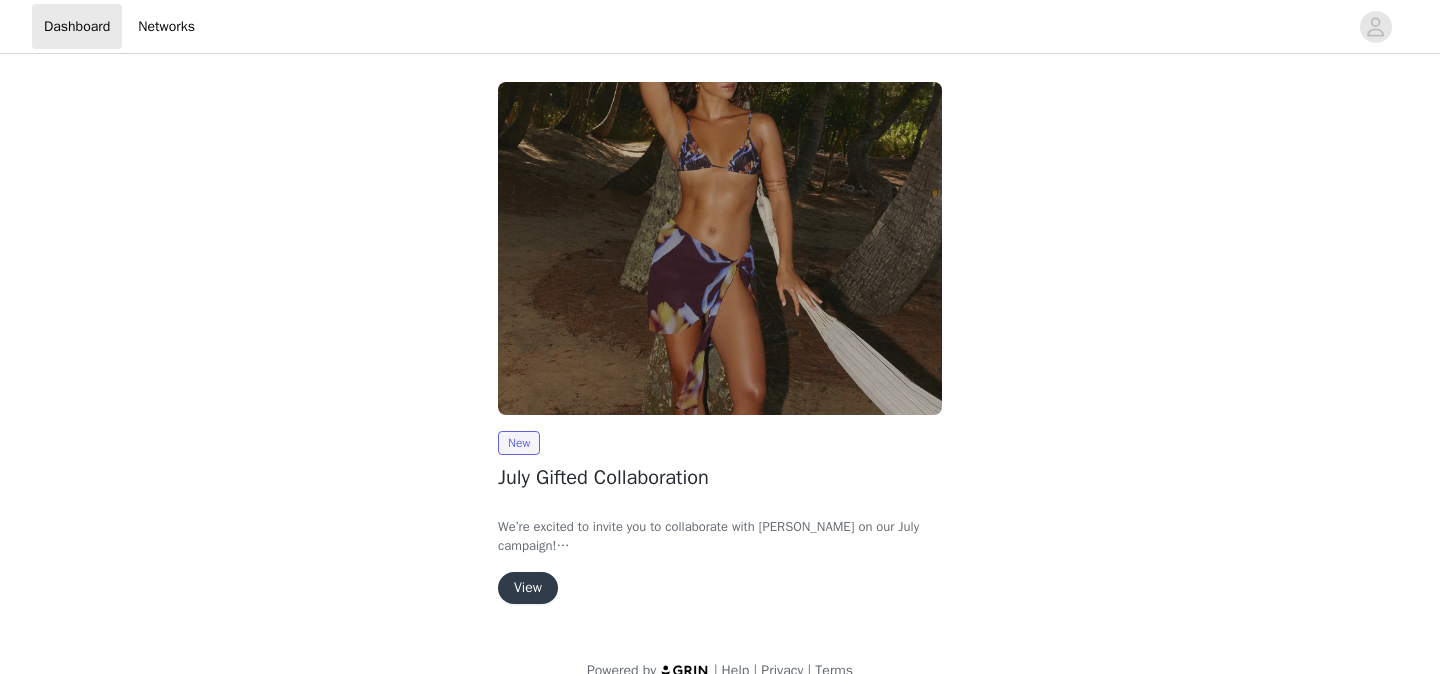 scroll, scrollTop: 0, scrollLeft: 0, axis: both 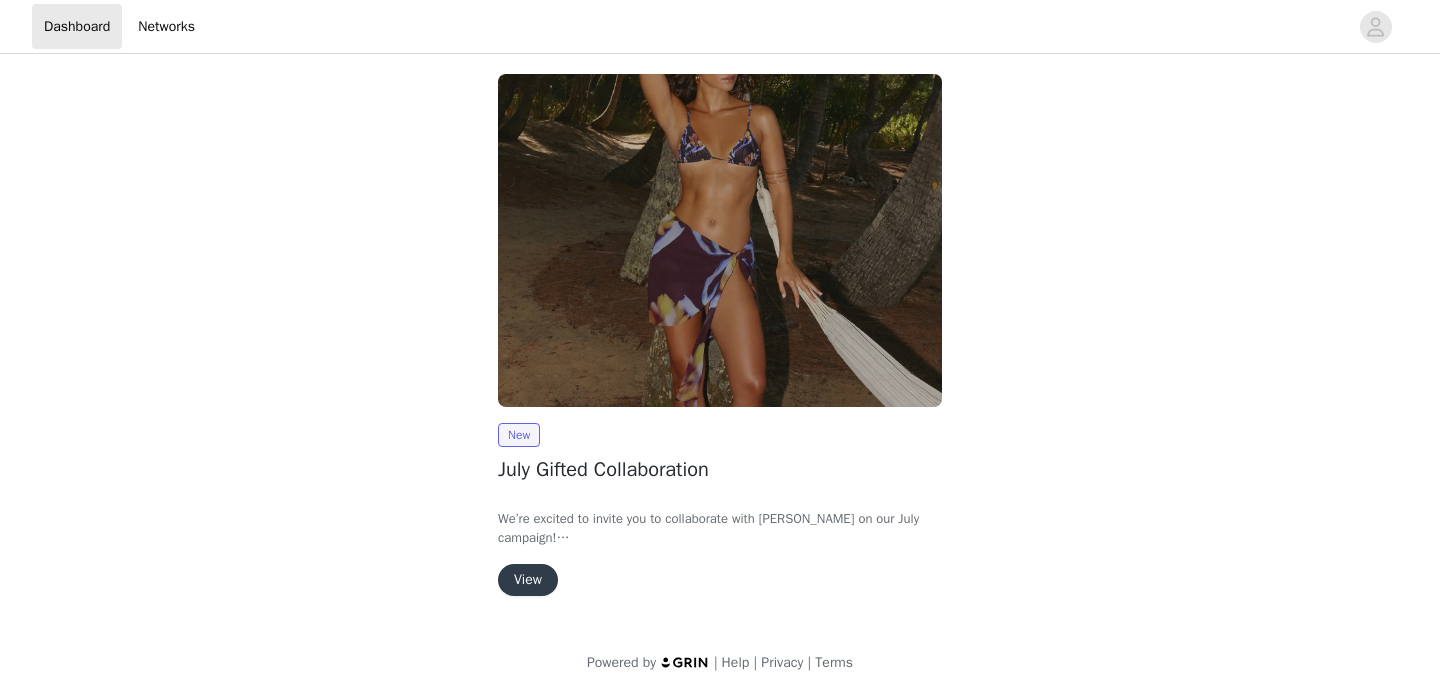 click on "View" at bounding box center [528, 580] 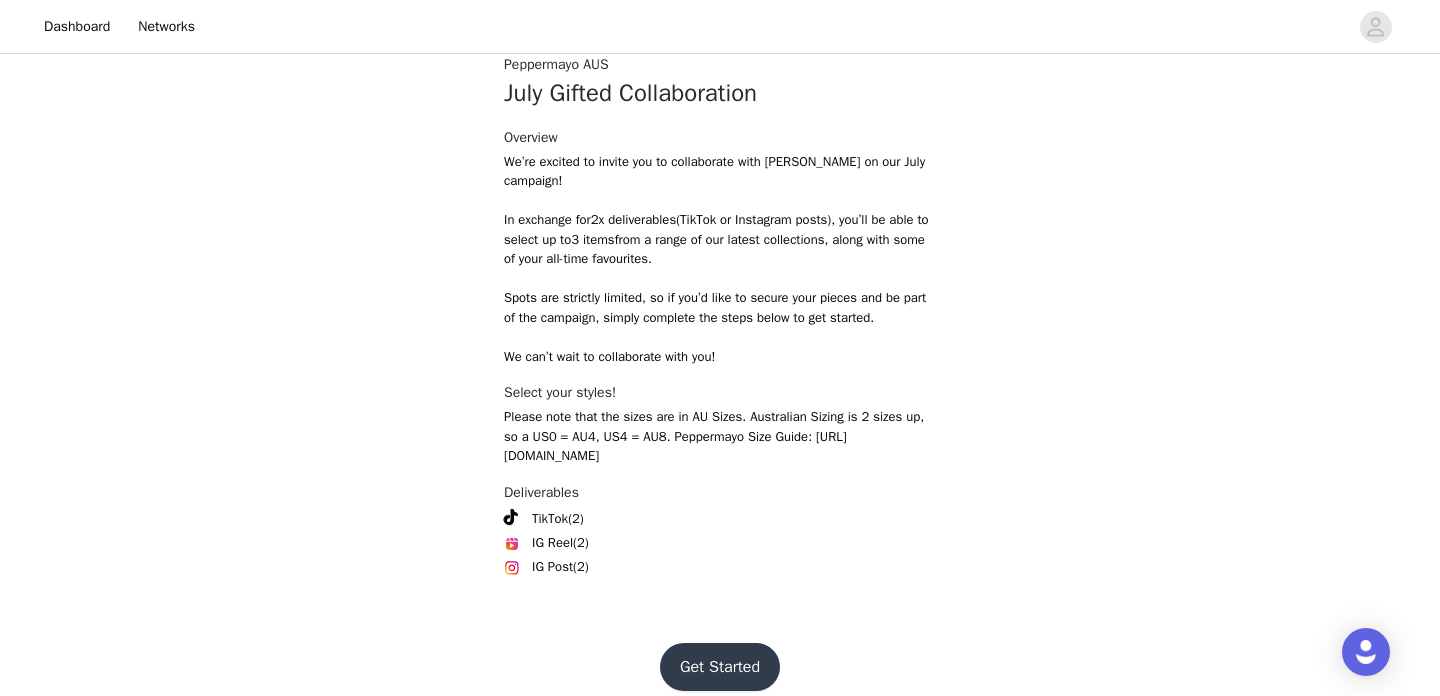 scroll, scrollTop: 607, scrollLeft: 0, axis: vertical 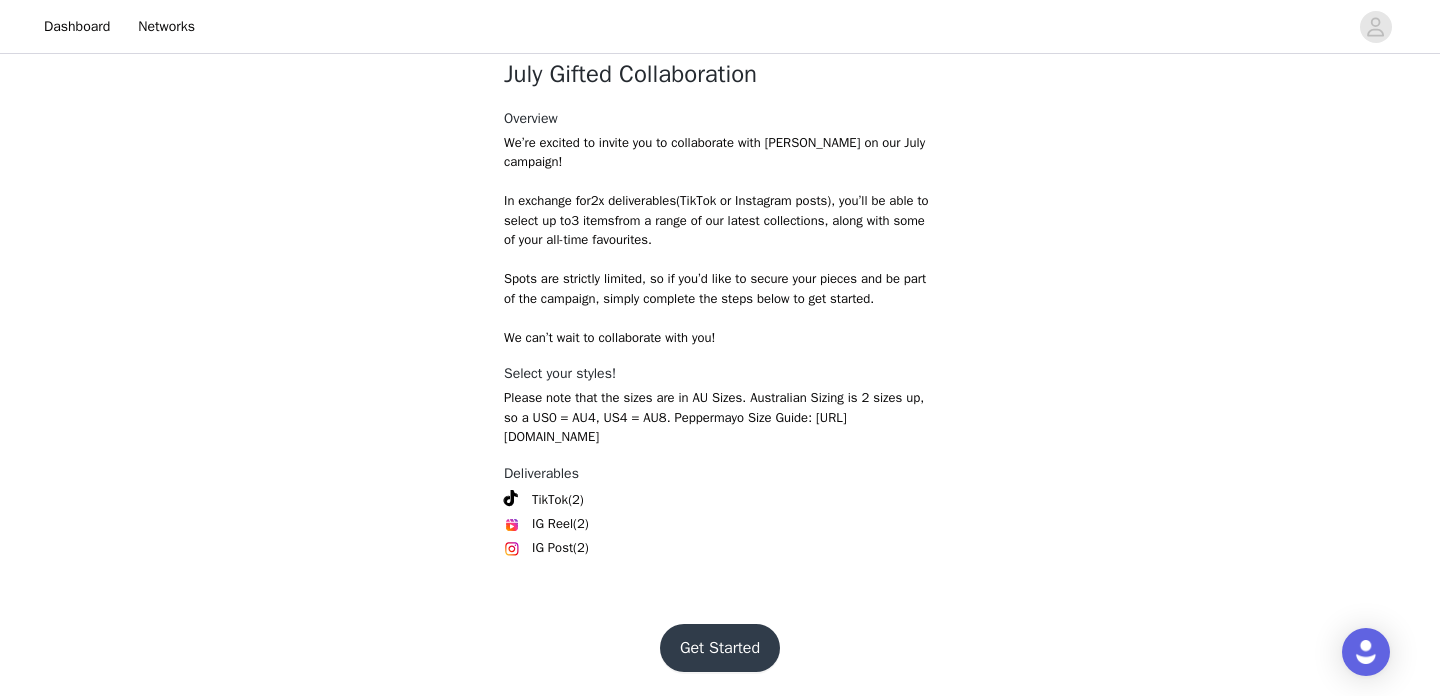 click on "Get Started" at bounding box center [720, 648] 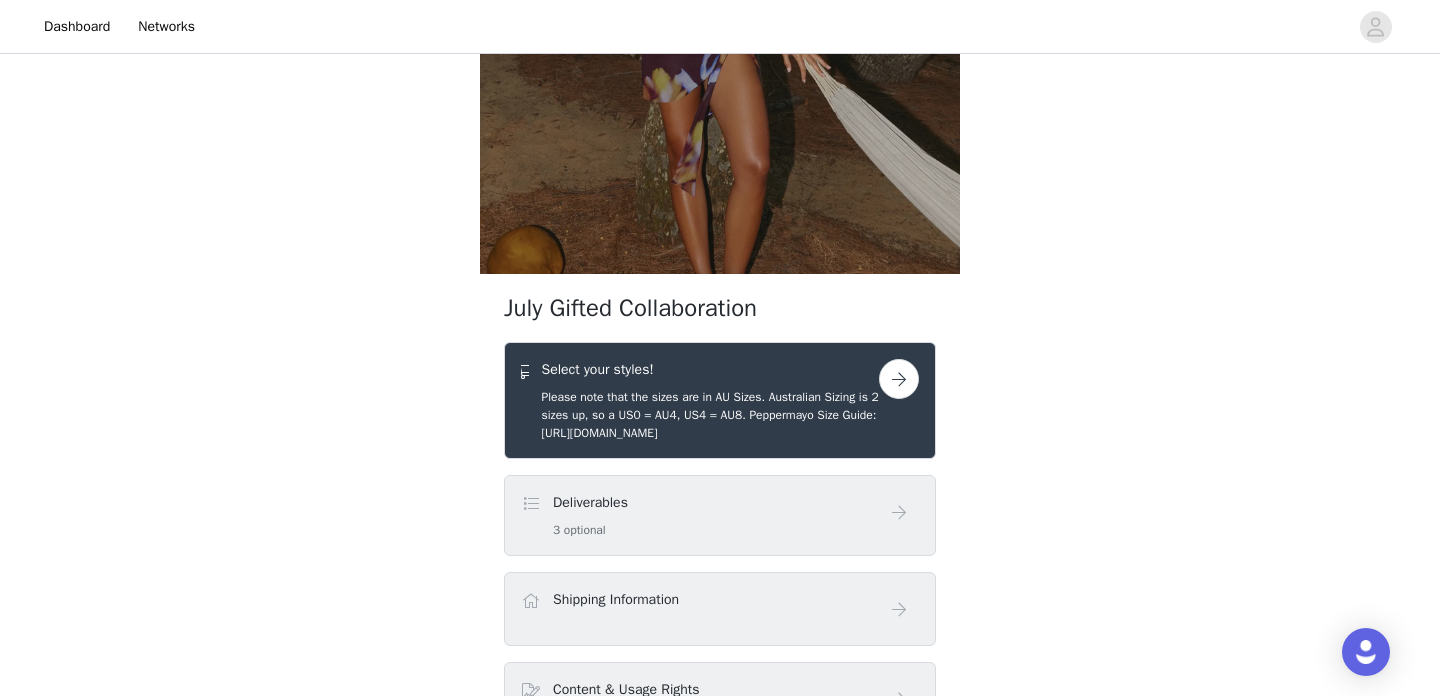 scroll, scrollTop: 359, scrollLeft: 0, axis: vertical 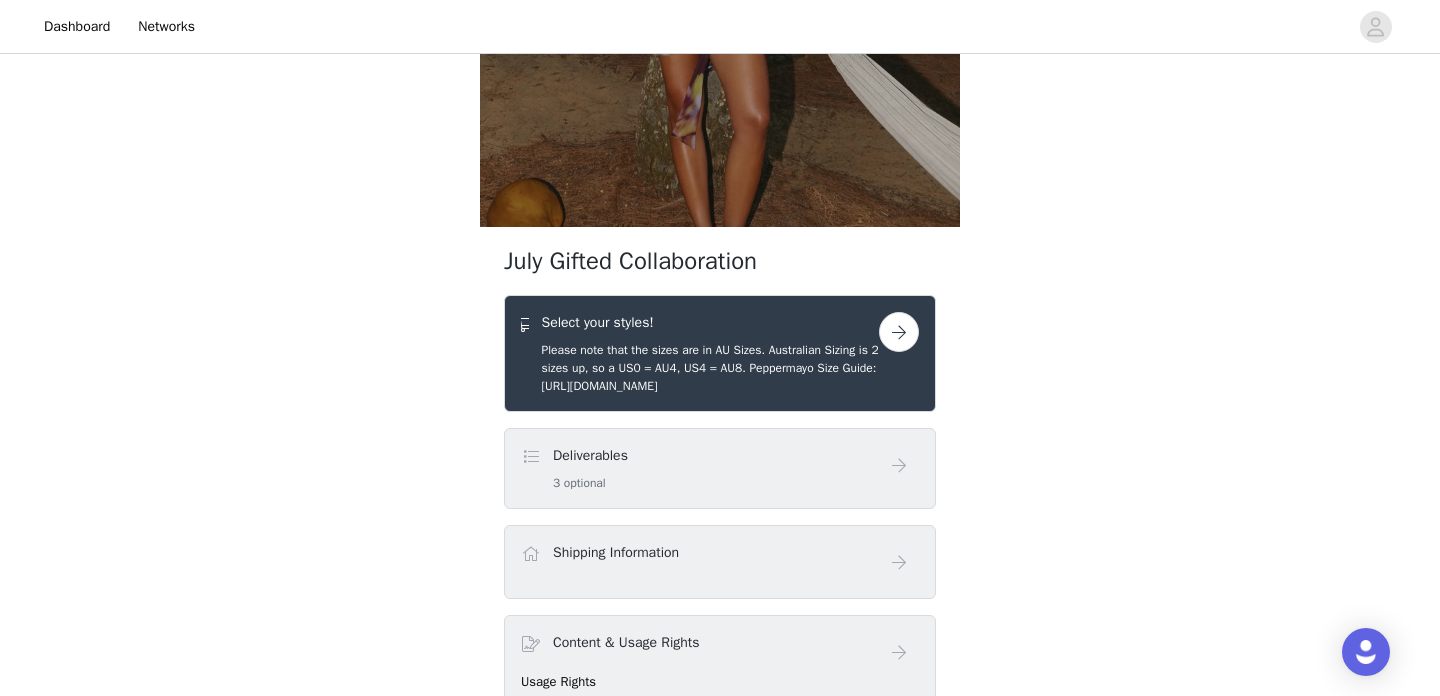 click on "Please note that the sizes are in AU Sizes. Australian Sizing is 2 sizes up, so a US0 = AU4, US4 = AU8. Peppermayo Size Guide: [URL][DOMAIN_NAME]" at bounding box center (710, 368) 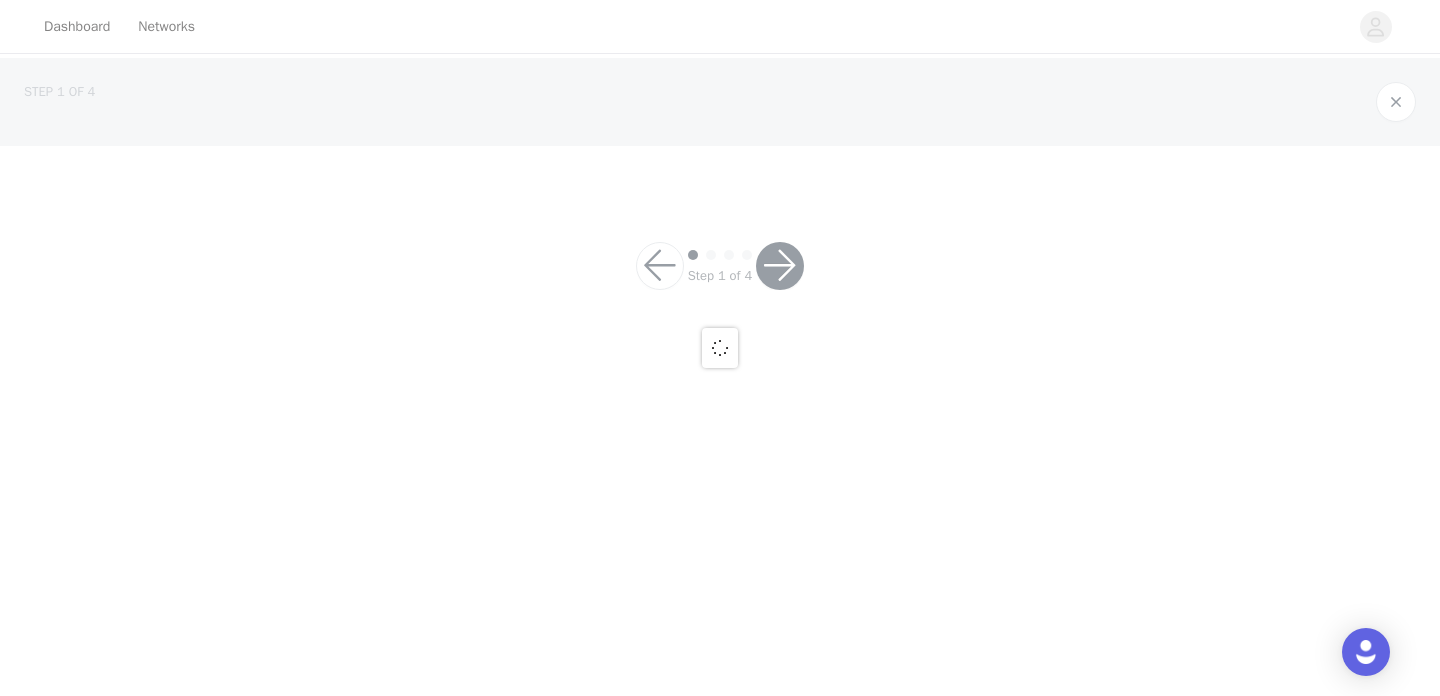 scroll, scrollTop: 0, scrollLeft: 0, axis: both 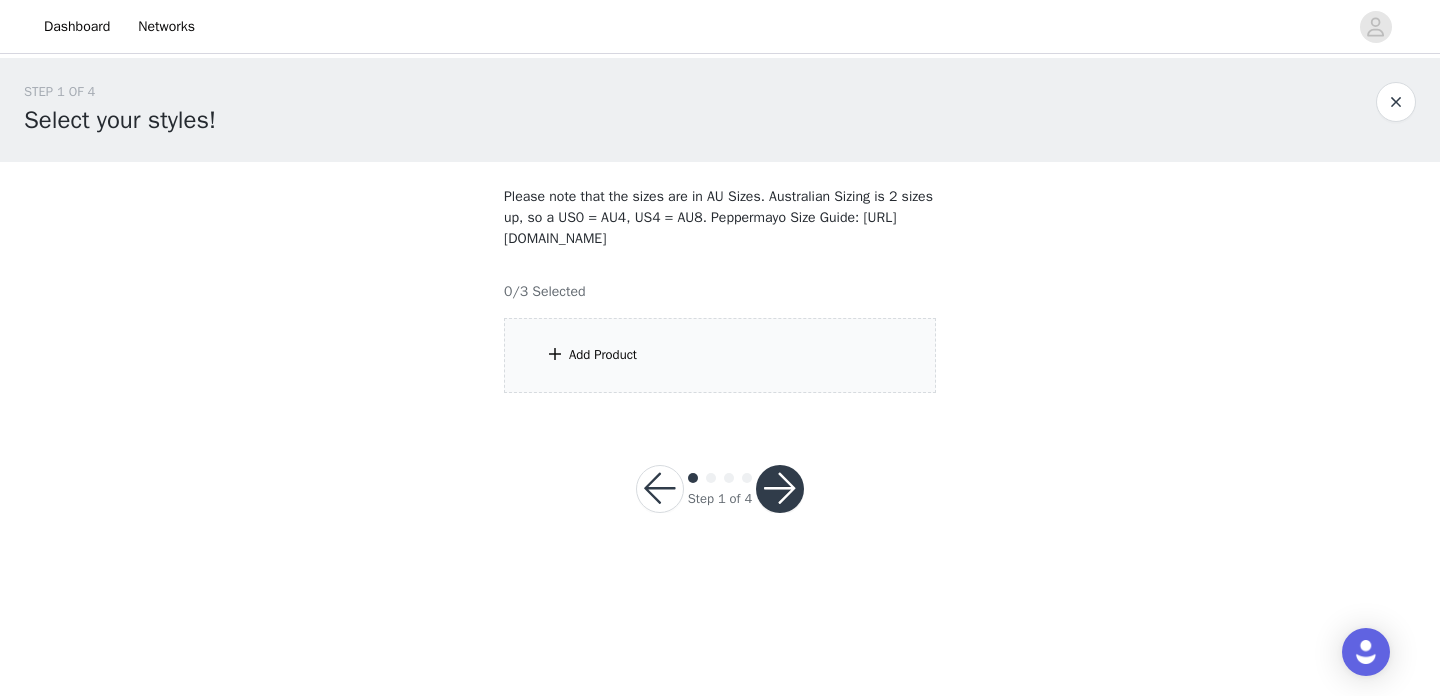click on "Add Product" at bounding box center [720, 355] 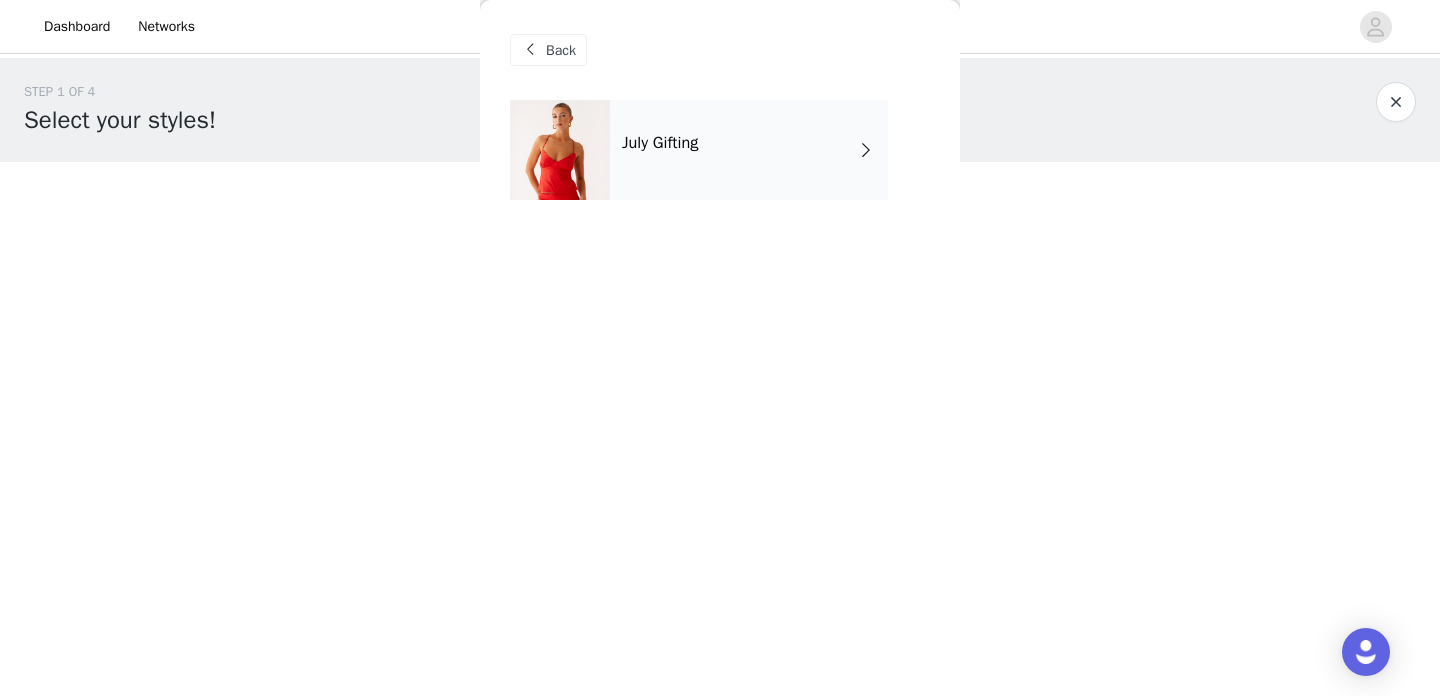click on "July Gifting" at bounding box center (749, 150) 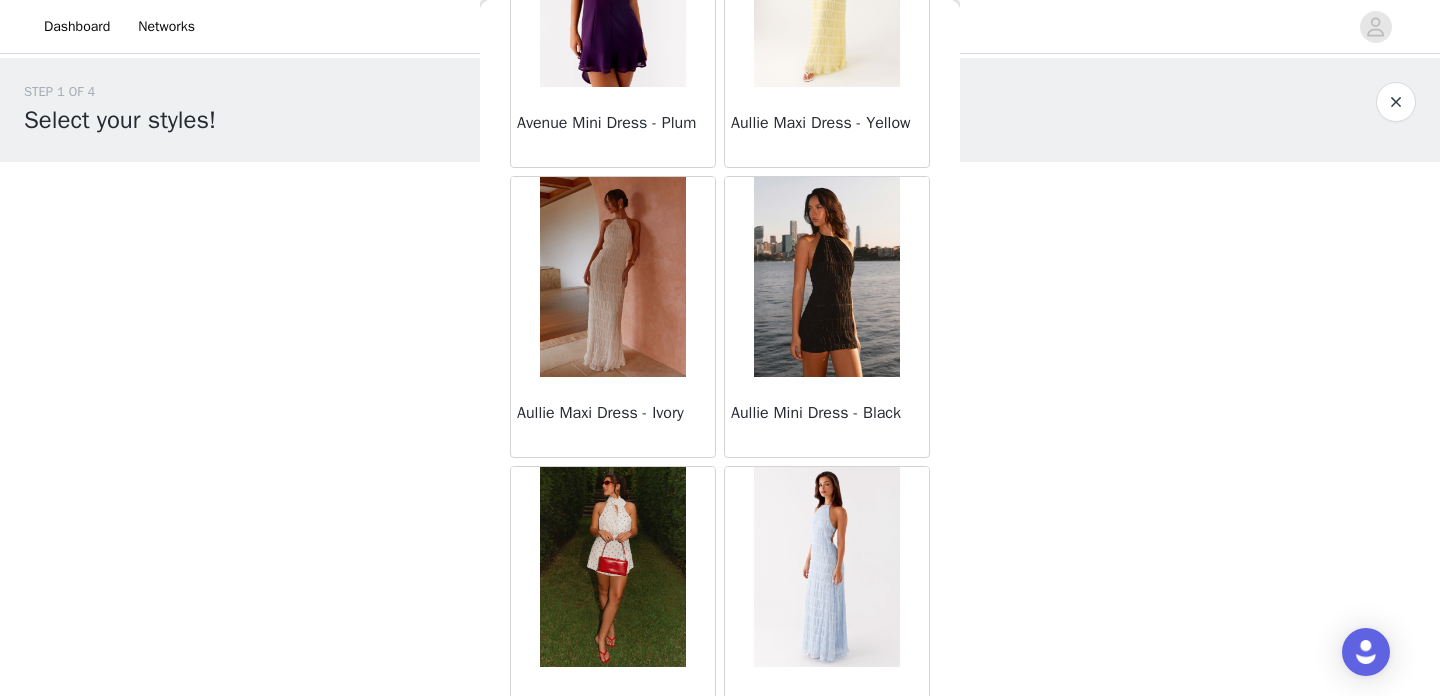 scroll, scrollTop: 509, scrollLeft: 0, axis: vertical 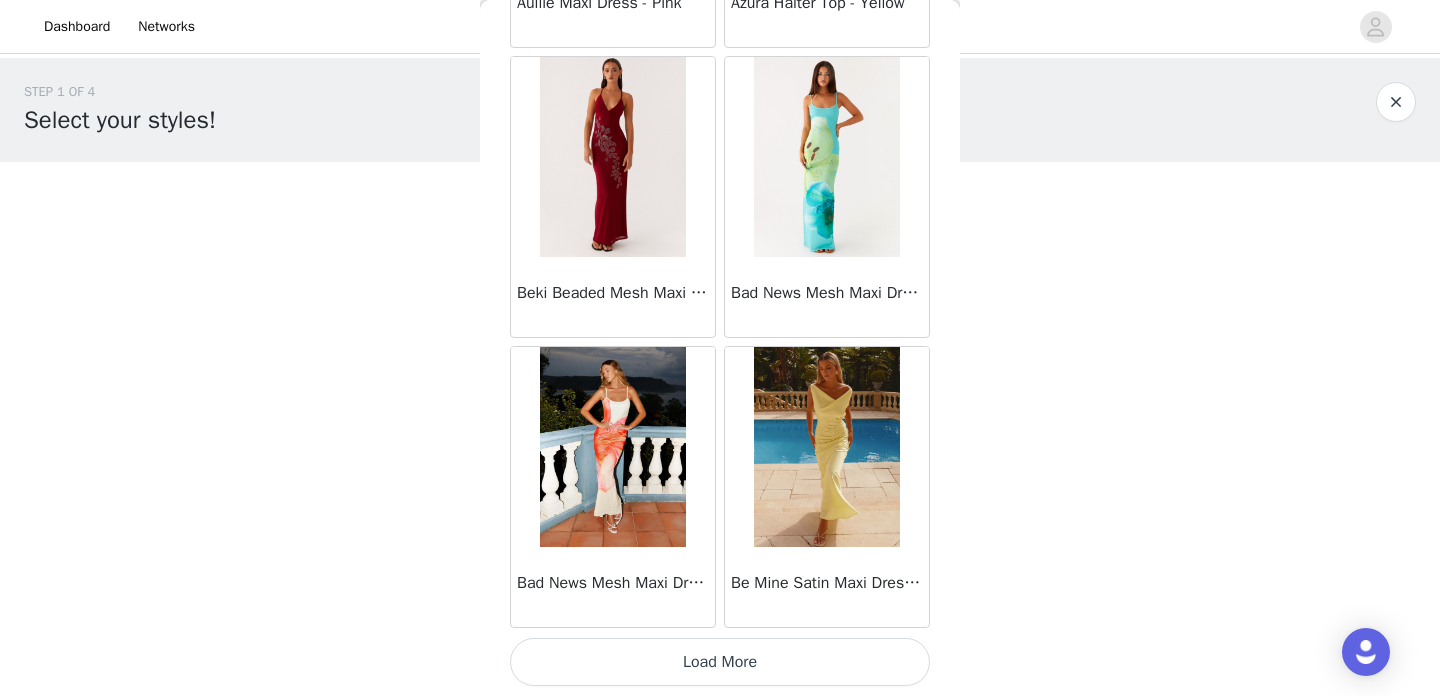 click on "Load More" at bounding box center [720, 662] 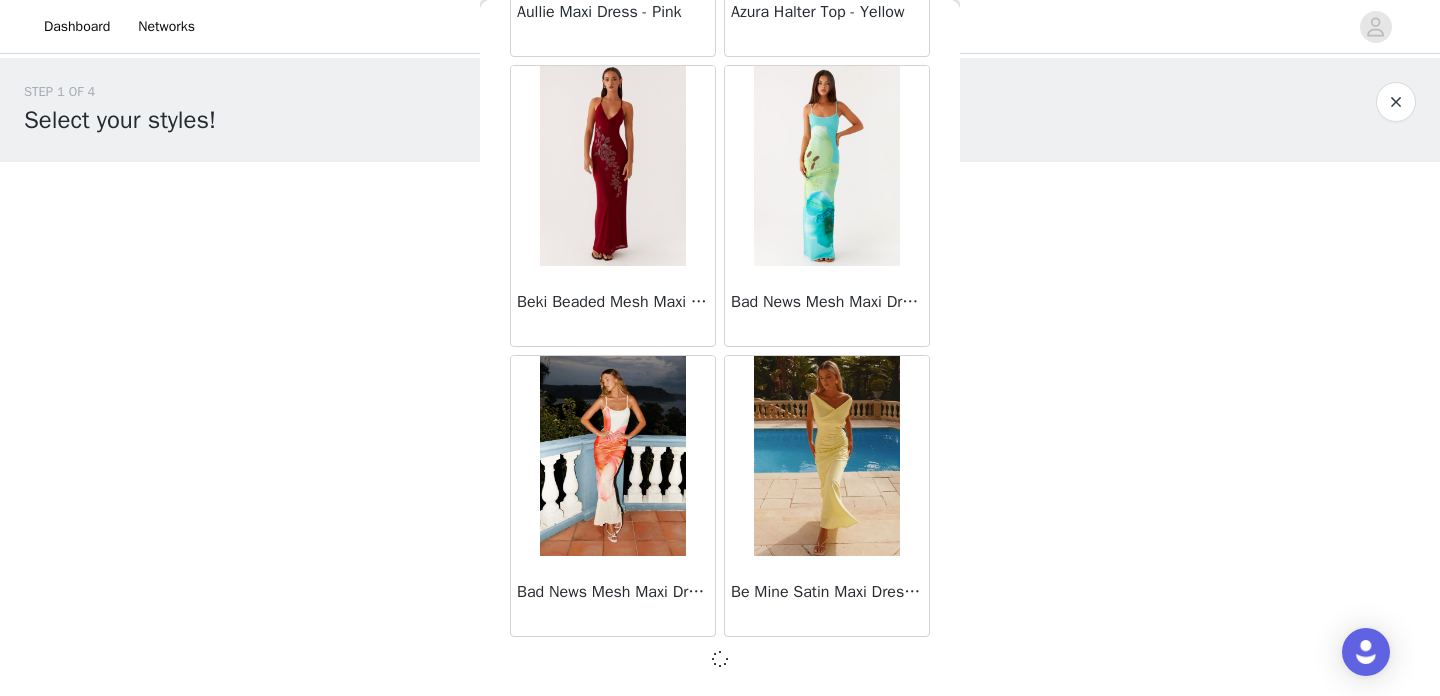 scroll, scrollTop: 2355, scrollLeft: 0, axis: vertical 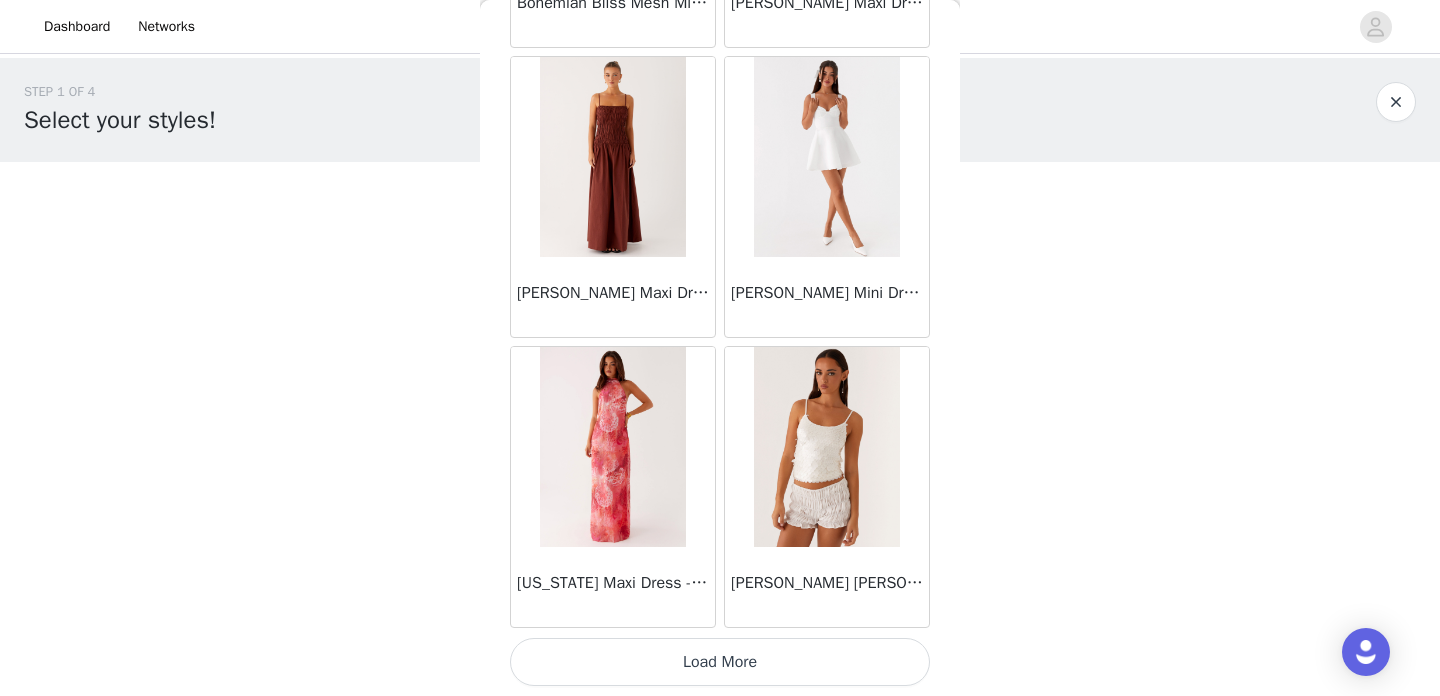 click on "Load More" at bounding box center (720, 662) 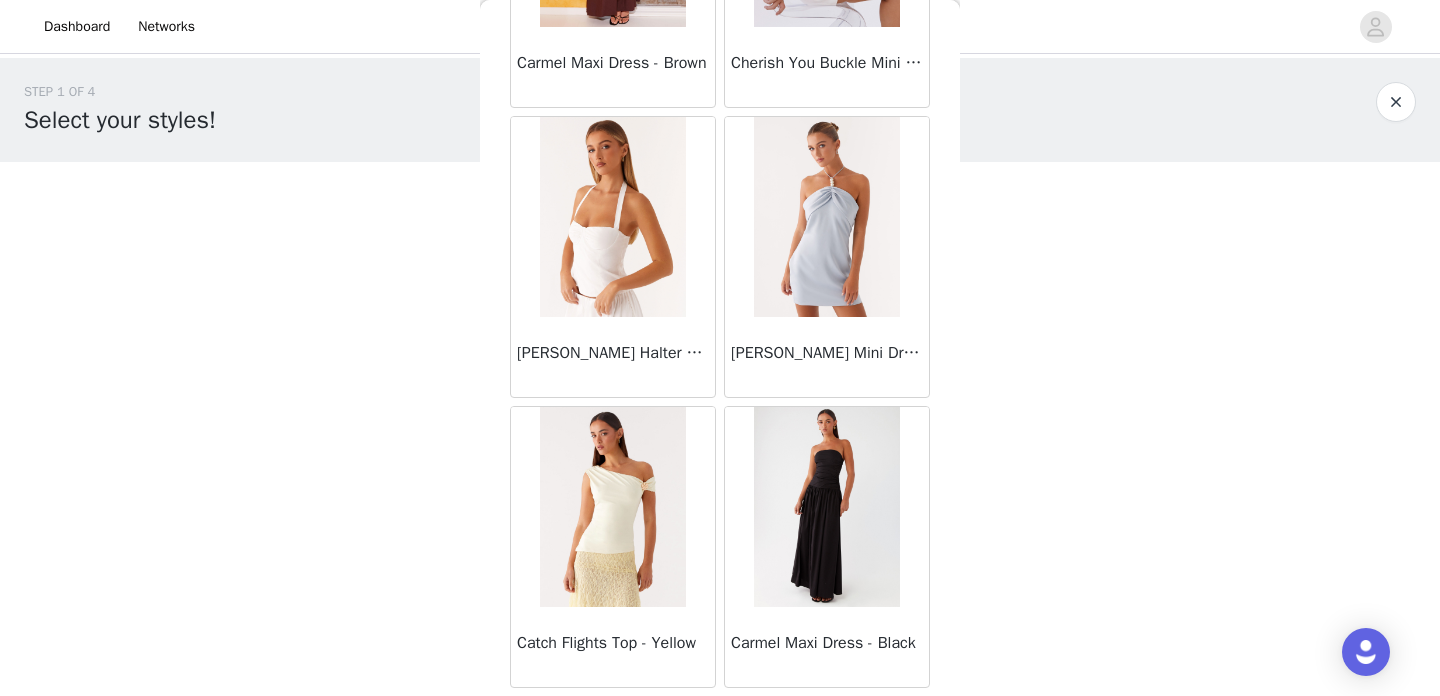 scroll, scrollTop: 8164, scrollLeft: 0, axis: vertical 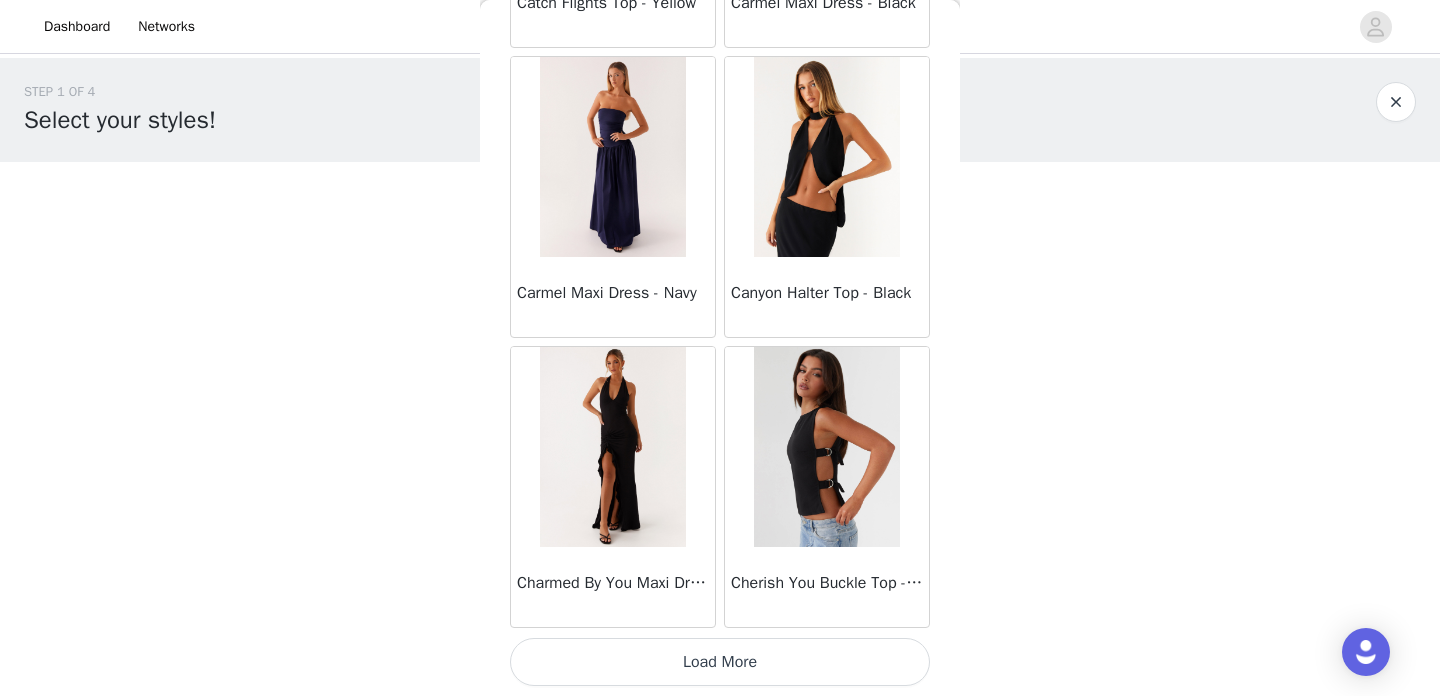 click on "Load More" at bounding box center [720, 662] 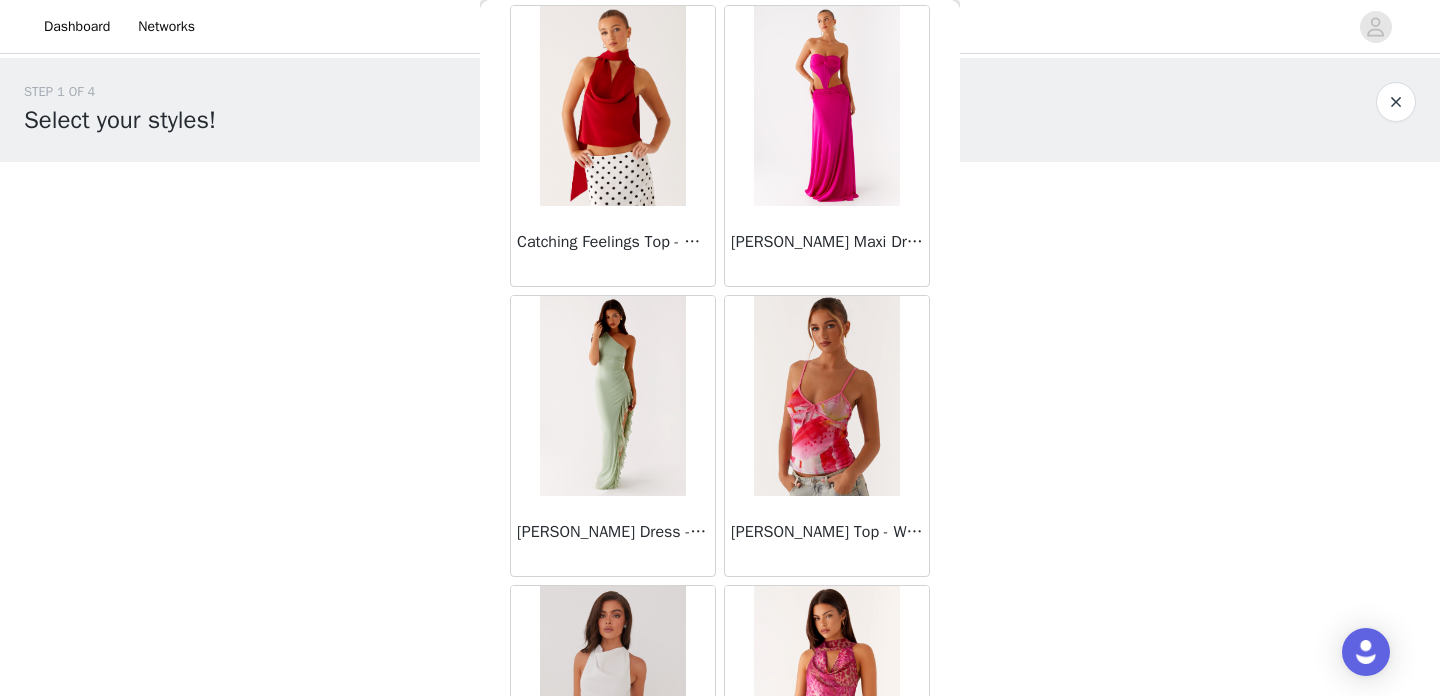 scroll, scrollTop: 11064, scrollLeft: 0, axis: vertical 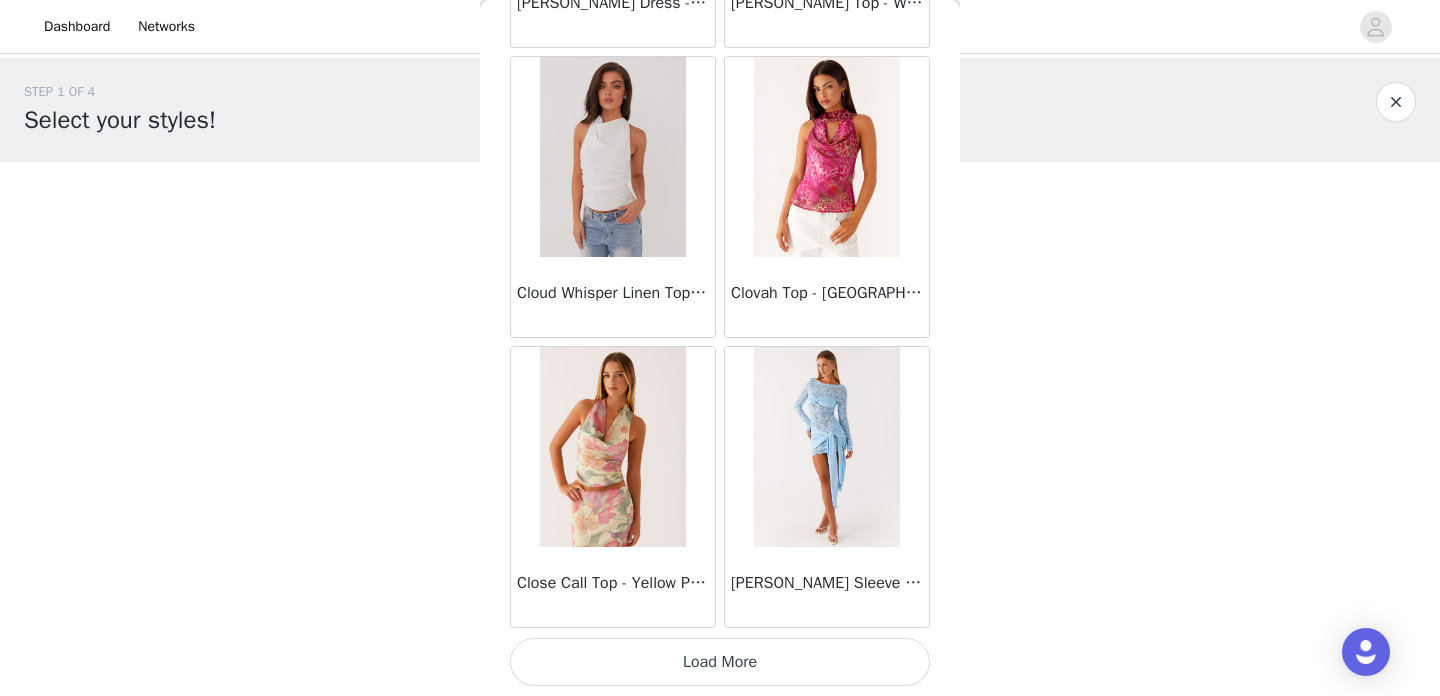 click on "Load More" at bounding box center [720, 662] 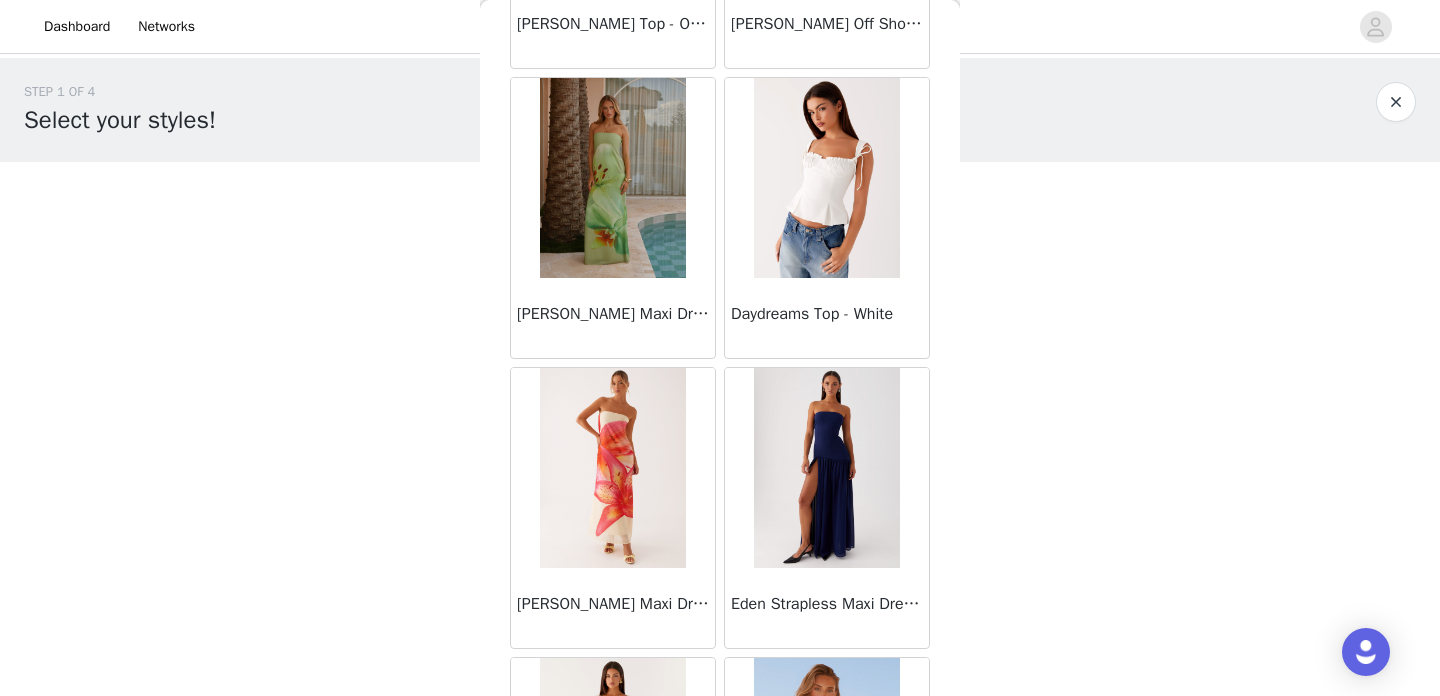 scroll, scrollTop: 13964, scrollLeft: 0, axis: vertical 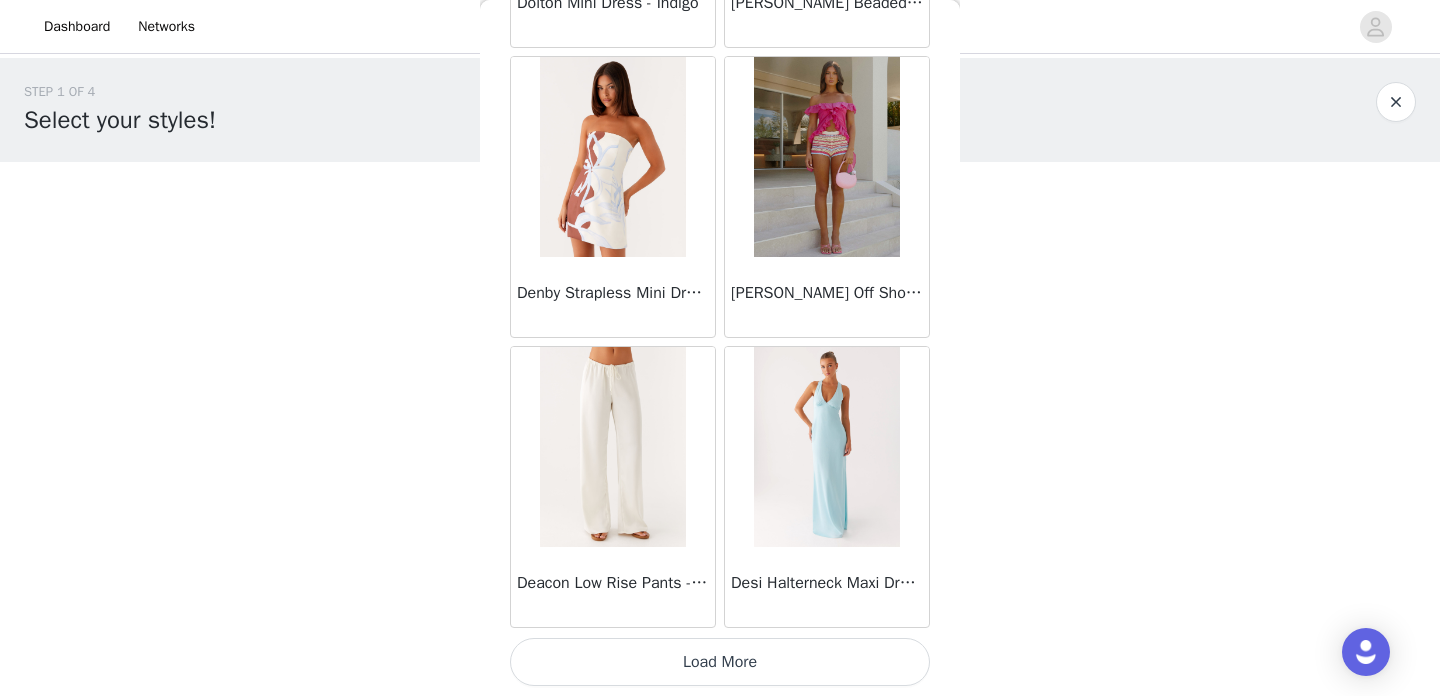 click on "Load More" at bounding box center (720, 662) 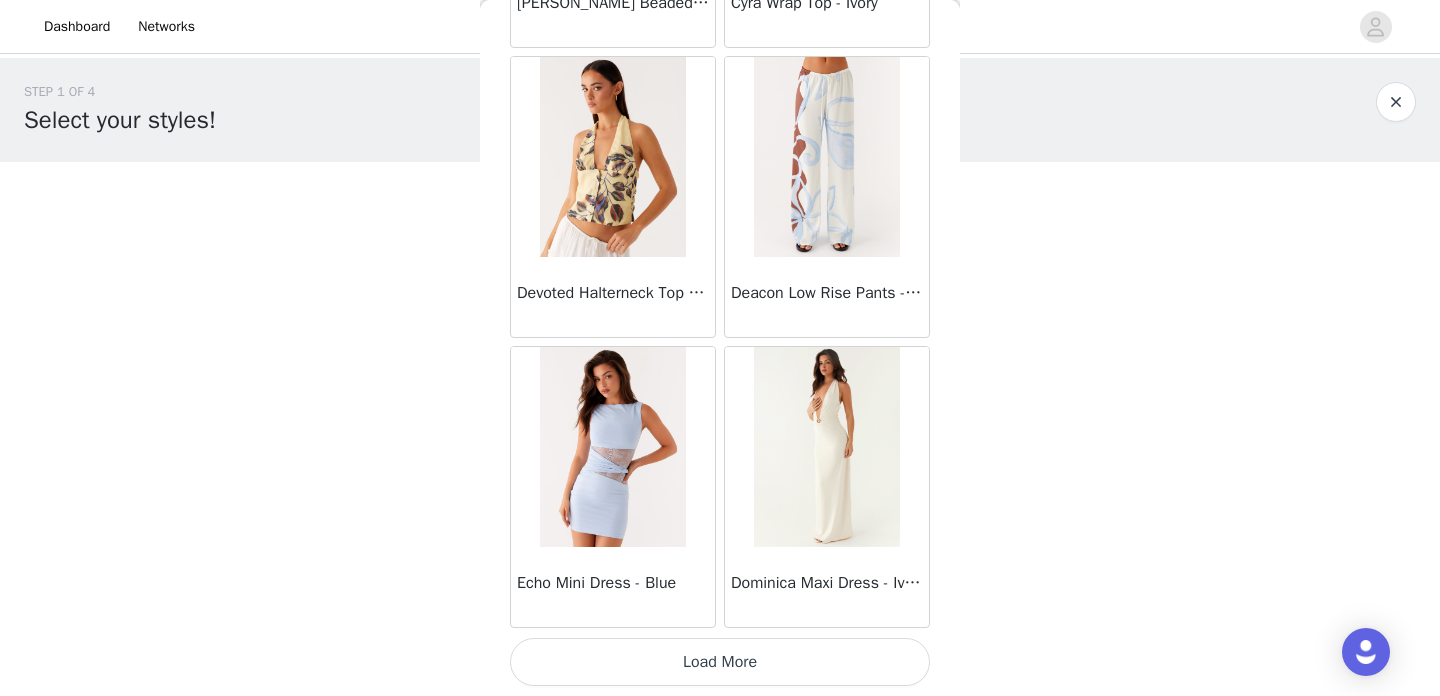 click on "Load More" at bounding box center (720, 662) 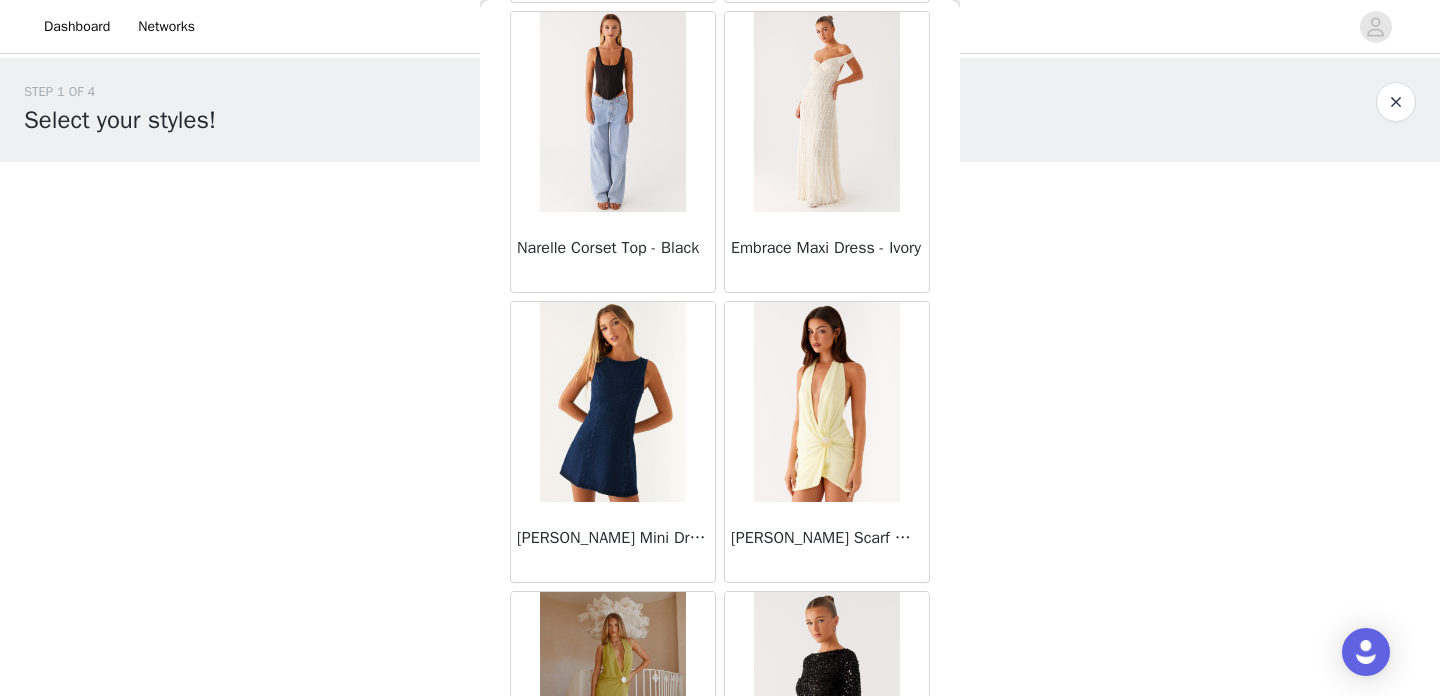 scroll, scrollTop: 19764, scrollLeft: 0, axis: vertical 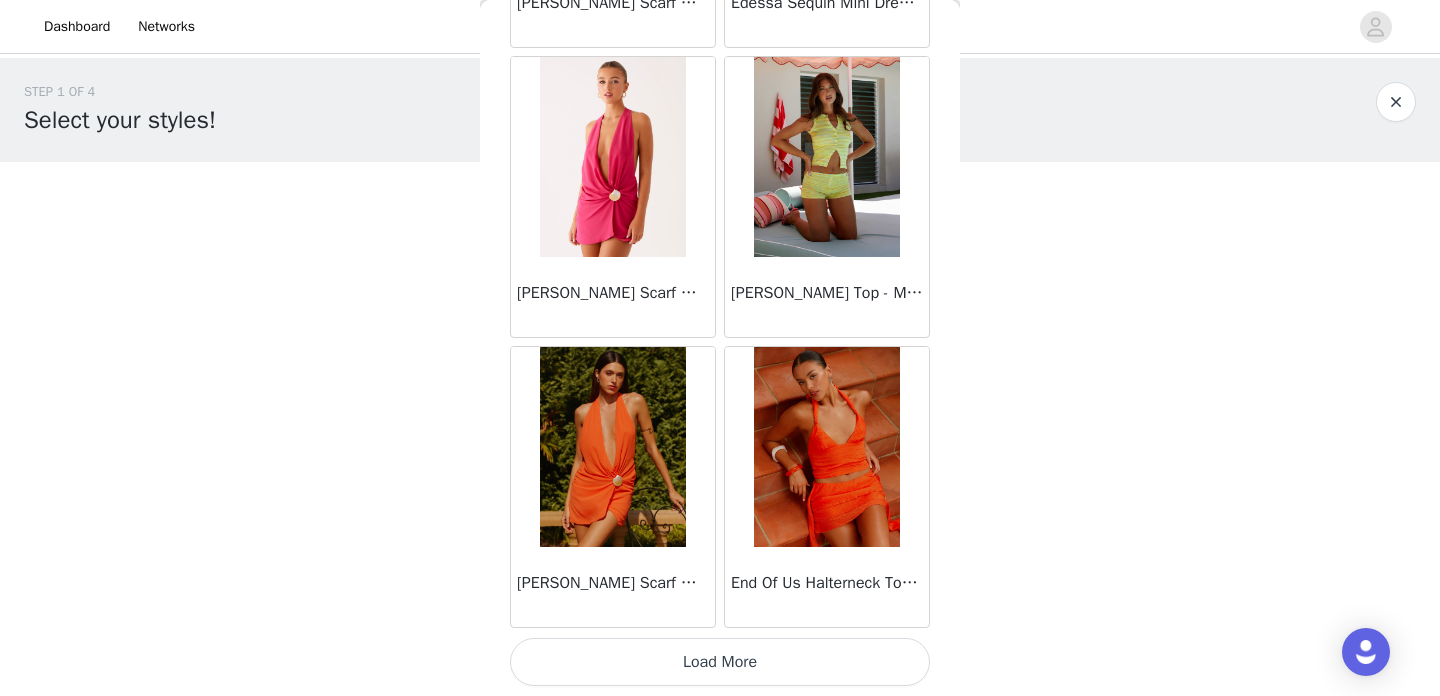 click on "Load More" at bounding box center [720, 662] 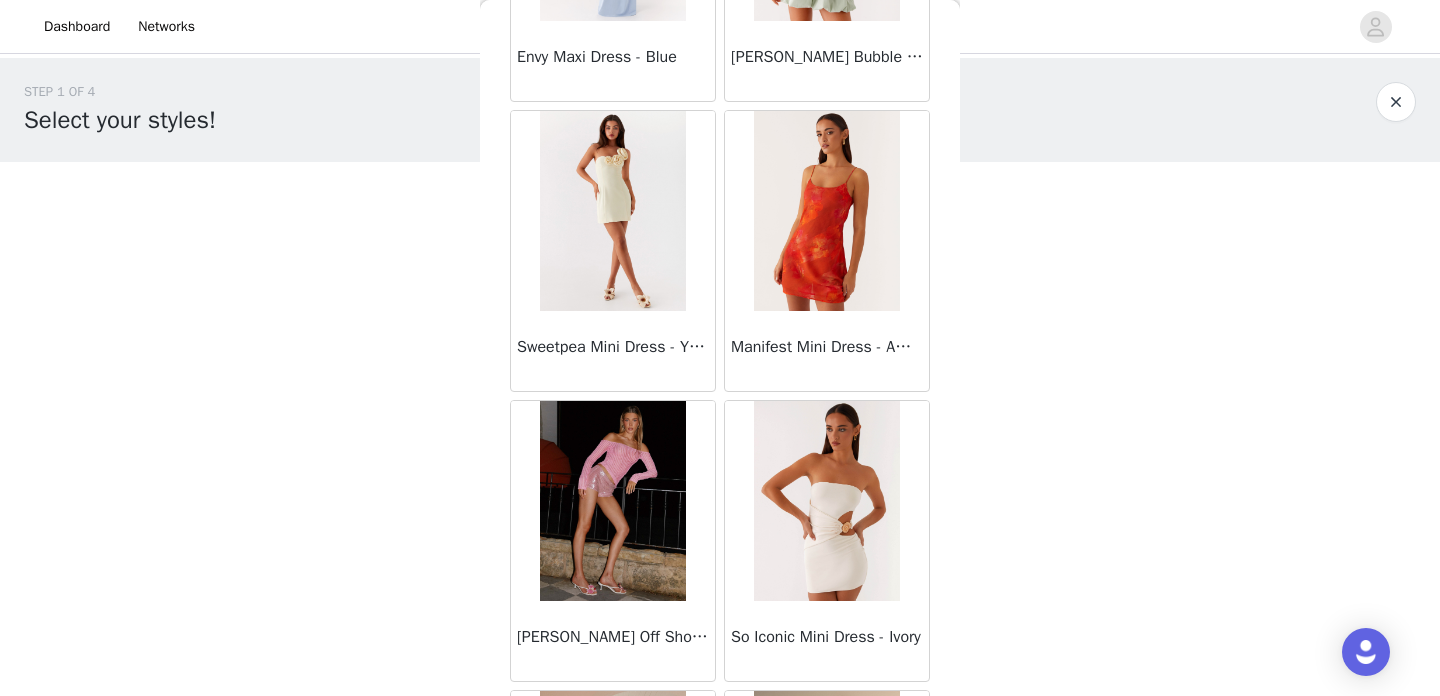 scroll, scrollTop: 22664, scrollLeft: 0, axis: vertical 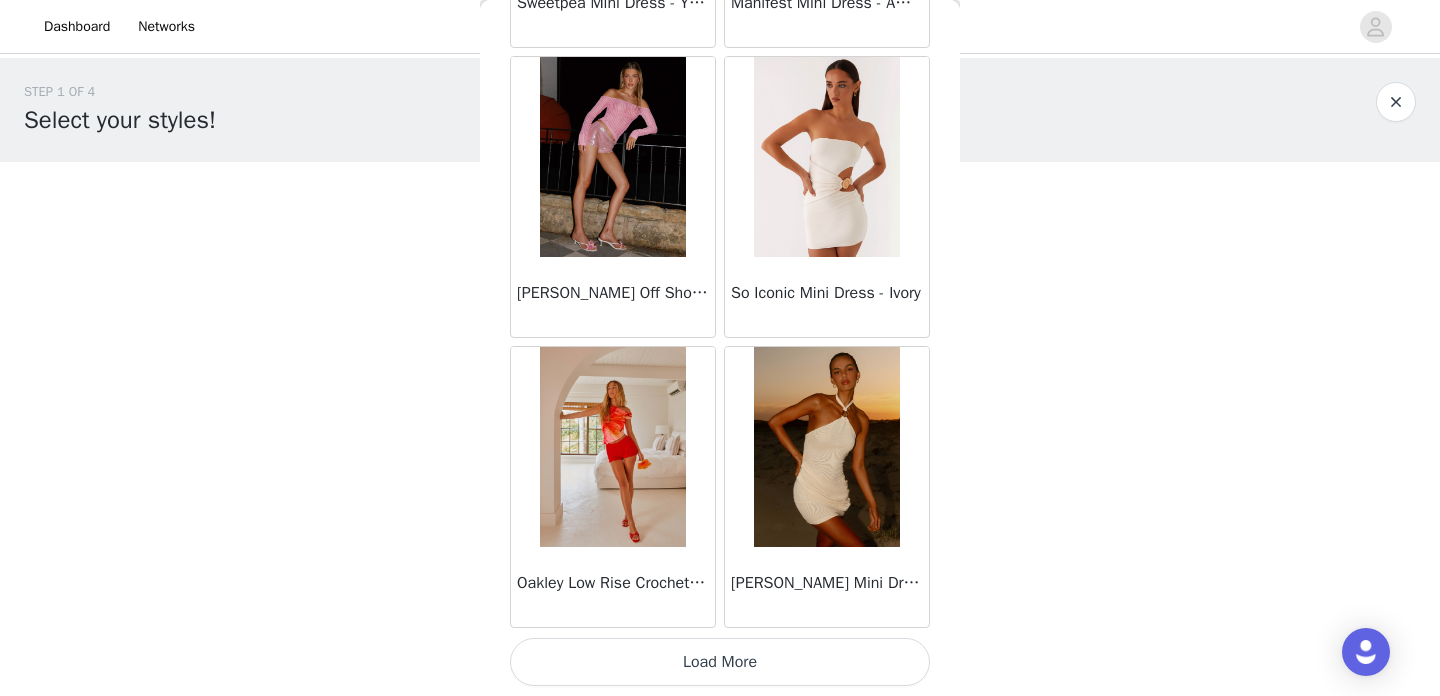 click on "Load More" at bounding box center (720, 662) 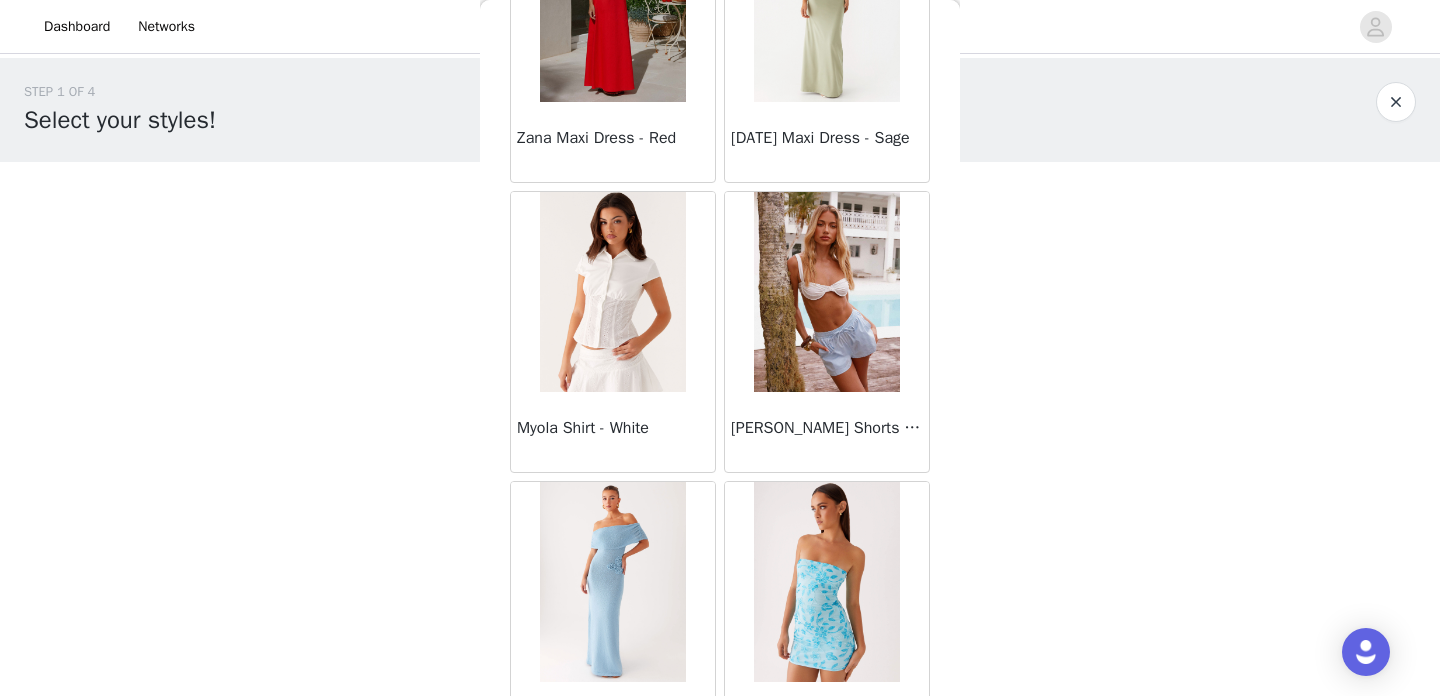 scroll, scrollTop: 25564, scrollLeft: 0, axis: vertical 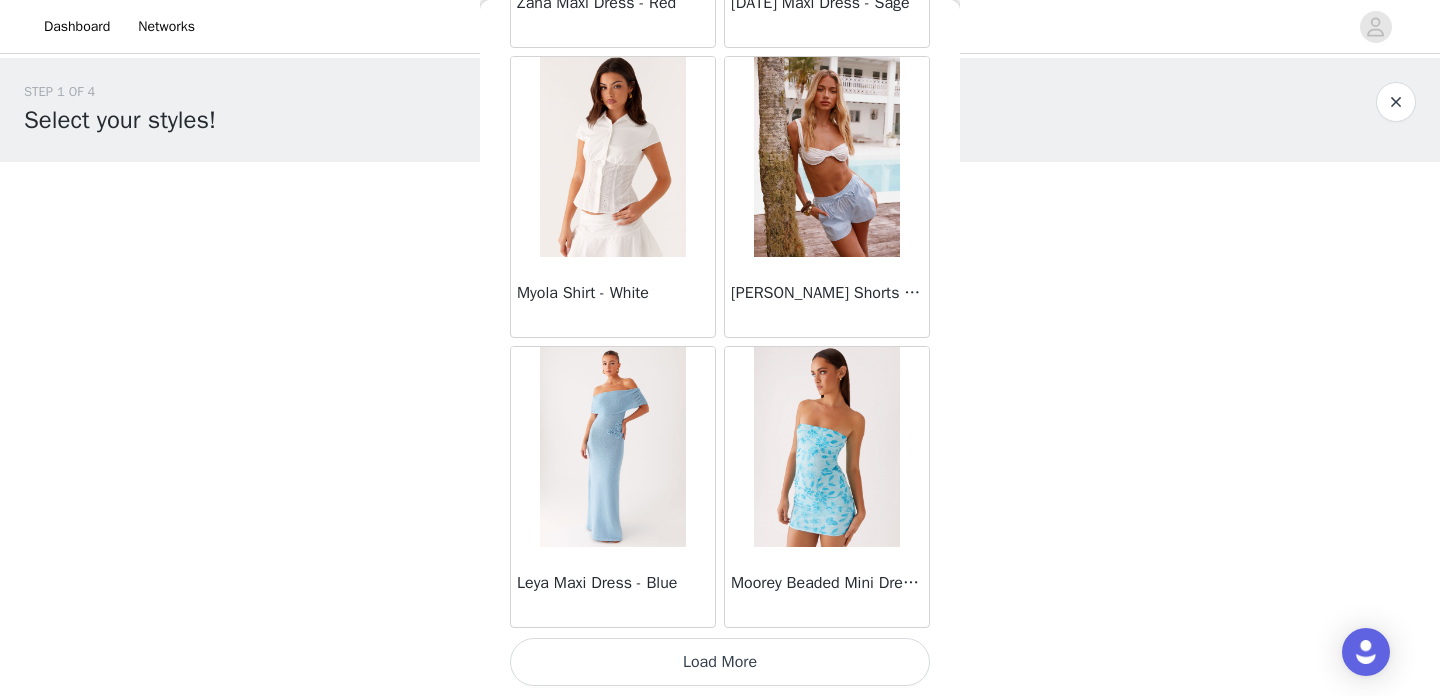 click on "Load More" at bounding box center (720, 662) 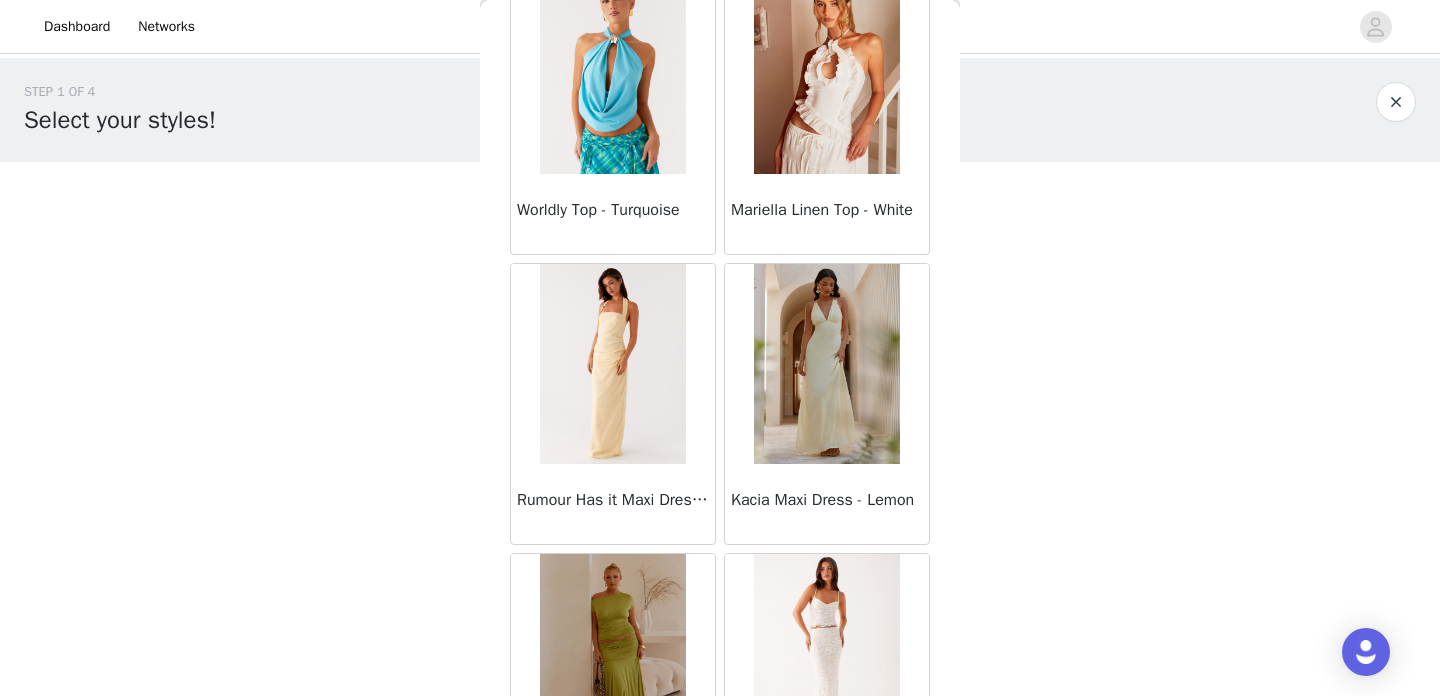 scroll, scrollTop: 28464, scrollLeft: 0, axis: vertical 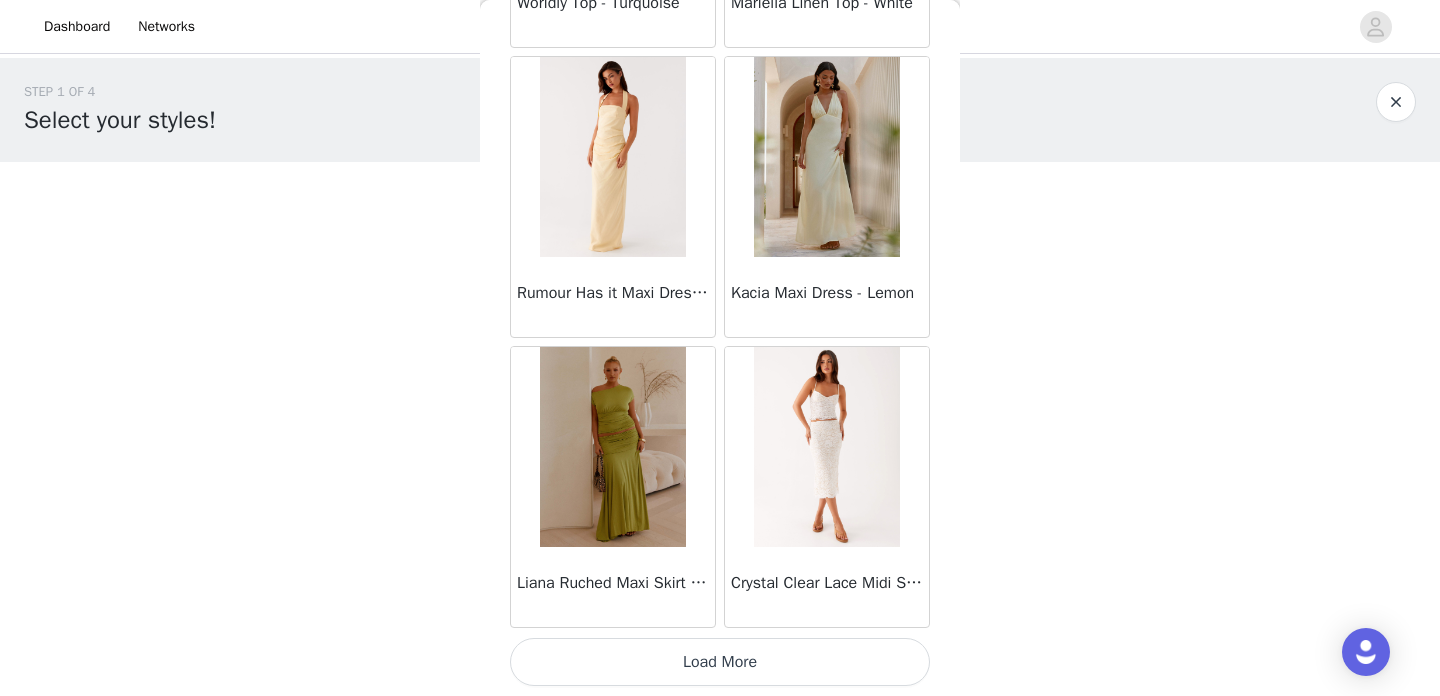 click on "Load More" at bounding box center [720, 662] 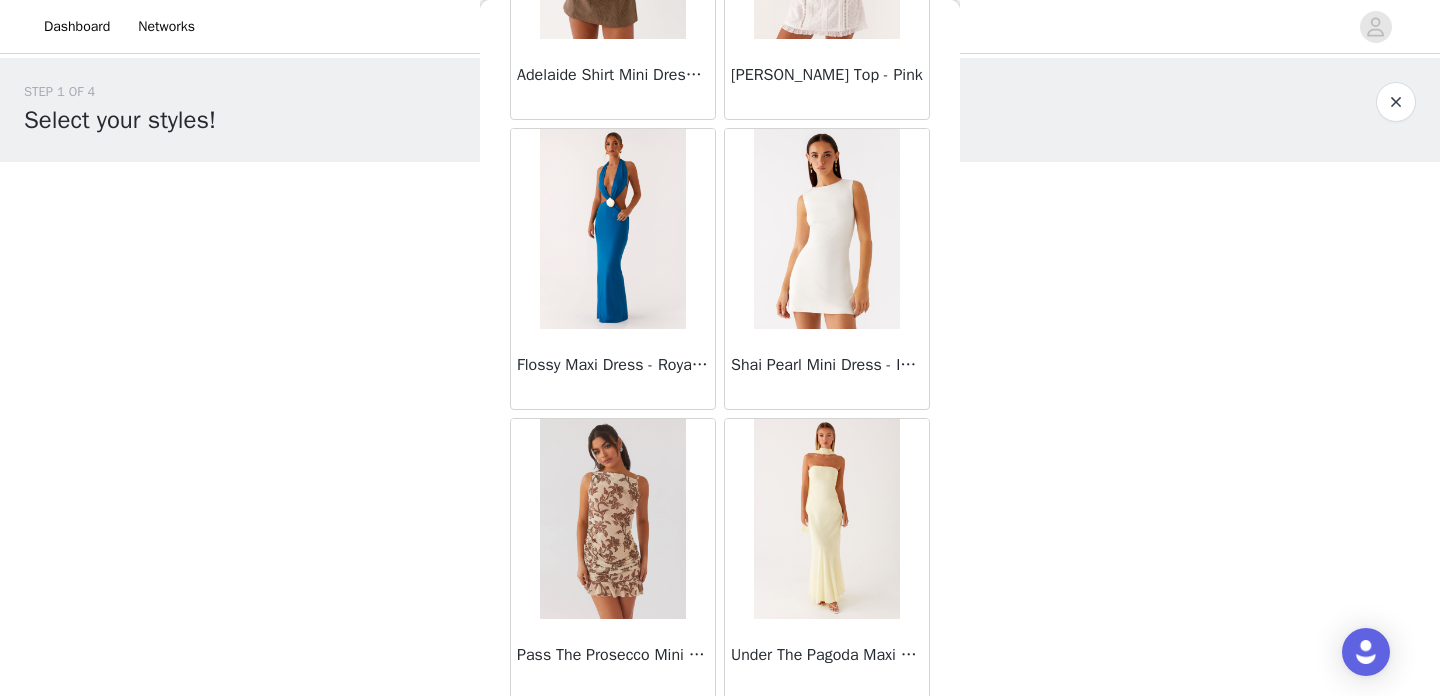 scroll, scrollTop: 31364, scrollLeft: 0, axis: vertical 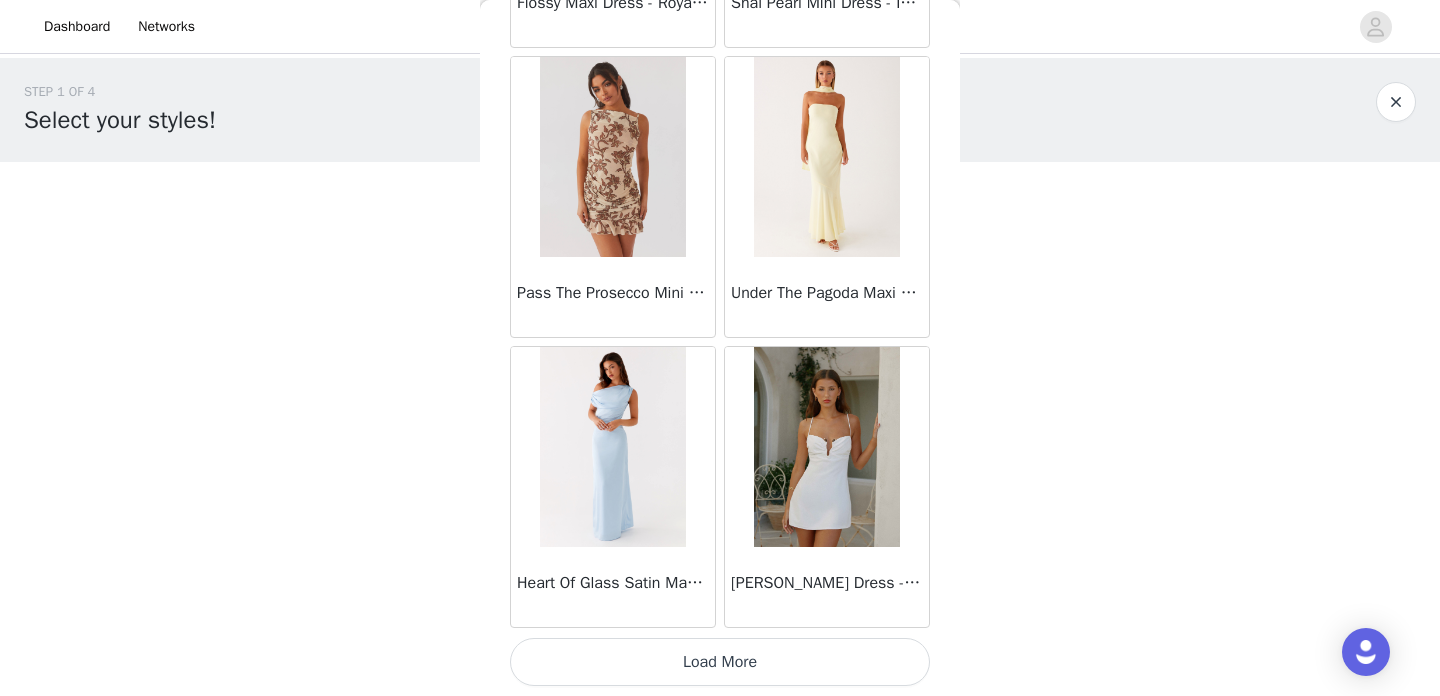 click on "Load More" at bounding box center (720, 662) 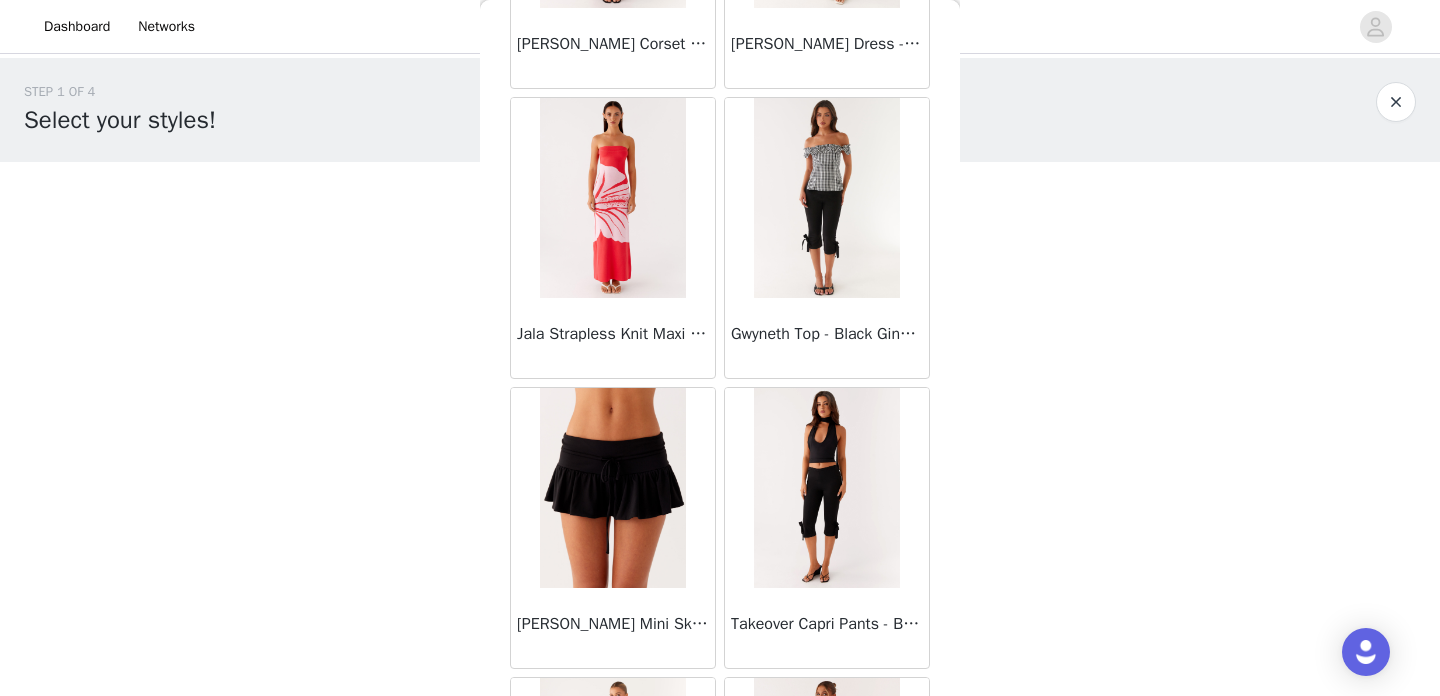 scroll, scrollTop: 34264, scrollLeft: 0, axis: vertical 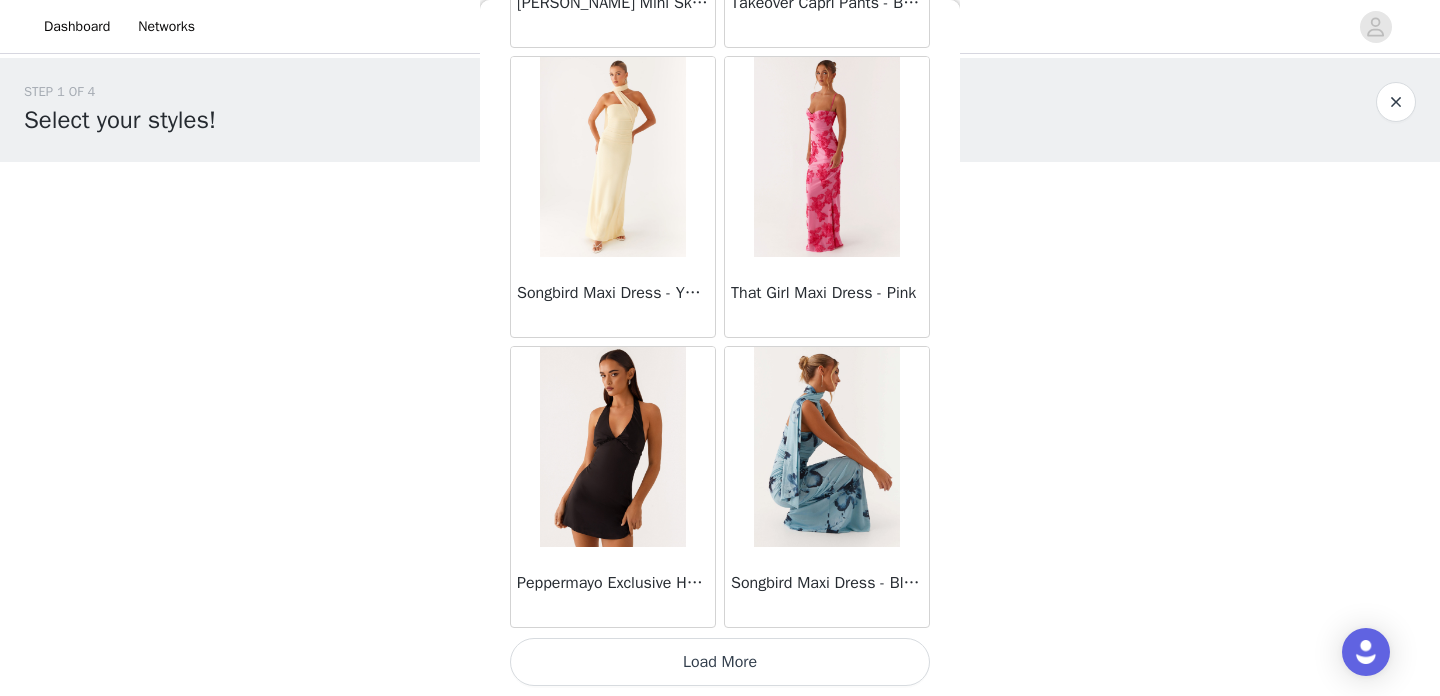 click on "Load More" at bounding box center [720, 662] 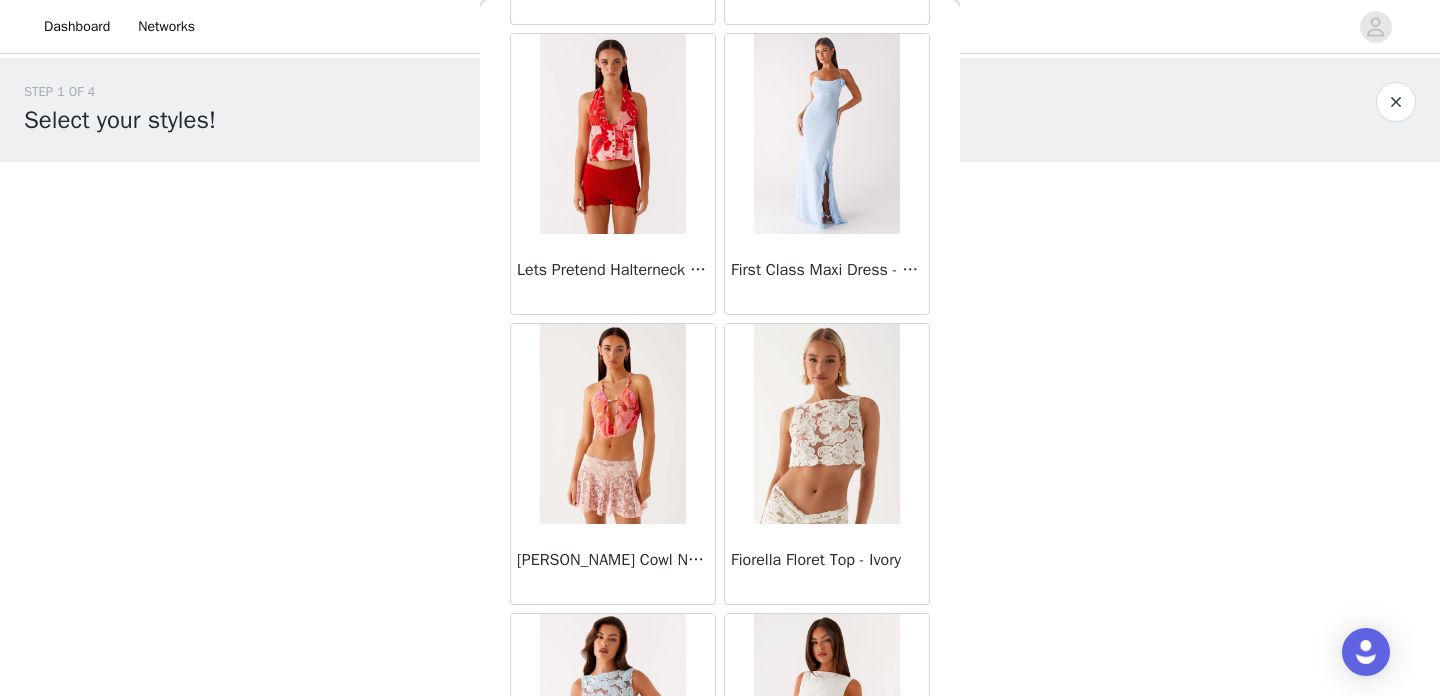 scroll, scrollTop: 37164, scrollLeft: 0, axis: vertical 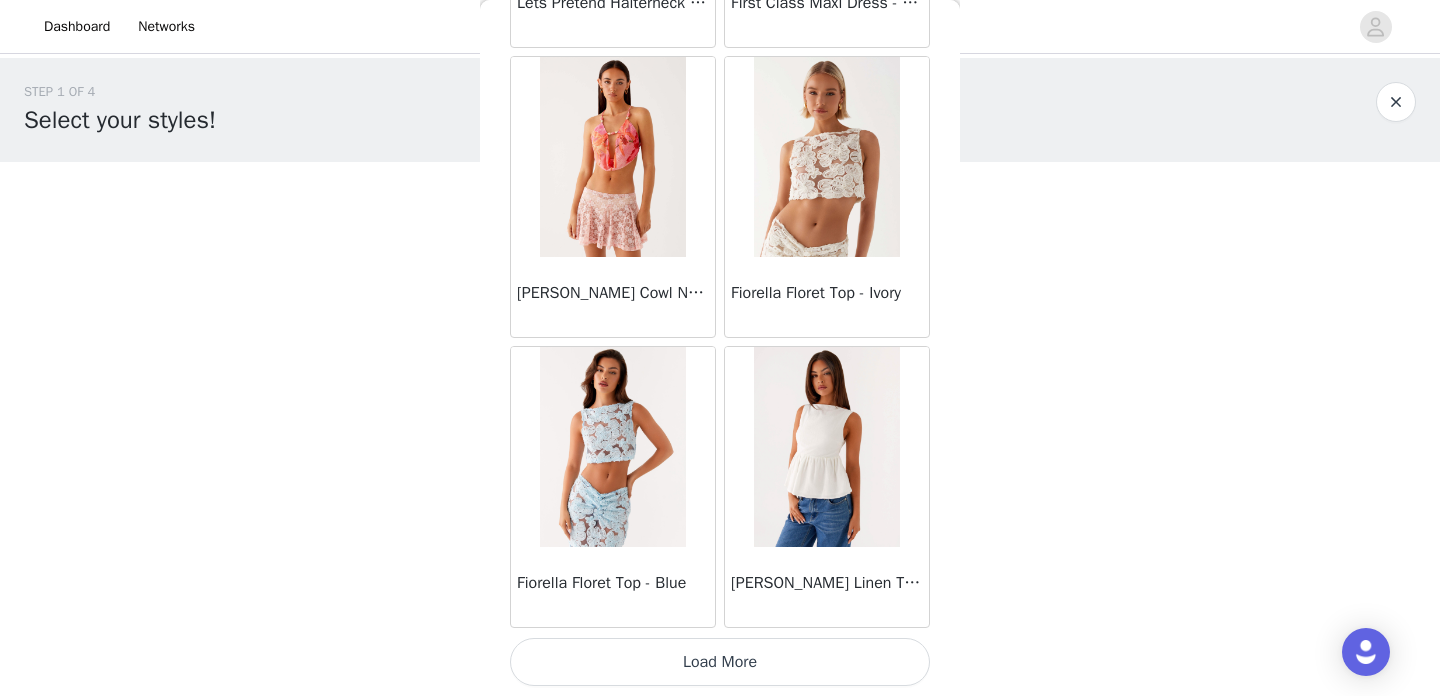 click on "Load More" at bounding box center [720, 662] 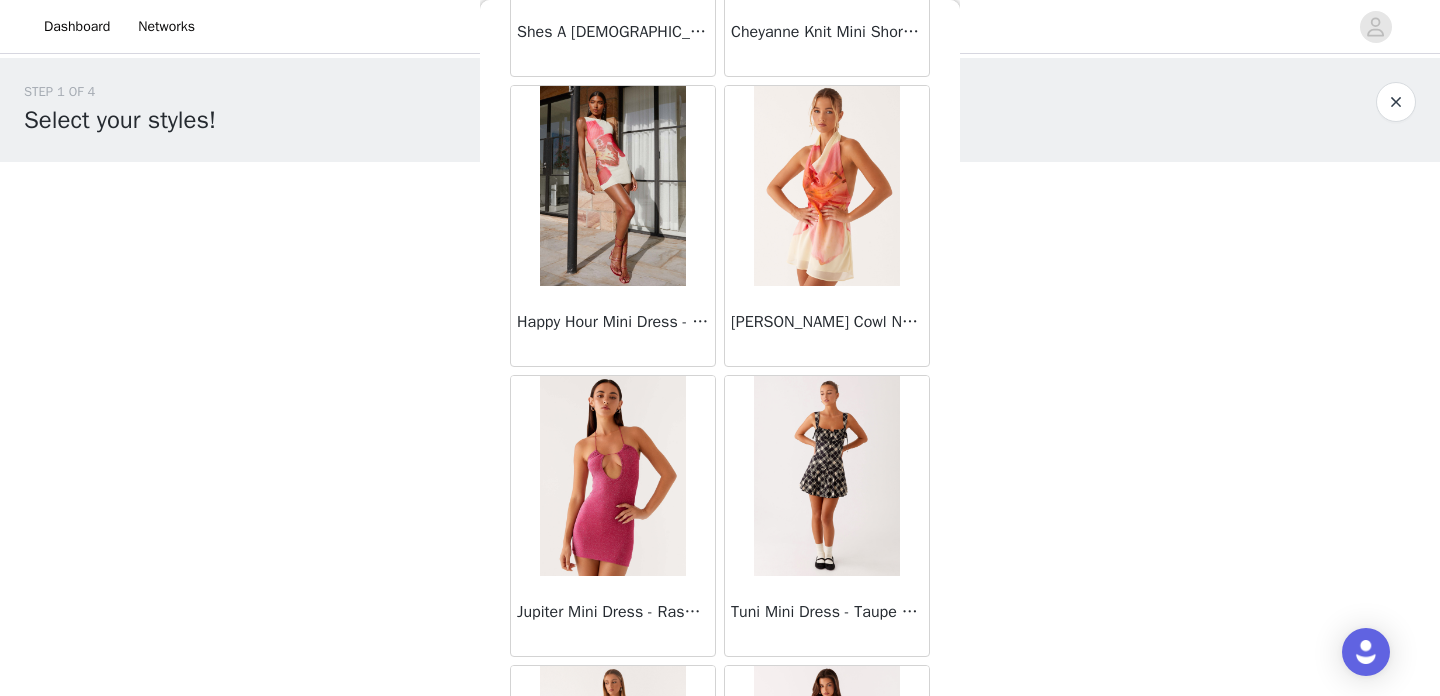 scroll, scrollTop: 40064, scrollLeft: 0, axis: vertical 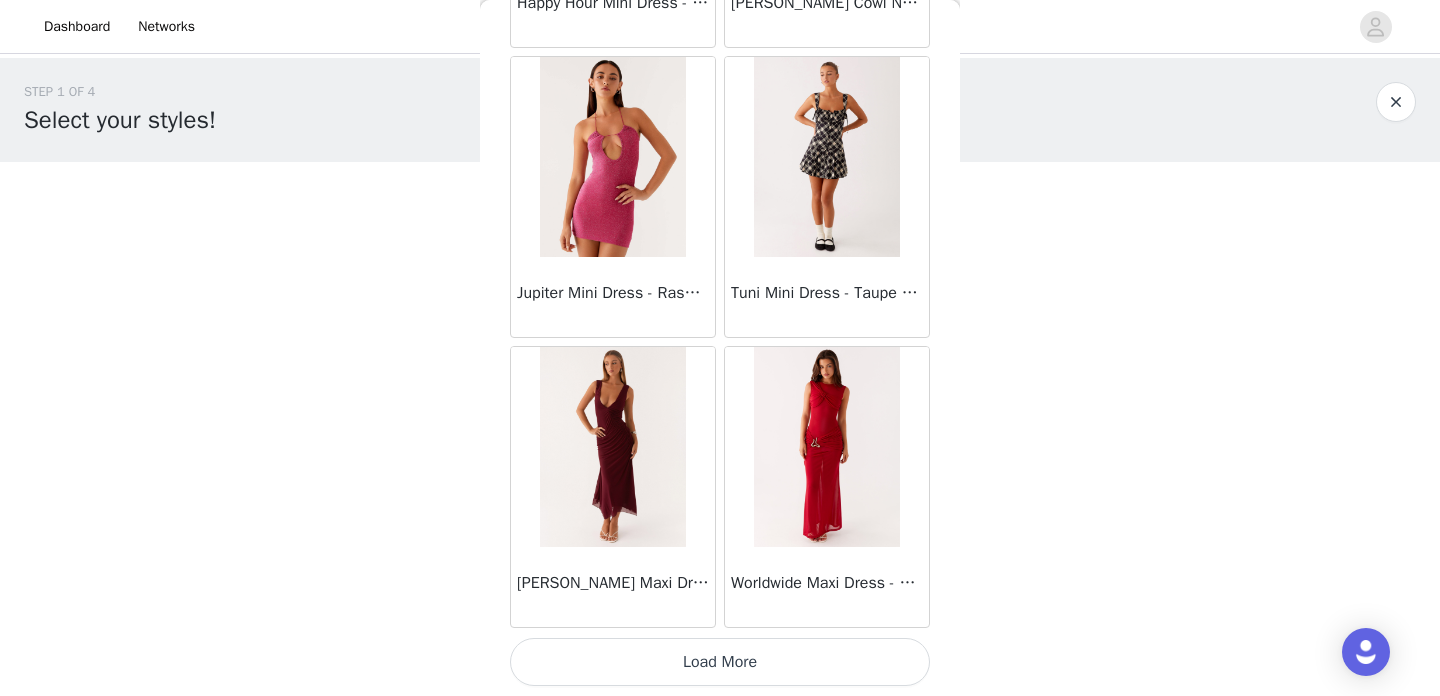 click on "Load More" at bounding box center [720, 662] 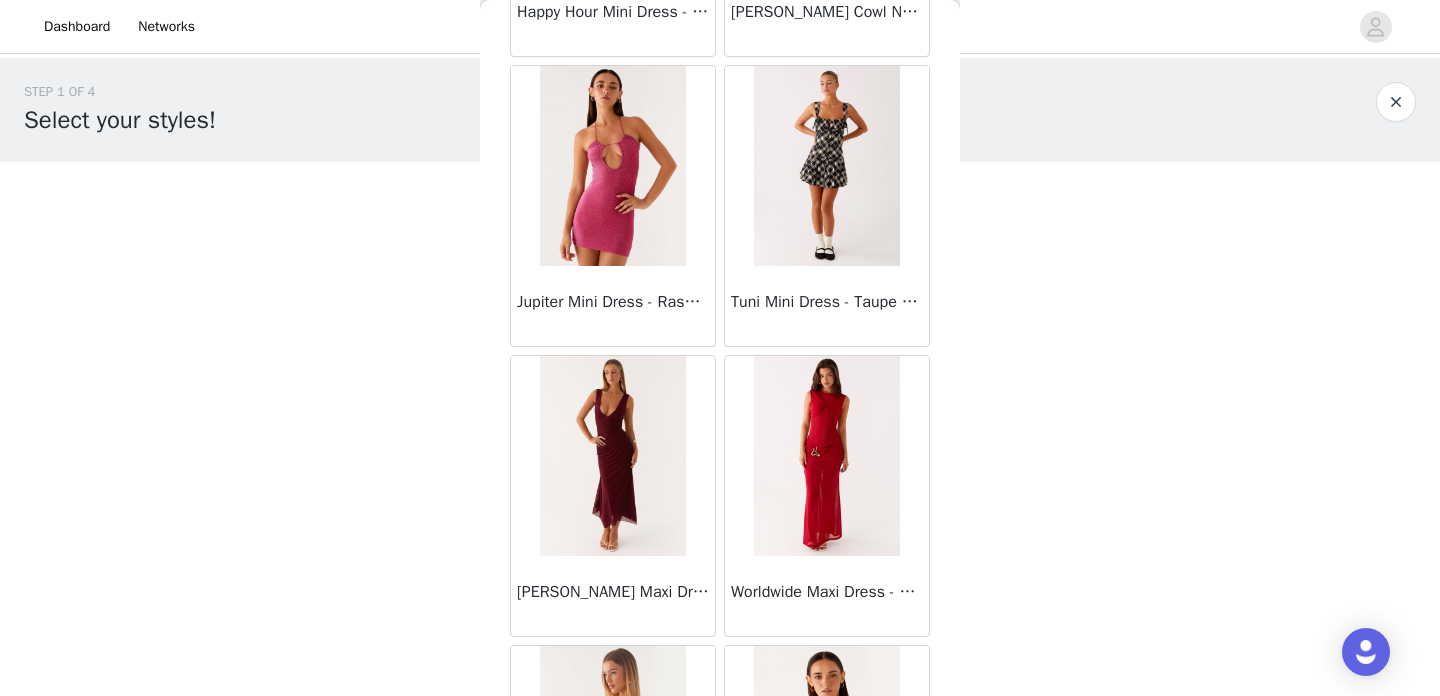scroll, scrollTop: 40064, scrollLeft: 0, axis: vertical 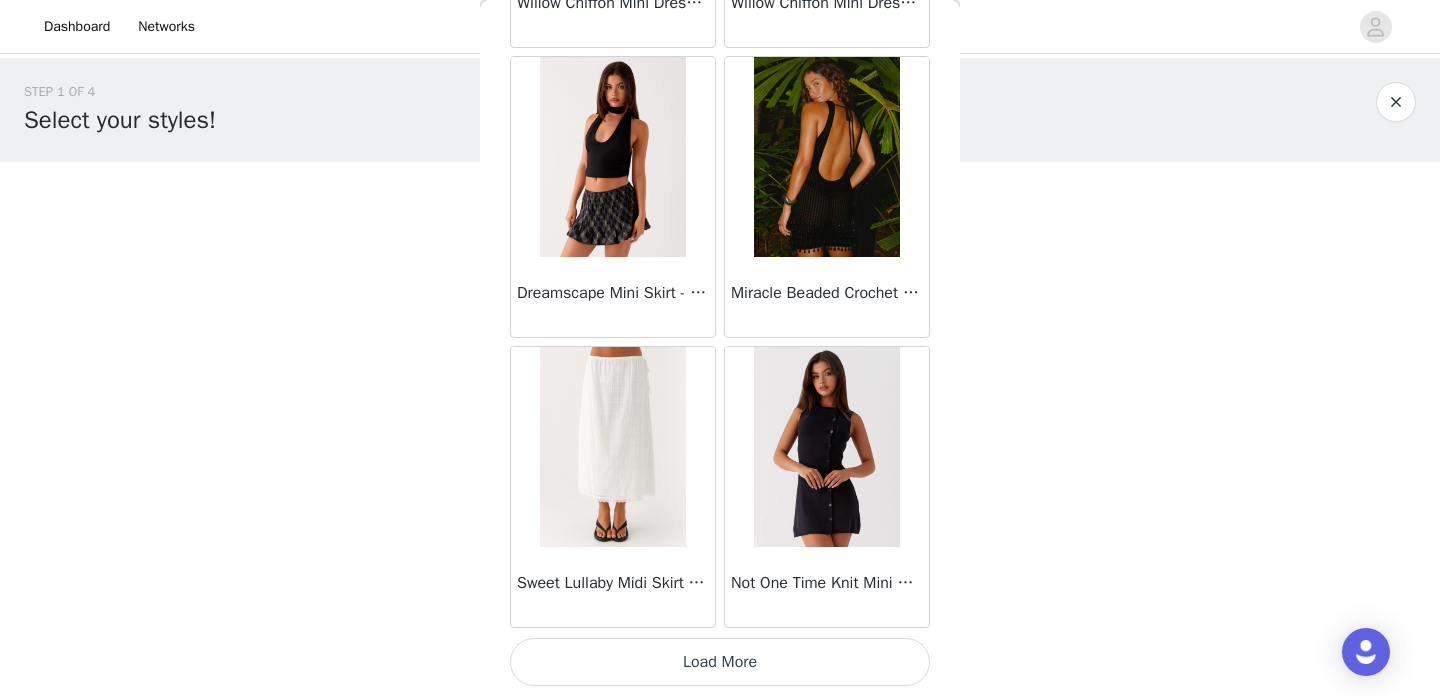 click on "Load More" at bounding box center [720, 662] 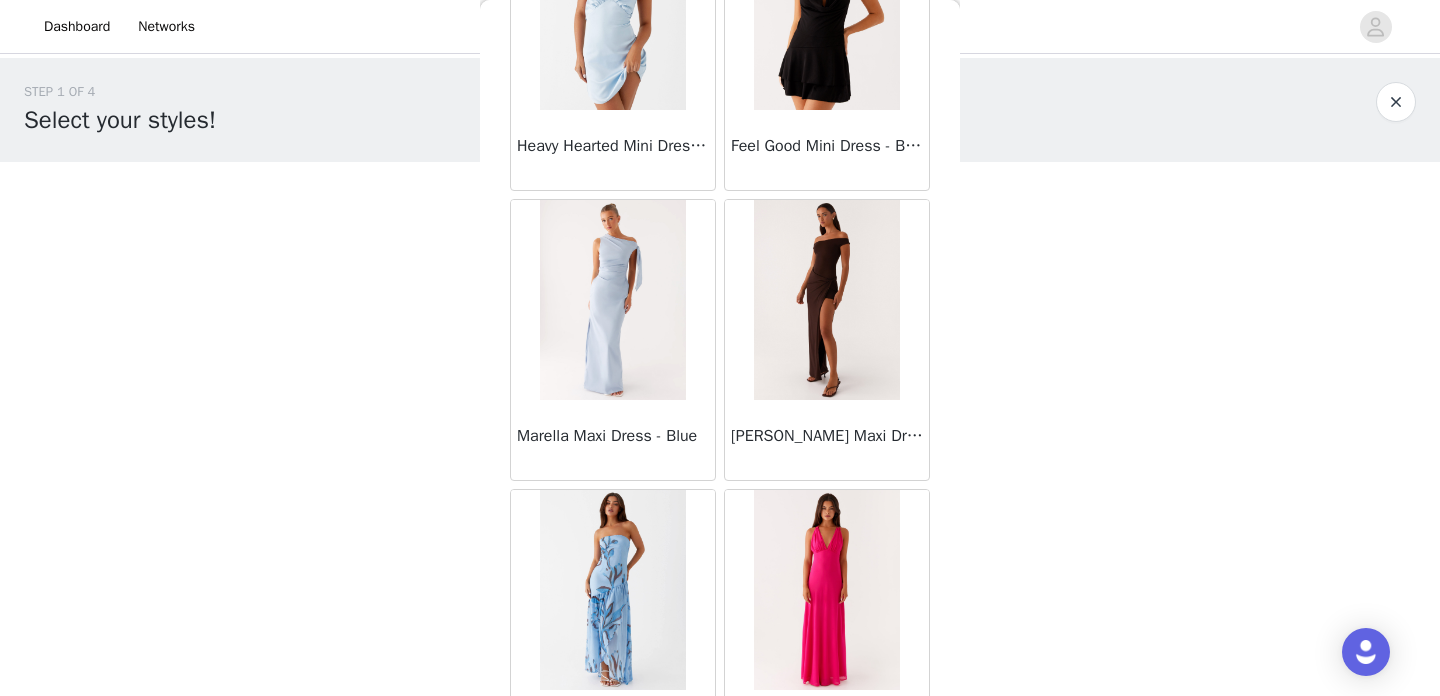 scroll, scrollTop: 45864, scrollLeft: 0, axis: vertical 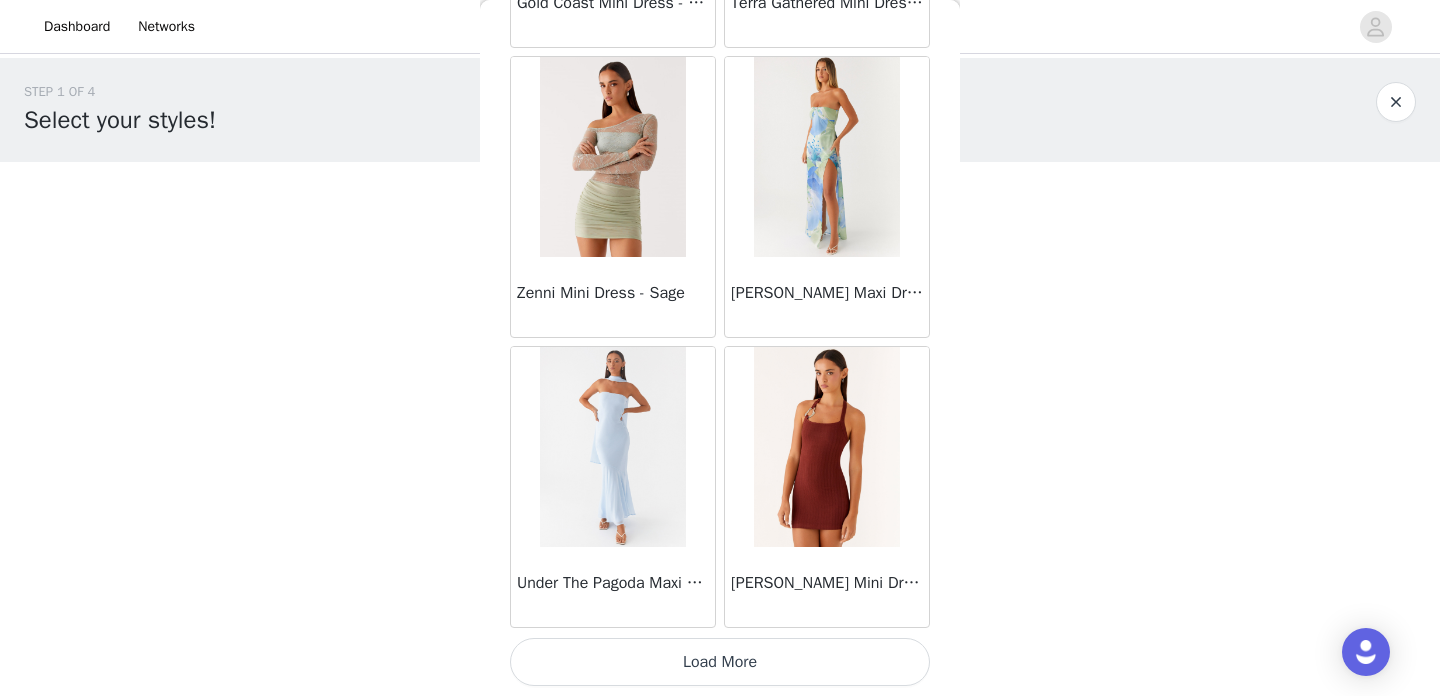 click on "Load More" at bounding box center (720, 662) 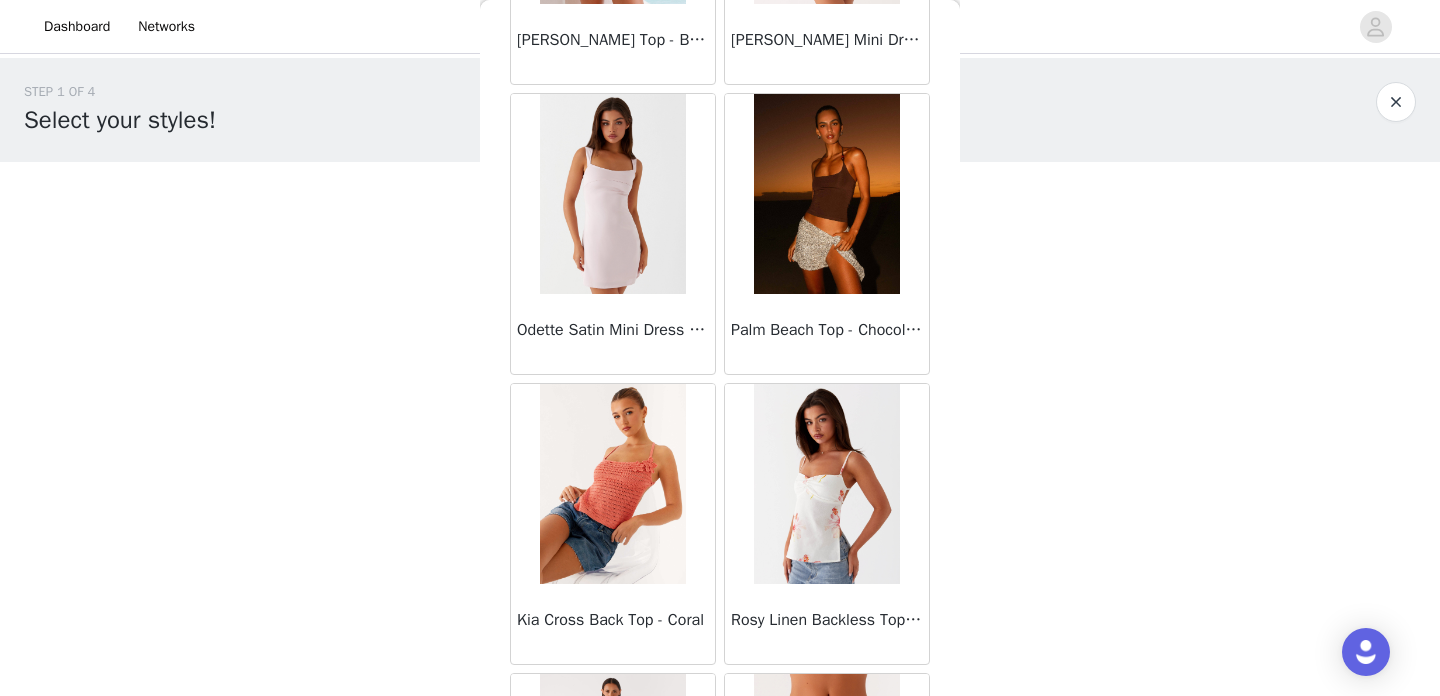 scroll, scrollTop: 48764, scrollLeft: 0, axis: vertical 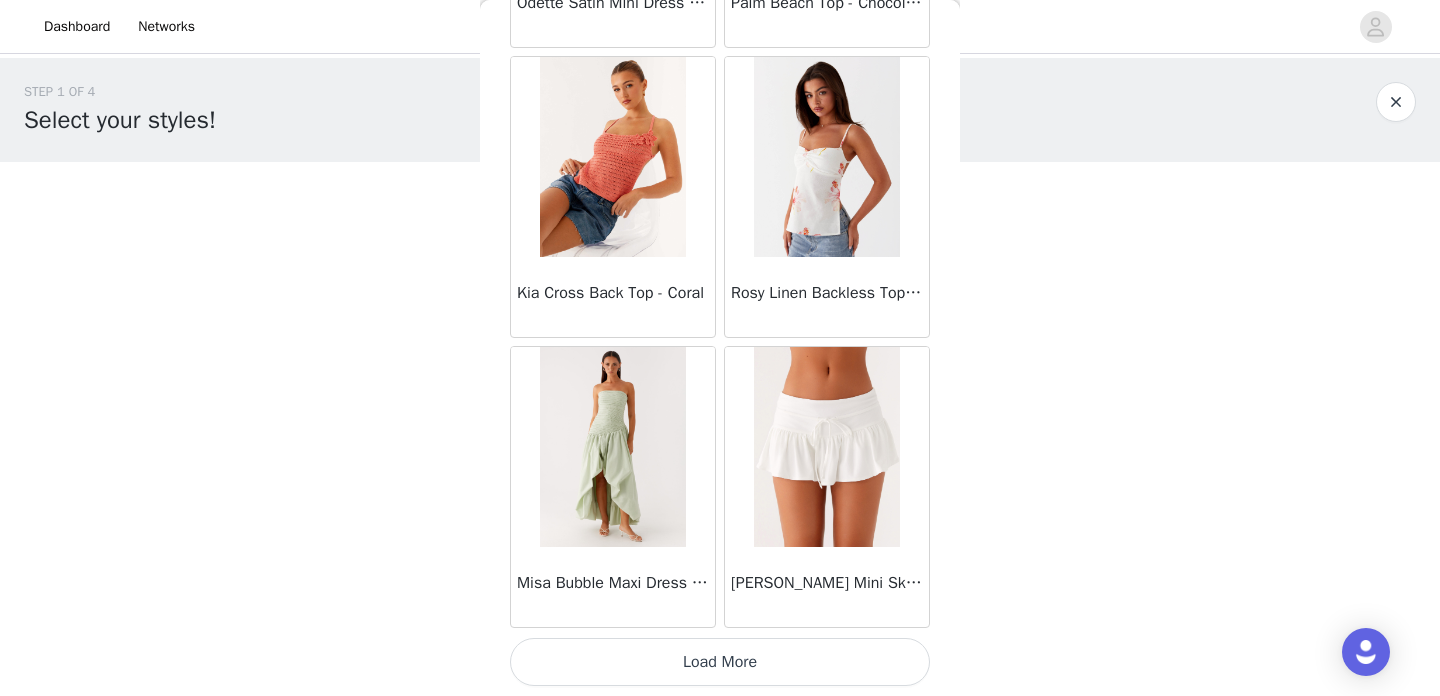click on "Load More" at bounding box center [720, 662] 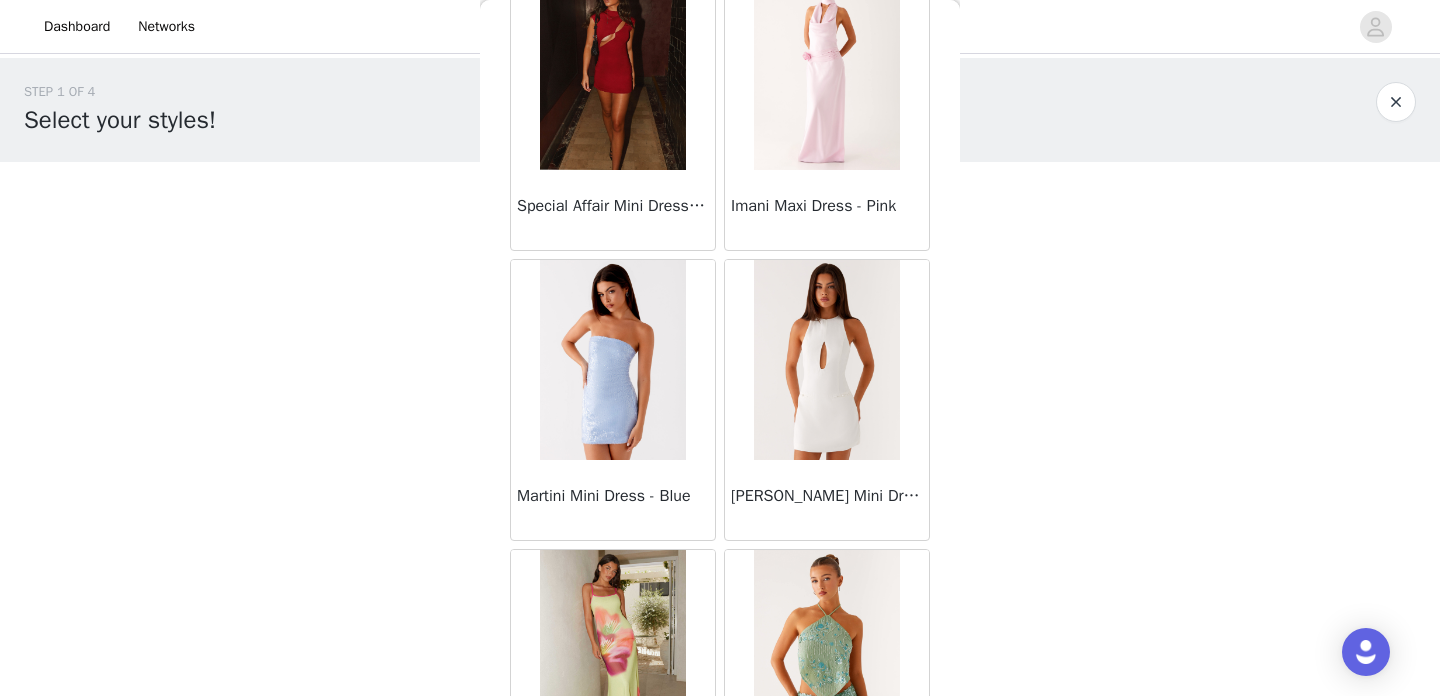 scroll, scrollTop: 51664, scrollLeft: 0, axis: vertical 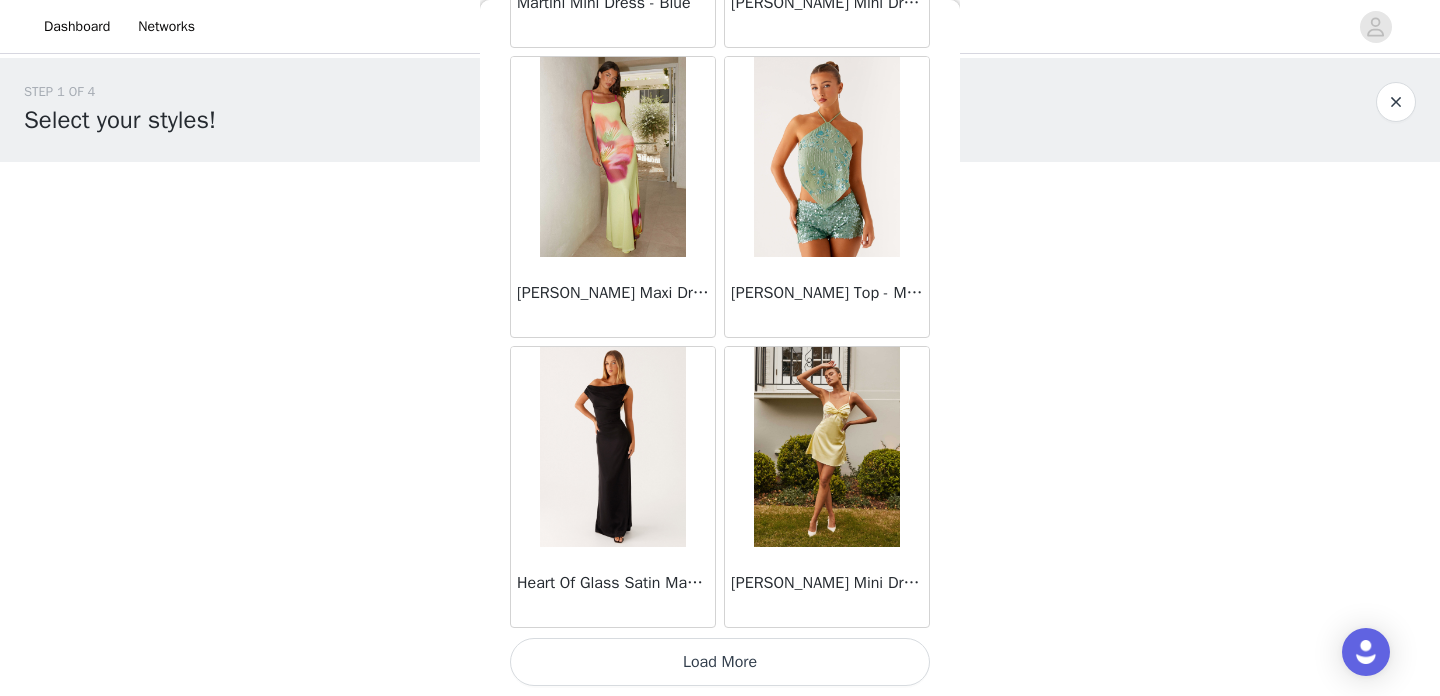 click on "Load More" at bounding box center [720, 662] 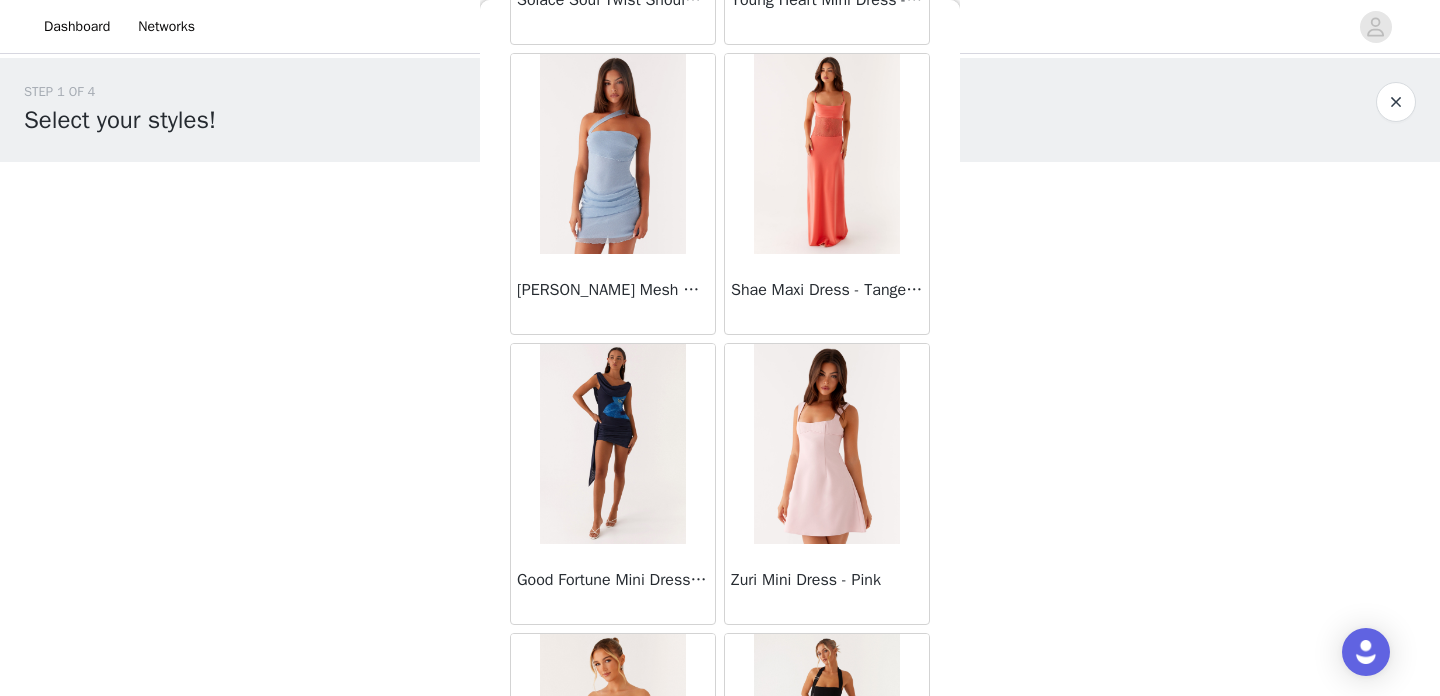 scroll, scrollTop: 54564, scrollLeft: 0, axis: vertical 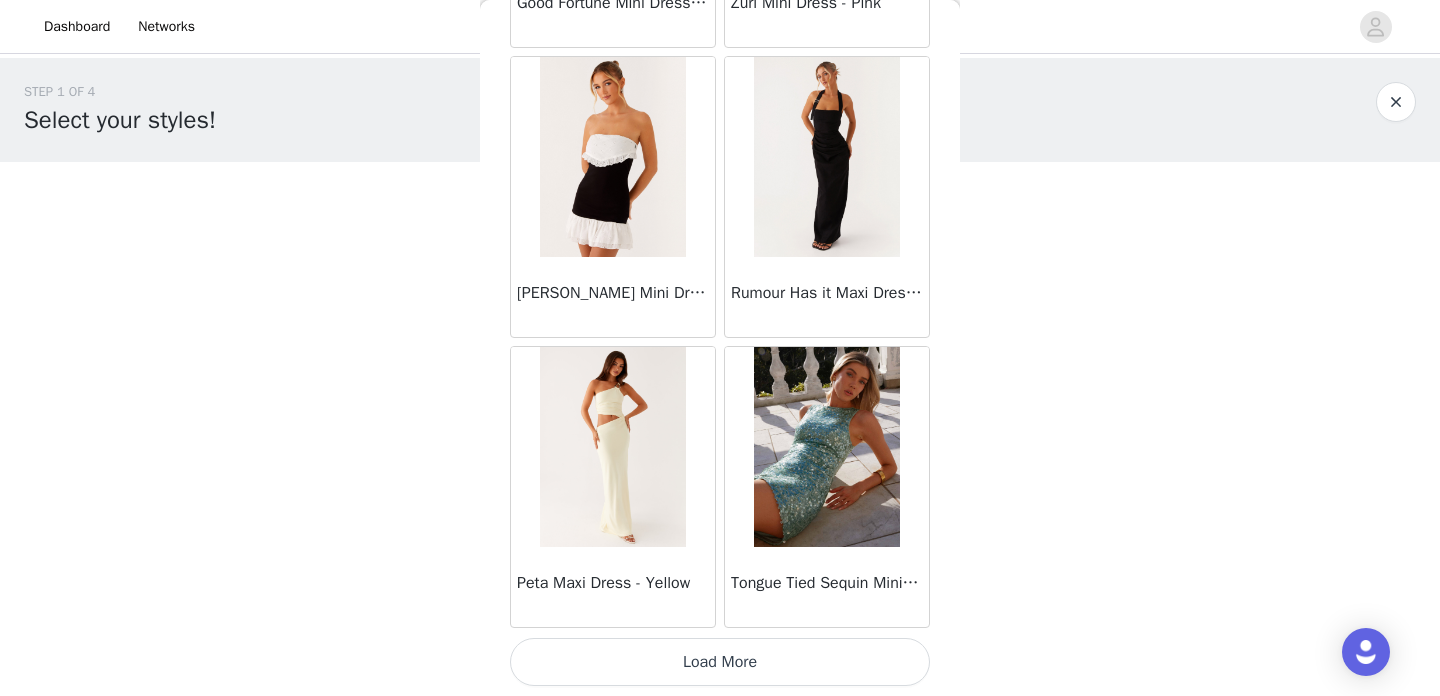 click on "Load More" at bounding box center [720, 662] 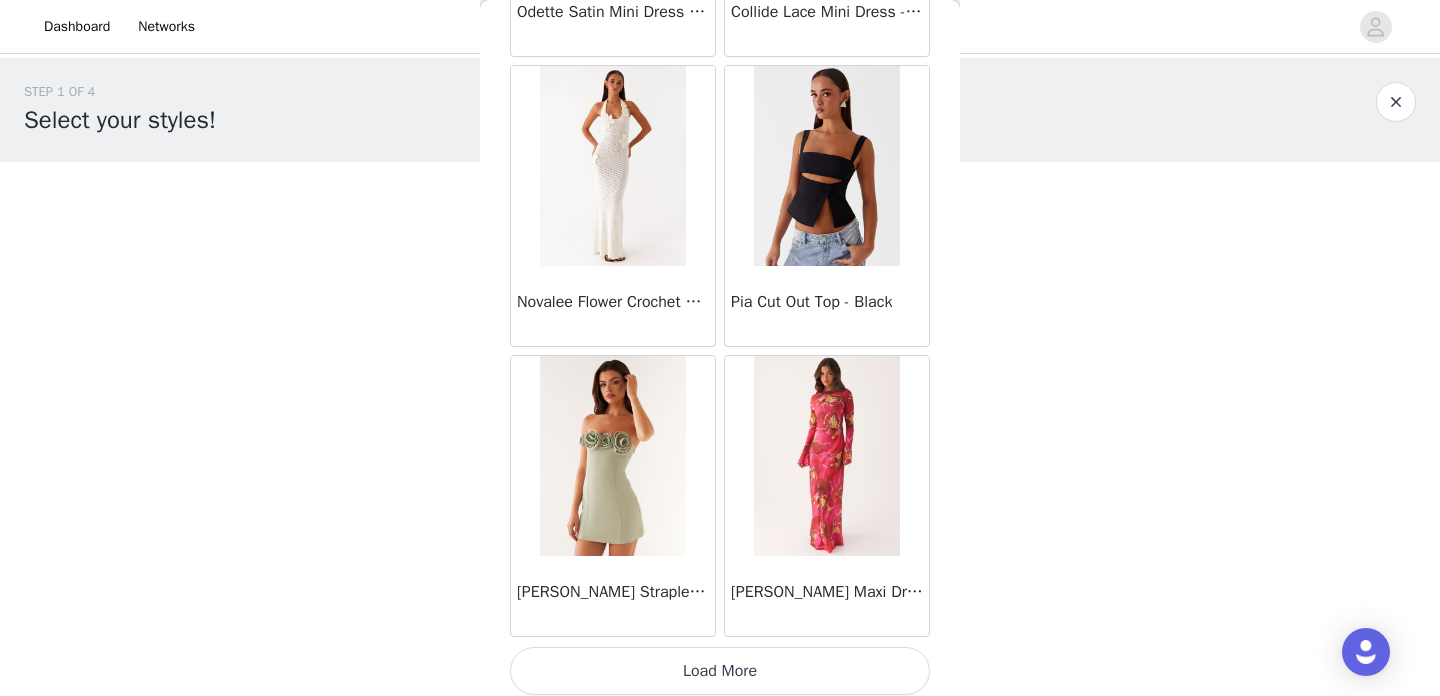 scroll, scrollTop: 57464, scrollLeft: 0, axis: vertical 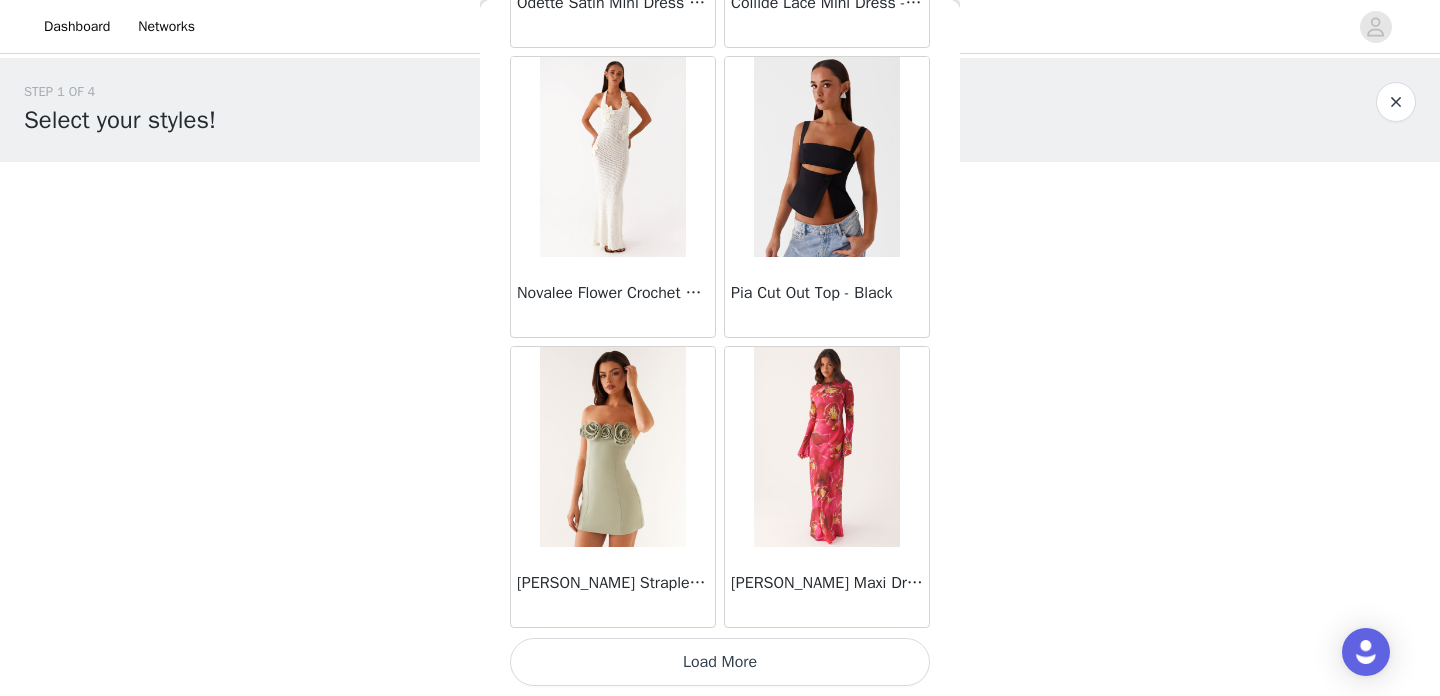 click on "Load More" at bounding box center (720, 662) 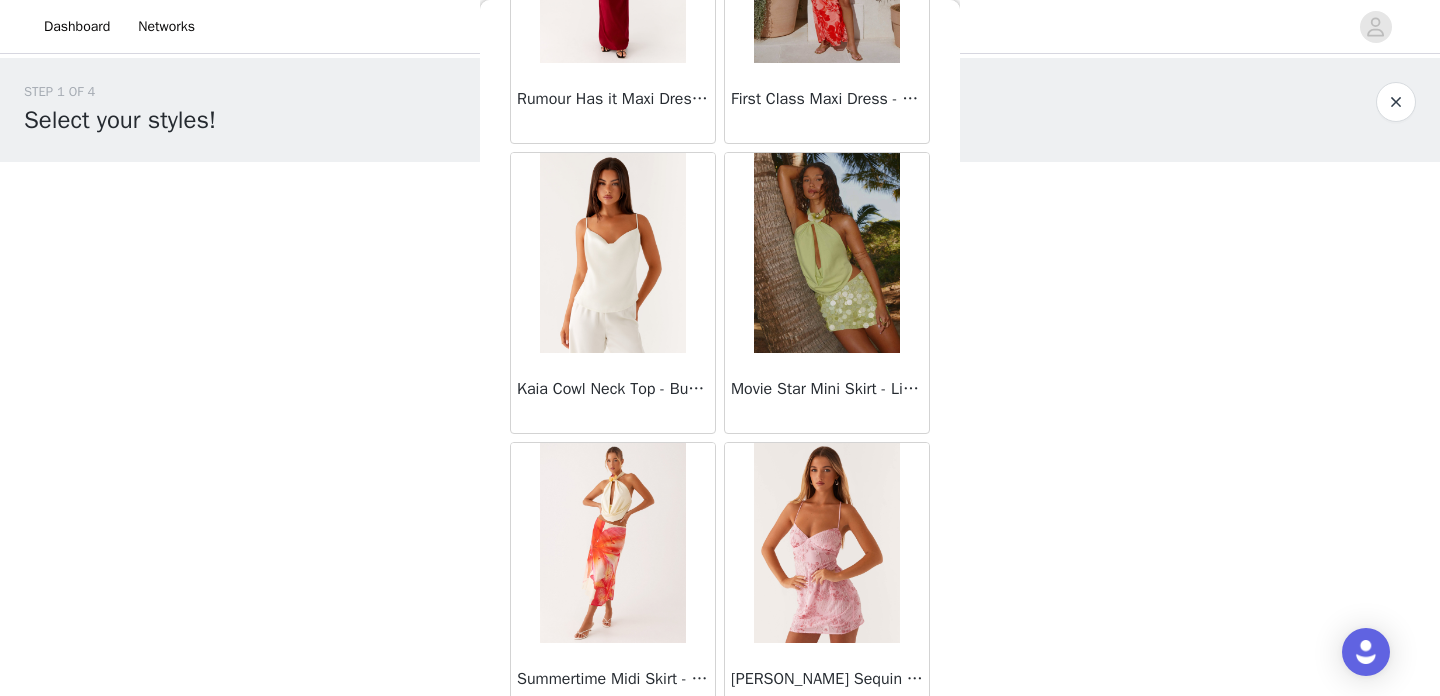 scroll, scrollTop: 60364, scrollLeft: 0, axis: vertical 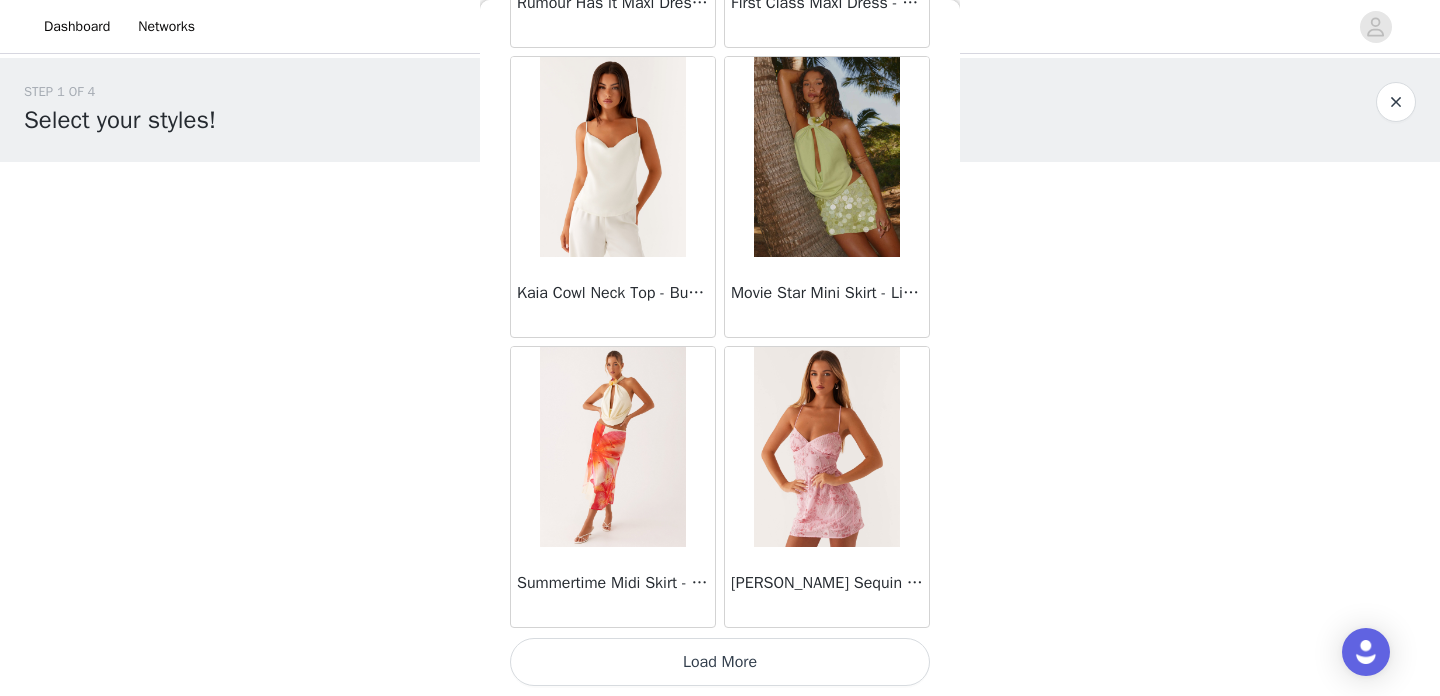 click on "Load More" at bounding box center (720, 662) 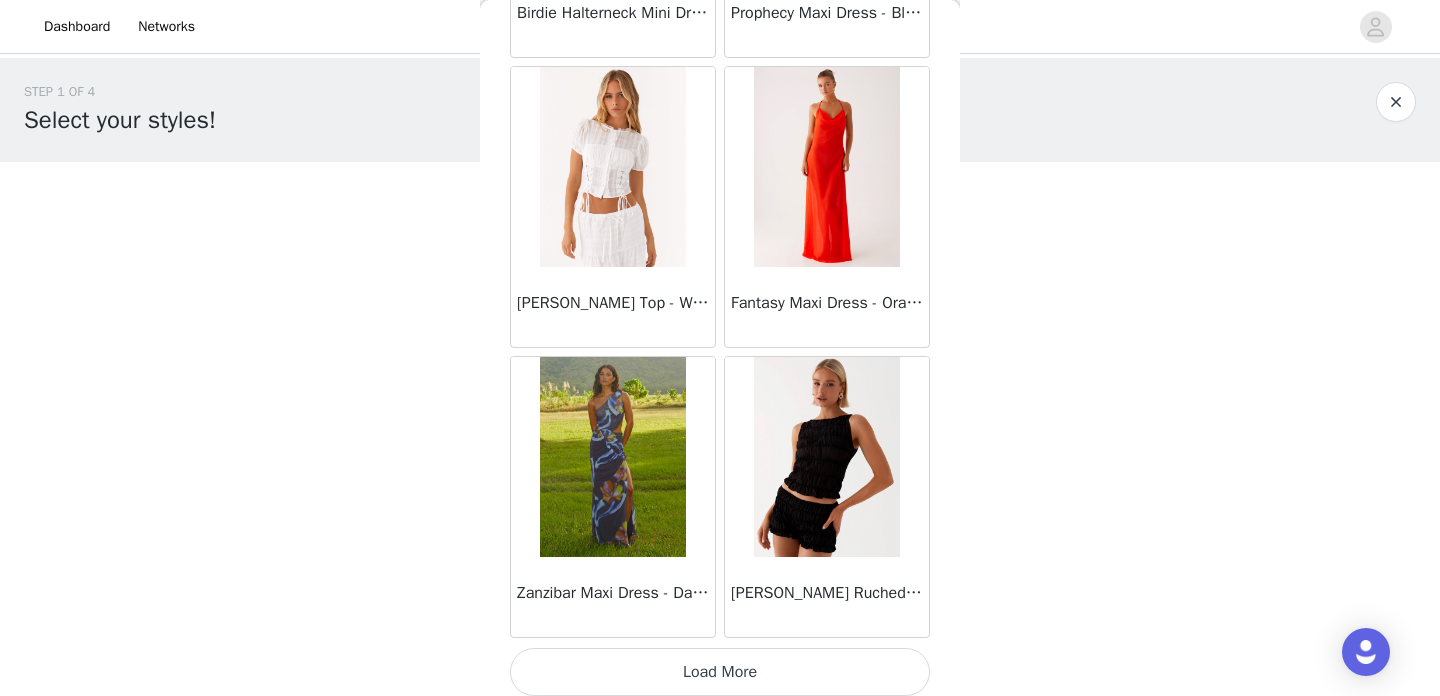 scroll, scrollTop: 63264, scrollLeft: 0, axis: vertical 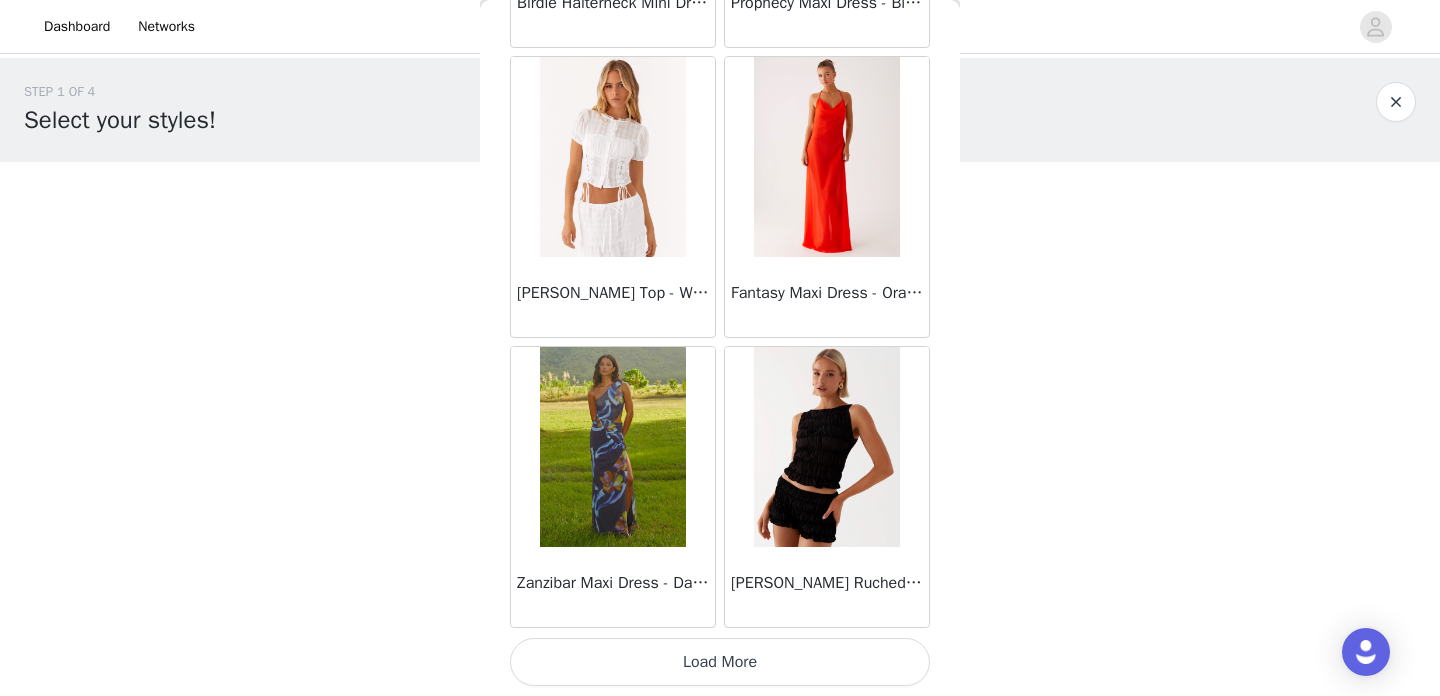 click on "Load More" at bounding box center (720, 662) 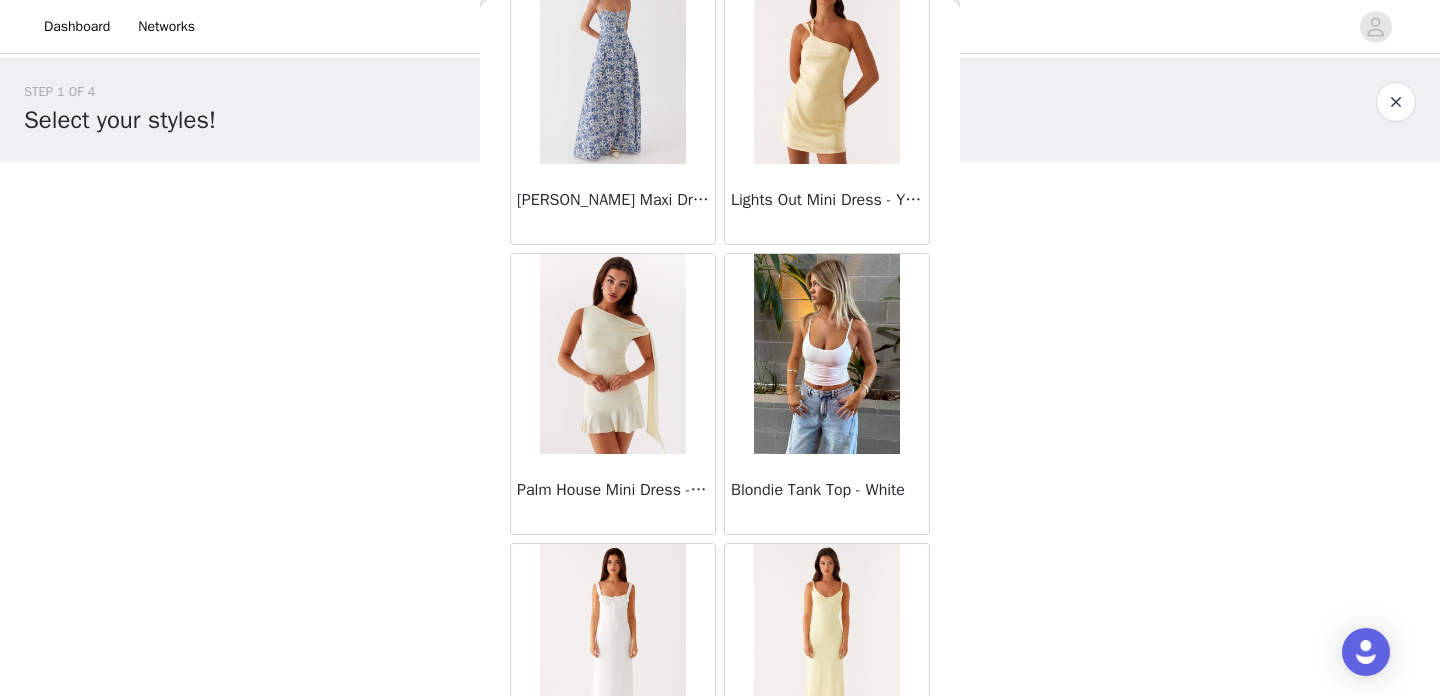 scroll, scrollTop: 66164, scrollLeft: 0, axis: vertical 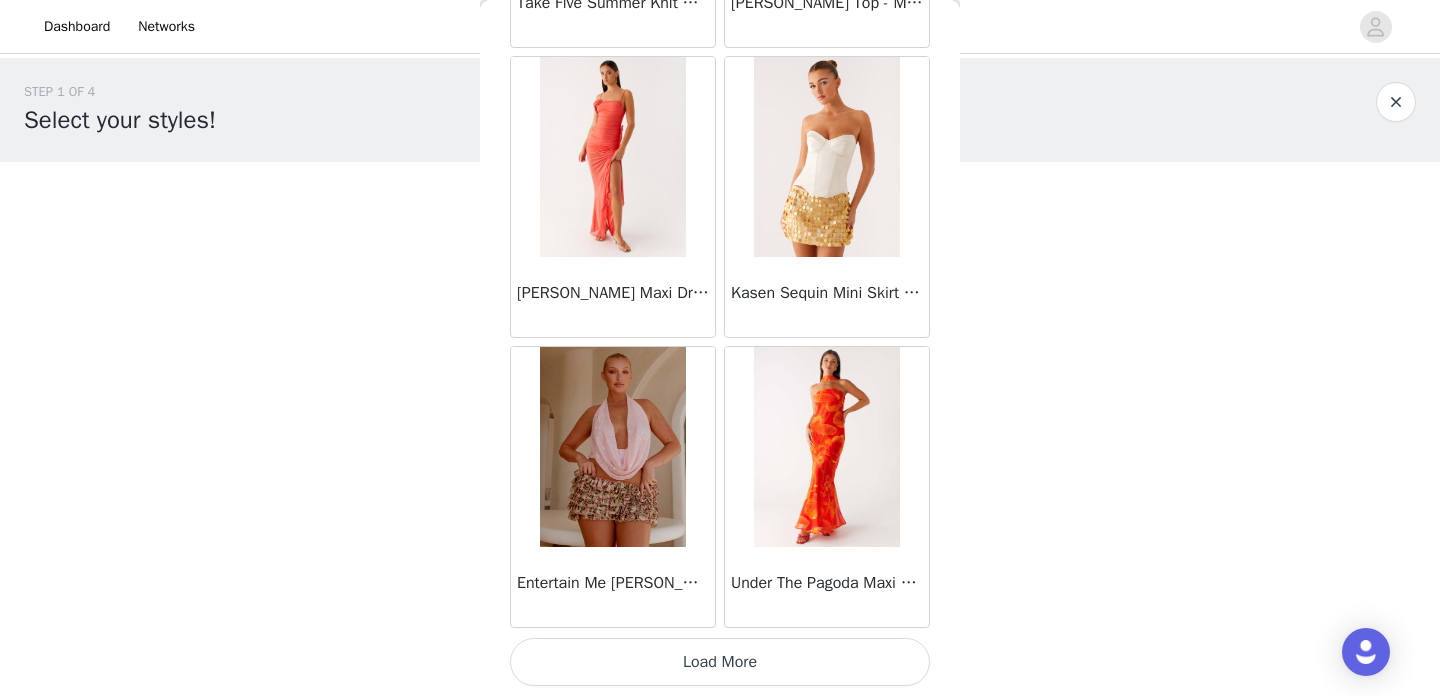 click on "Load More" at bounding box center (720, 662) 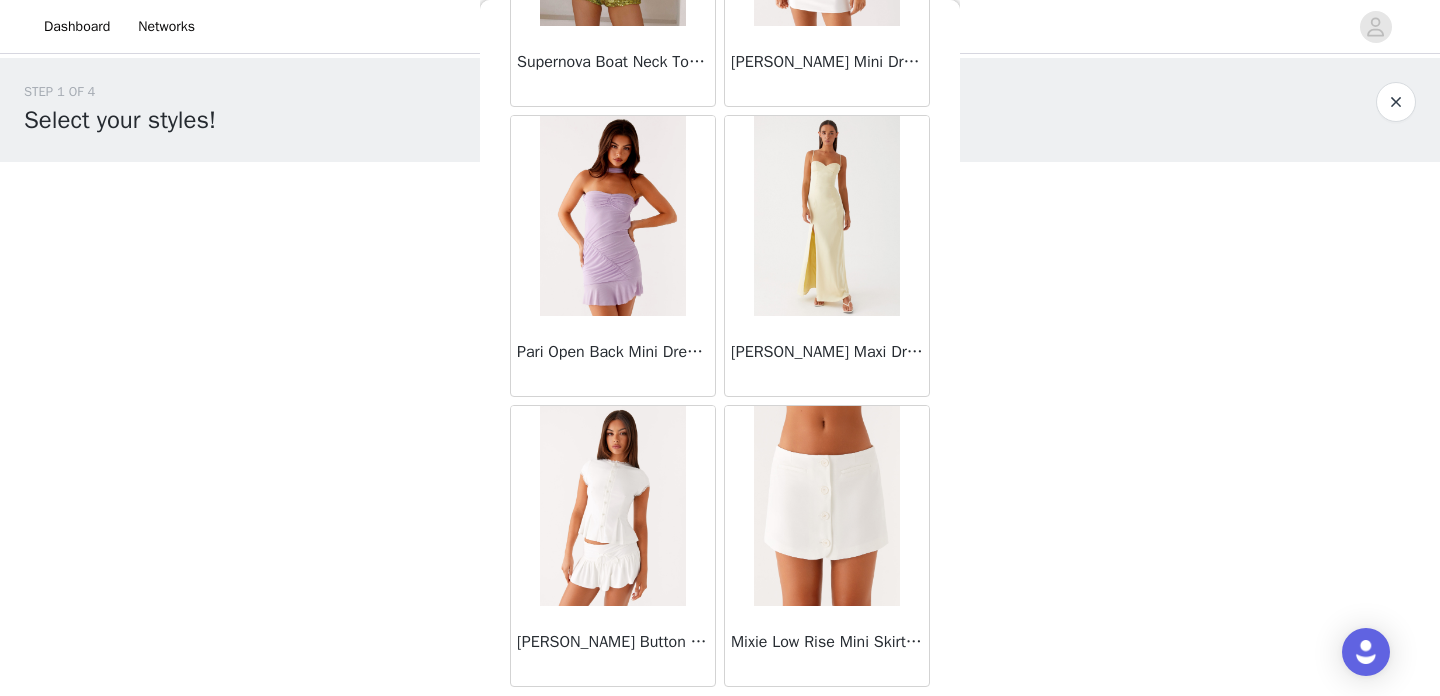 scroll, scrollTop: 69064, scrollLeft: 0, axis: vertical 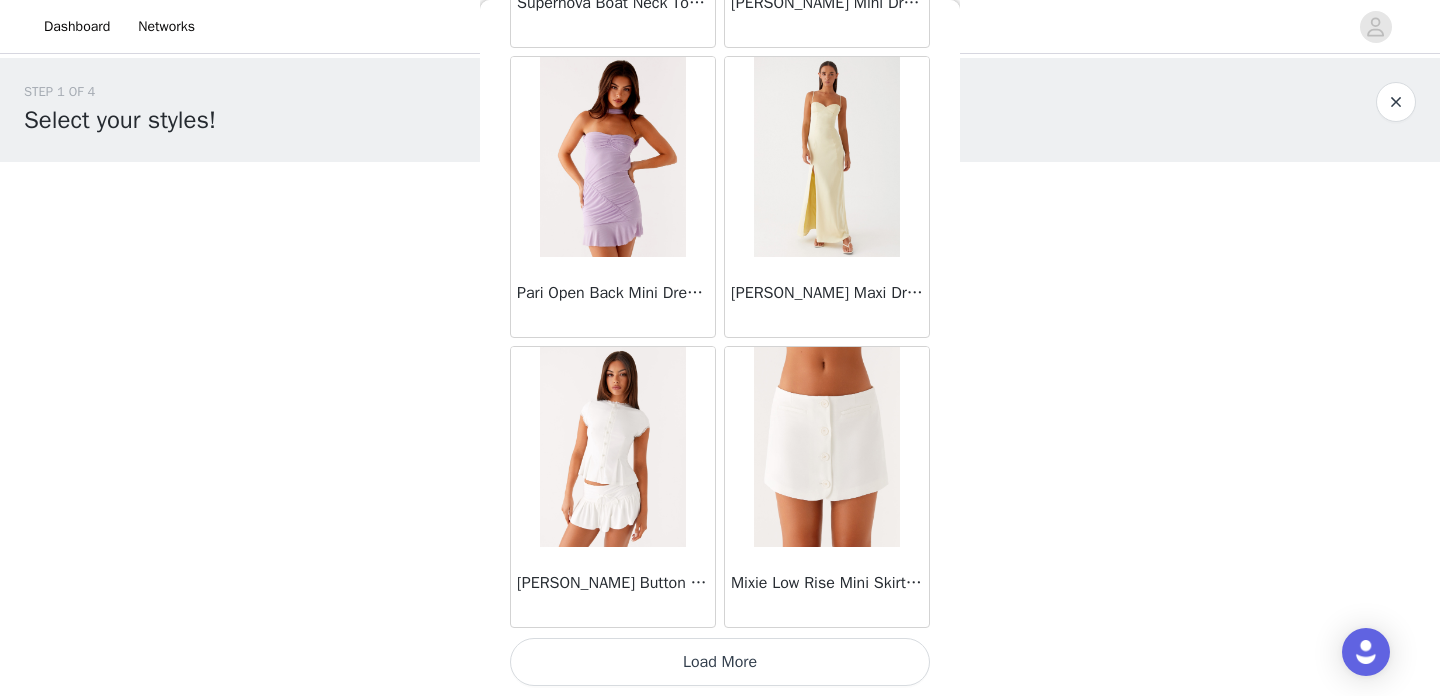 click on "Load More" at bounding box center [720, 662] 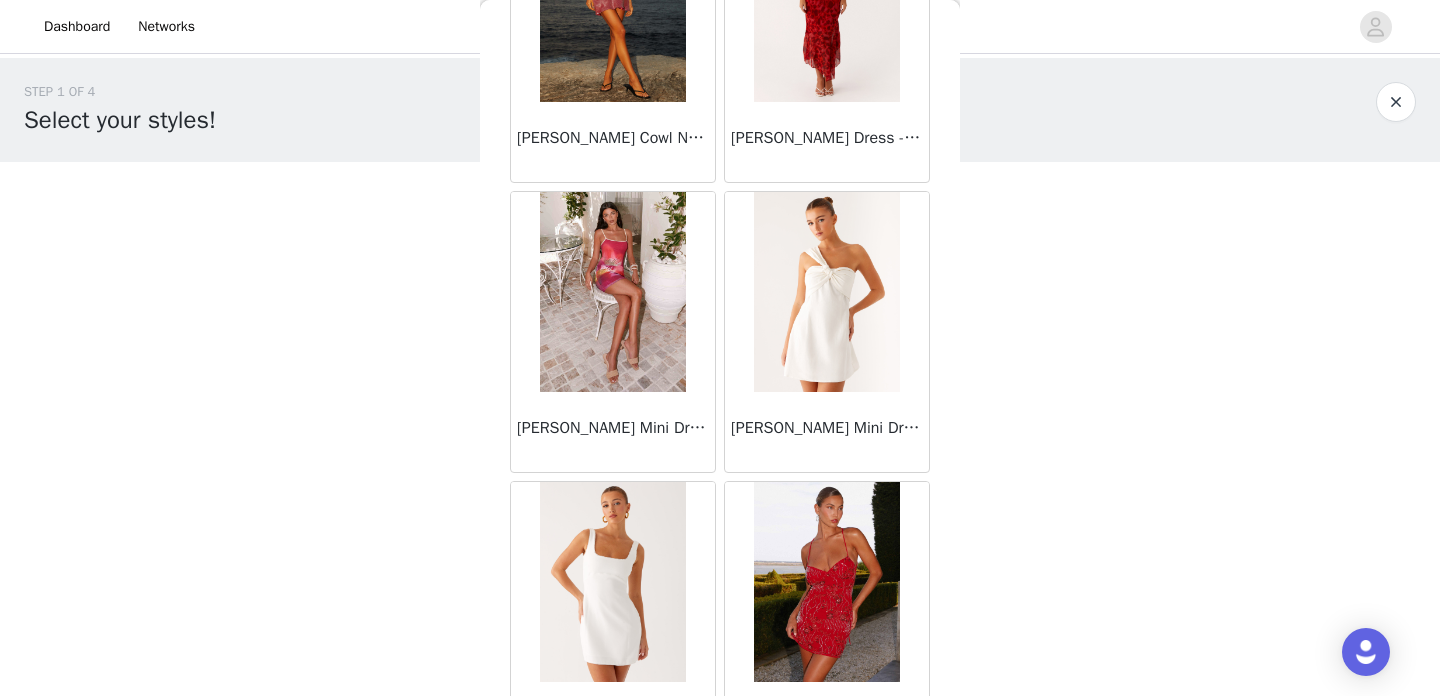 scroll, scrollTop: 71964, scrollLeft: 0, axis: vertical 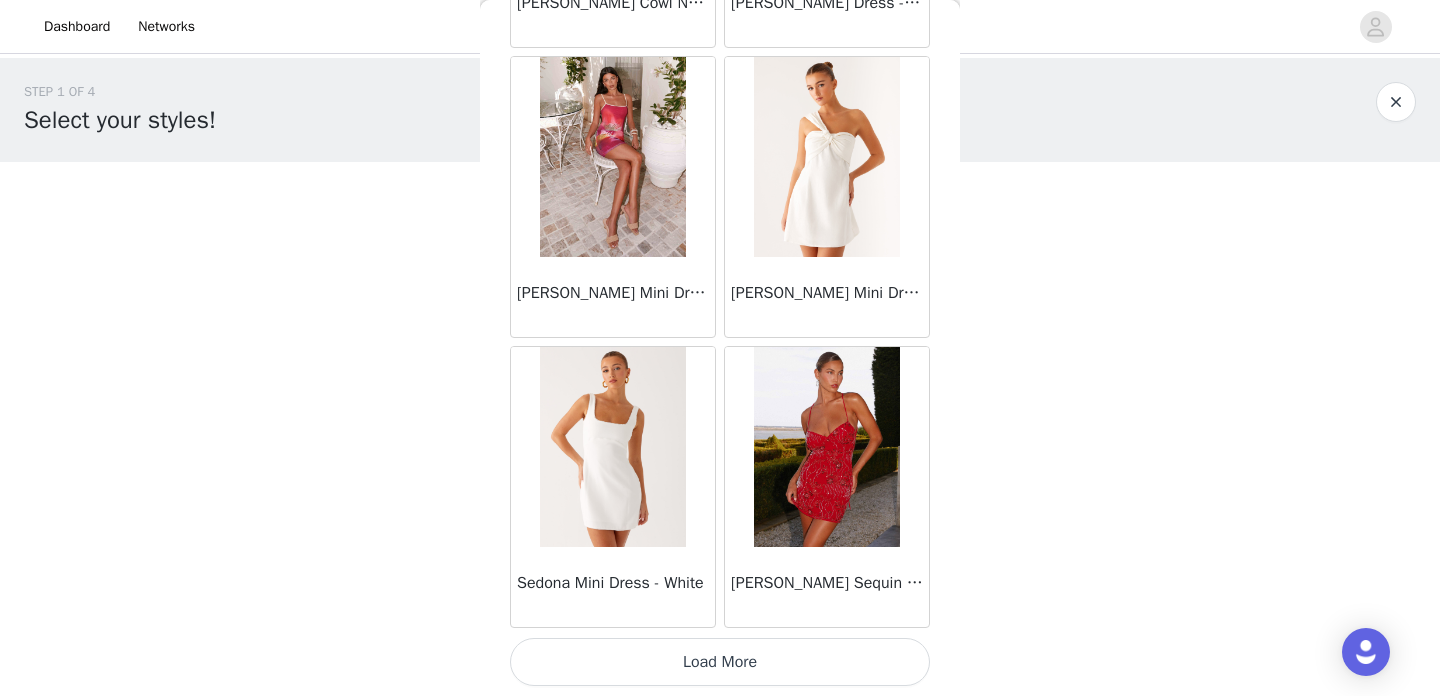click on "Load More" at bounding box center [720, 662] 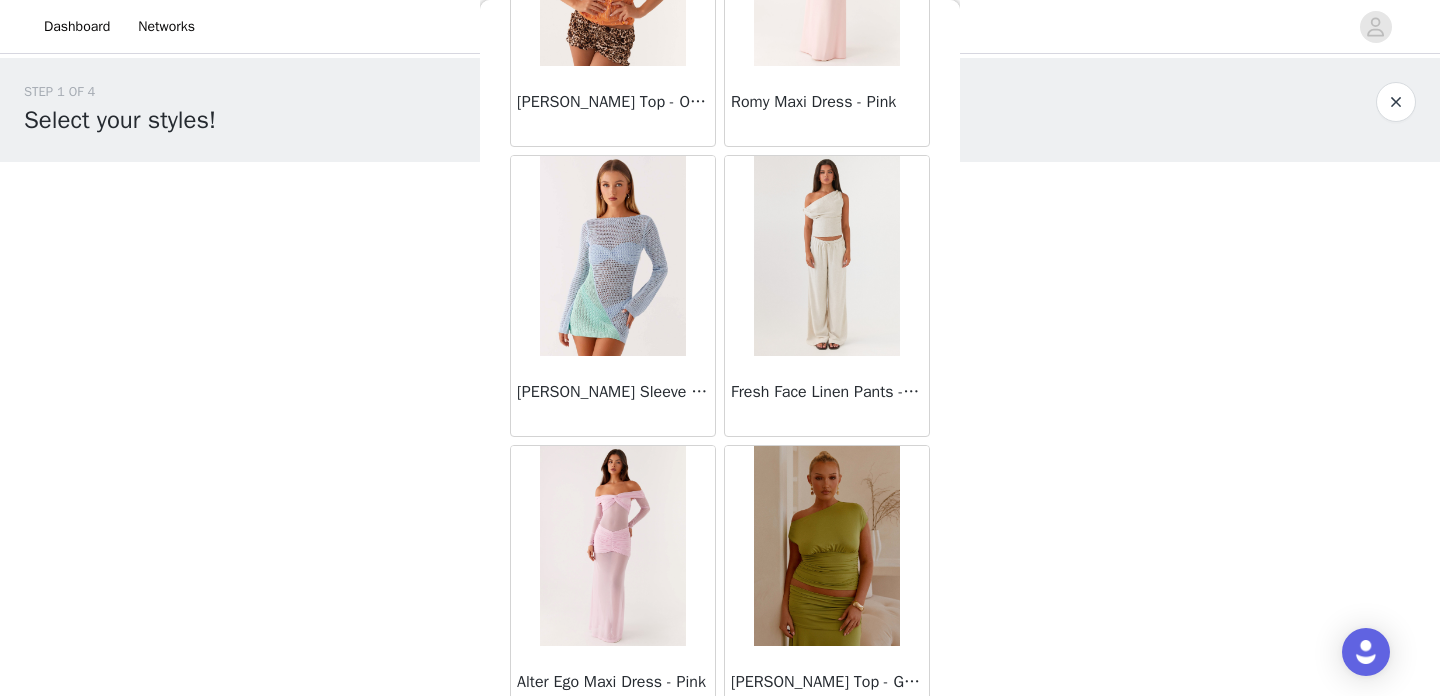 scroll, scrollTop: 74864, scrollLeft: 0, axis: vertical 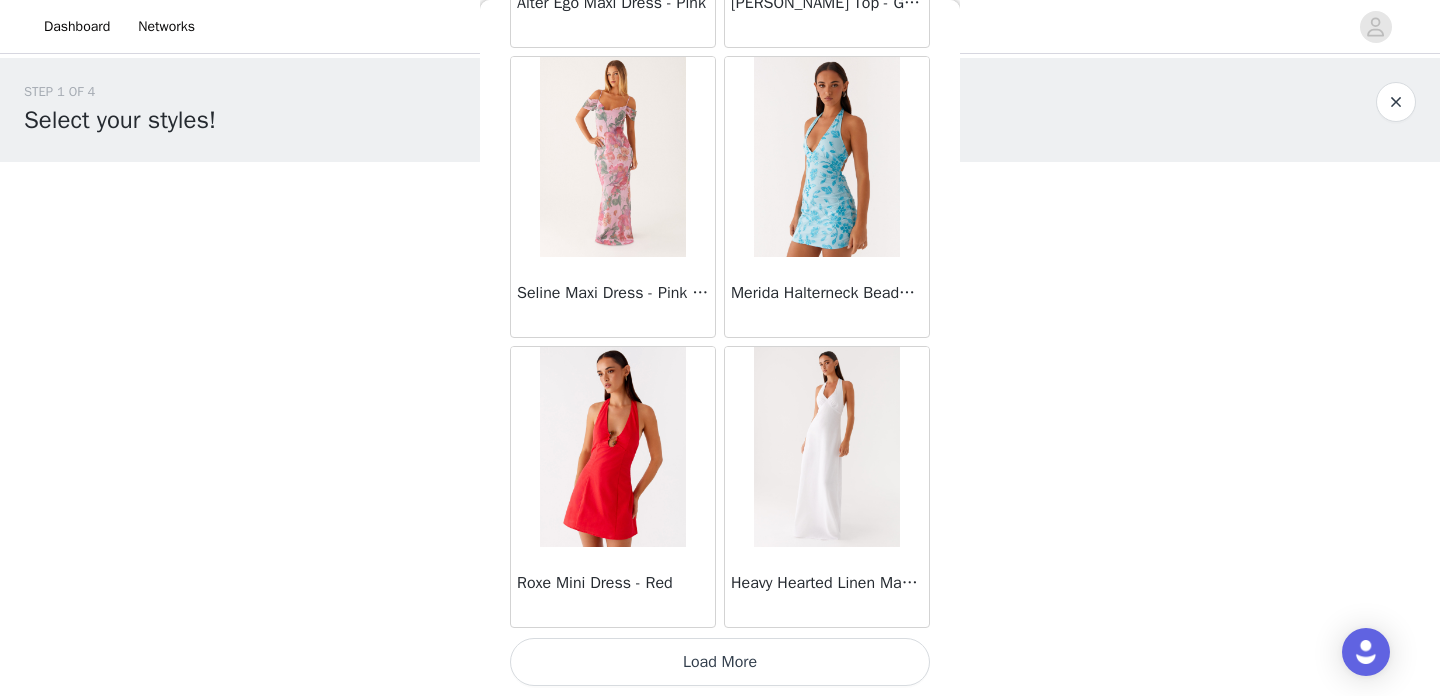 click on "Load More" at bounding box center [720, 662] 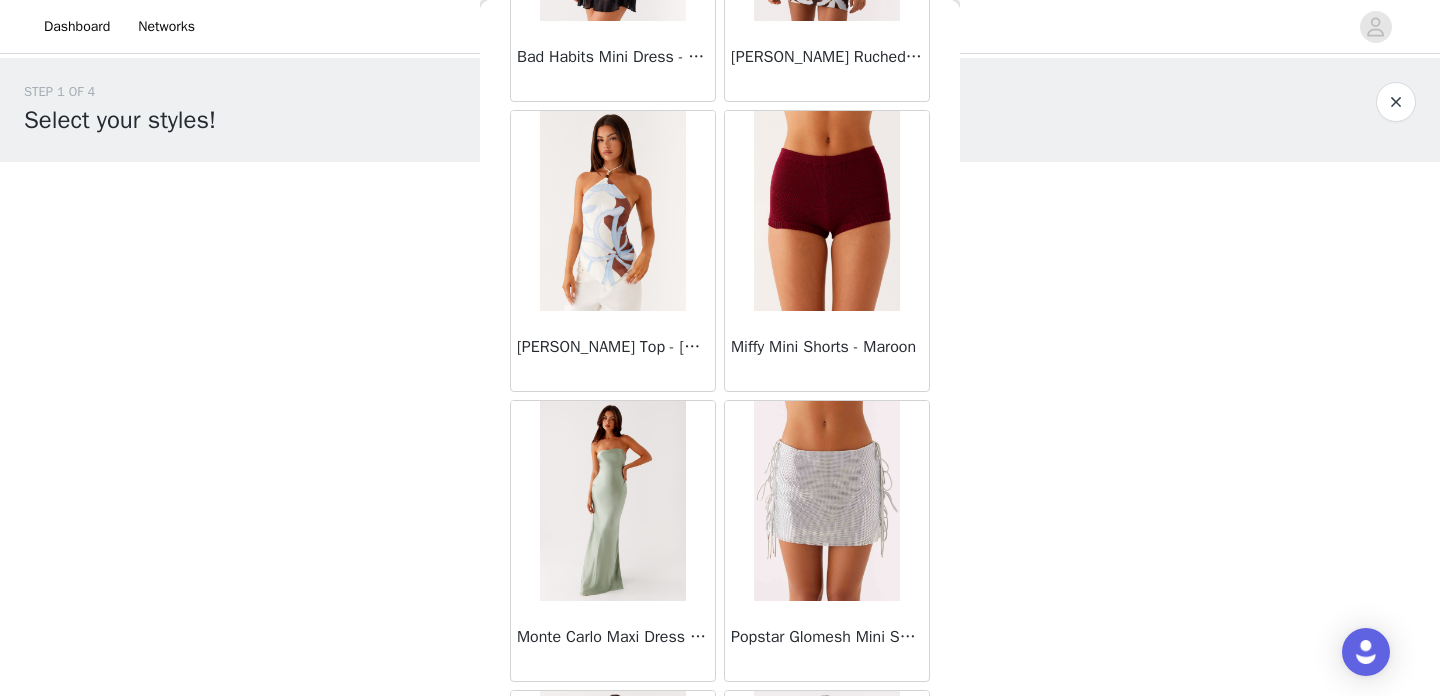 scroll, scrollTop: 77764, scrollLeft: 0, axis: vertical 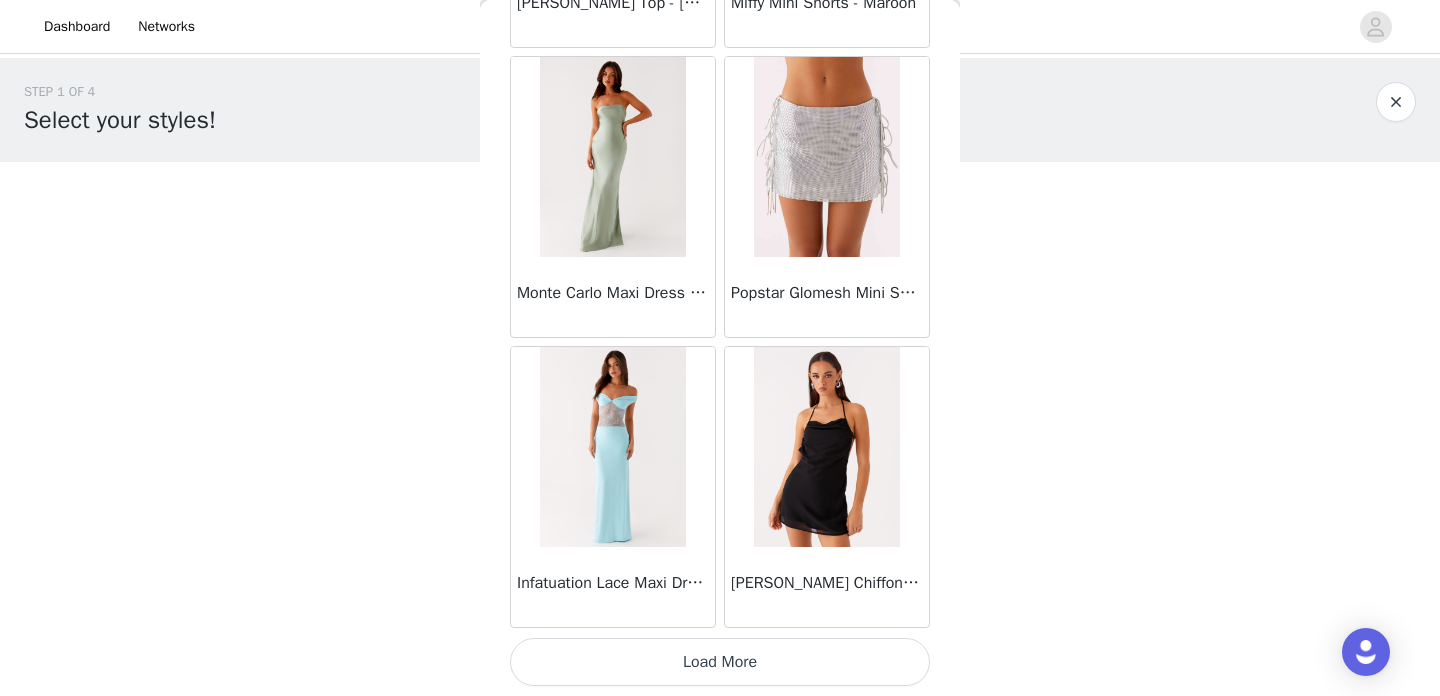 click on "Load More" at bounding box center (720, 662) 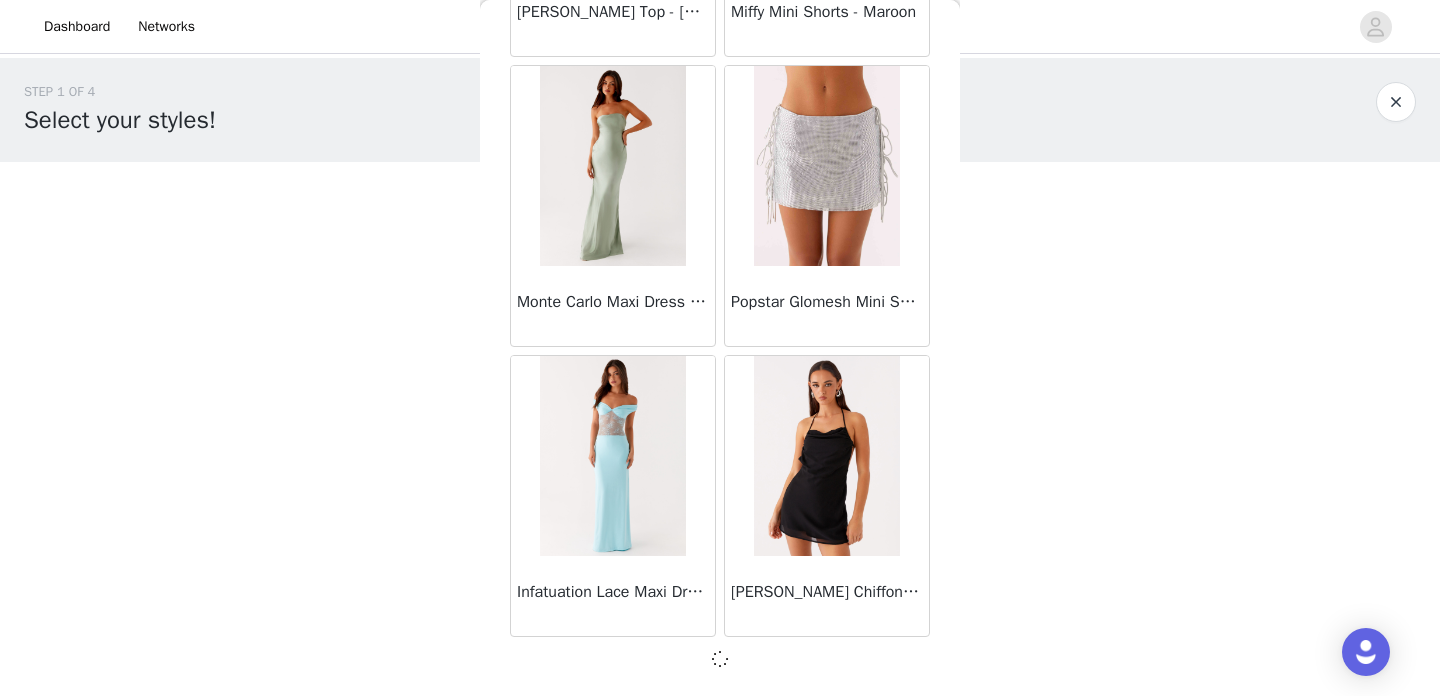 scroll, scrollTop: 77755, scrollLeft: 0, axis: vertical 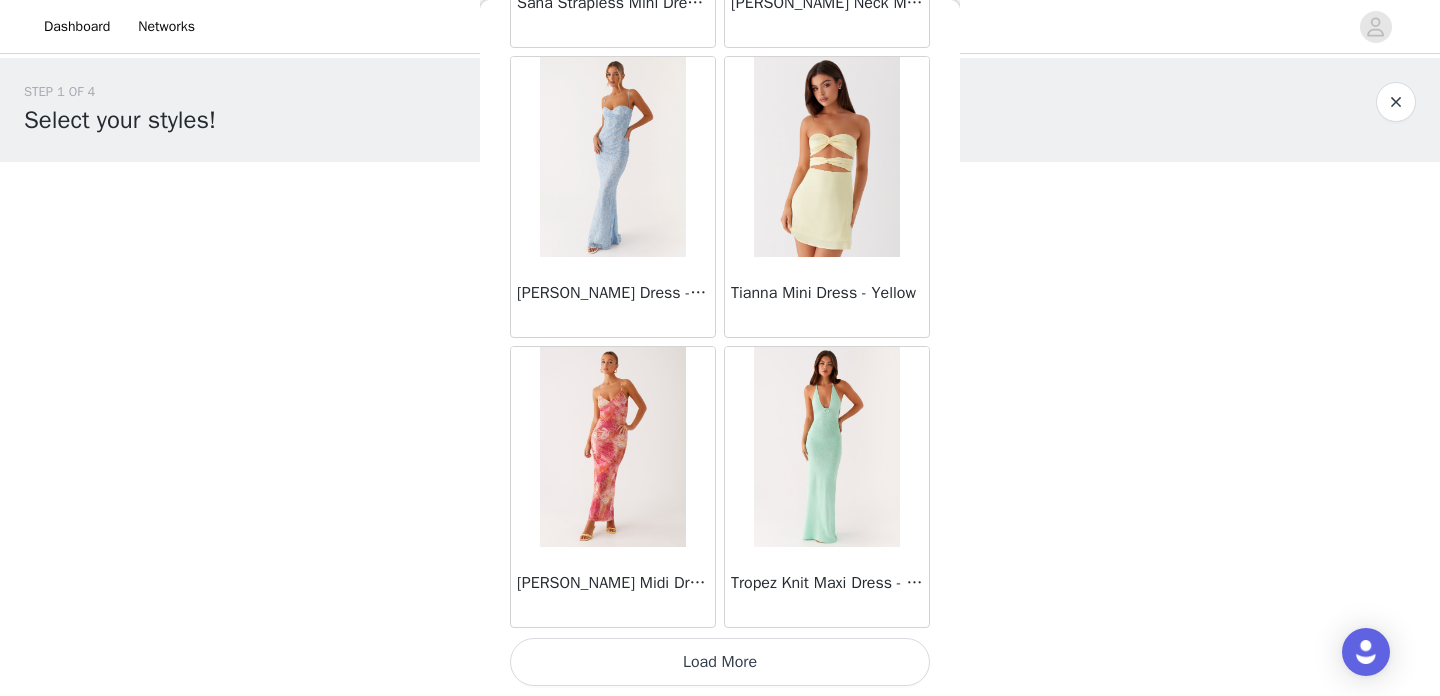click on "Load More" at bounding box center [720, 662] 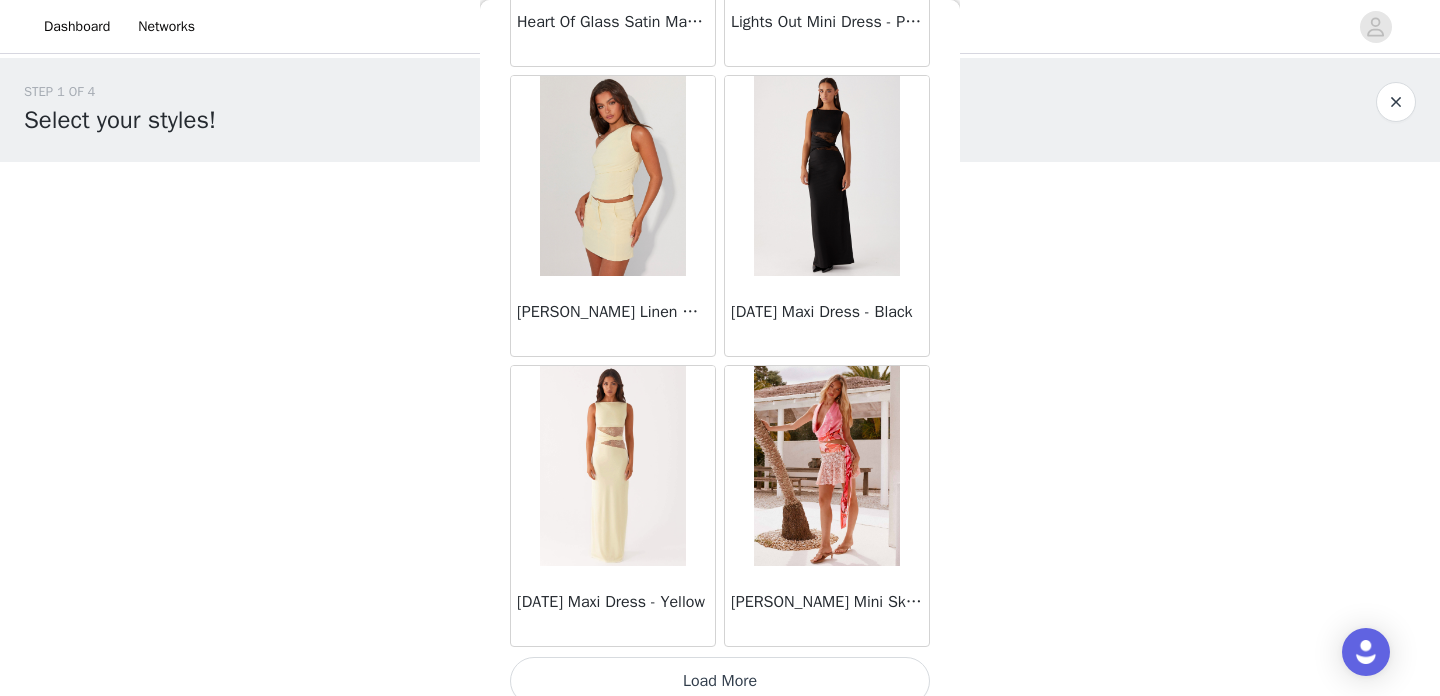 scroll, scrollTop: 83564, scrollLeft: 0, axis: vertical 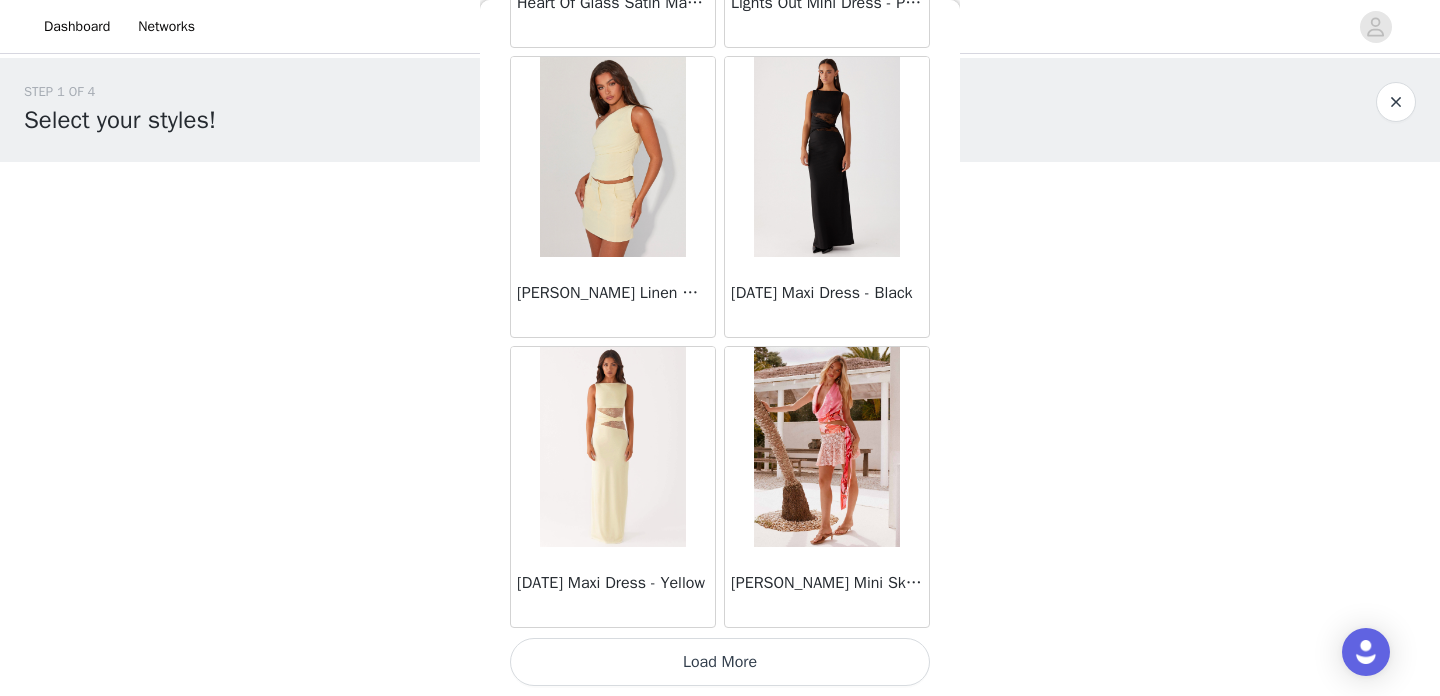 click on "Load More" at bounding box center [720, 662] 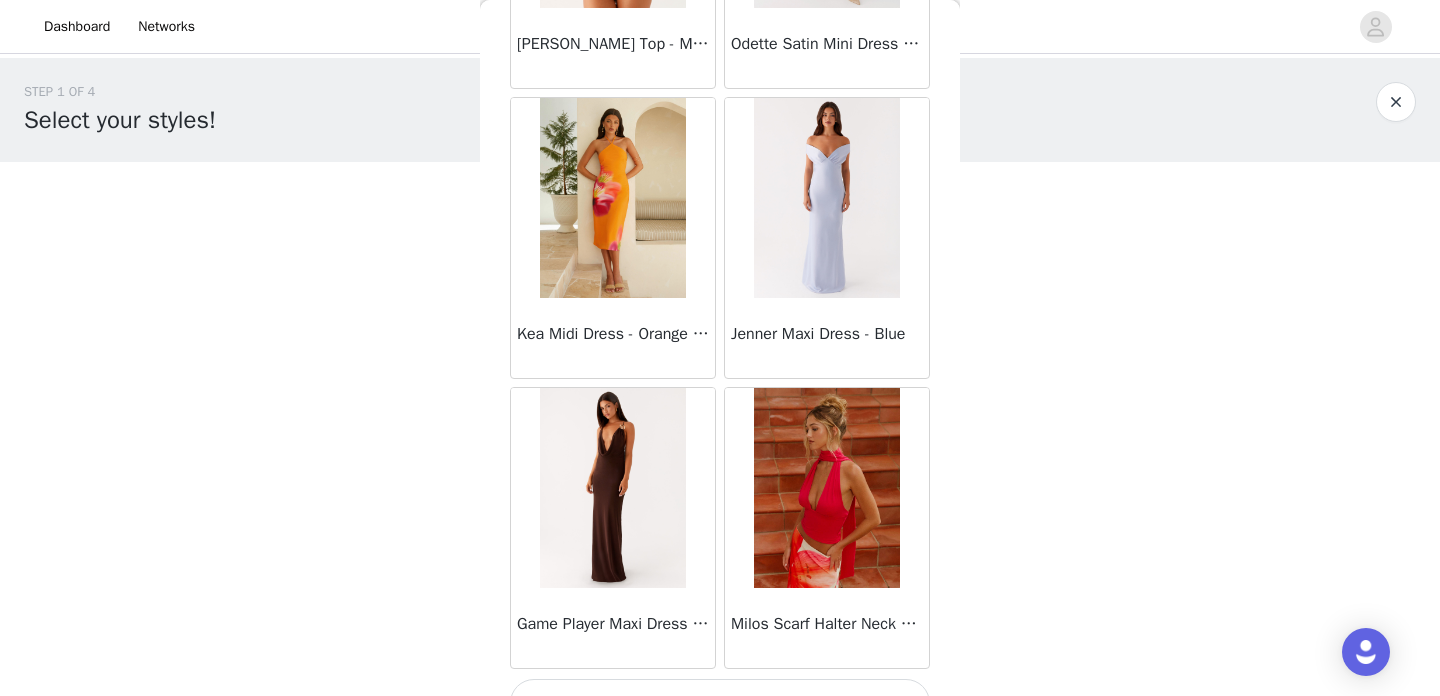 scroll, scrollTop: 86464, scrollLeft: 0, axis: vertical 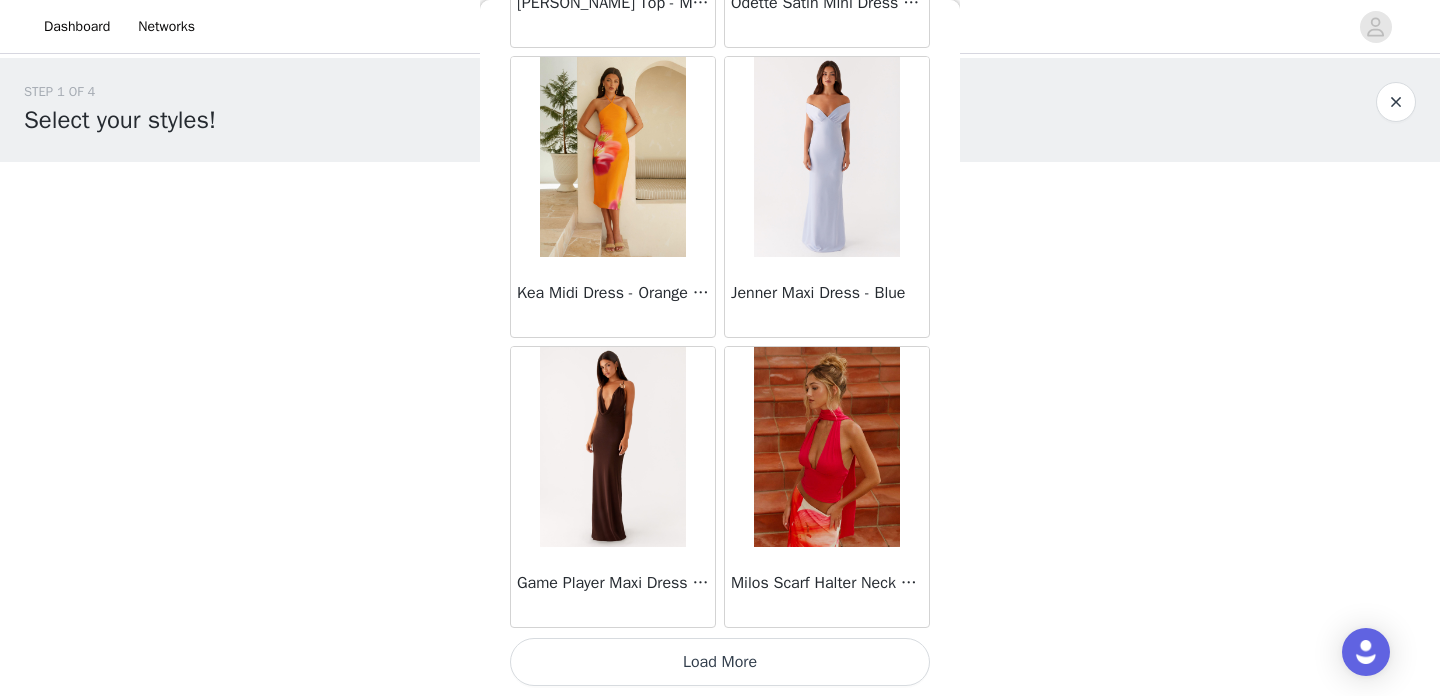 click on "Load More" at bounding box center [720, 662] 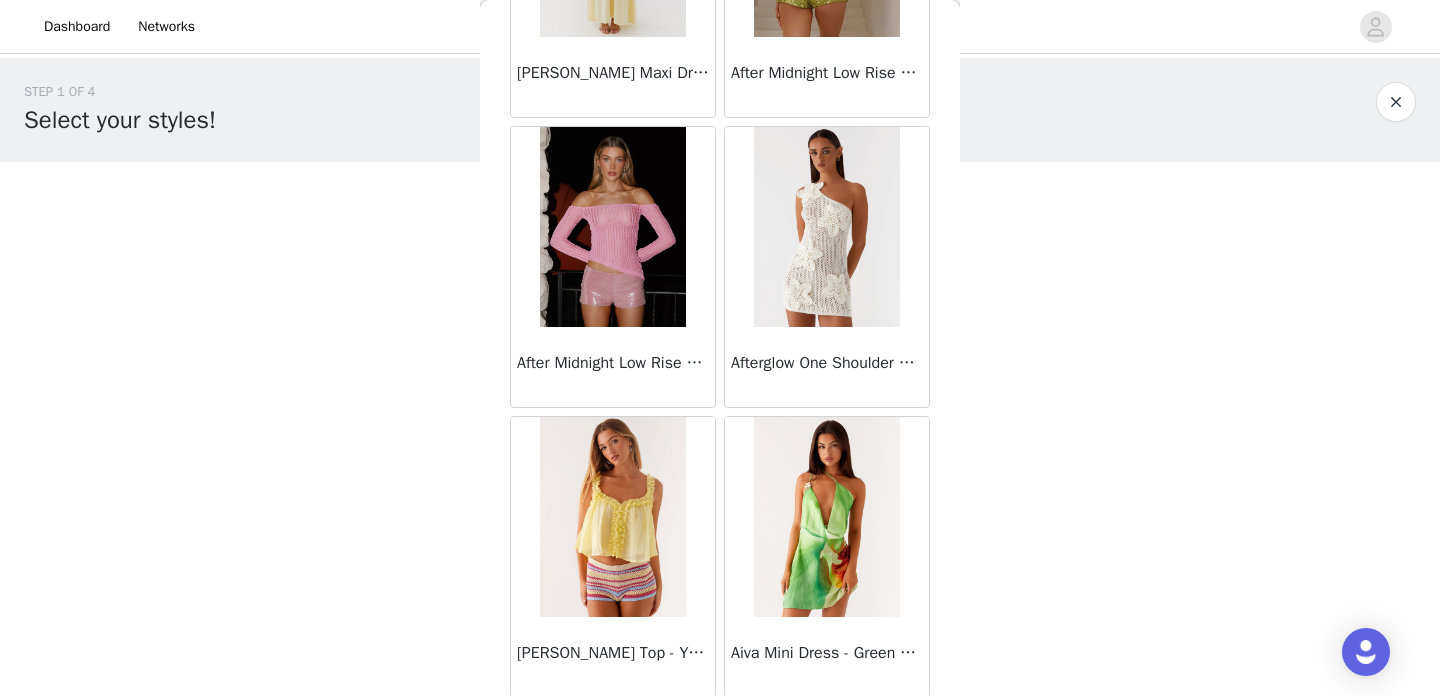 scroll, scrollTop: 89364, scrollLeft: 0, axis: vertical 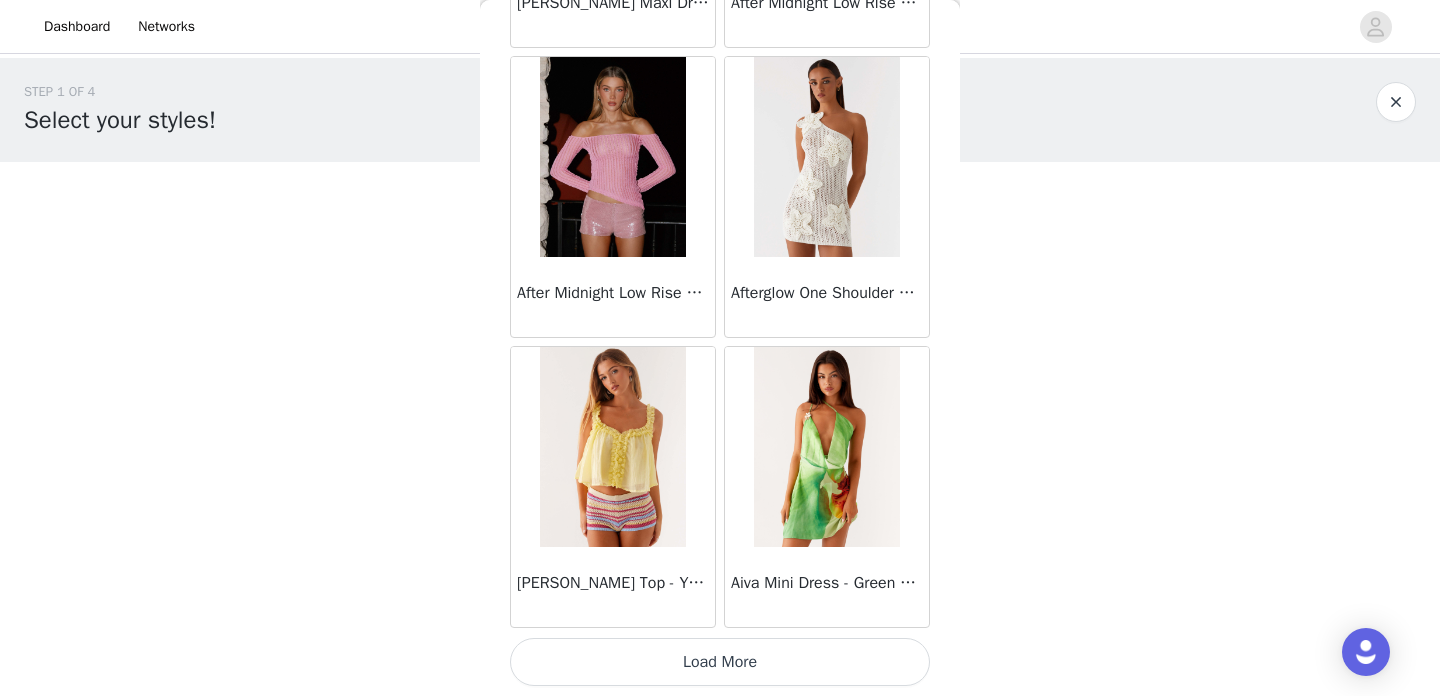 click on "Load More" at bounding box center (720, 662) 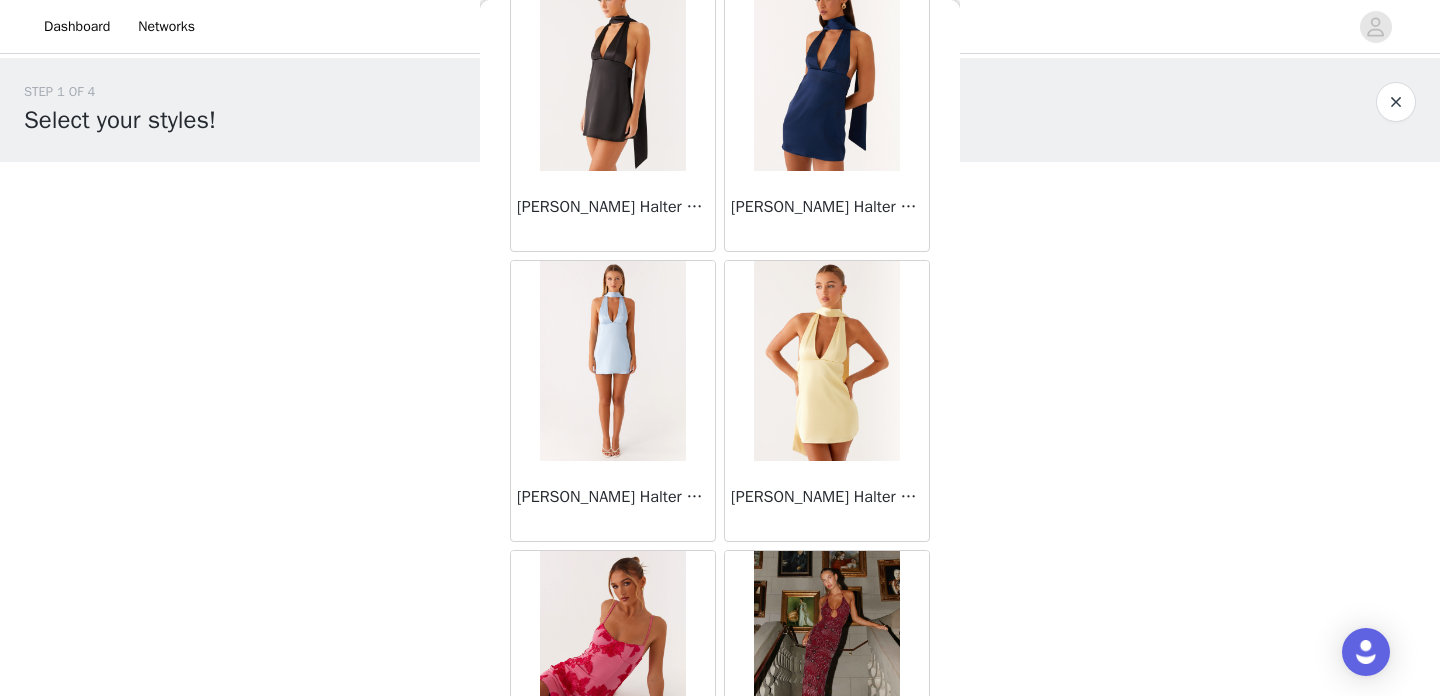 scroll, scrollTop: 92264, scrollLeft: 0, axis: vertical 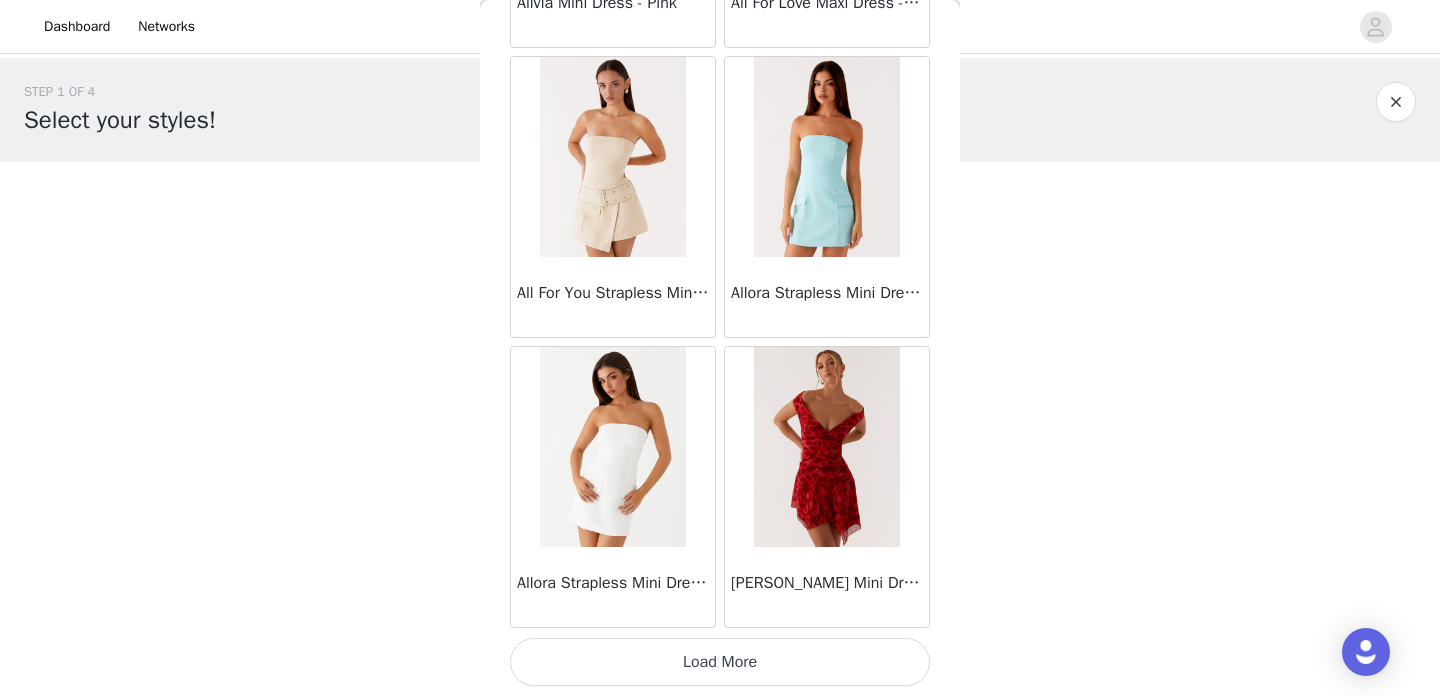 click on "Load More" at bounding box center (720, 662) 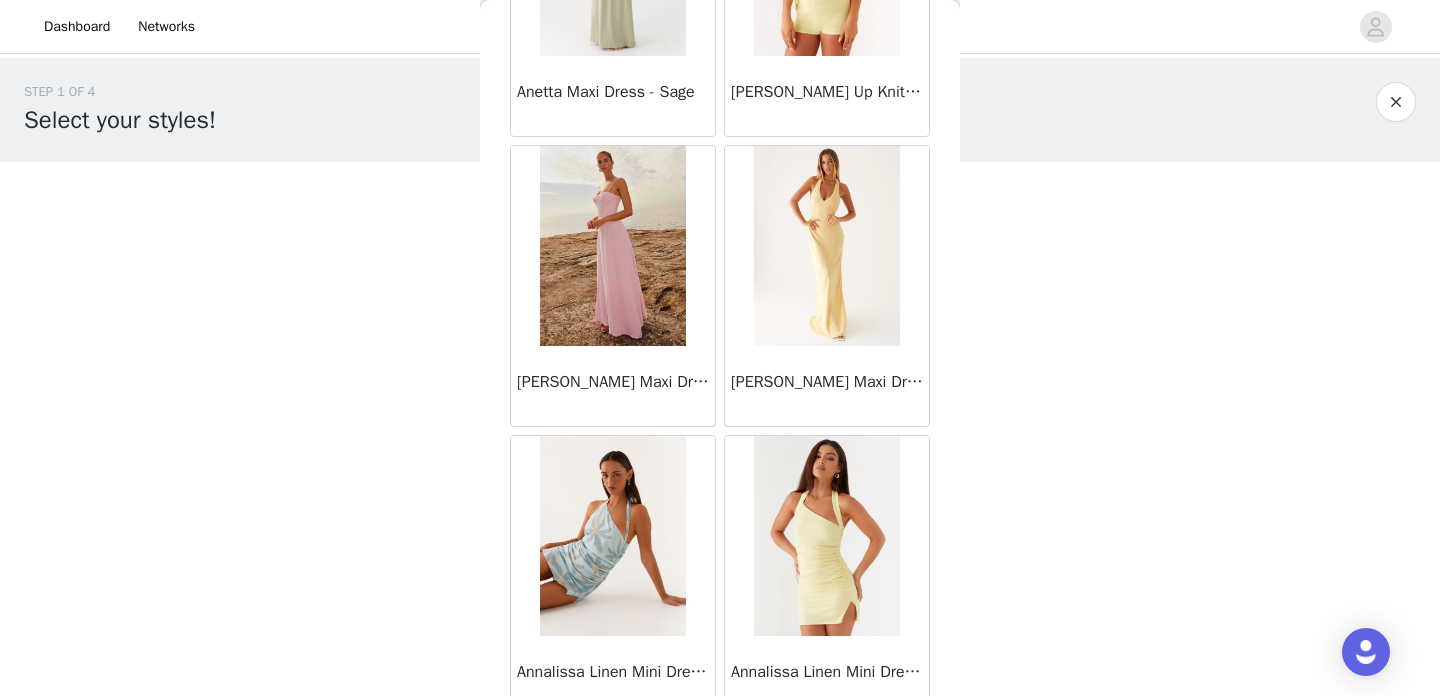 scroll, scrollTop: 95164, scrollLeft: 0, axis: vertical 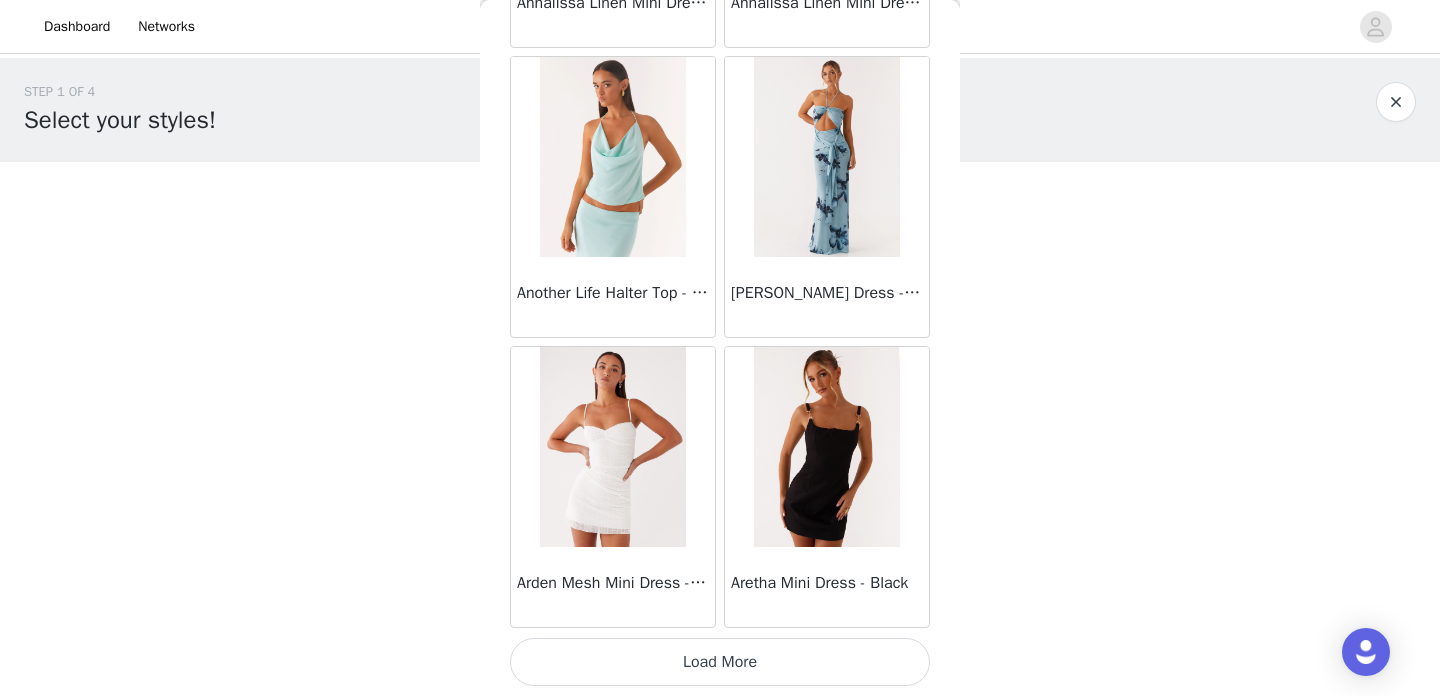 click on "Load More" at bounding box center [720, 662] 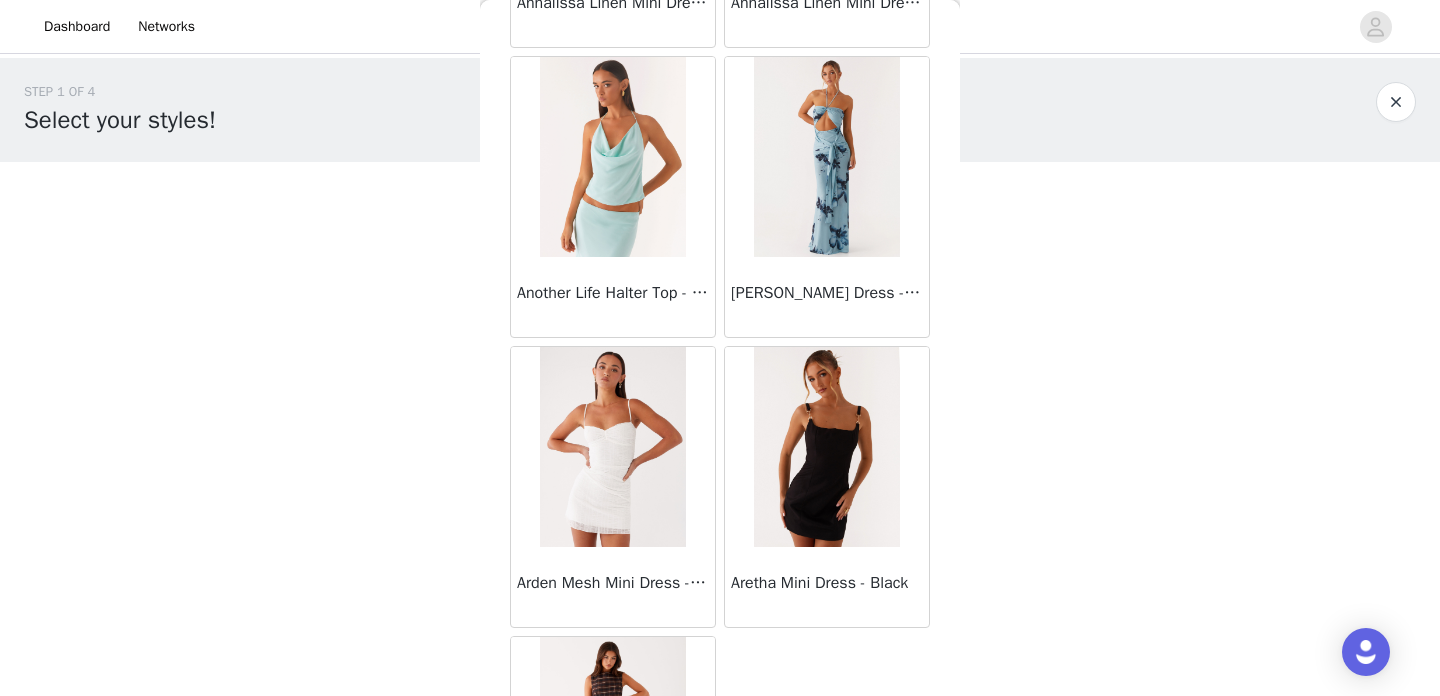 scroll 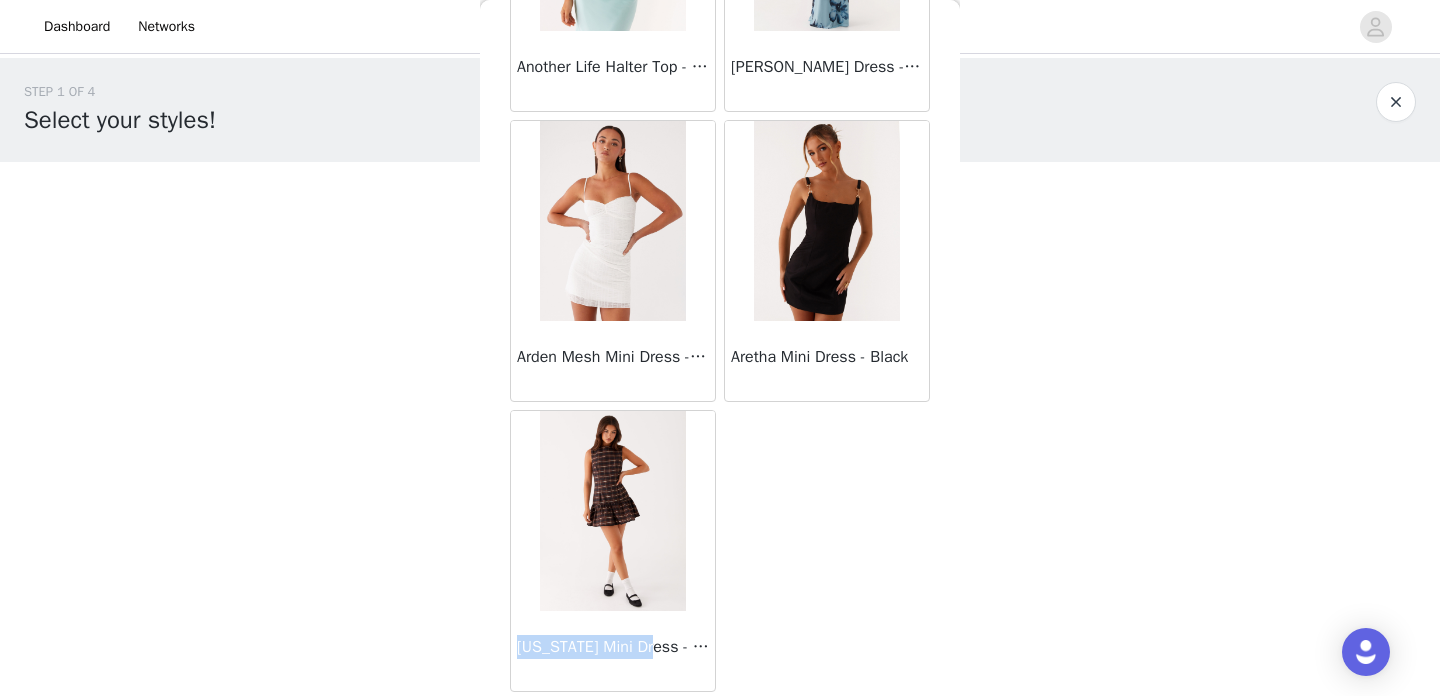 drag, startPoint x: 520, startPoint y: 649, endPoint x: 656, endPoint y: 647, distance: 136.01471 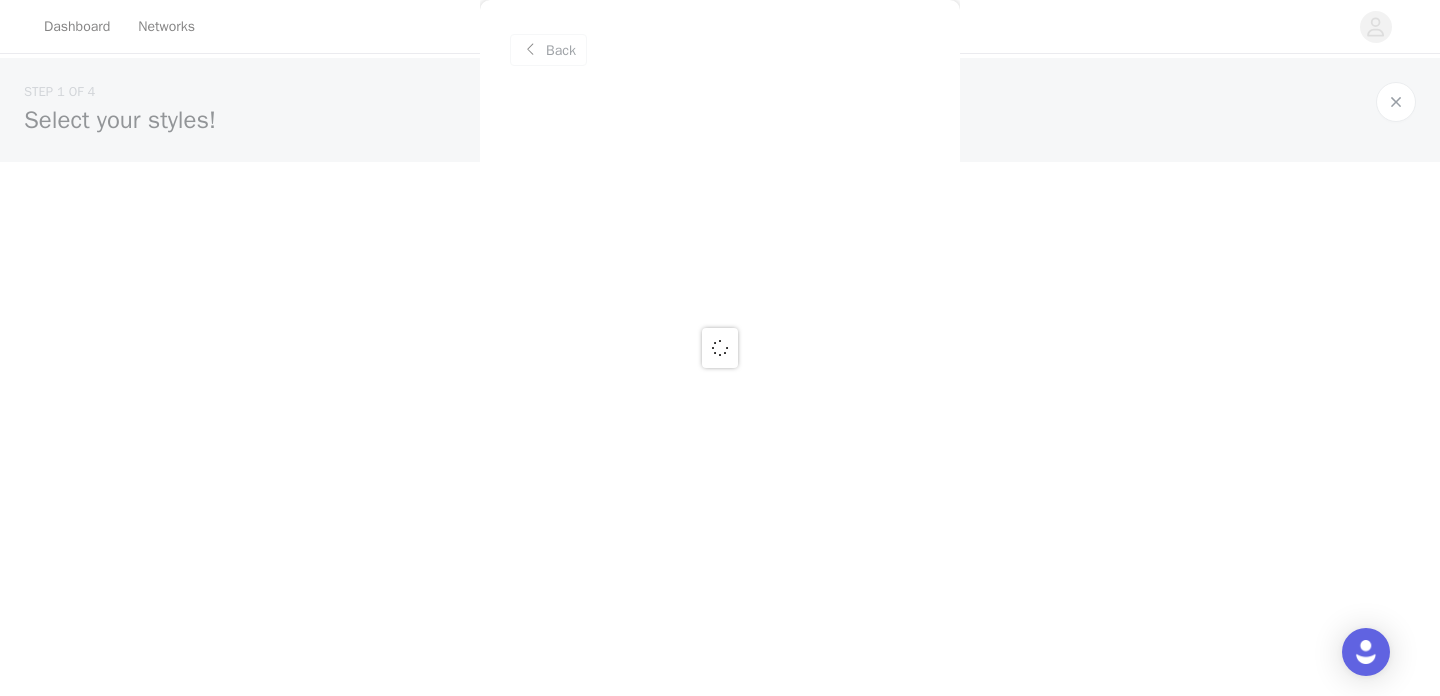 scroll, scrollTop: 0, scrollLeft: 0, axis: both 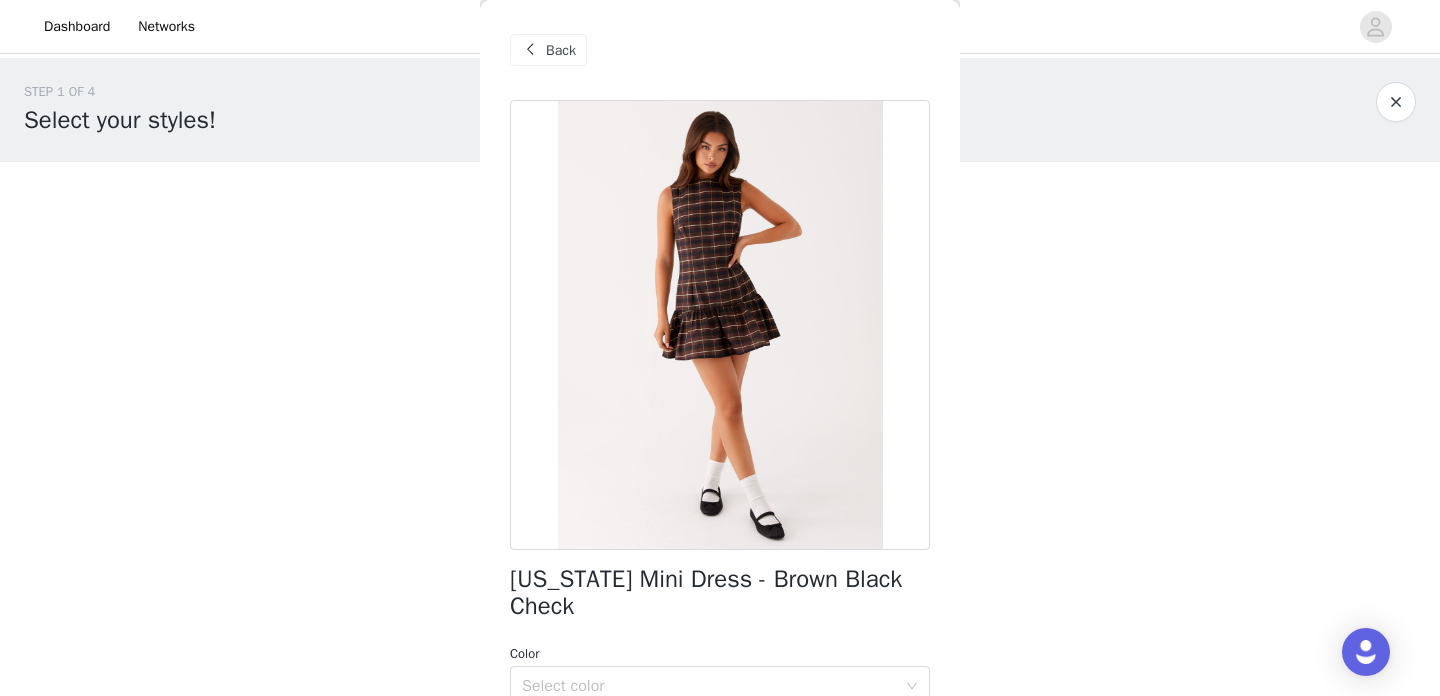 click on "Back" at bounding box center (561, 50) 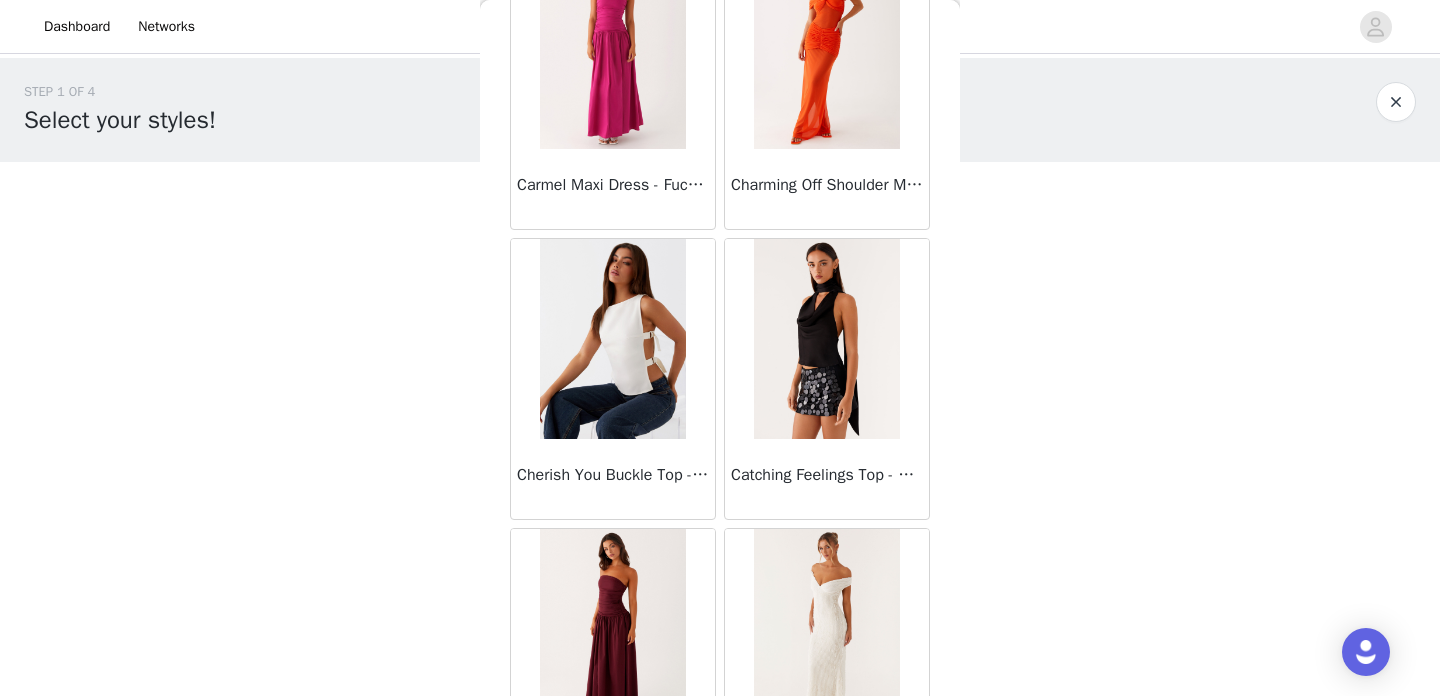 scroll, scrollTop: 11424, scrollLeft: 0, axis: vertical 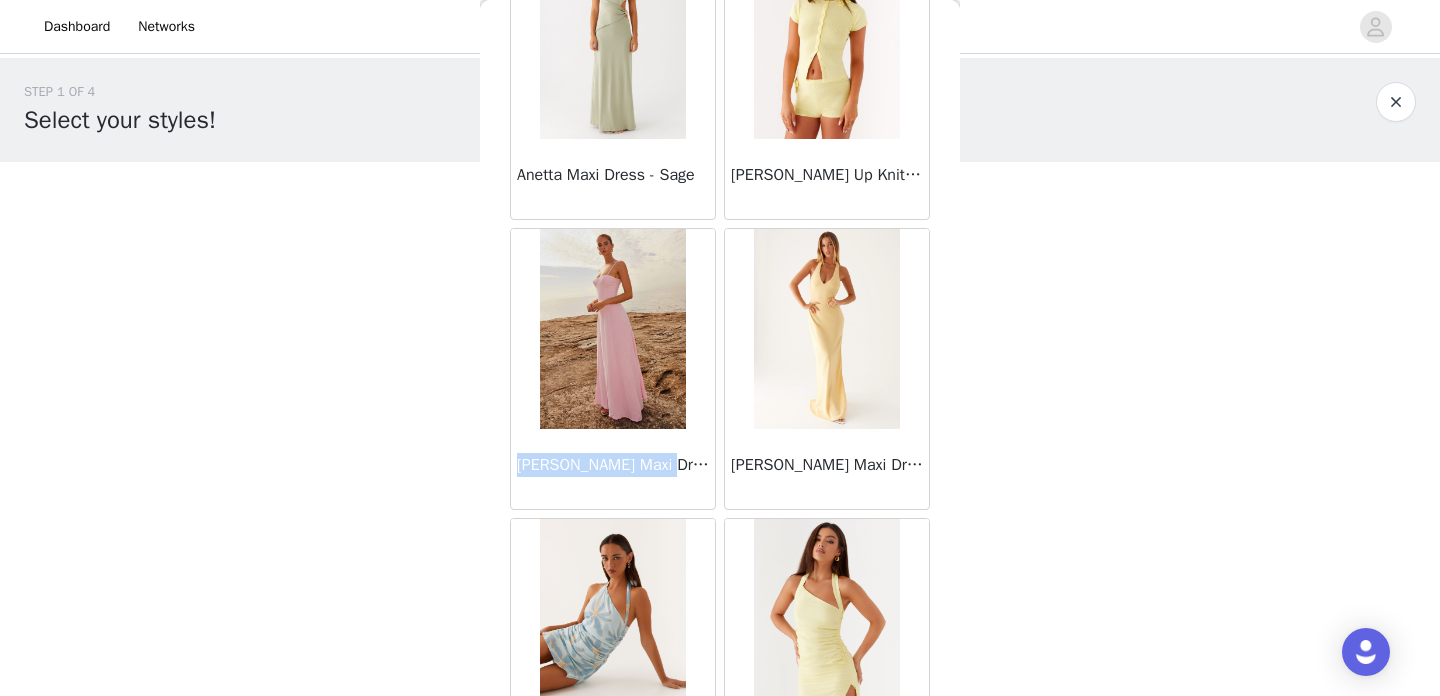 drag, startPoint x: 518, startPoint y: 462, endPoint x: 668, endPoint y: 460, distance: 150.01334 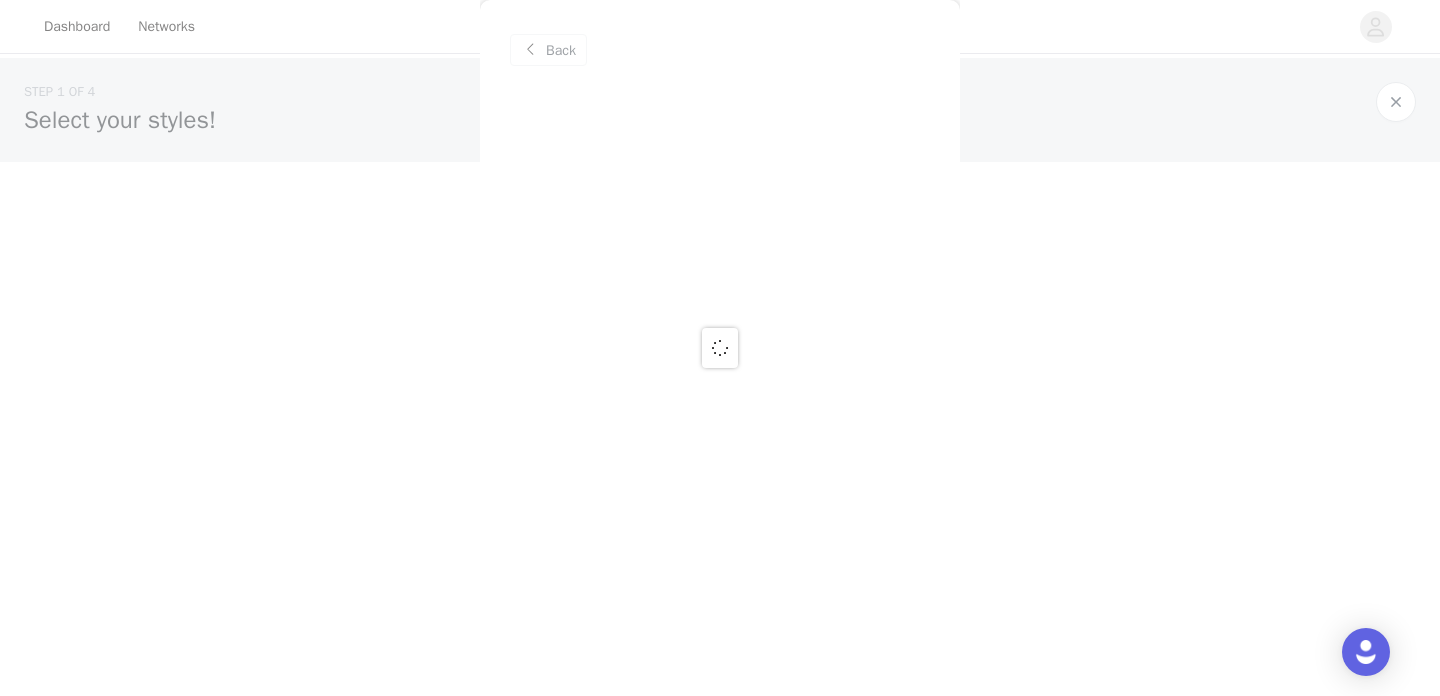 scroll, scrollTop: 0, scrollLeft: 0, axis: both 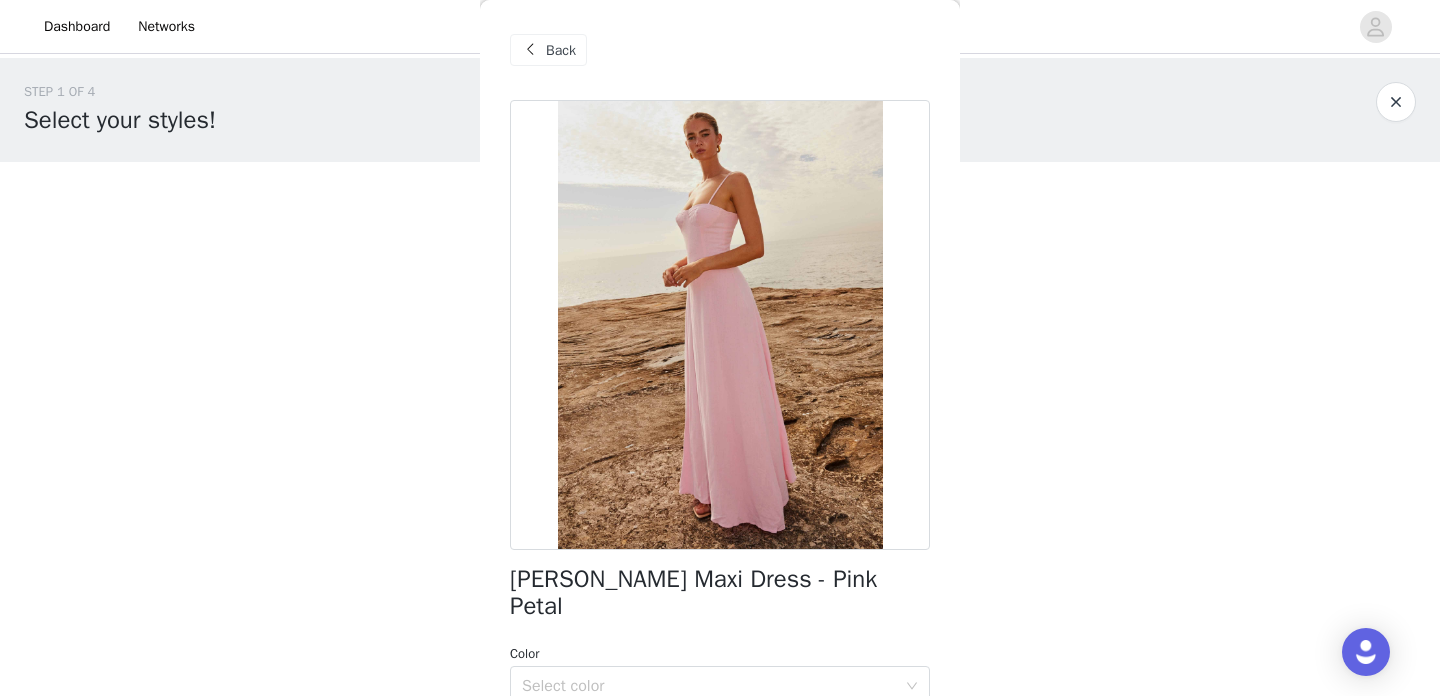 click on "Back" at bounding box center [561, 50] 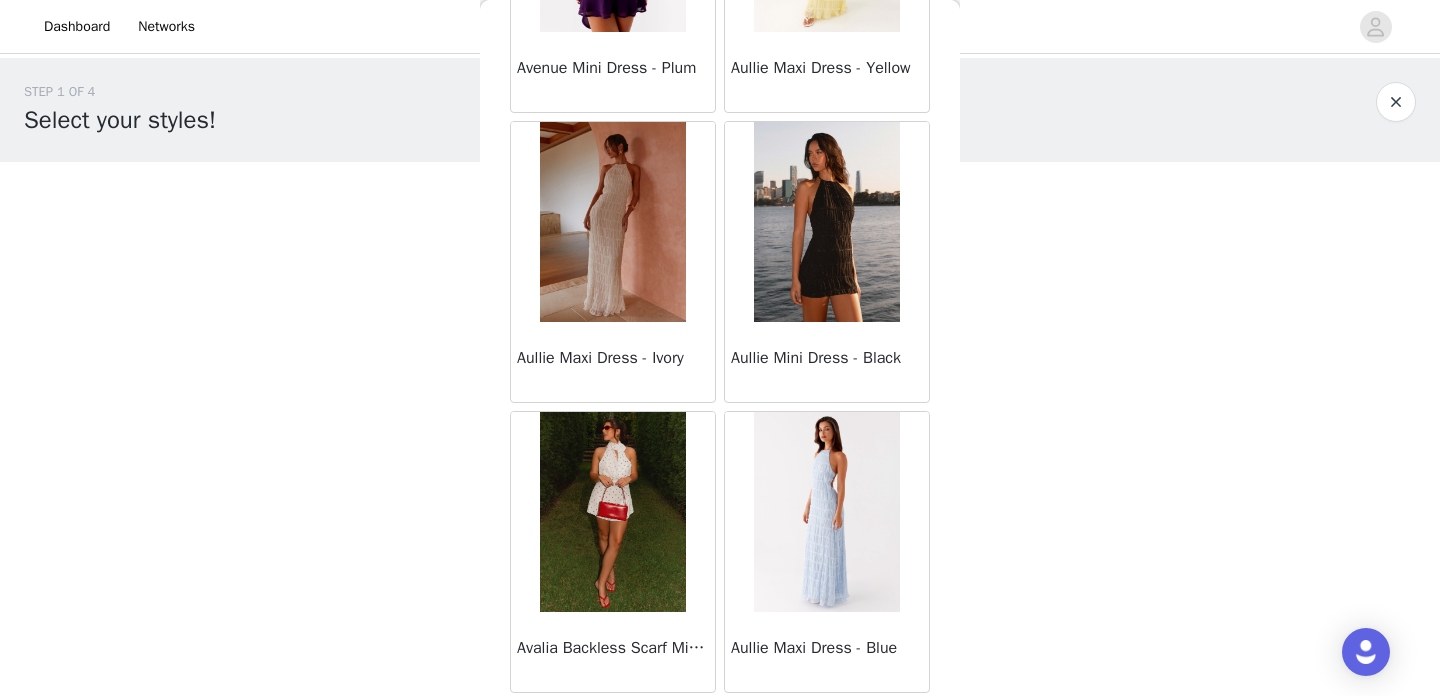 scroll, scrollTop: 883, scrollLeft: 0, axis: vertical 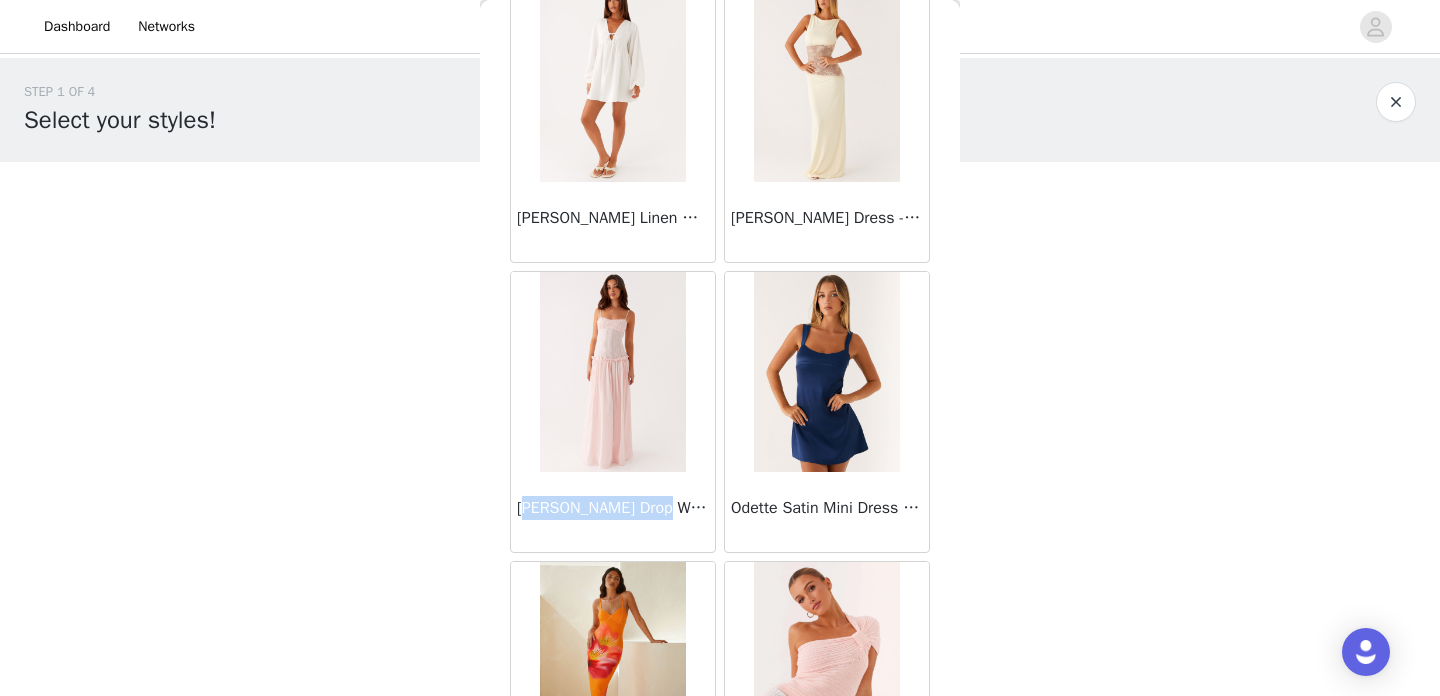 copy on "acinda Drop Waist" 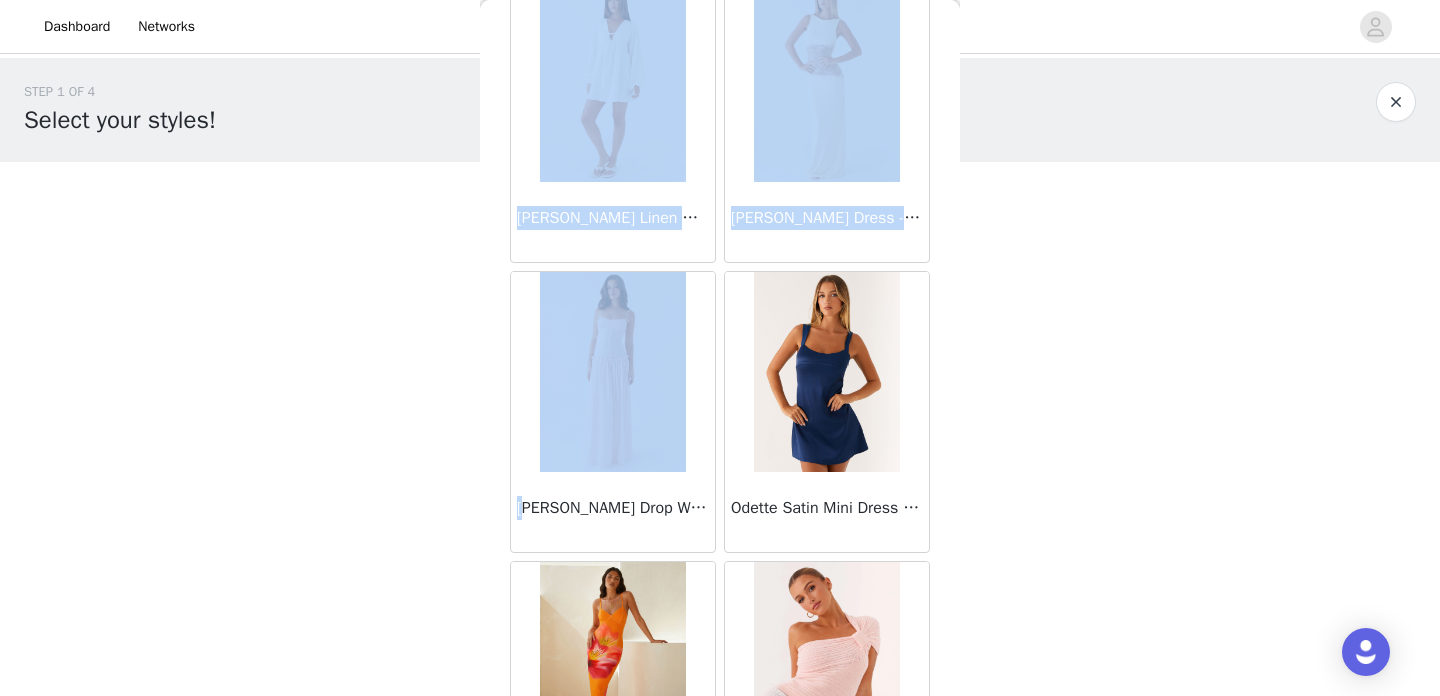 drag, startPoint x: 523, startPoint y: 508, endPoint x: 287, endPoint y: 521, distance: 236.35777 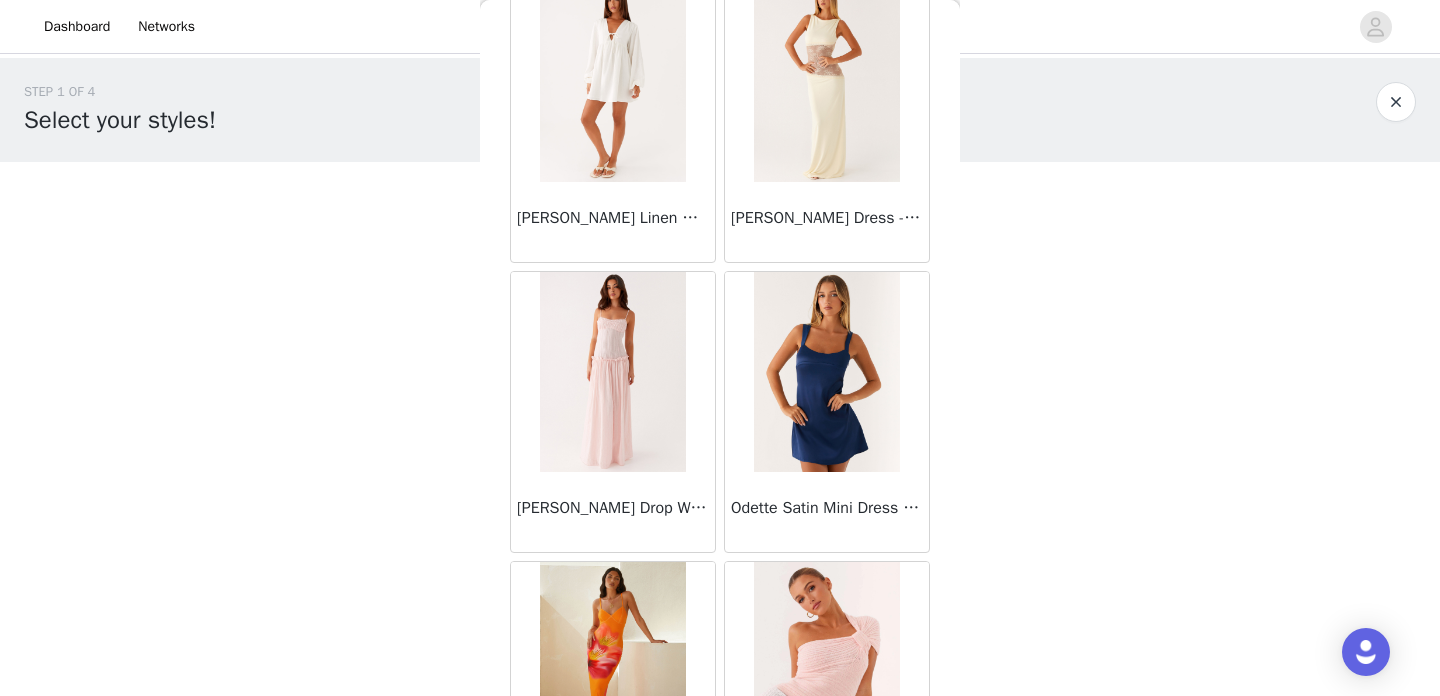 click on "STEP 1 OF 4
Select your styles!
Please note that the sizes are in AU Sizes. Australian Sizing is 2 sizes up, so a US0 = AU4, US4 = AU8. Peppermayo Size Guide: [URL][DOMAIN_NAME]       0/3 Selected           Add Product       Back       [PERSON_NAME] Strapless Mini Dress - Yellow       [PERSON_NAME] Maxi Dress - Orange Blue Floral       Avenue Mini Dress - Plum       Aullie Maxi Dress - Yellow       Aullie Maxi Dress - Ivory       Aullie Mini Dress - Black       Avalia Backless Scarf Mini Dress - White Polka Dot       Aullie Maxi Dress - Blue       [PERSON_NAME] Maxi Dress - Bloom Wave Print       Athens One Shoulder Top - Floral       Aullie Mini Dress - Blue       Aullie Maxi Dress - [PERSON_NAME] Strapless Mini Dress - Cobalt       Atlantic Midi Dress - Yellow       Aullie Maxi Dress - Pink       Azura Halter Top - Yellow       Beki Beaded Mesh Maxi Dress - Deep Red" at bounding box center (720, 237) 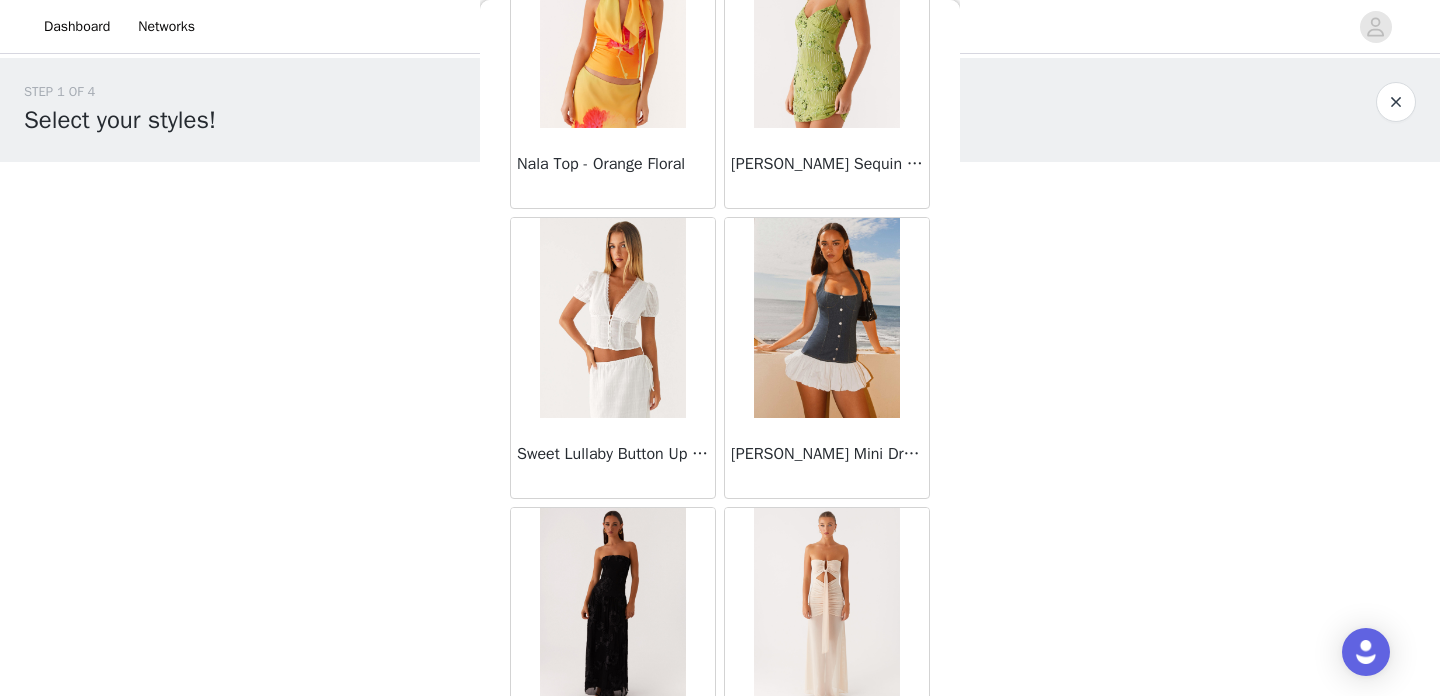 scroll, scrollTop: 73252, scrollLeft: 0, axis: vertical 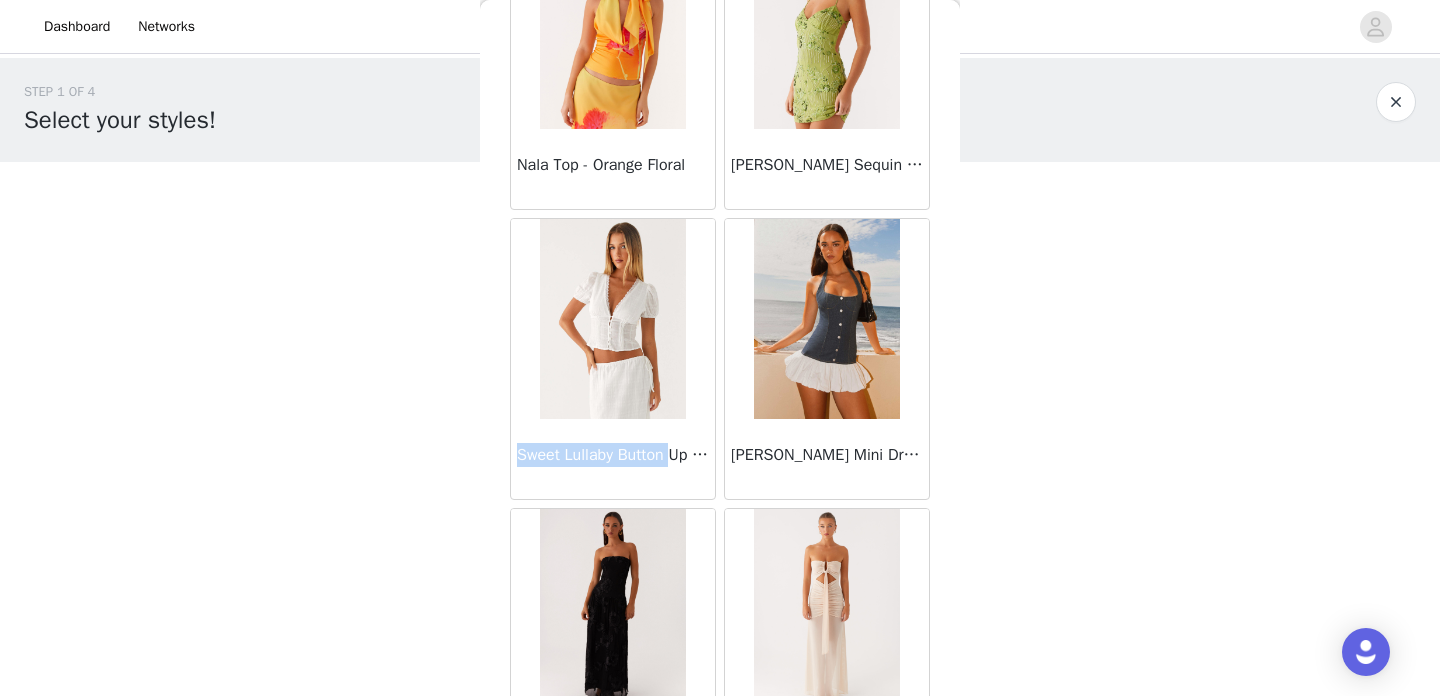 copy on "Sweet Lullaby Button" 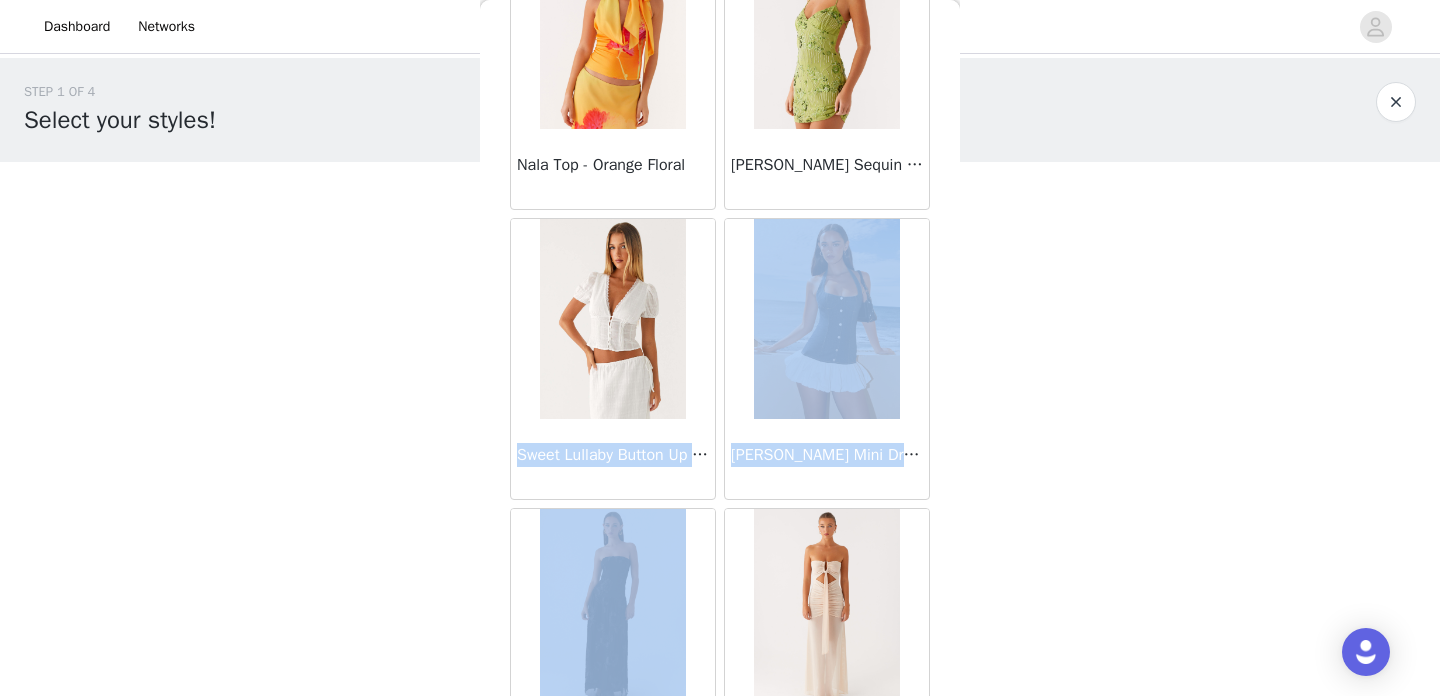 drag, startPoint x: 520, startPoint y: 453, endPoint x: 513, endPoint y: 653, distance: 200.12247 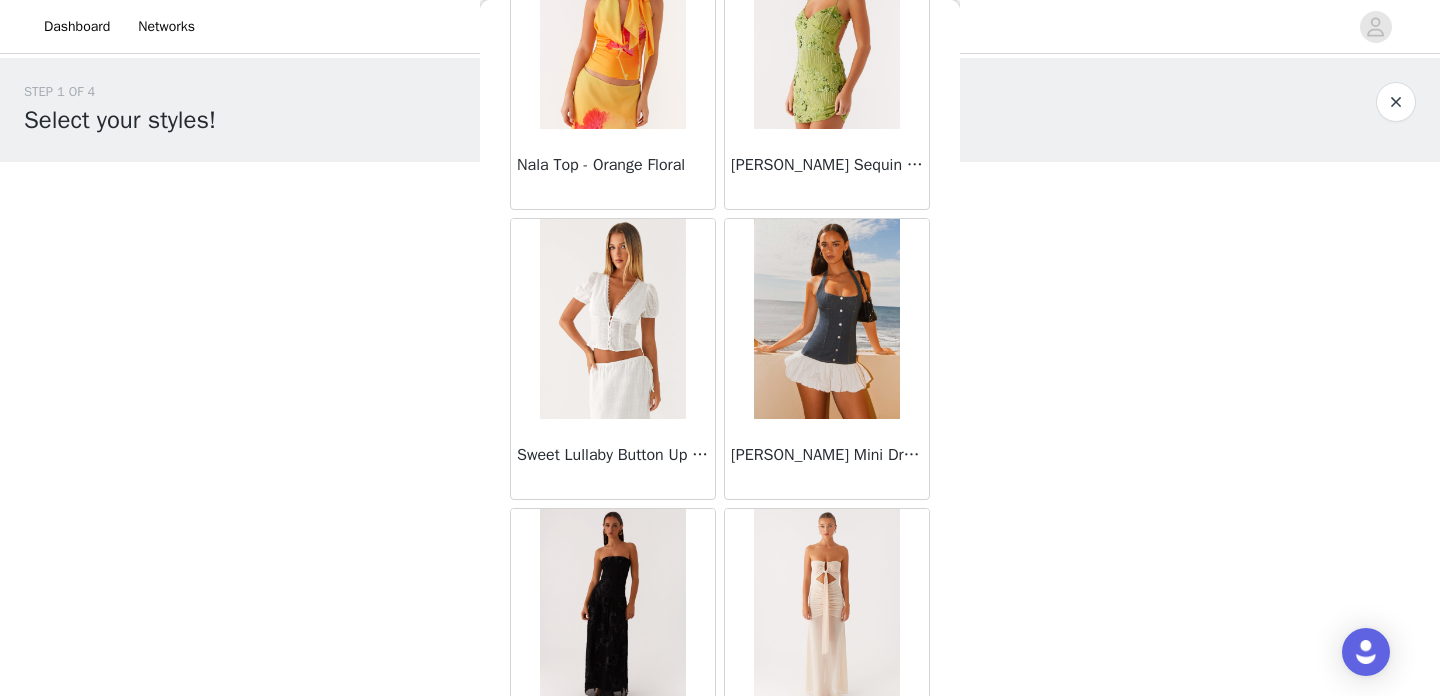 click on "STEP 1 OF 4
Select your styles!
Please note that the sizes are in AU Sizes. Australian Sizing is 2 sizes up, so a US0 = AU4, US4 = AU8. Peppermayo Size Guide: [URL][DOMAIN_NAME]       0/3 Selected           Add Product       Back       [PERSON_NAME] Strapless Mini Dress - Yellow       [PERSON_NAME] Maxi Dress - Orange Blue Floral       Avenue Mini Dress - Plum       Aullie Maxi Dress - Yellow       Aullie Maxi Dress - Ivory       Aullie Mini Dress - Black       Avalia Backless Scarf Mini Dress - White Polka Dot       Aullie Maxi Dress - Blue       [PERSON_NAME] Maxi Dress - Bloom Wave Print       Athens One Shoulder Top - Floral       Aullie Mini Dress - Blue       Aullie Maxi Dress - [PERSON_NAME] Strapless Mini Dress - Cobalt       Atlantic Midi Dress - Yellow       Aullie Maxi Dress - Pink       Azura Halter Top - Yellow       Beki Beaded Mesh Maxi Dress - Deep Red" at bounding box center [720, 237] 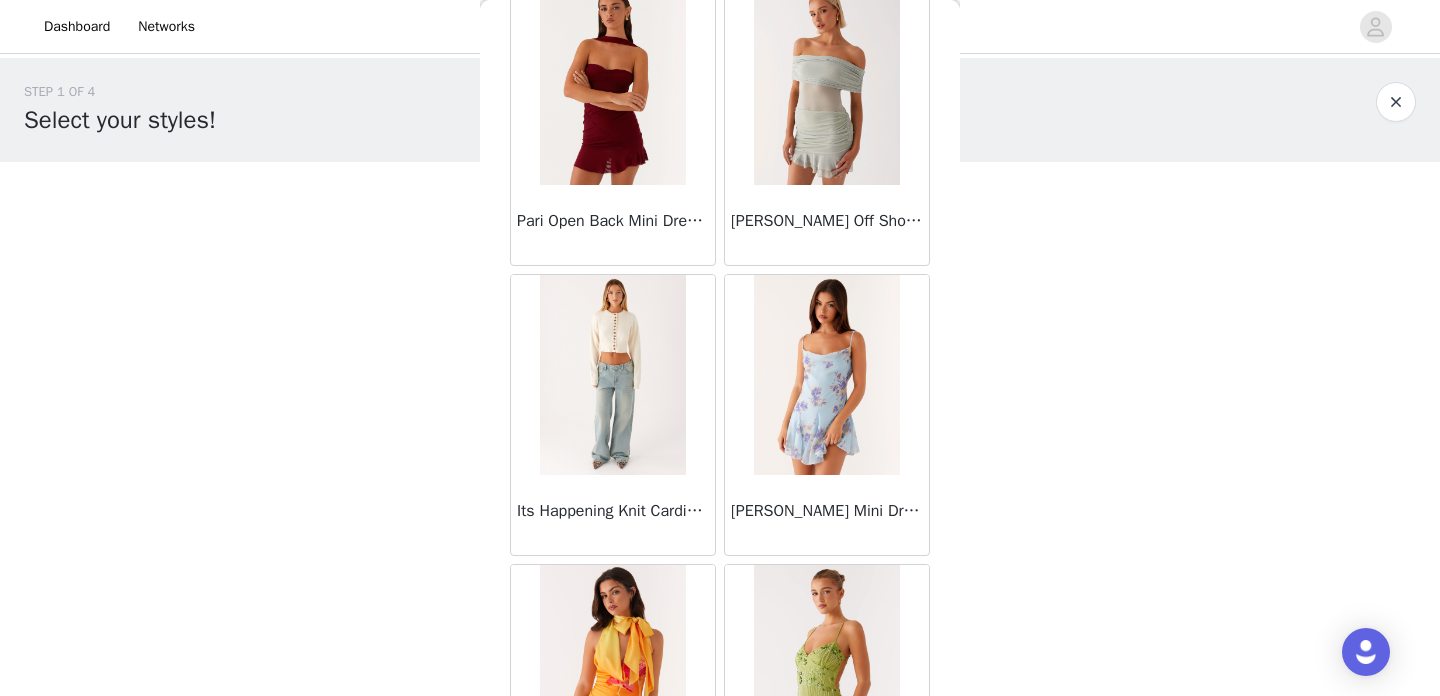 scroll, scrollTop: 72616, scrollLeft: 0, axis: vertical 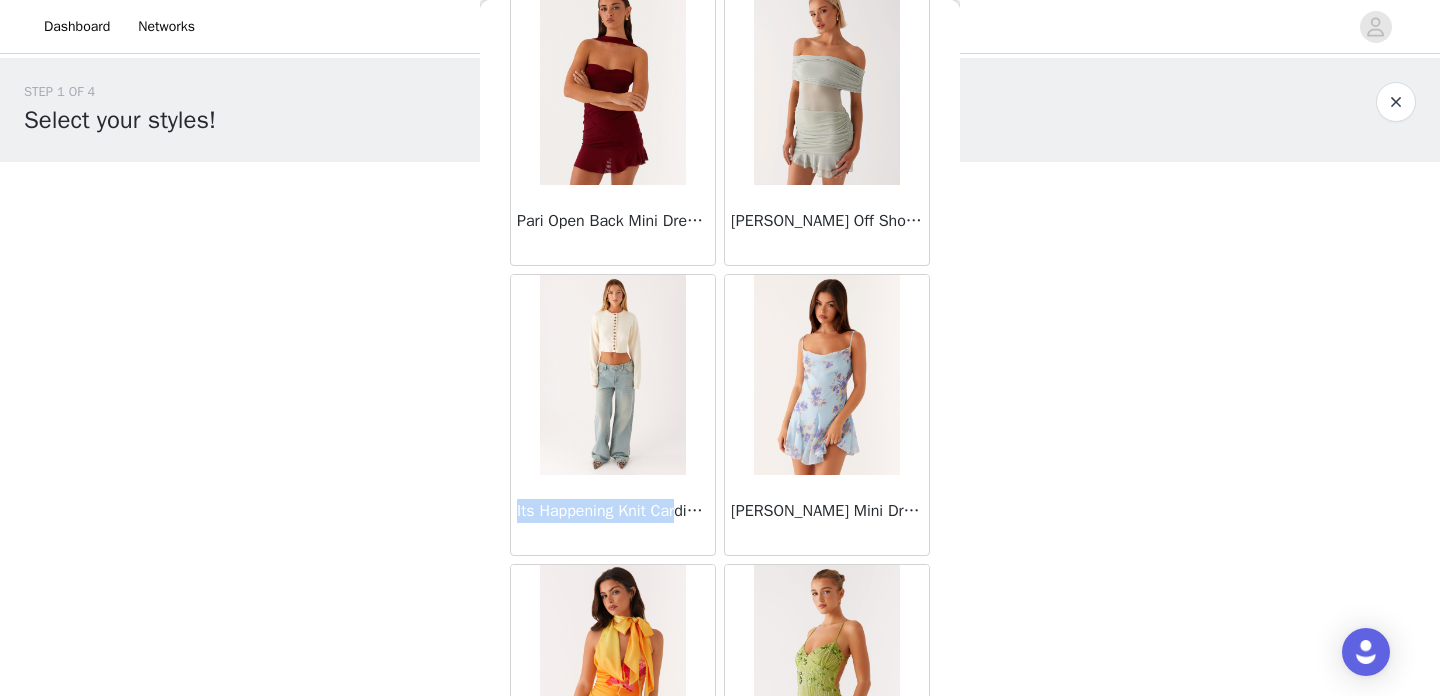 copy on "Its Happening Knit Car" 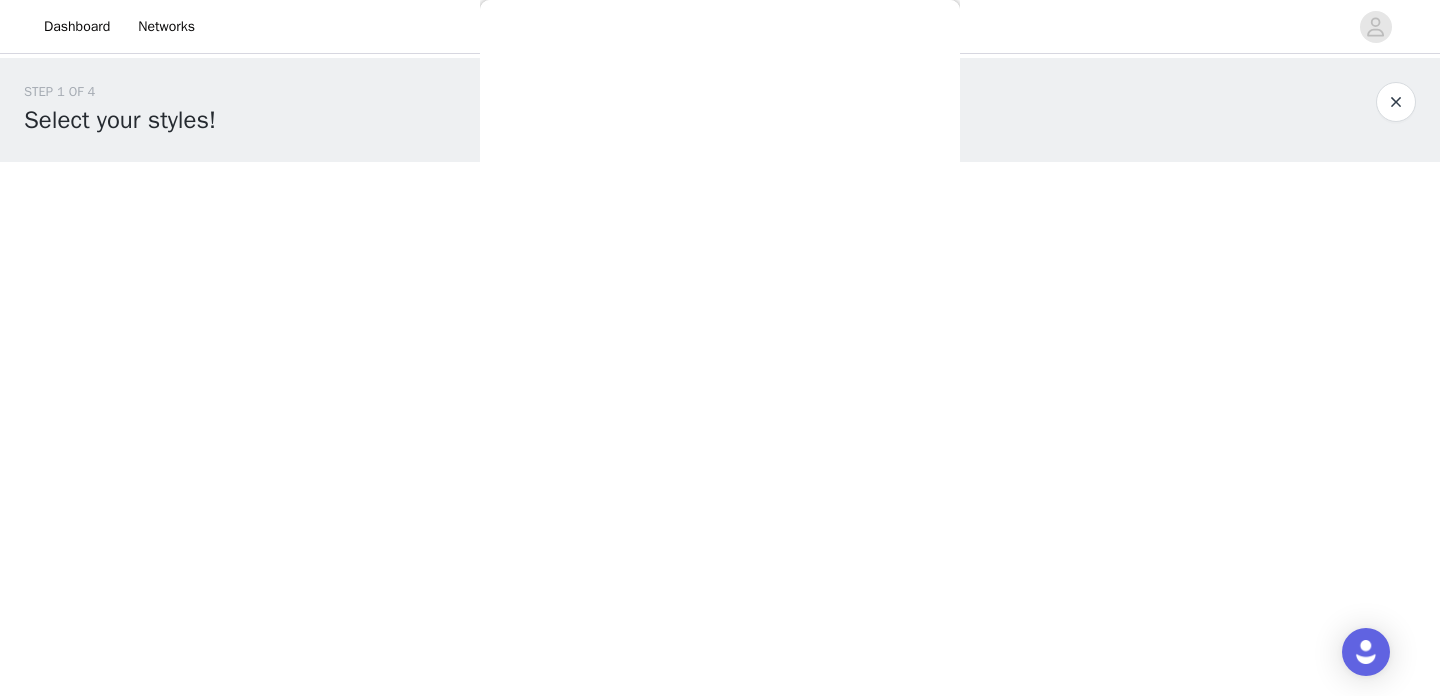 scroll, scrollTop: 0, scrollLeft: 0, axis: both 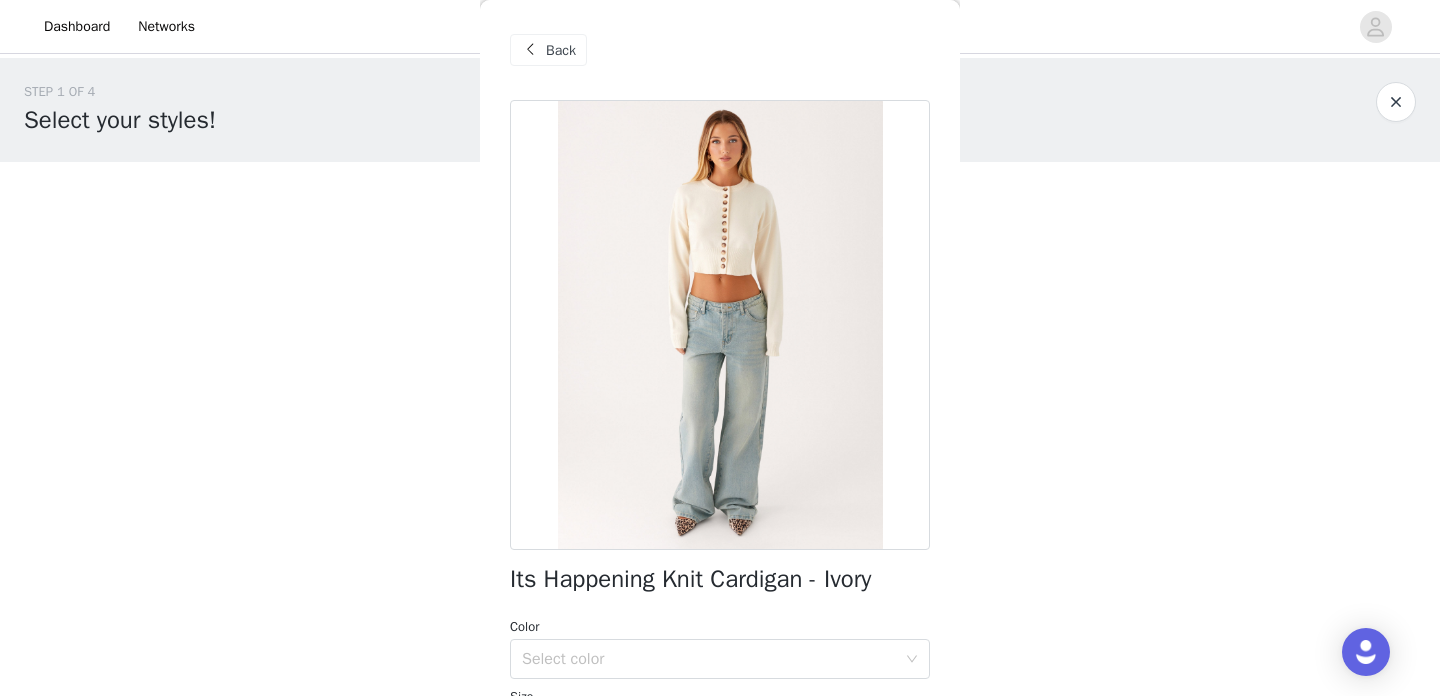 click on "Back" at bounding box center (561, 50) 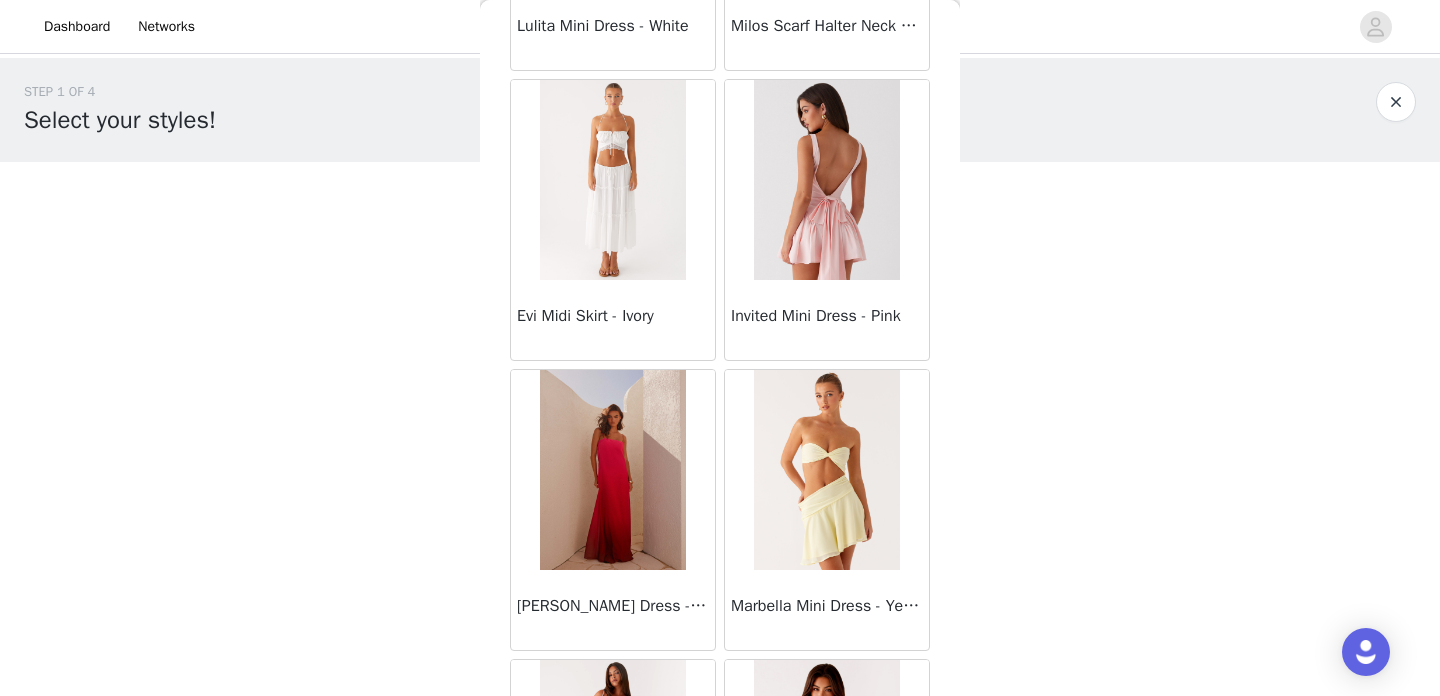 scroll, scrollTop: 21435, scrollLeft: 0, axis: vertical 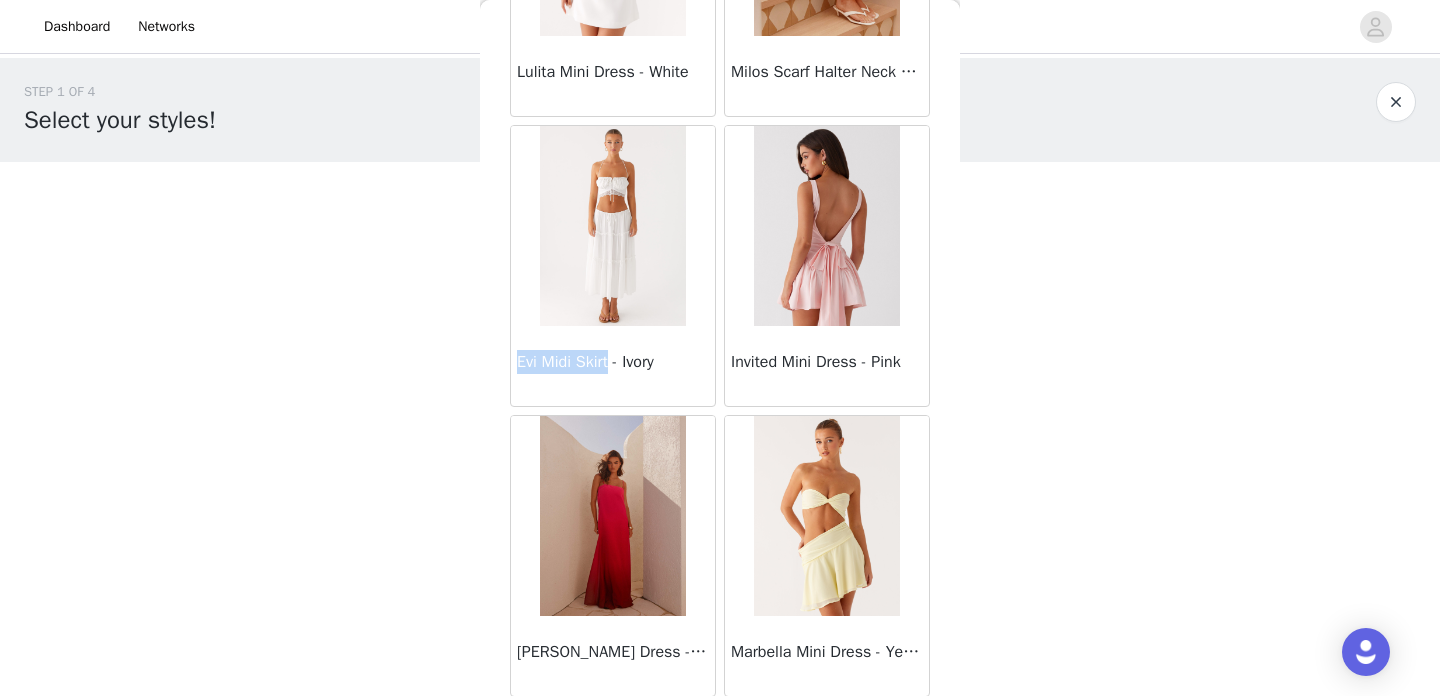 copy on "Evi Midi Skirt" 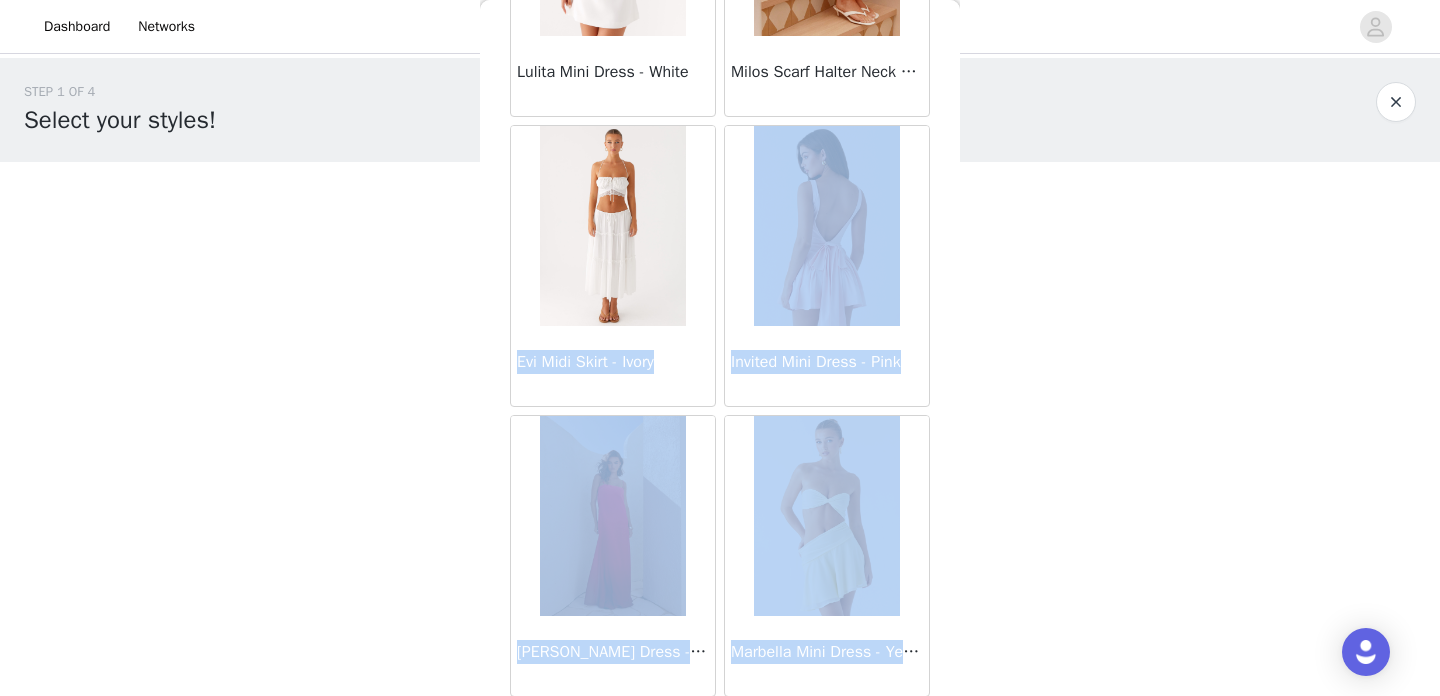 drag, startPoint x: 519, startPoint y: 363, endPoint x: 694, endPoint y: 743, distance: 418.3599 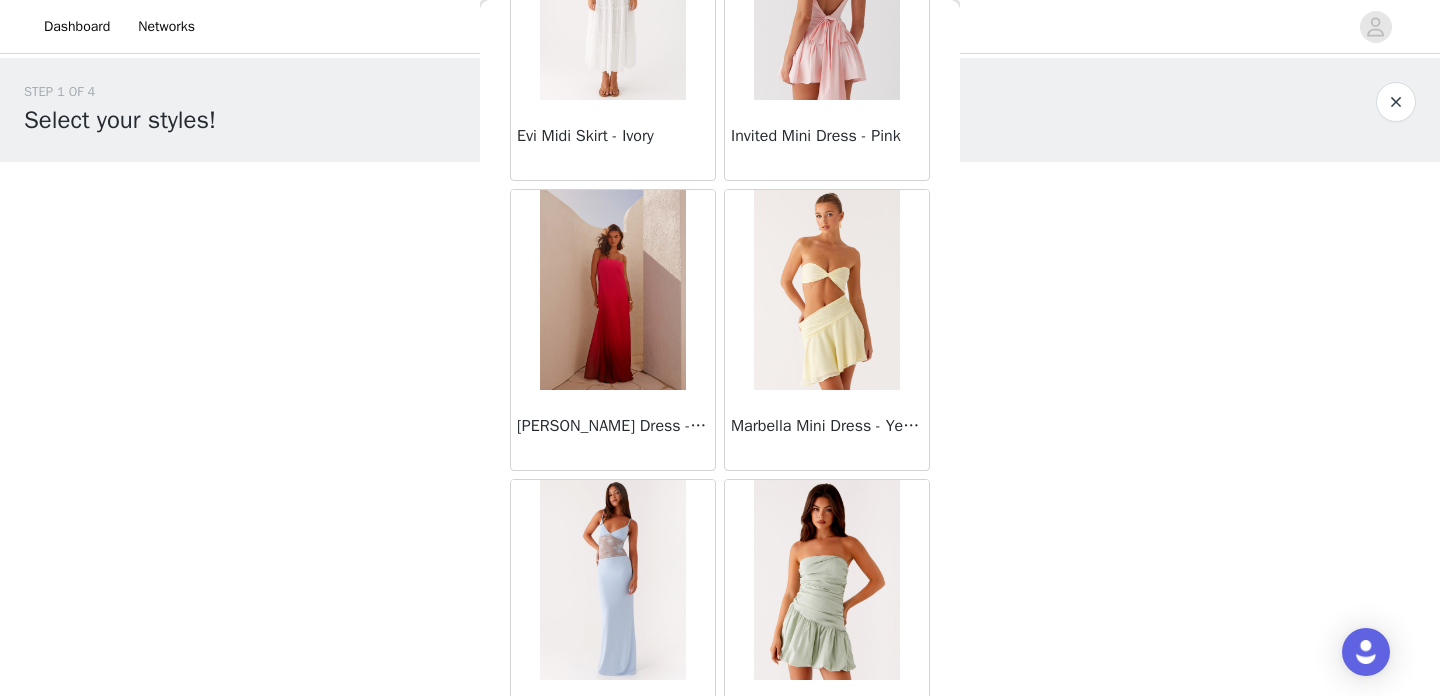 click on "STEP 1 OF 4
Select your styles!
Please note that the sizes are in AU Sizes. Australian Sizing is 2 sizes up, so a US0 = AU4, US4 = AU8. Peppermayo Size Guide: [URL][DOMAIN_NAME]       0/3 Selected           Add Product       Back       [PERSON_NAME] Strapless Mini Dress - Yellow       [PERSON_NAME] Maxi Dress - Orange Blue Floral       Avenue Mini Dress - Plum       Aullie Maxi Dress - Yellow       Aullie Maxi Dress - Ivory       Aullie Mini Dress - Black       Avalia Backless Scarf Mini Dress - White Polka Dot       Aullie Maxi Dress - Blue       [PERSON_NAME] Maxi Dress - Bloom Wave Print       Athens One Shoulder Top - Floral       Aullie Mini Dress - Blue       Aullie Maxi Dress - [PERSON_NAME] Strapless Mini Dress - Cobalt       Atlantic Midi Dress - Yellow       Aullie Maxi Dress - Pink       Azura Halter Top - Yellow       Beki Beaded Mesh Maxi Dress - Deep Red" at bounding box center [720, 237] 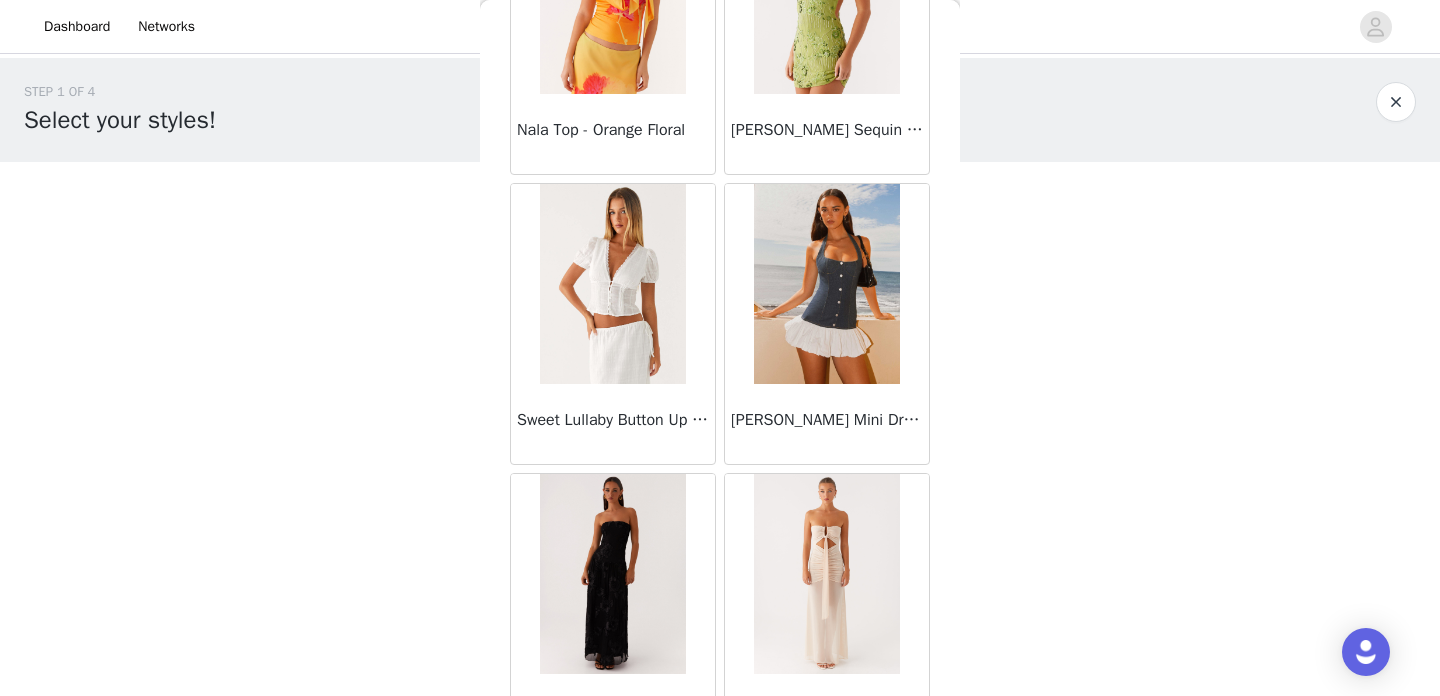 scroll, scrollTop: 73291, scrollLeft: 0, axis: vertical 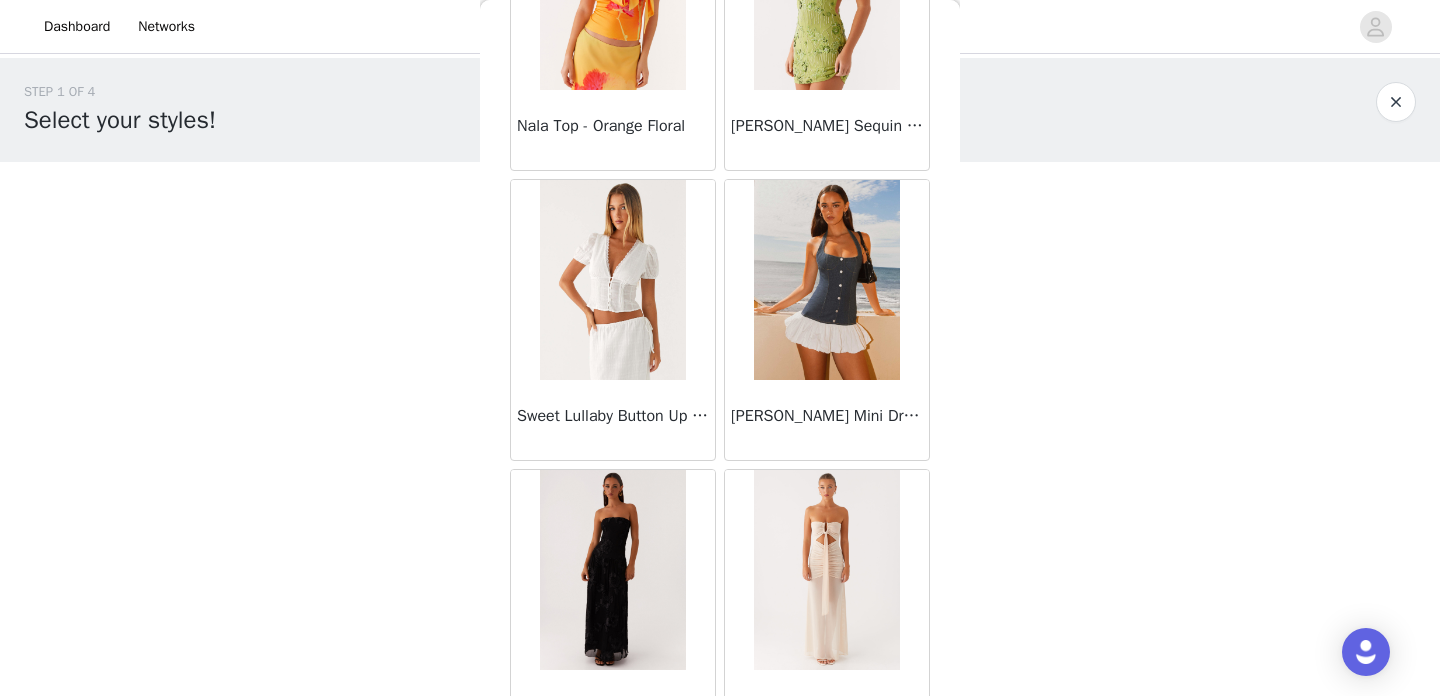 click at bounding box center [612, 280] 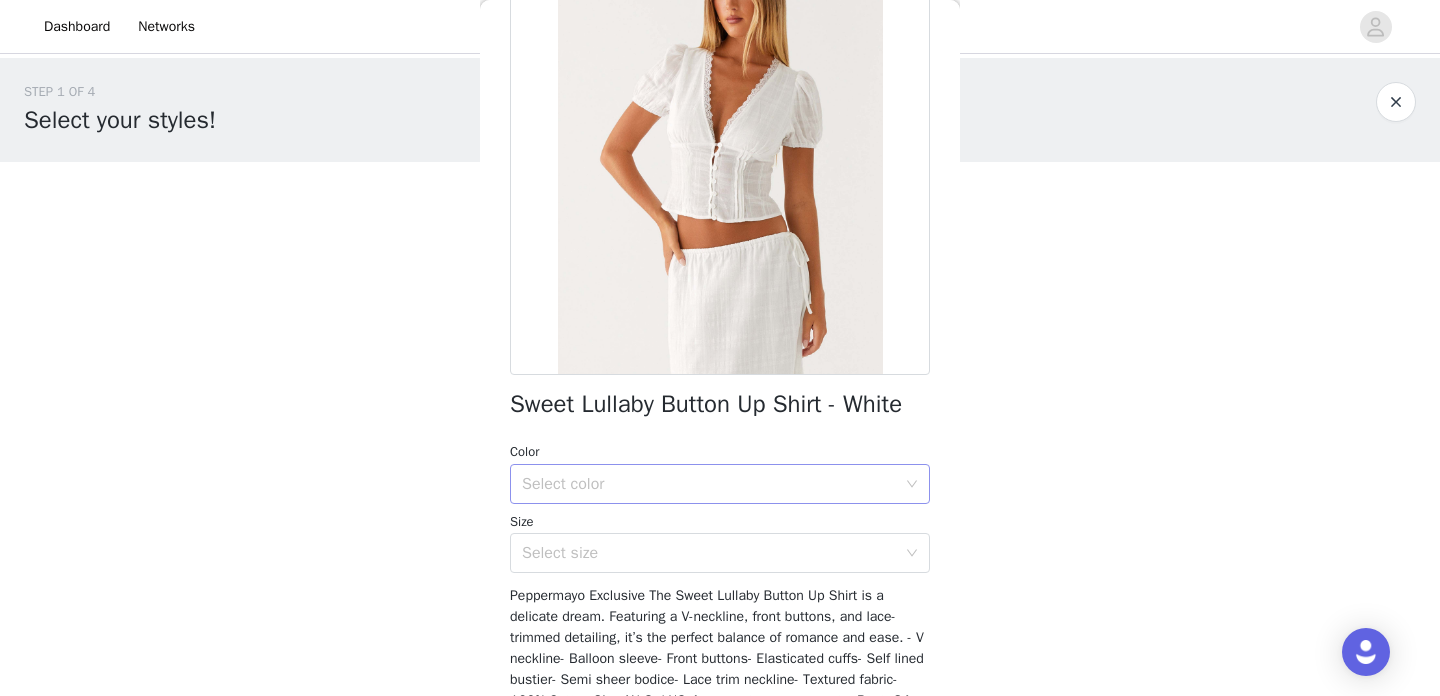 scroll, scrollTop: 180, scrollLeft: 0, axis: vertical 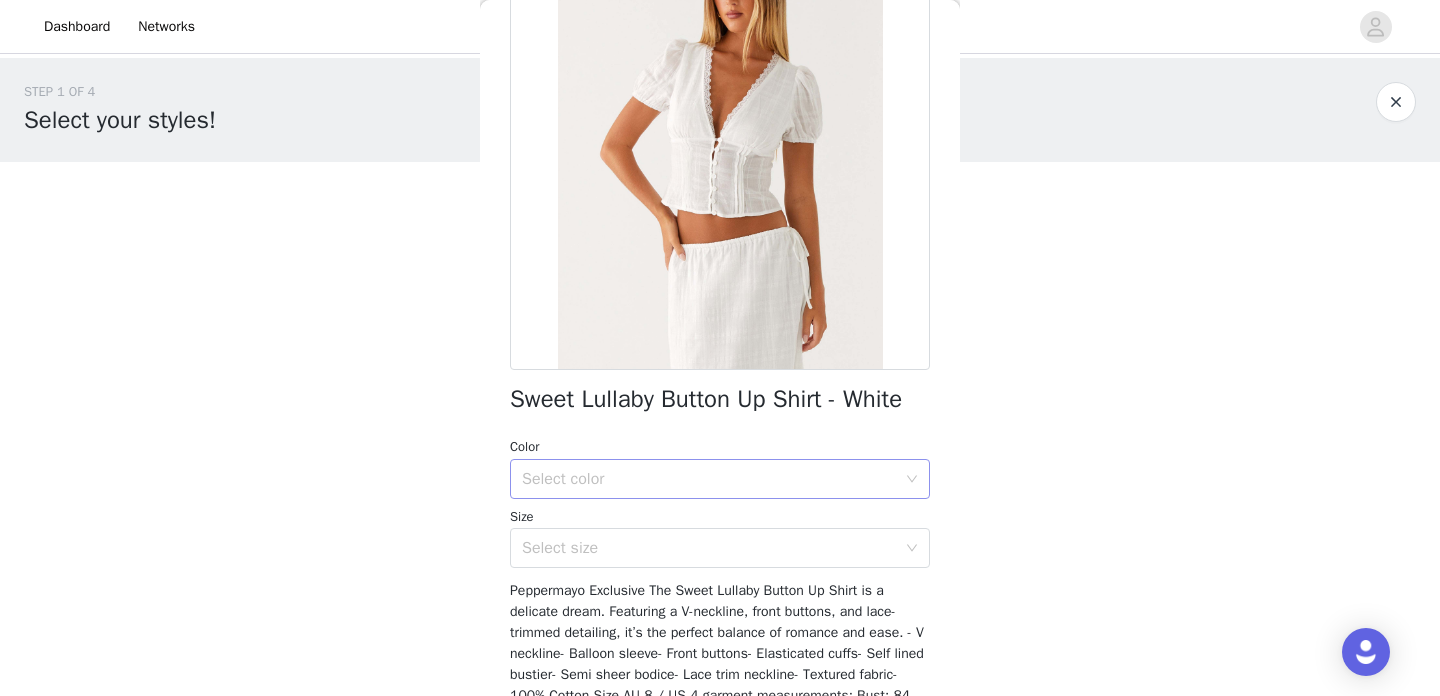 click on "Select color" at bounding box center (709, 479) 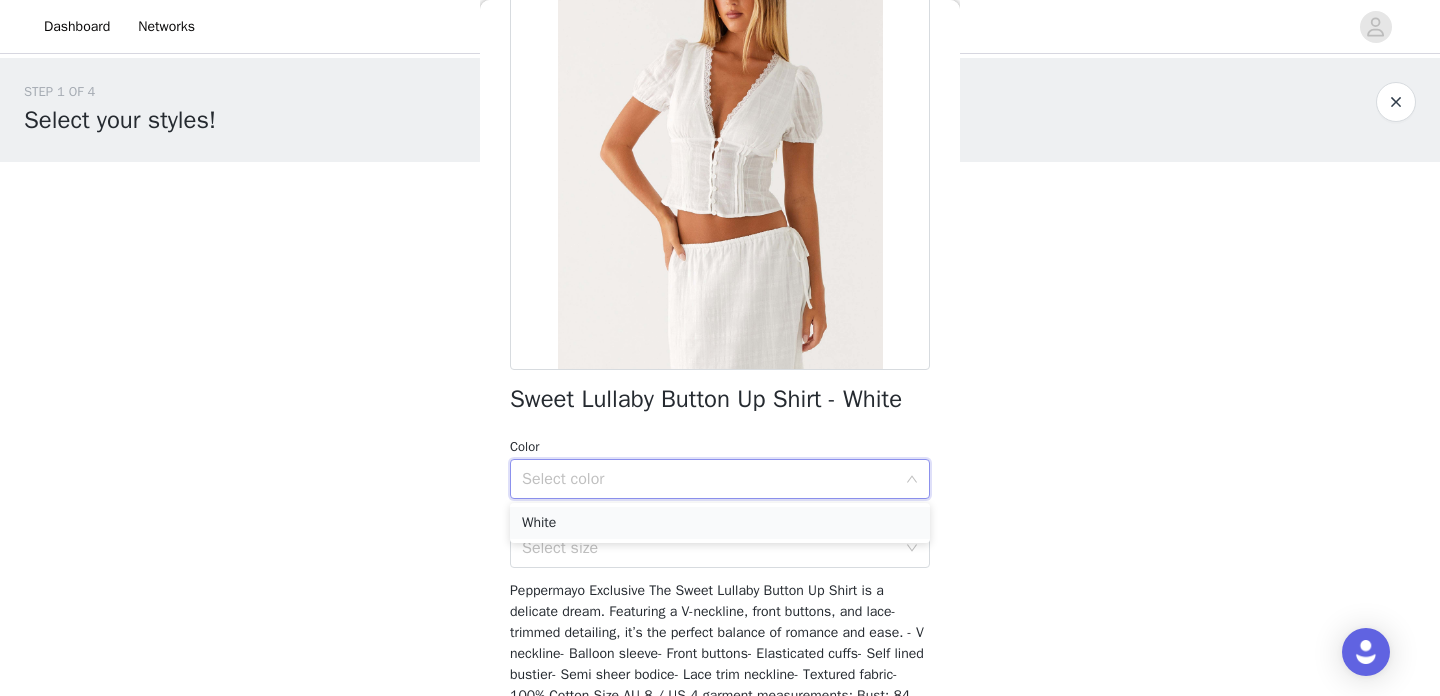 click on "White" at bounding box center [720, 523] 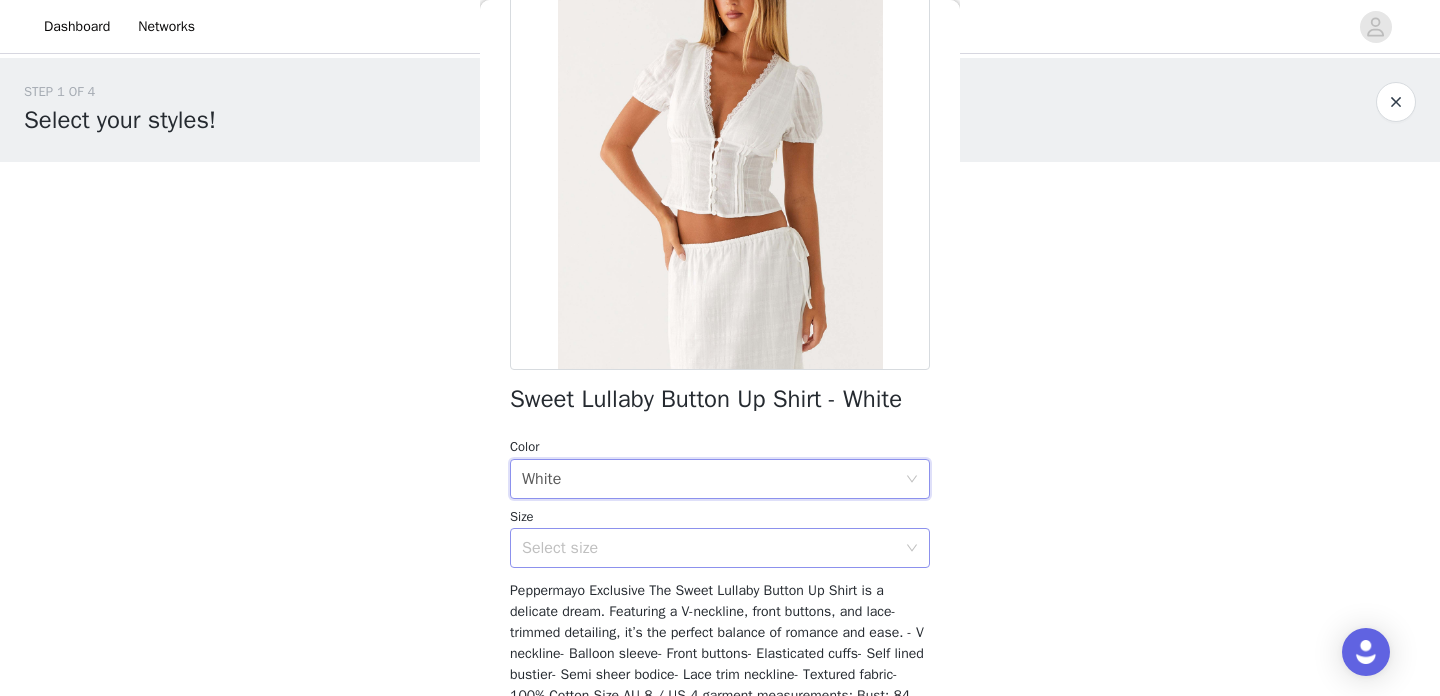 click on "Select size" at bounding box center (709, 548) 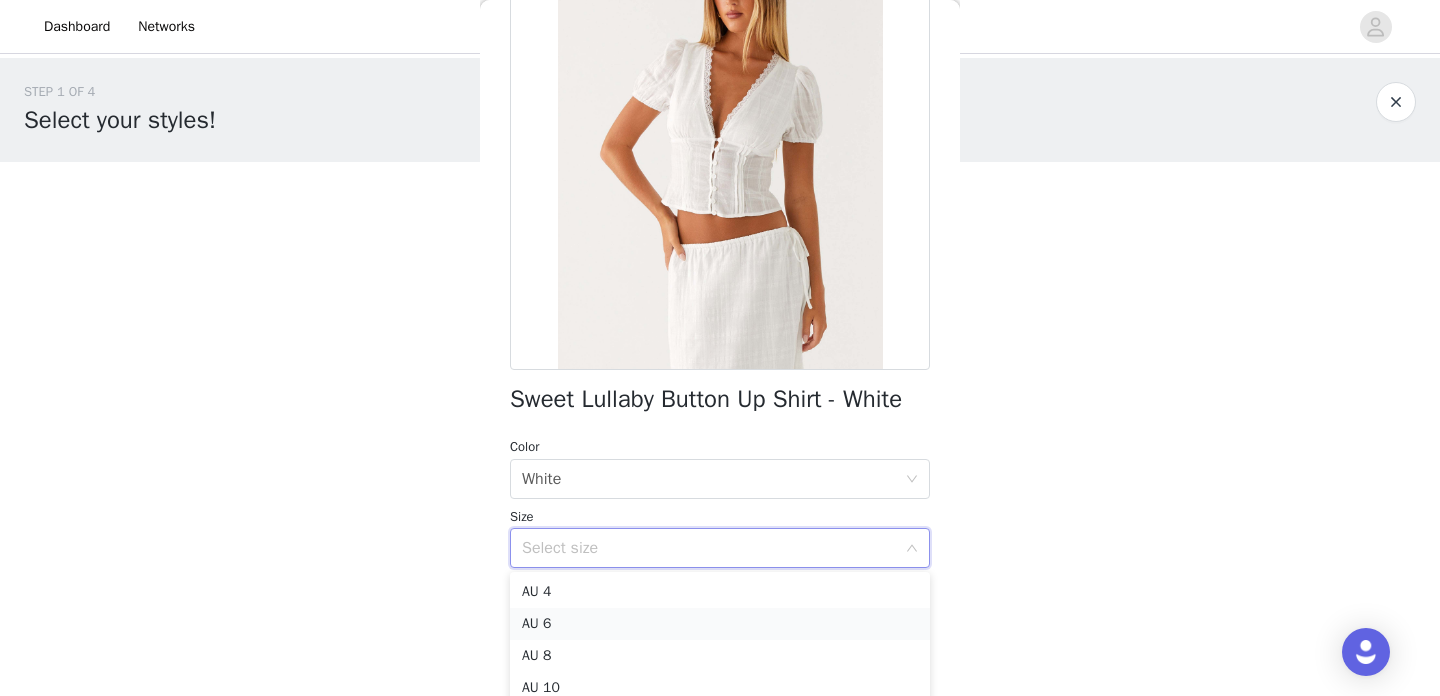 click on "AU 6" at bounding box center (720, 624) 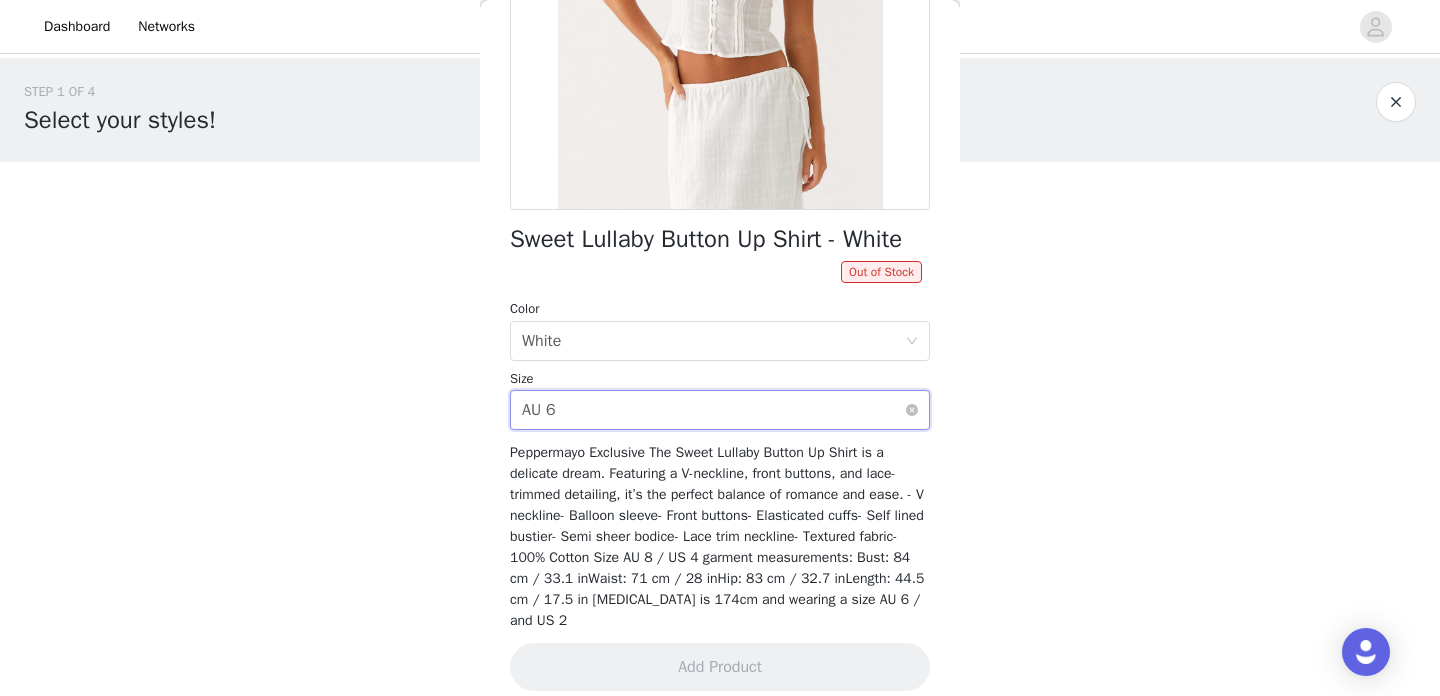 scroll, scrollTop: 359, scrollLeft: 0, axis: vertical 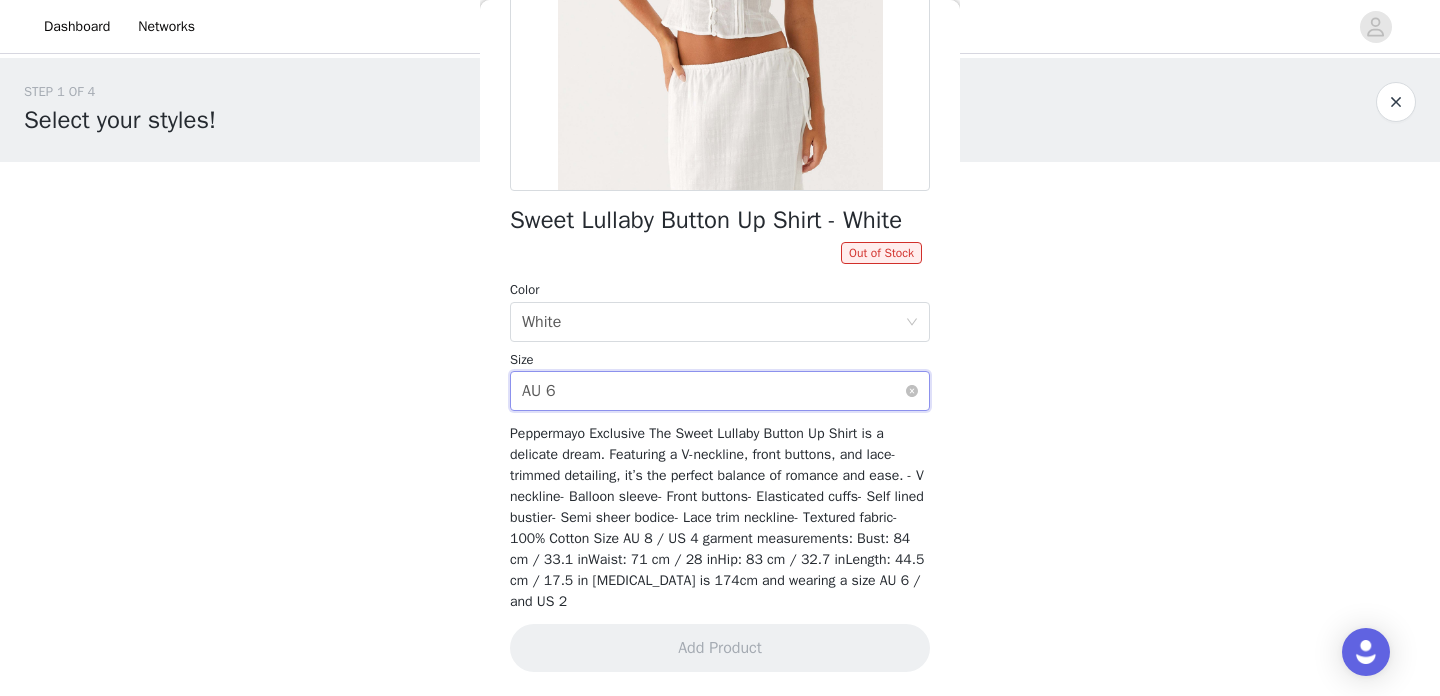 click on "Select size AU 6" at bounding box center [713, 391] 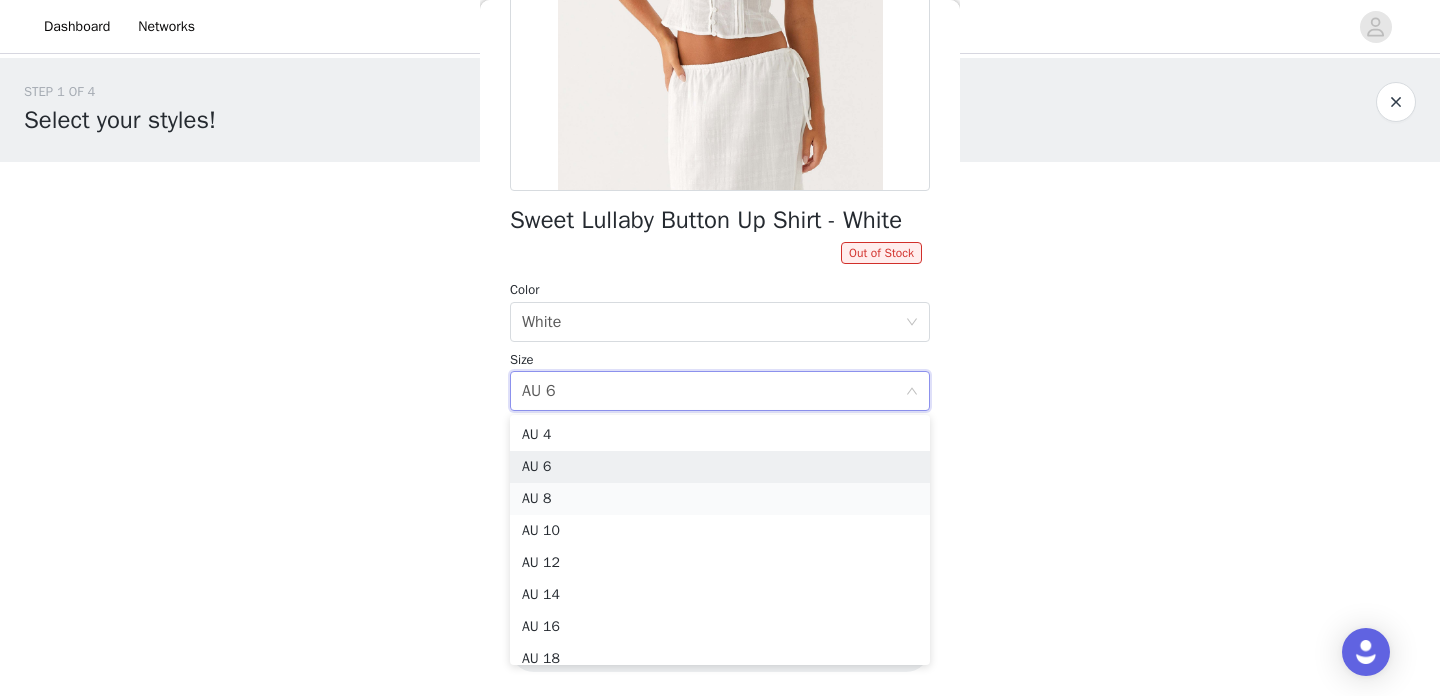 click on "AU 8" at bounding box center (720, 499) 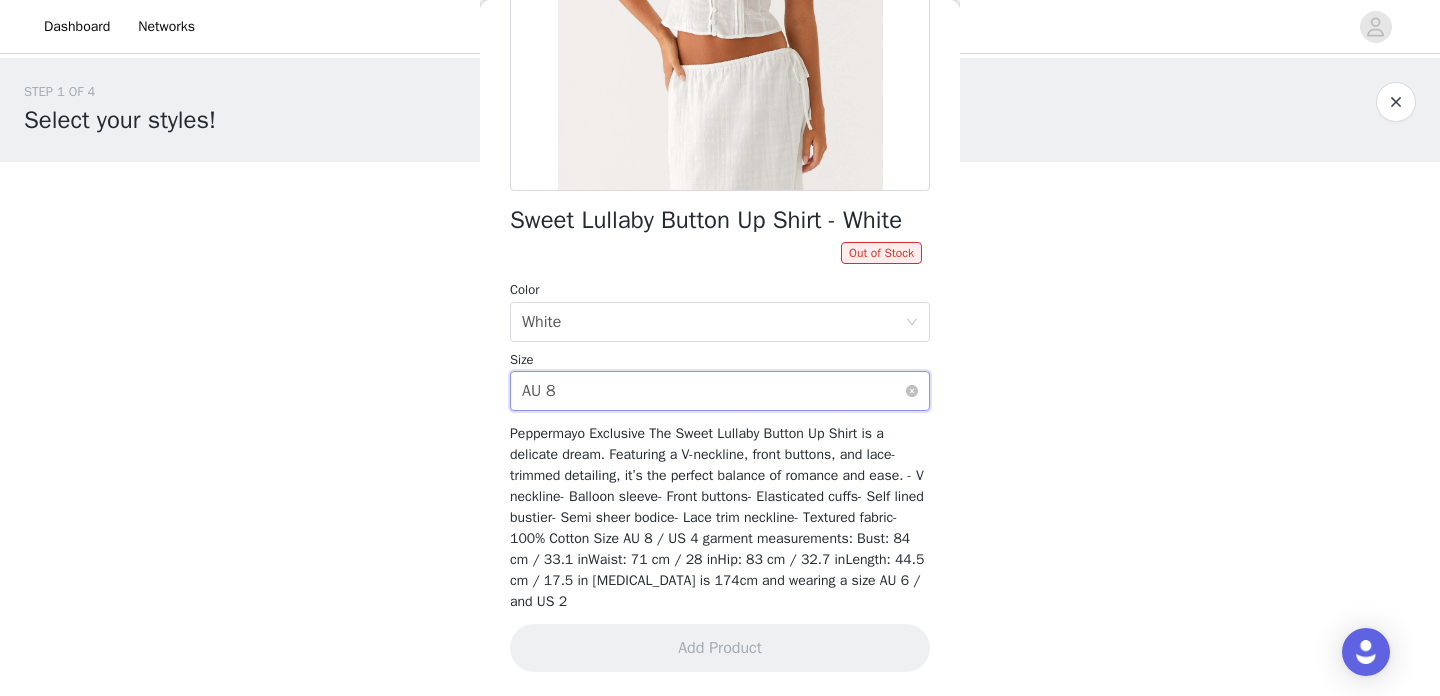 click on "Select size AU 8" at bounding box center (713, 391) 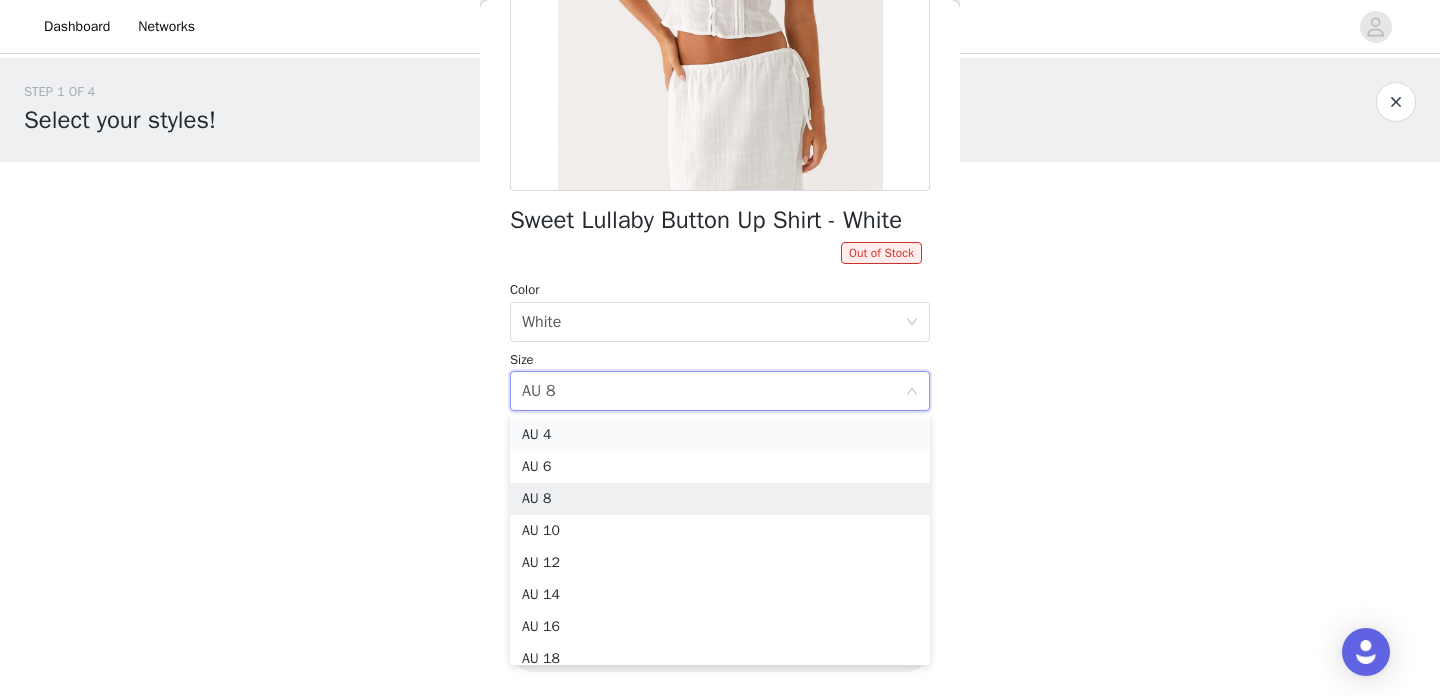 click on "AU 4" at bounding box center (720, 435) 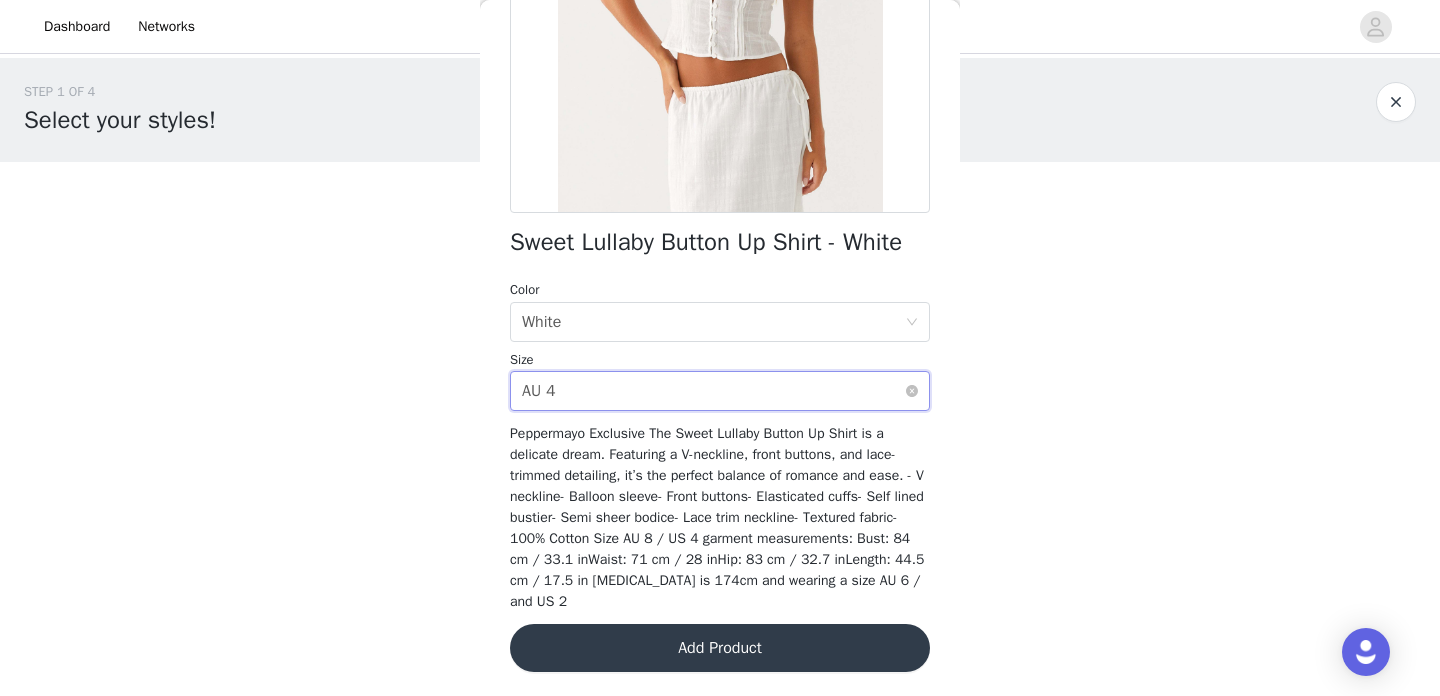 click on "Select size AU 4" at bounding box center [713, 391] 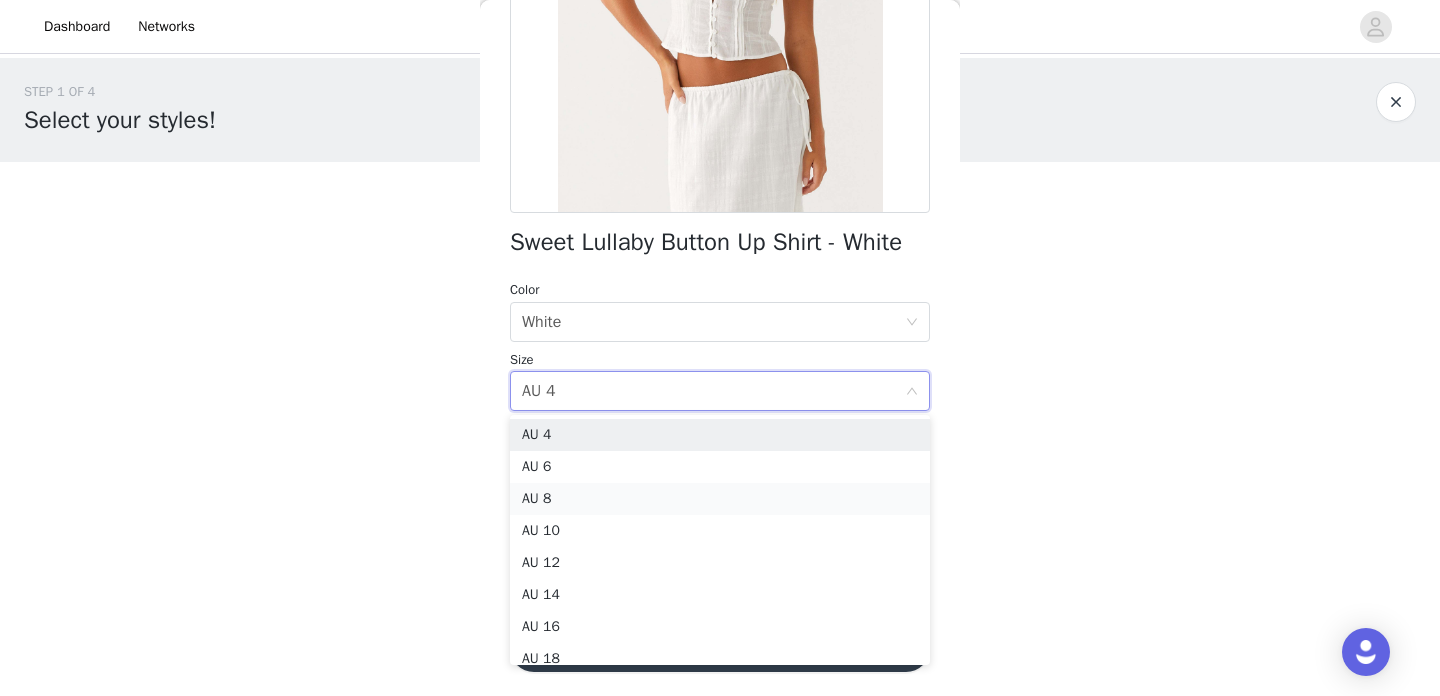 click on "AU 8" at bounding box center (720, 499) 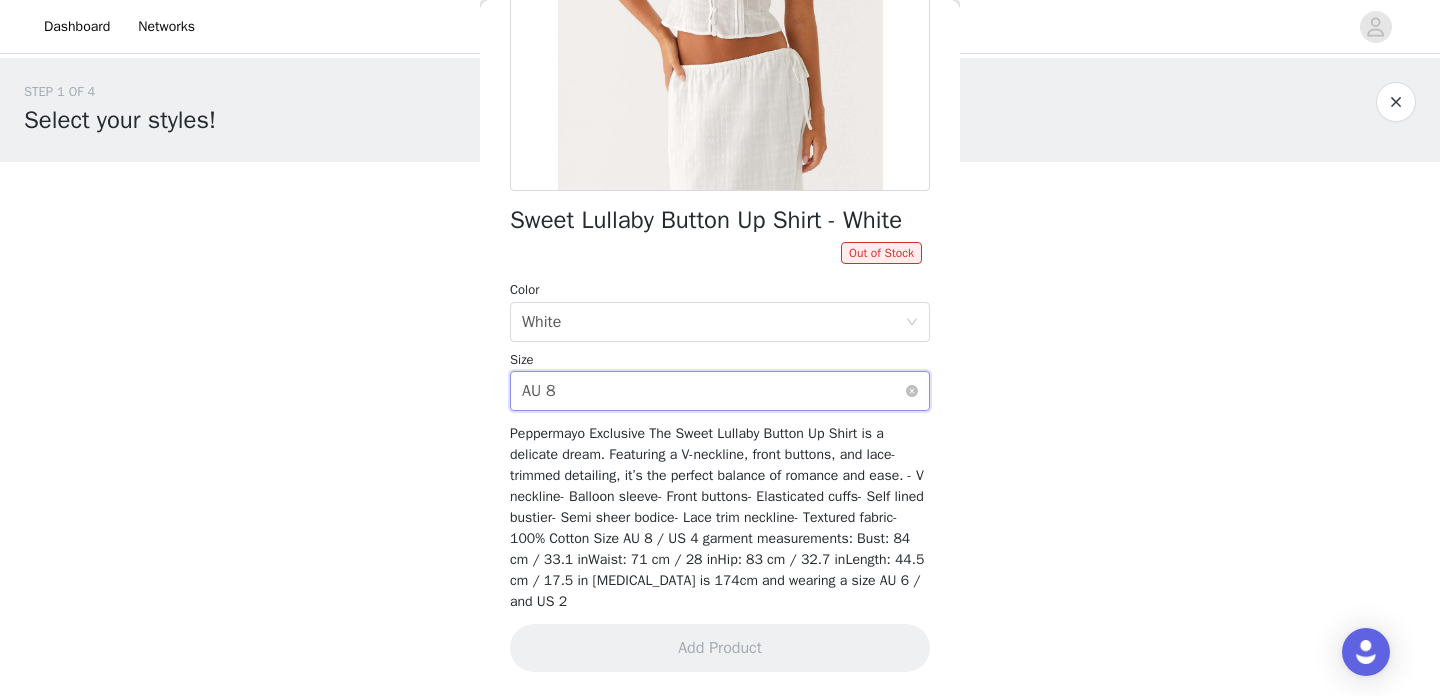 click on "Select size AU 8" at bounding box center (713, 391) 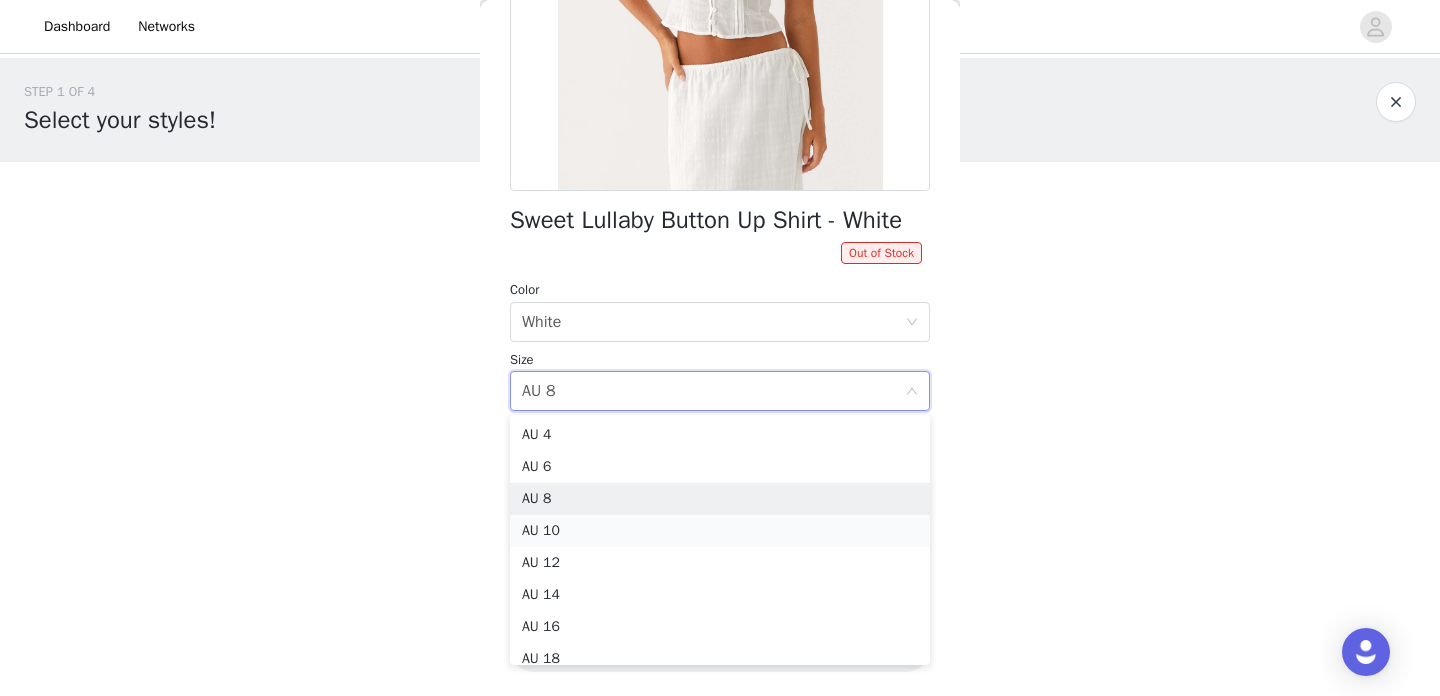 click on "AU 10" at bounding box center (720, 531) 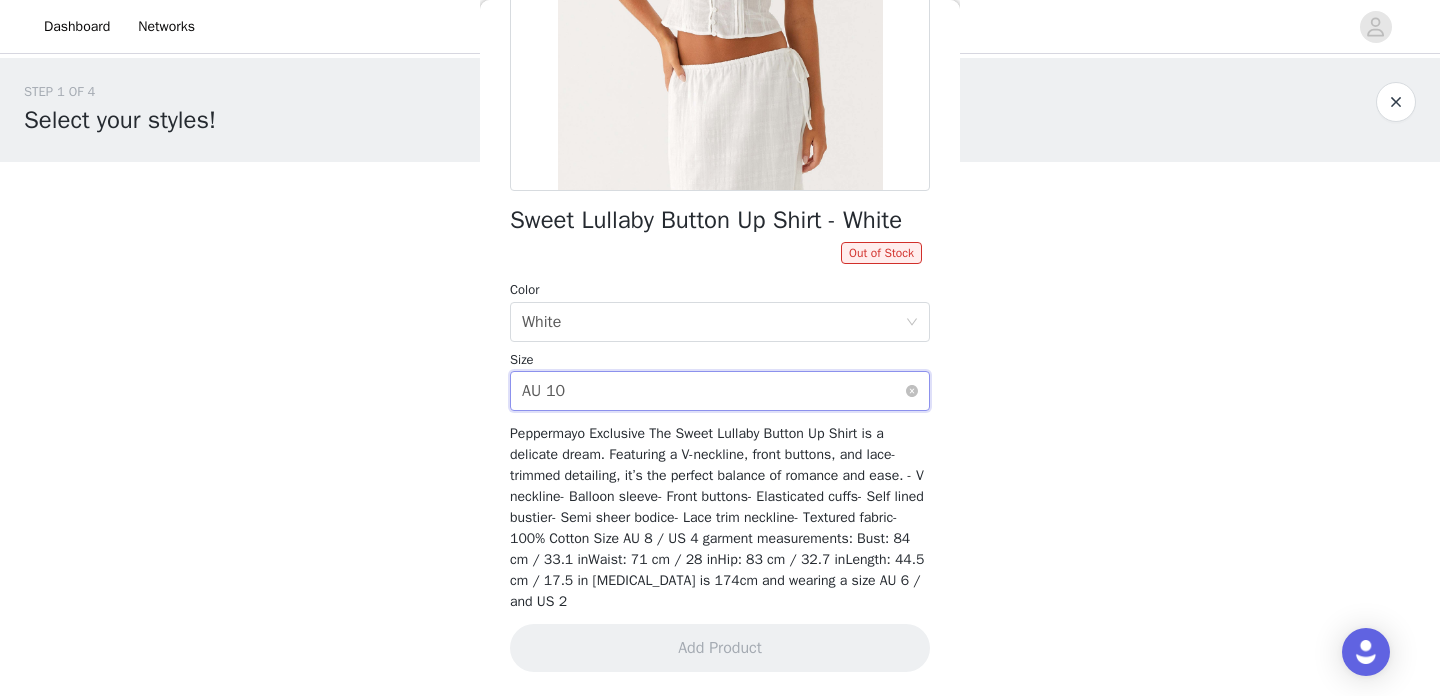 scroll, scrollTop: 0, scrollLeft: 0, axis: both 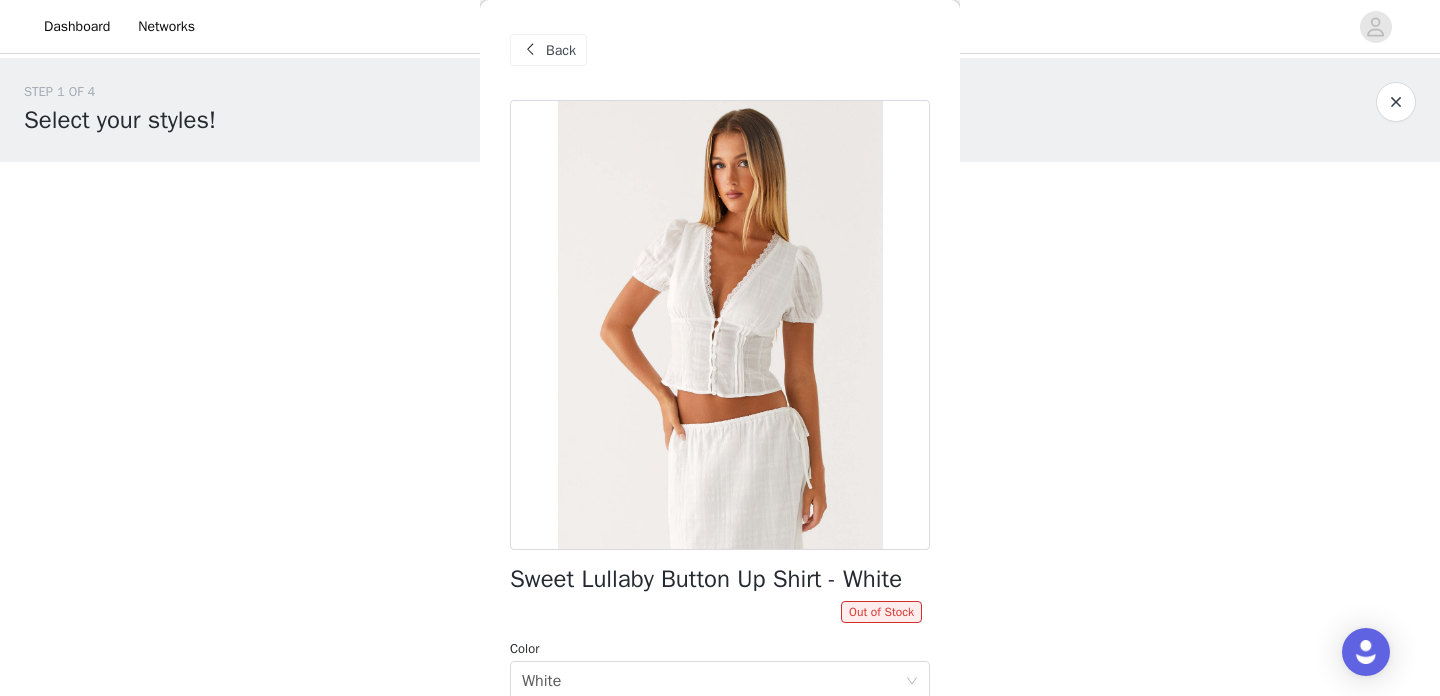 click on "Back" at bounding box center (548, 50) 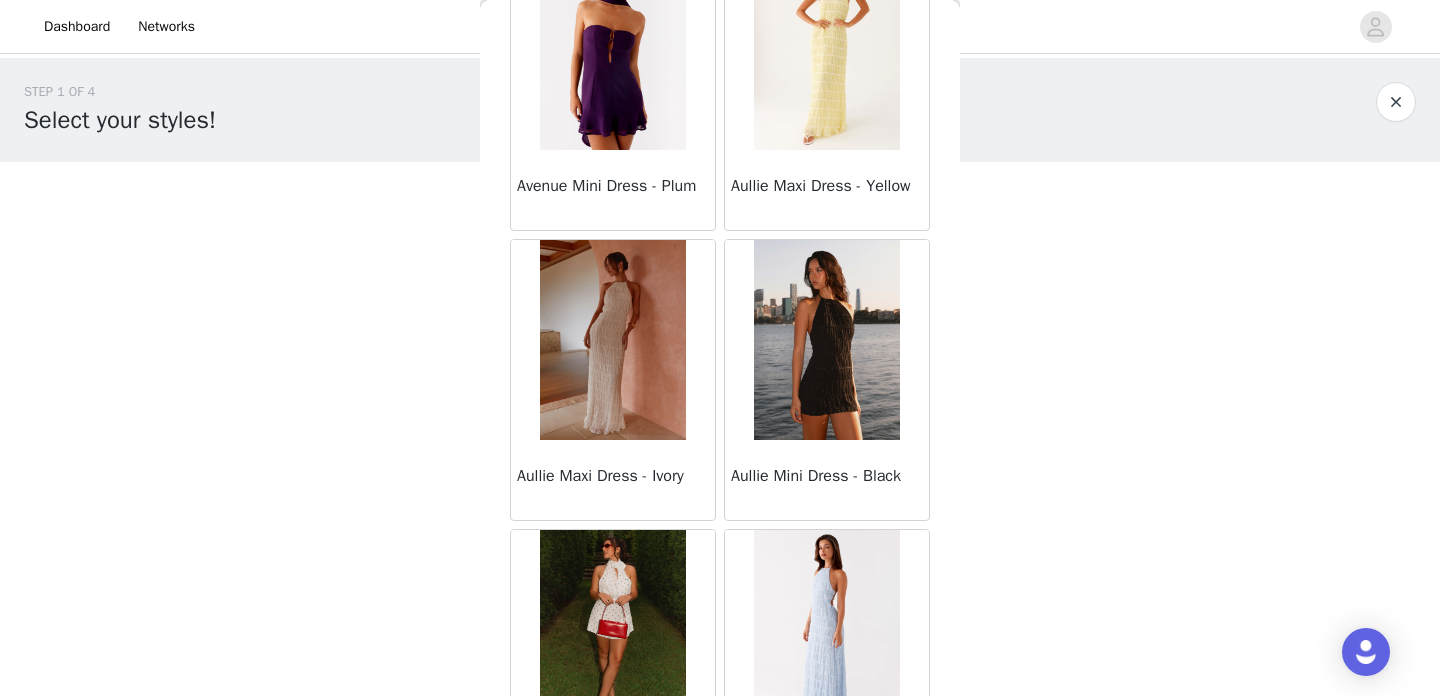 scroll, scrollTop: 43199, scrollLeft: 0, axis: vertical 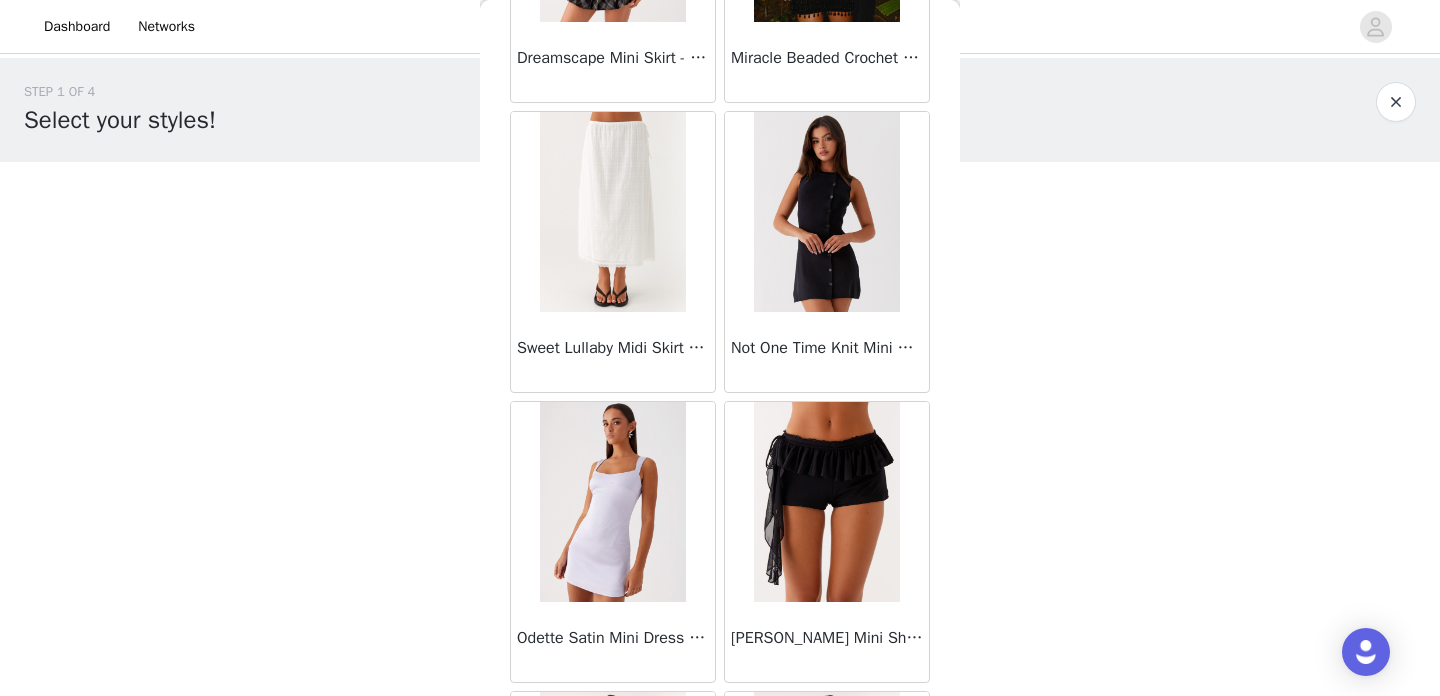 click at bounding box center (612, 212) 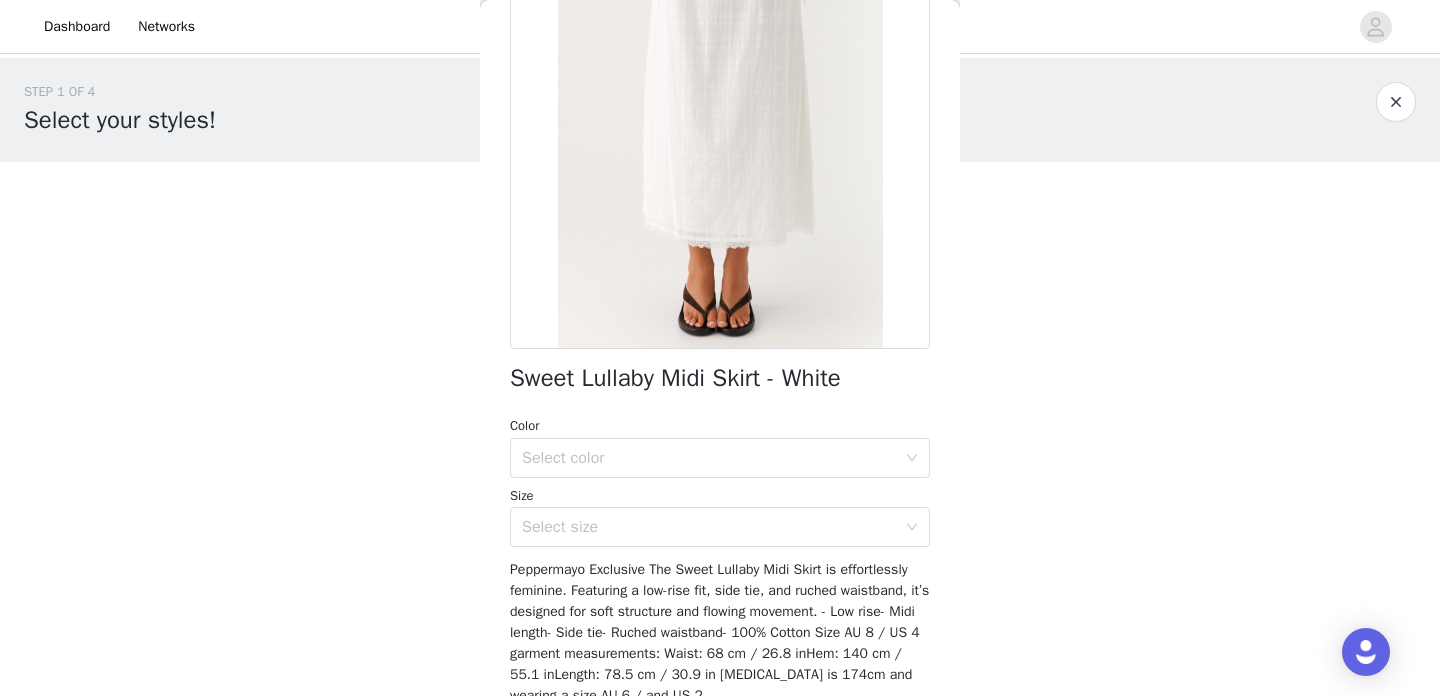 scroll, scrollTop: 219, scrollLeft: 0, axis: vertical 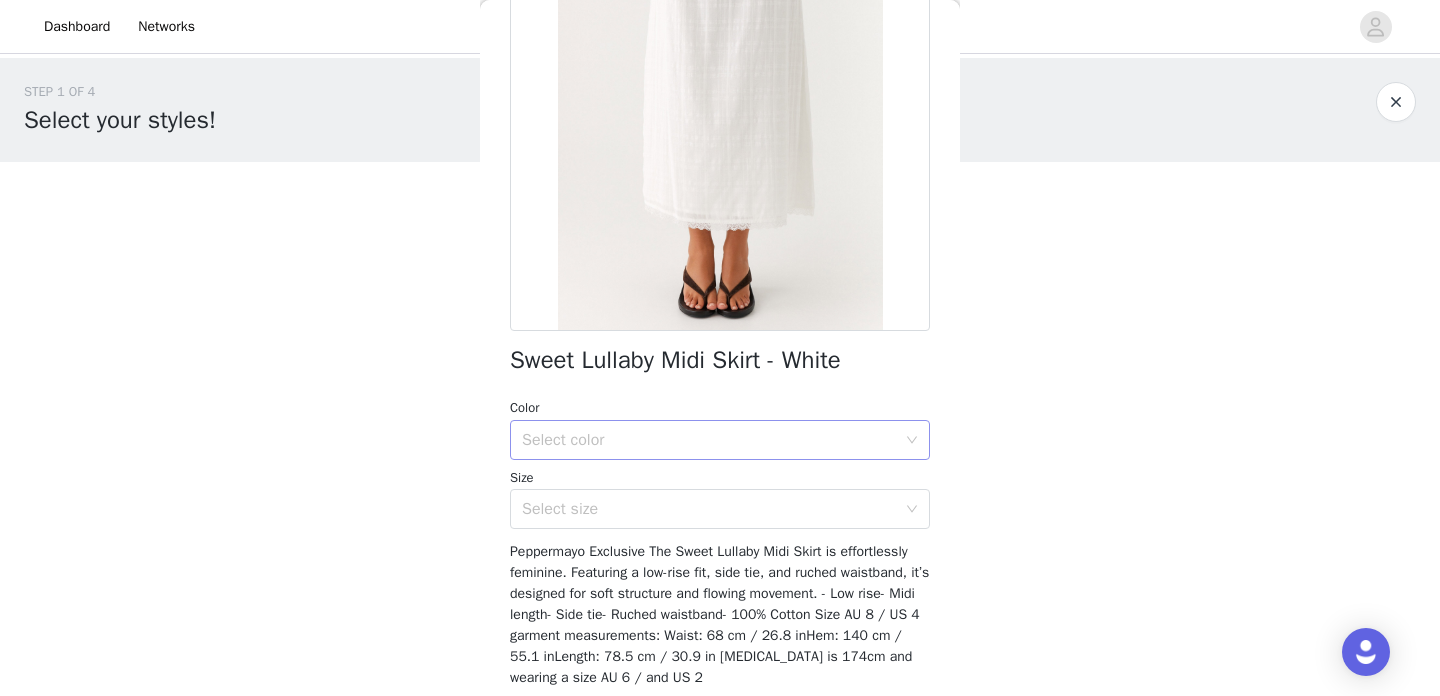 click on "Select color" at bounding box center (709, 440) 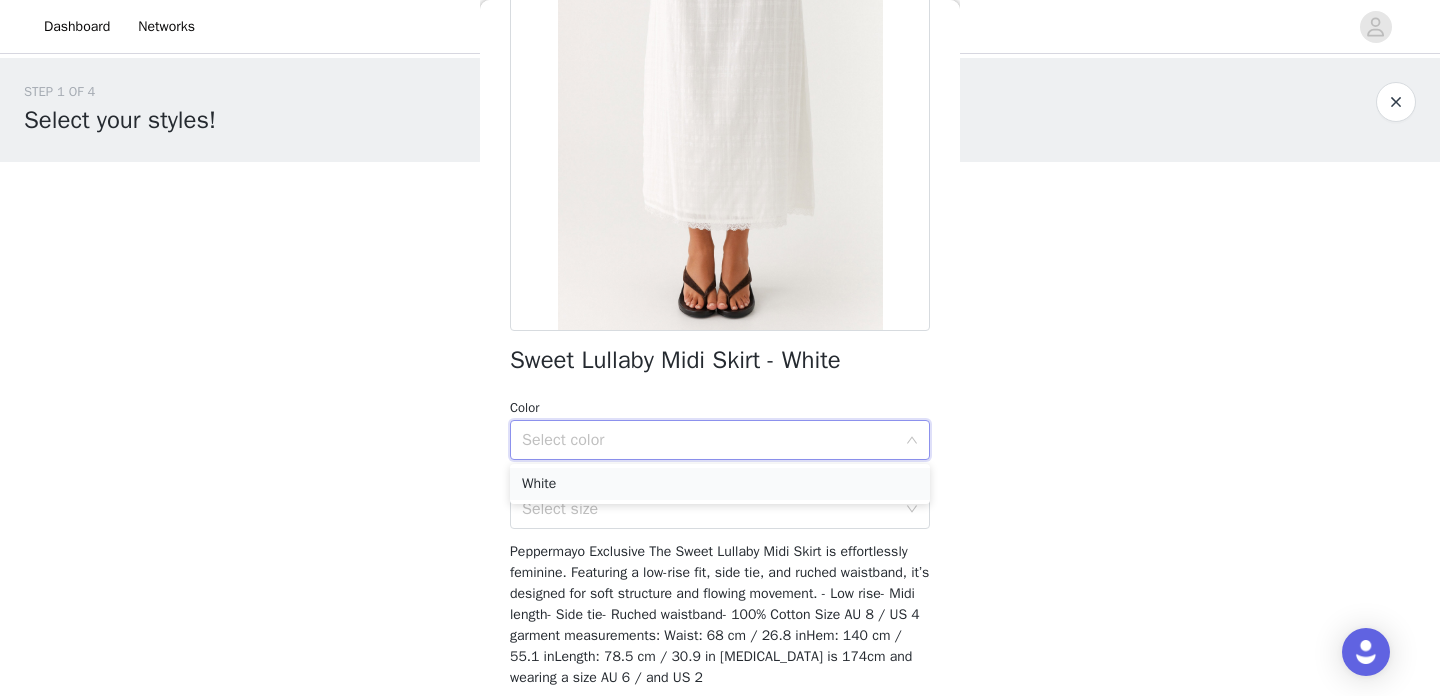 click on "White" at bounding box center [720, 484] 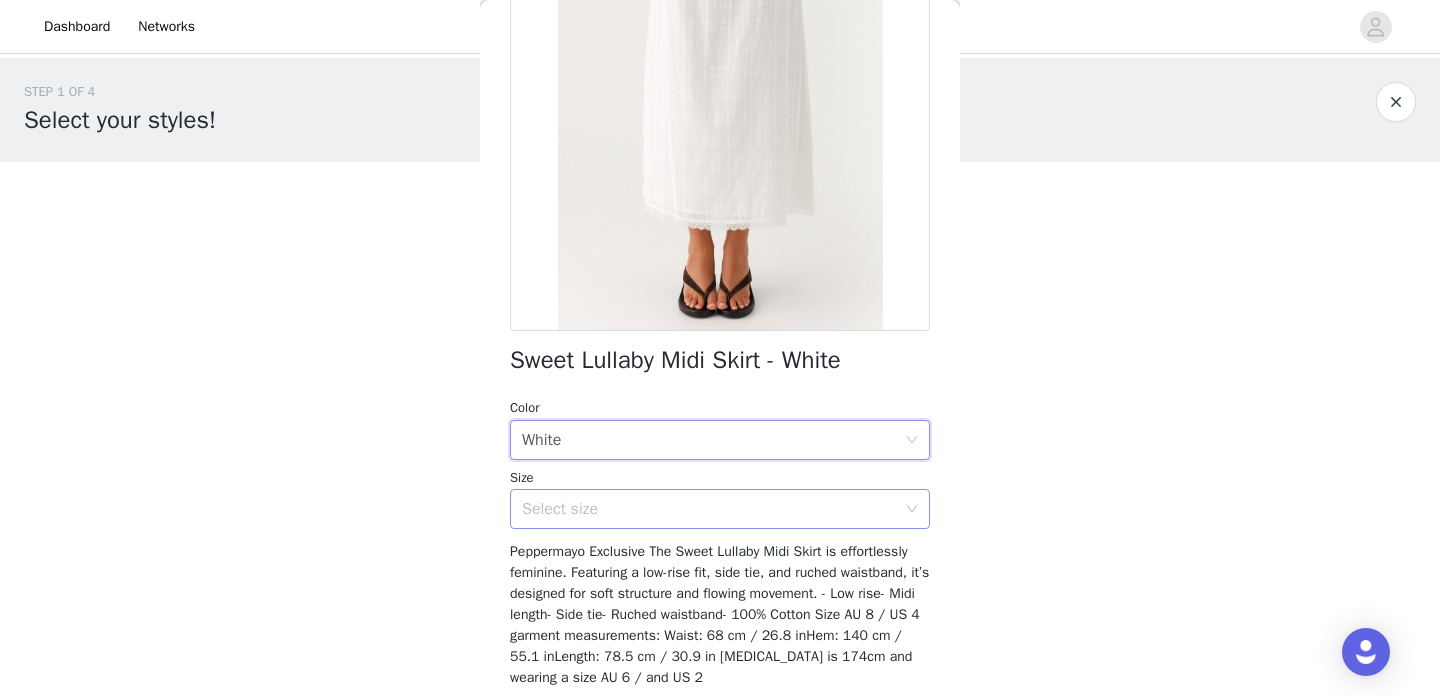 click on "Select size" at bounding box center [713, 509] 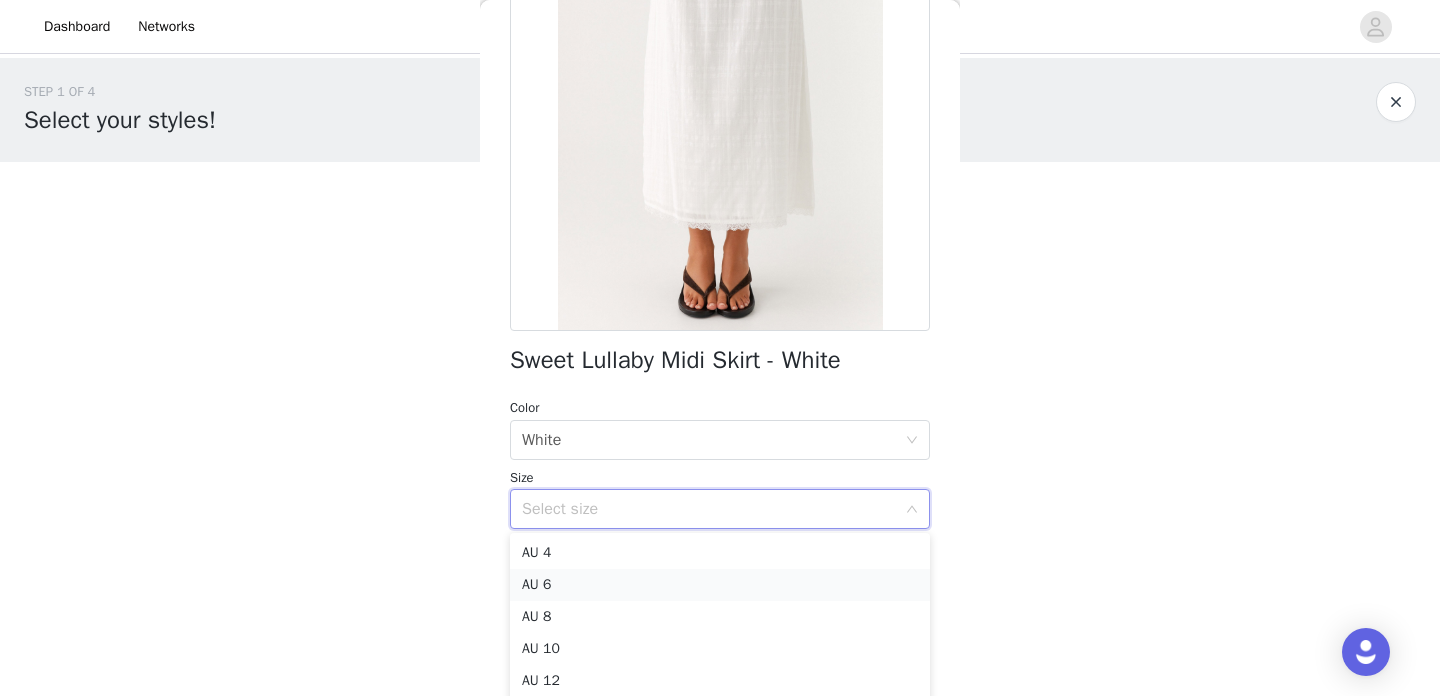 click on "AU 6" at bounding box center (720, 585) 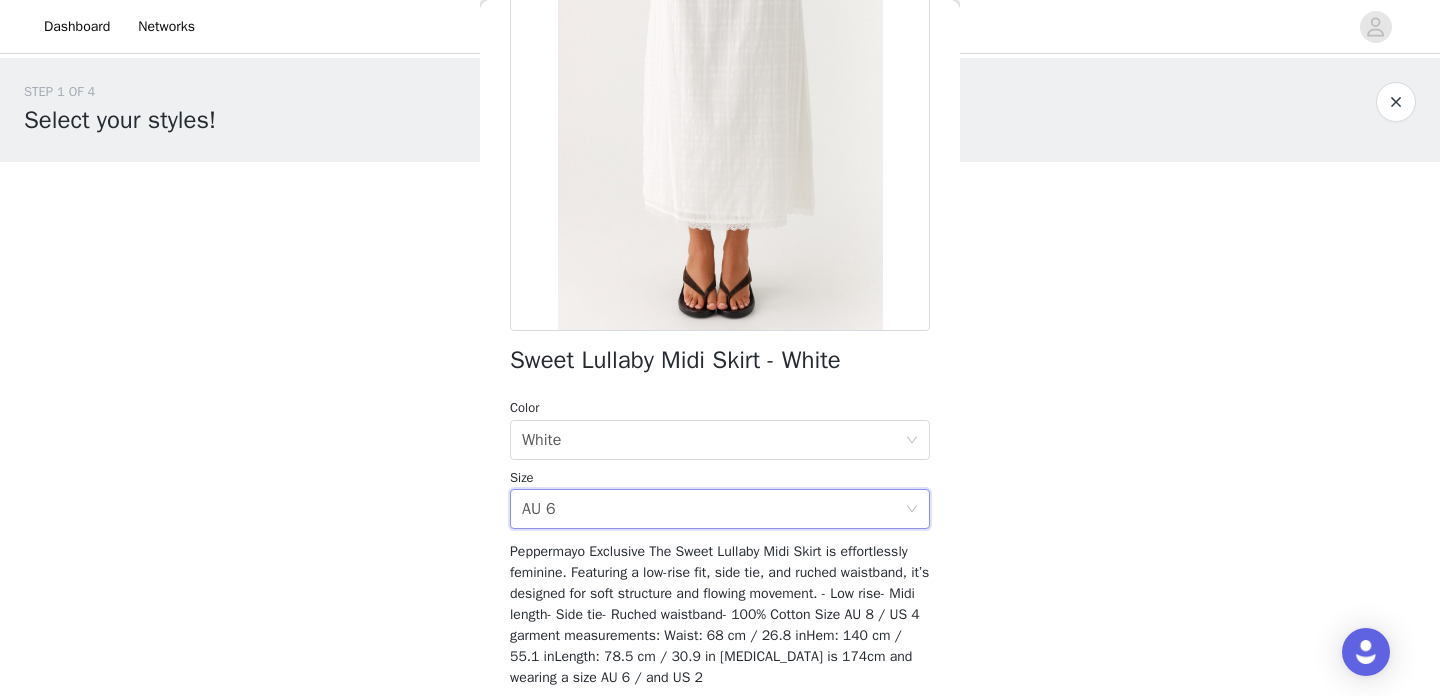 scroll, scrollTop: 0, scrollLeft: 0, axis: both 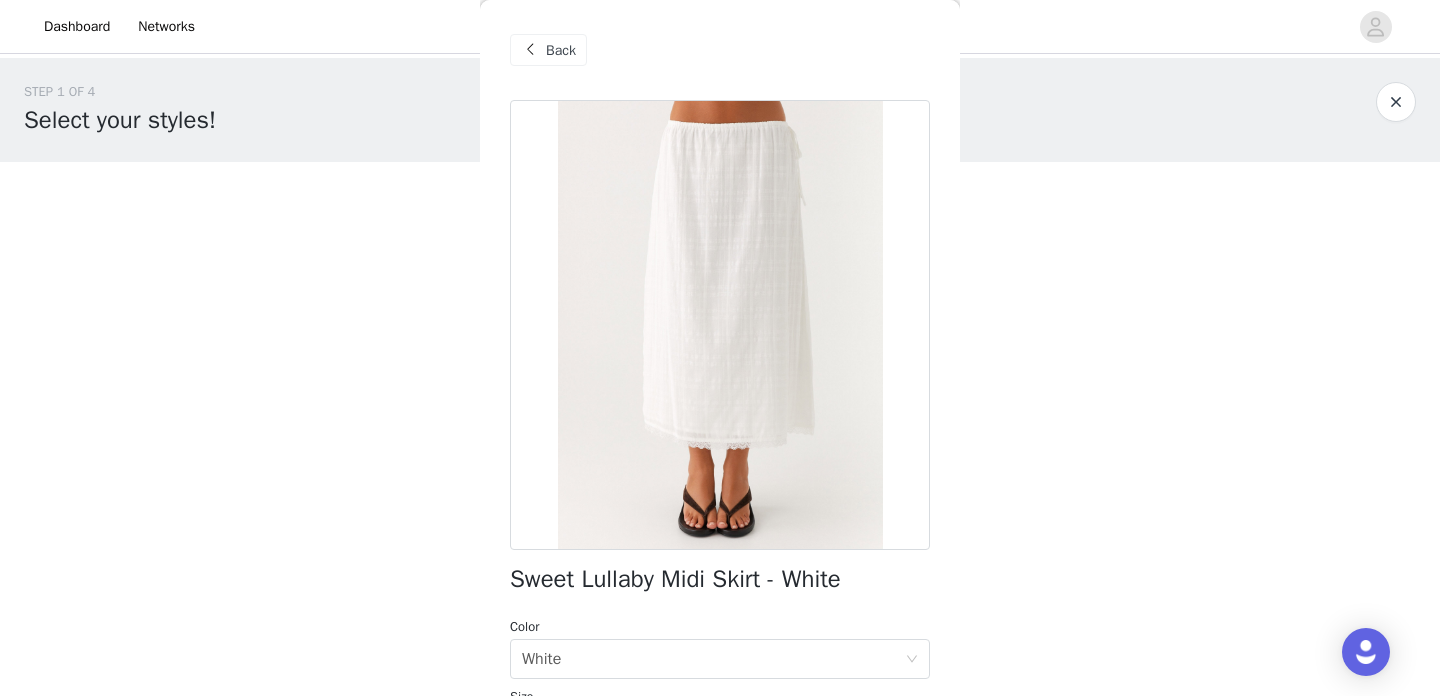 click at bounding box center (530, 50) 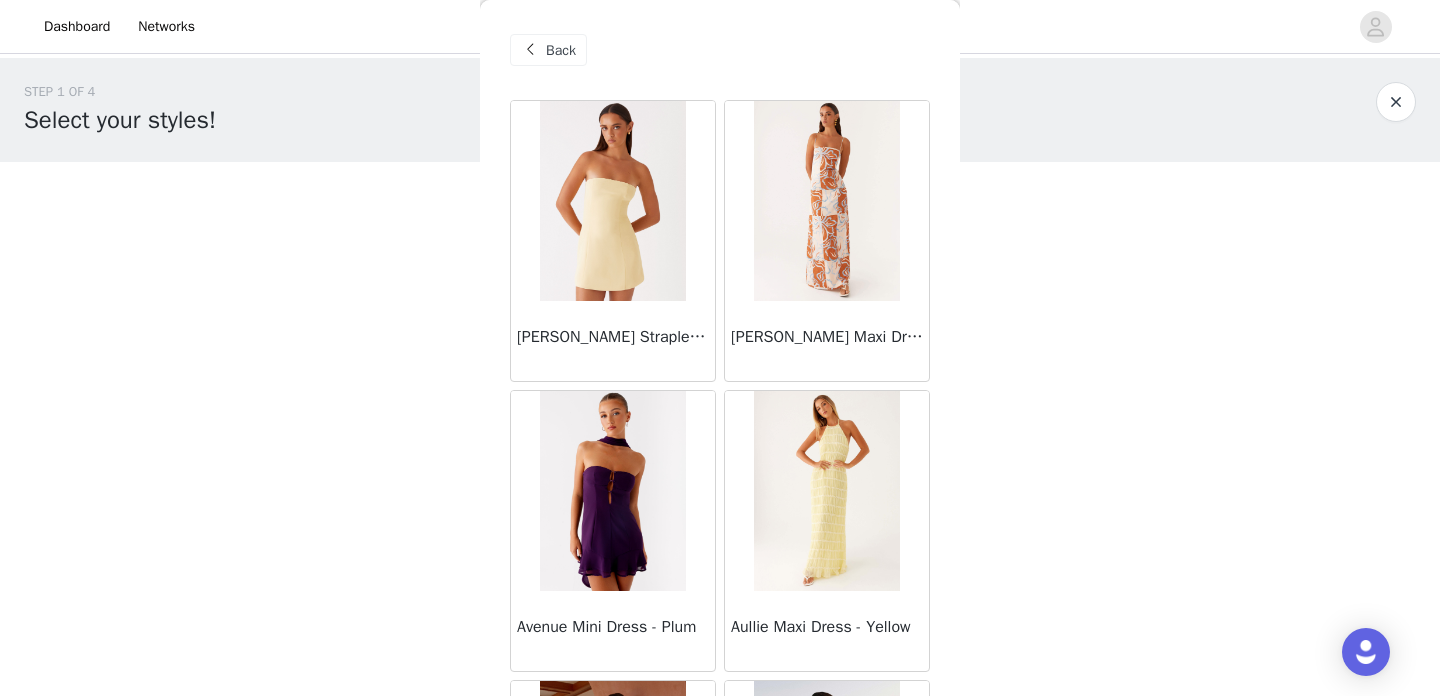scroll, scrollTop: 21449, scrollLeft: 0, axis: vertical 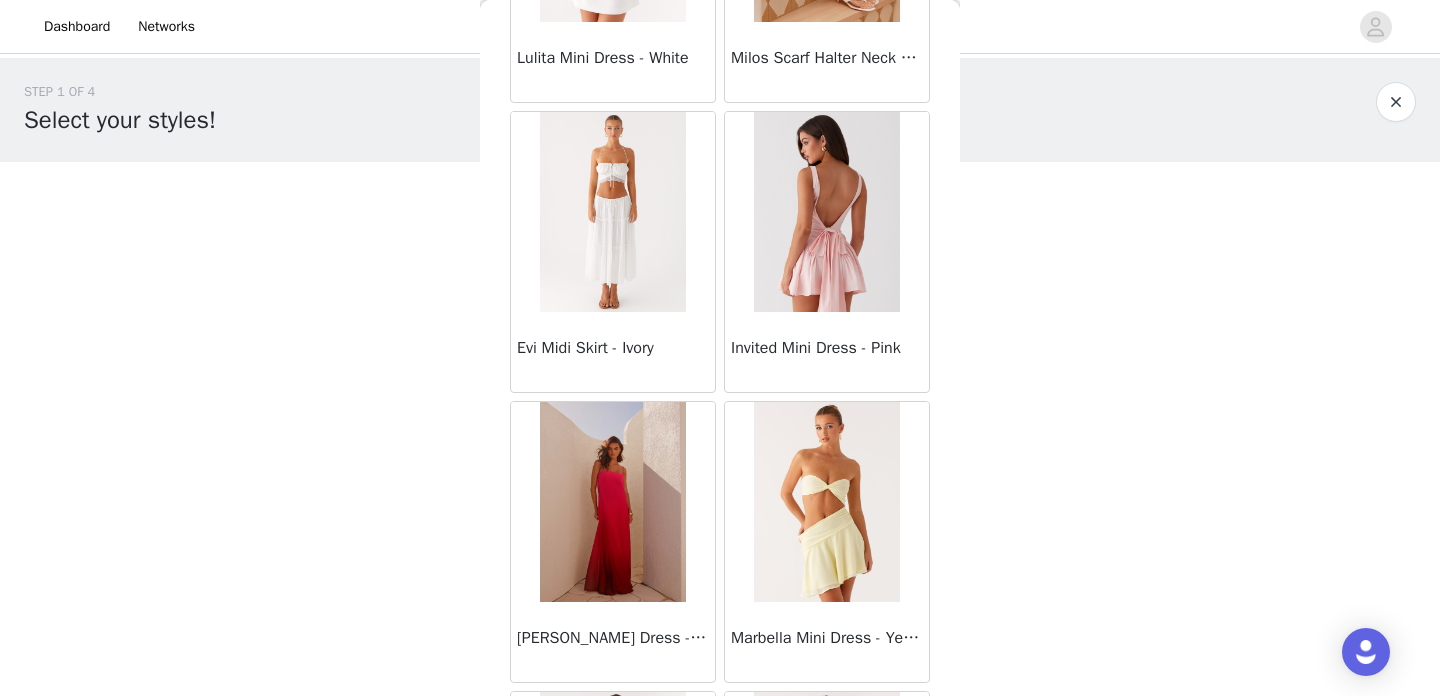 click at bounding box center (612, 212) 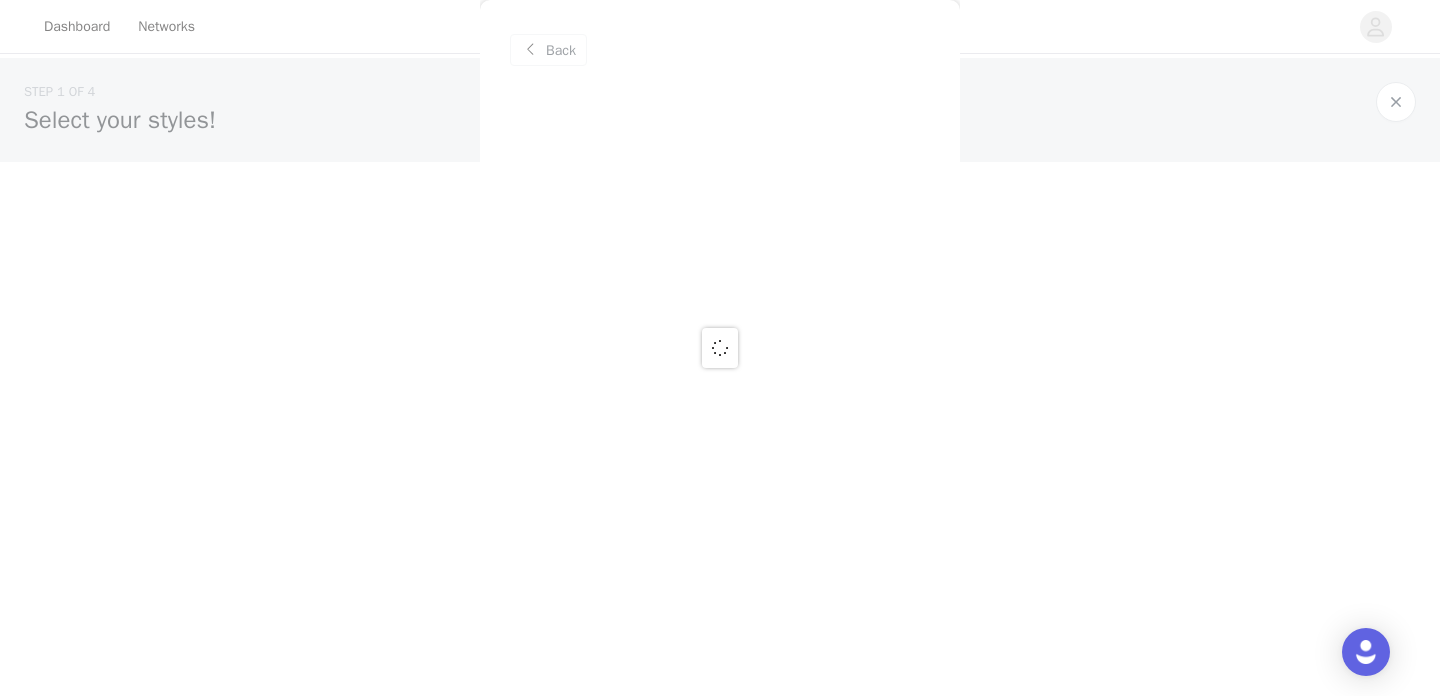 scroll, scrollTop: 0, scrollLeft: 0, axis: both 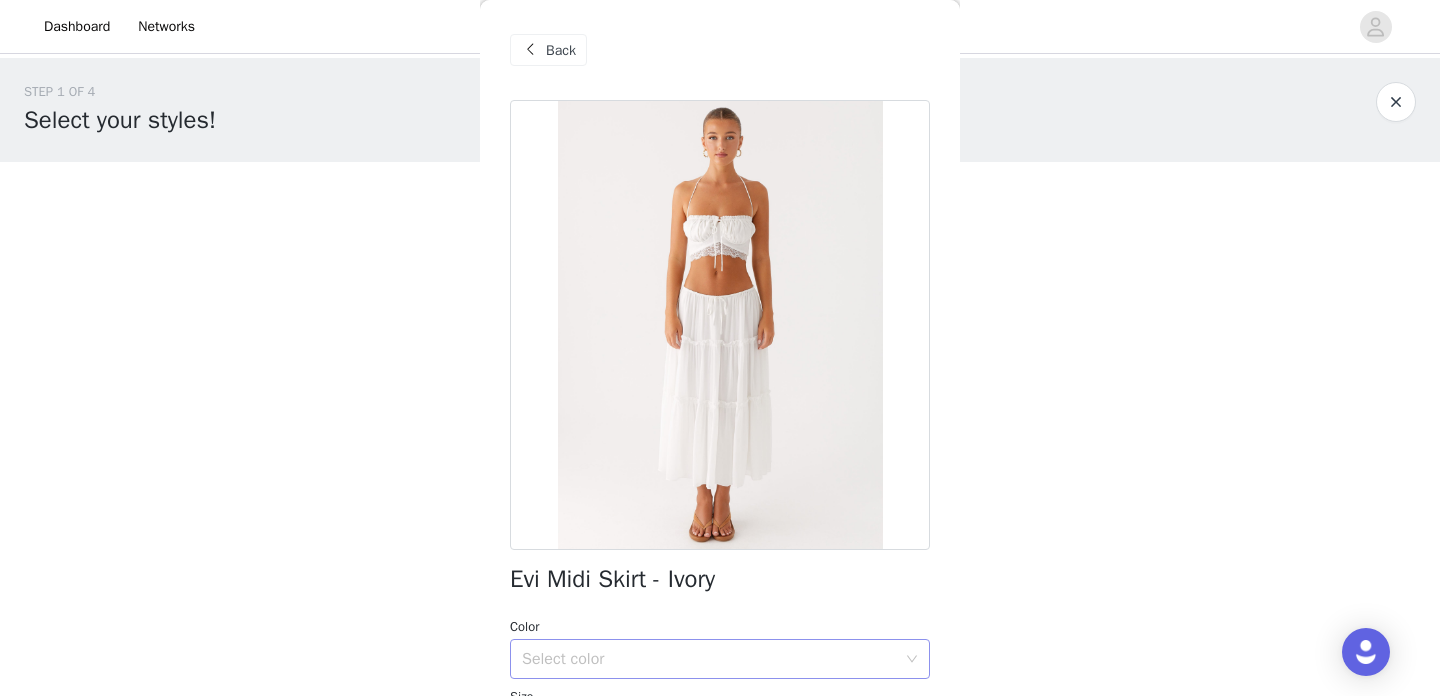 click on "Select color" at bounding box center (709, 659) 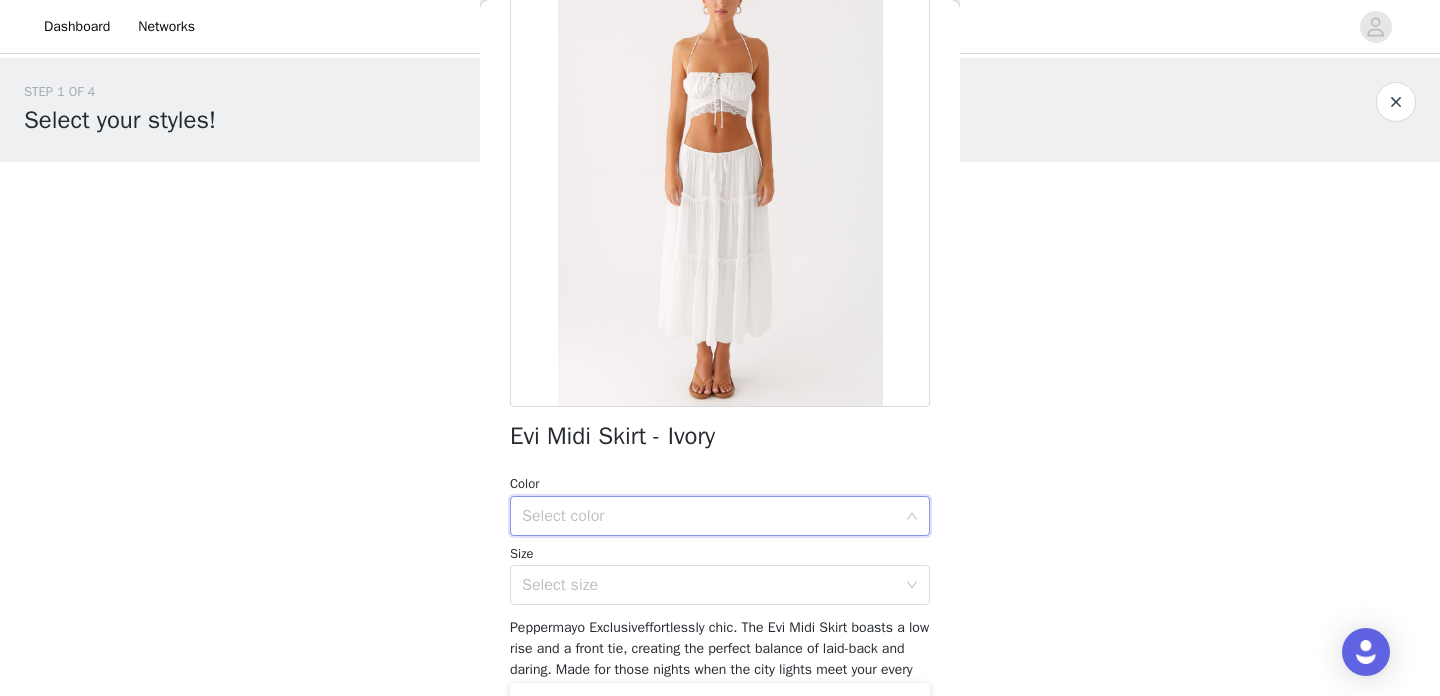 scroll, scrollTop: 166, scrollLeft: 0, axis: vertical 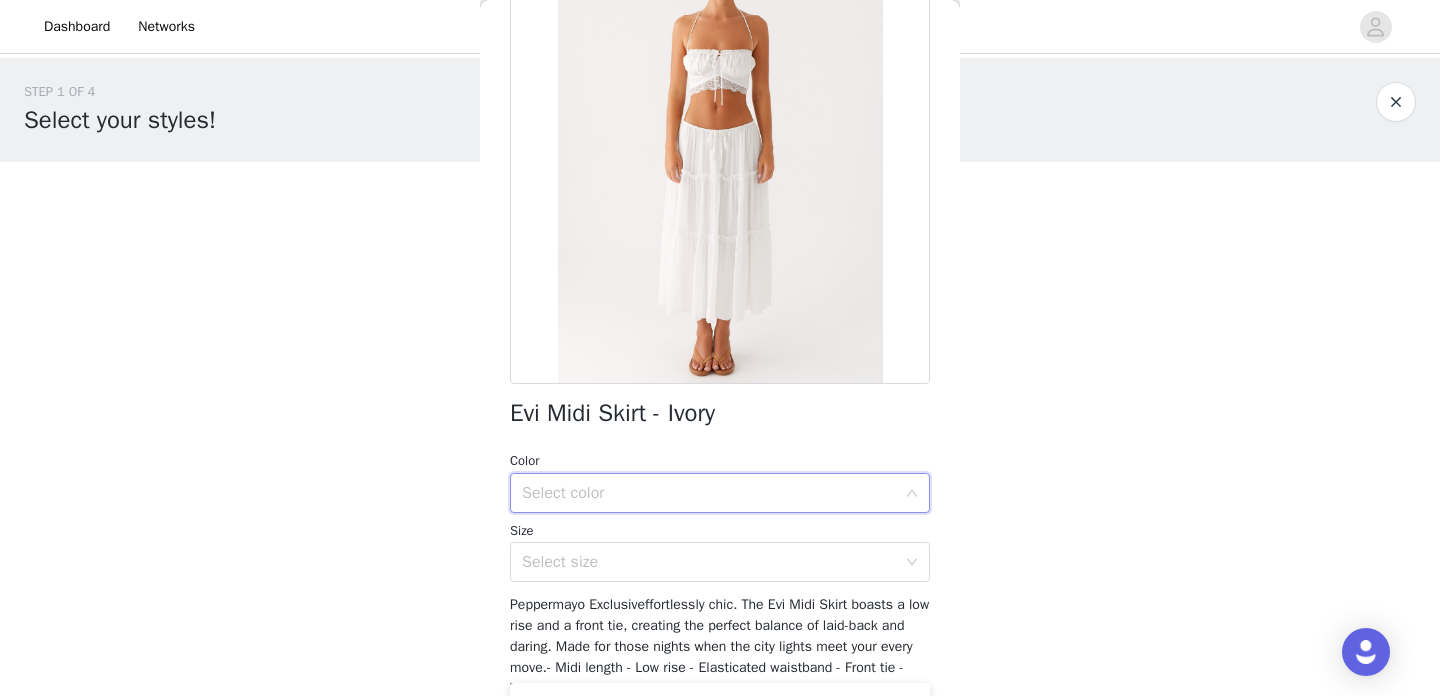 click on "Select color" at bounding box center (709, 493) 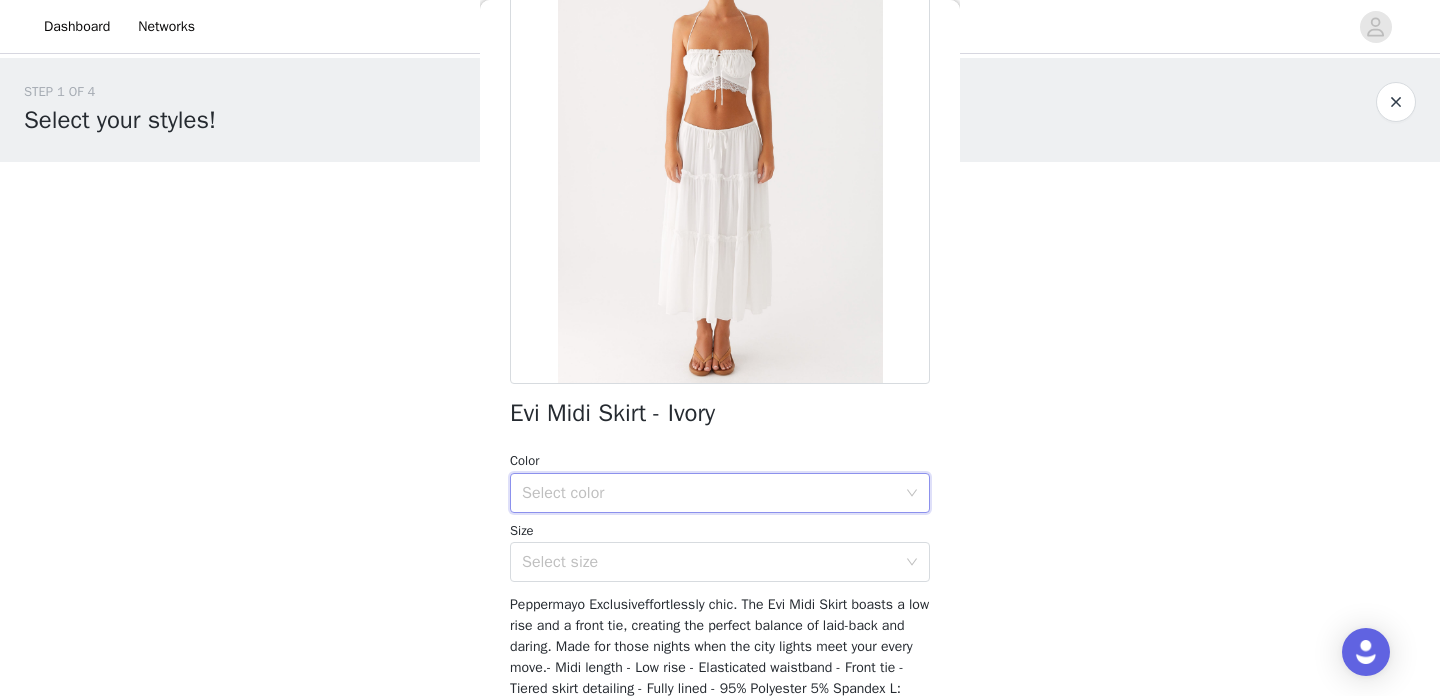 click on "Select color" at bounding box center [709, 493] 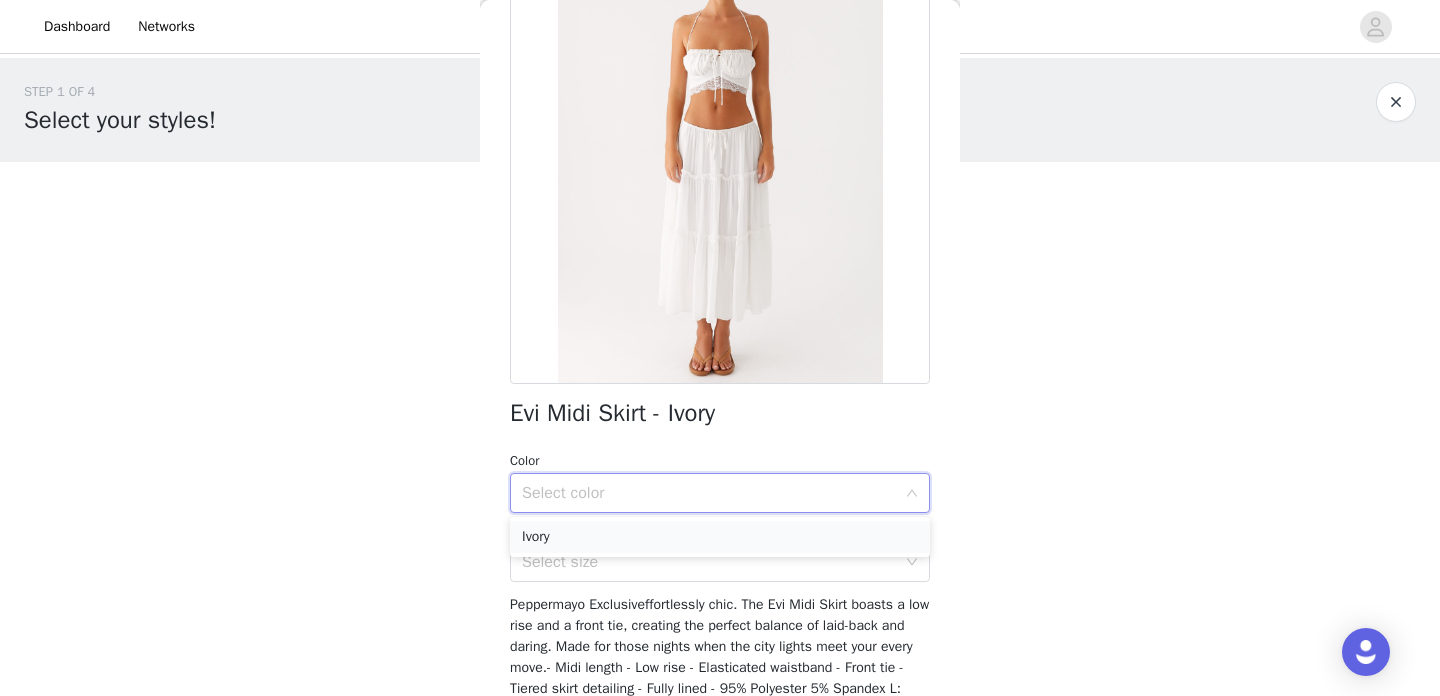 click on "Ivory" at bounding box center (720, 537) 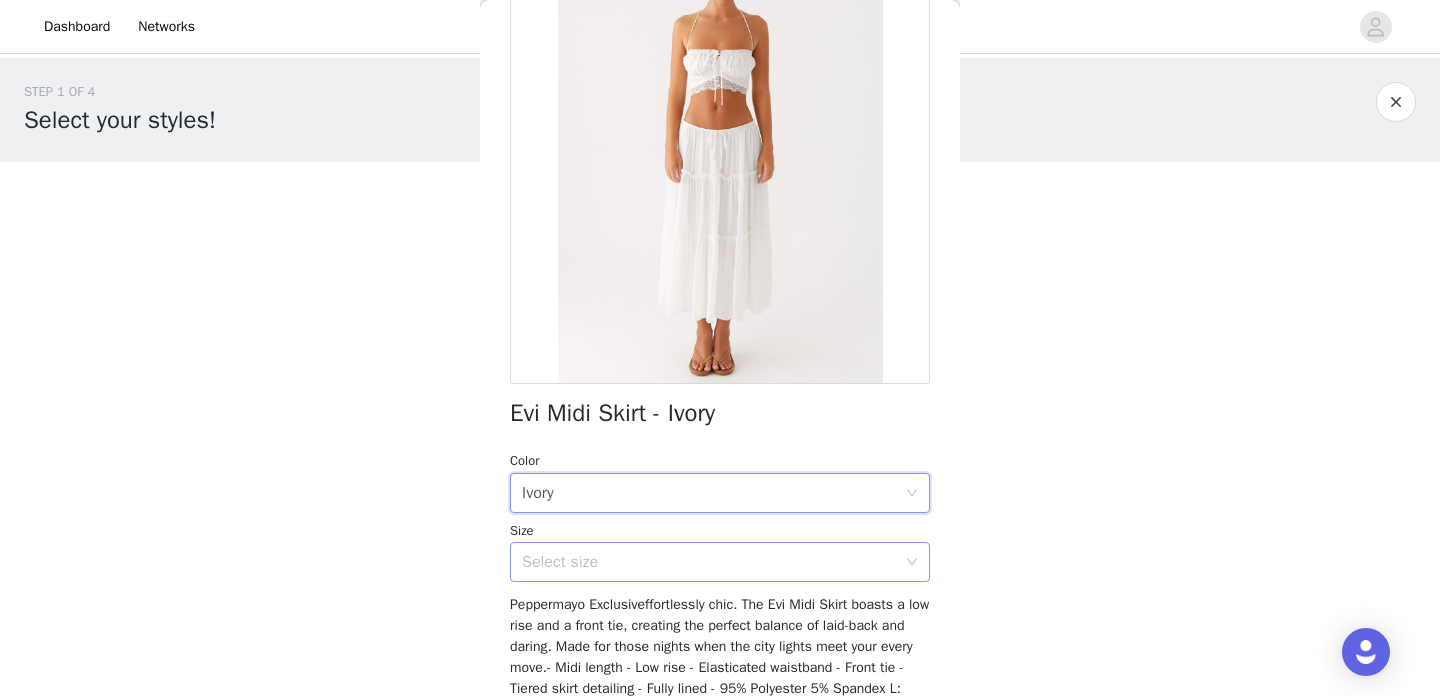 click on "Select size" at bounding box center [709, 562] 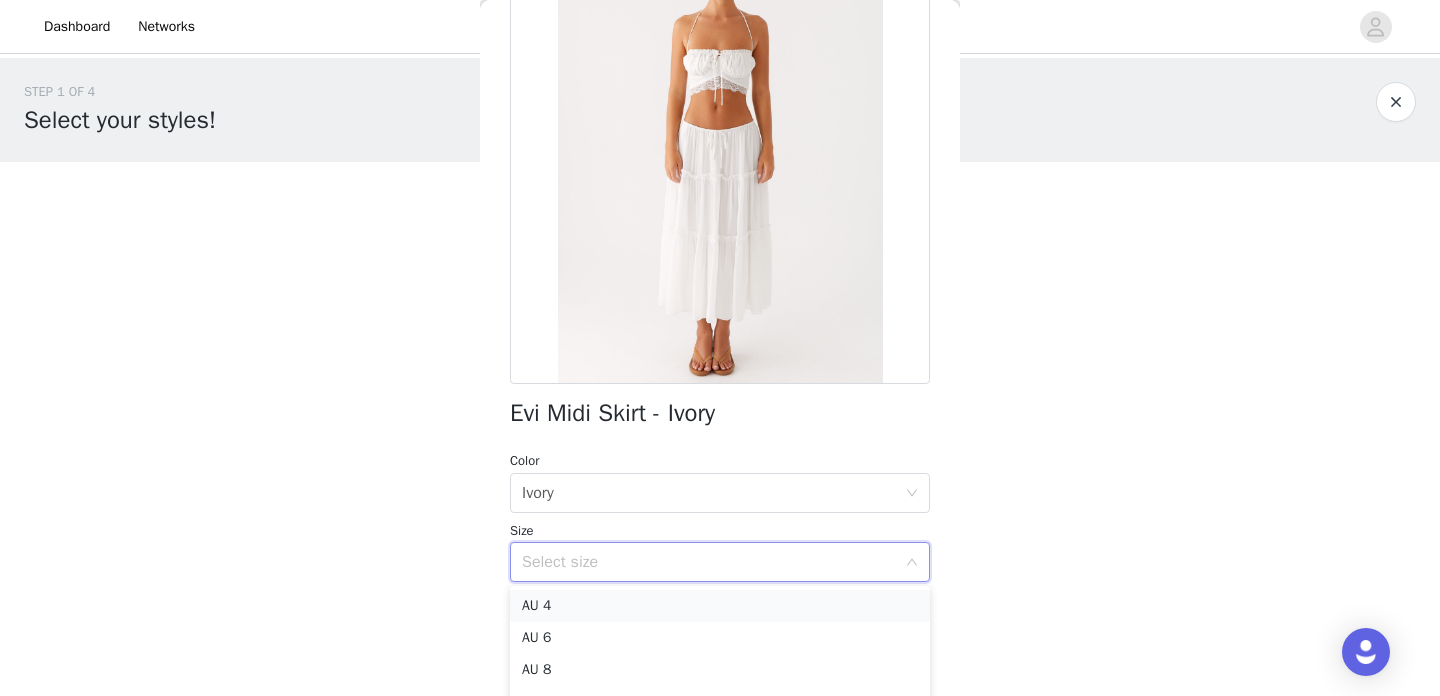 click on "AU 4" at bounding box center (720, 606) 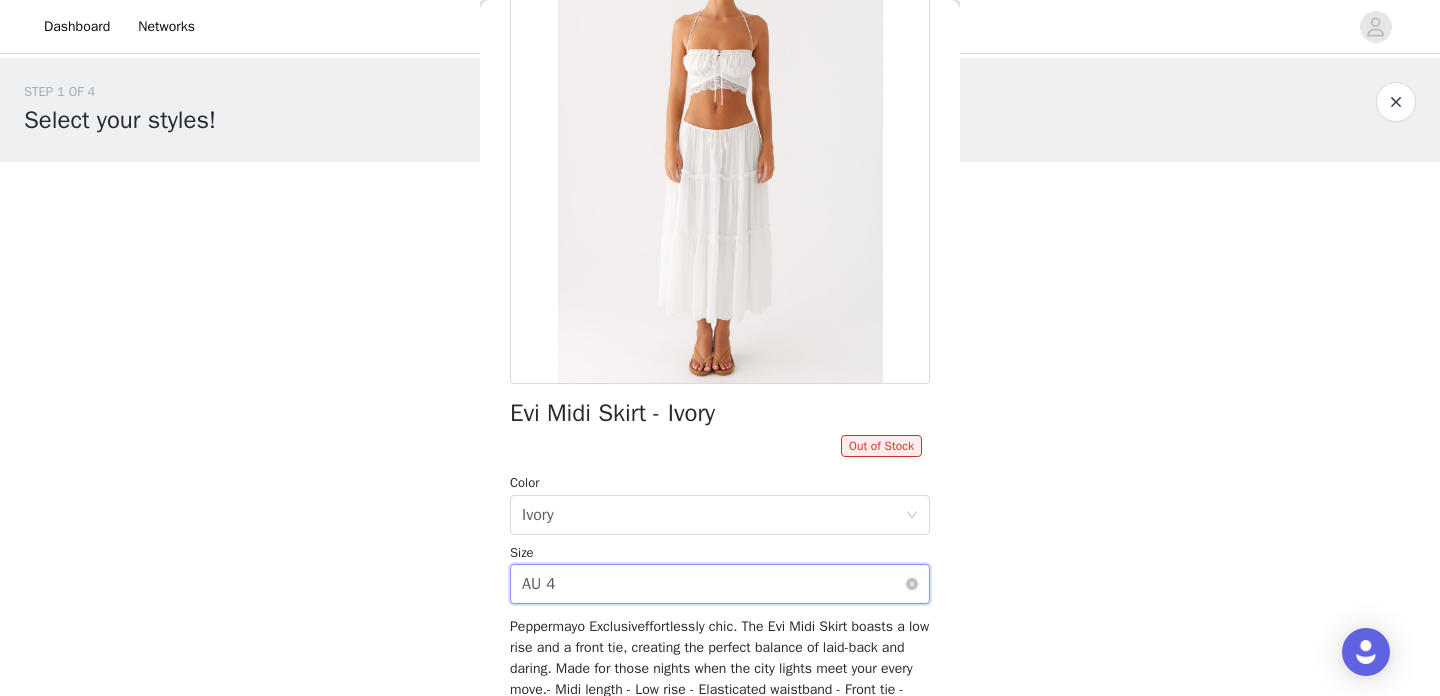 click on "Select size AU 4" at bounding box center [713, 584] 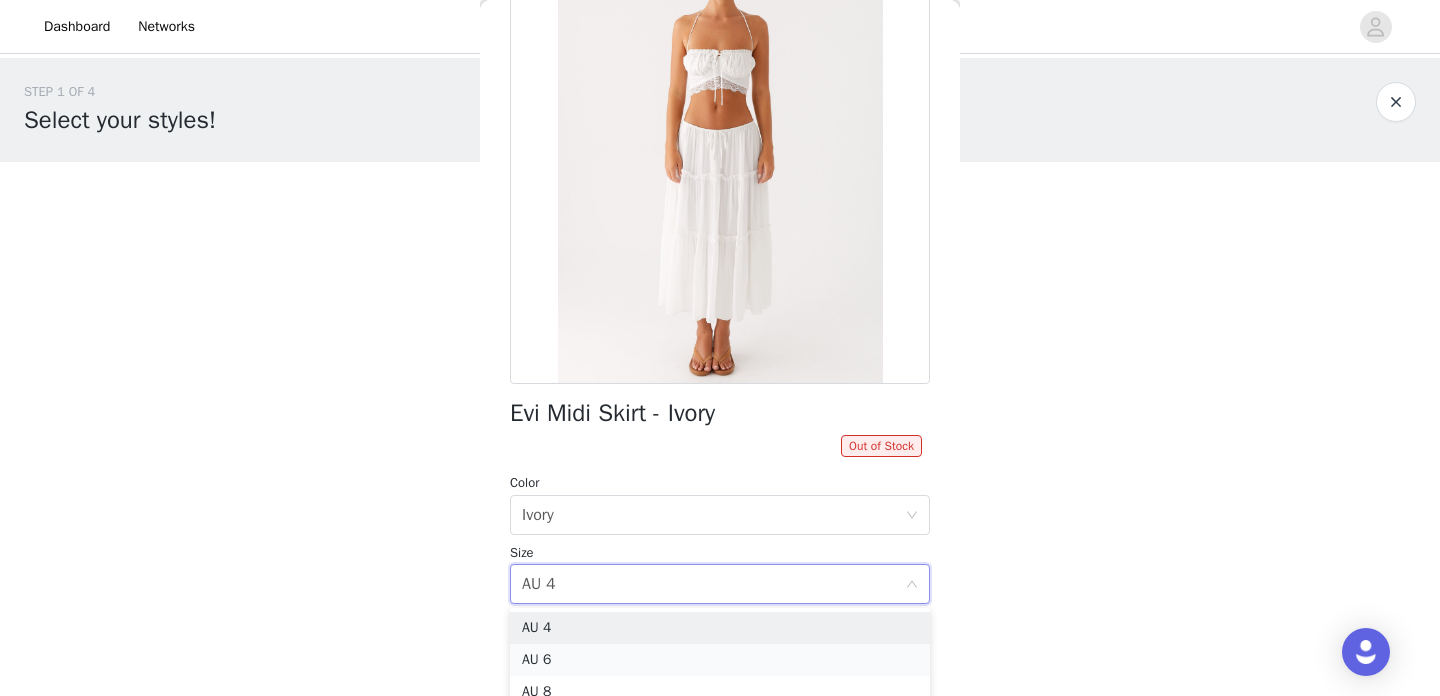 click on "AU 6" at bounding box center [720, 660] 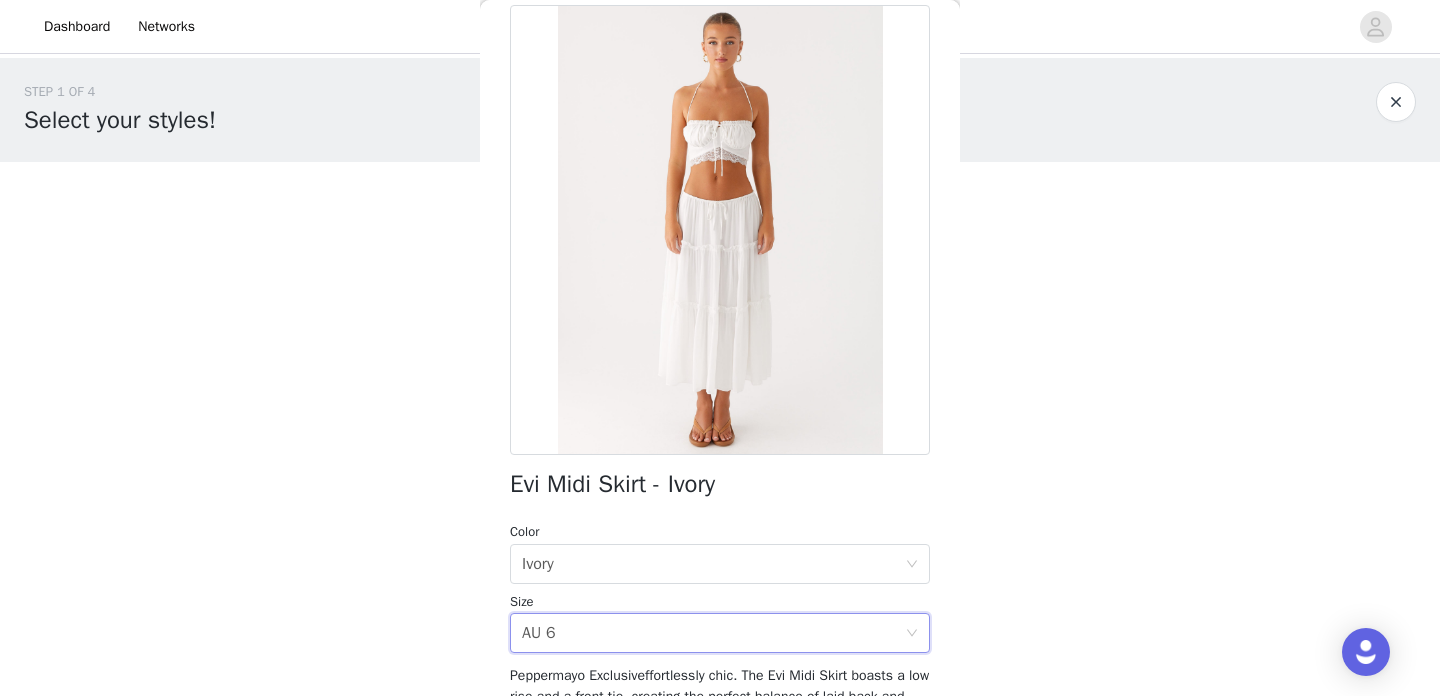 scroll, scrollTop: 337, scrollLeft: 0, axis: vertical 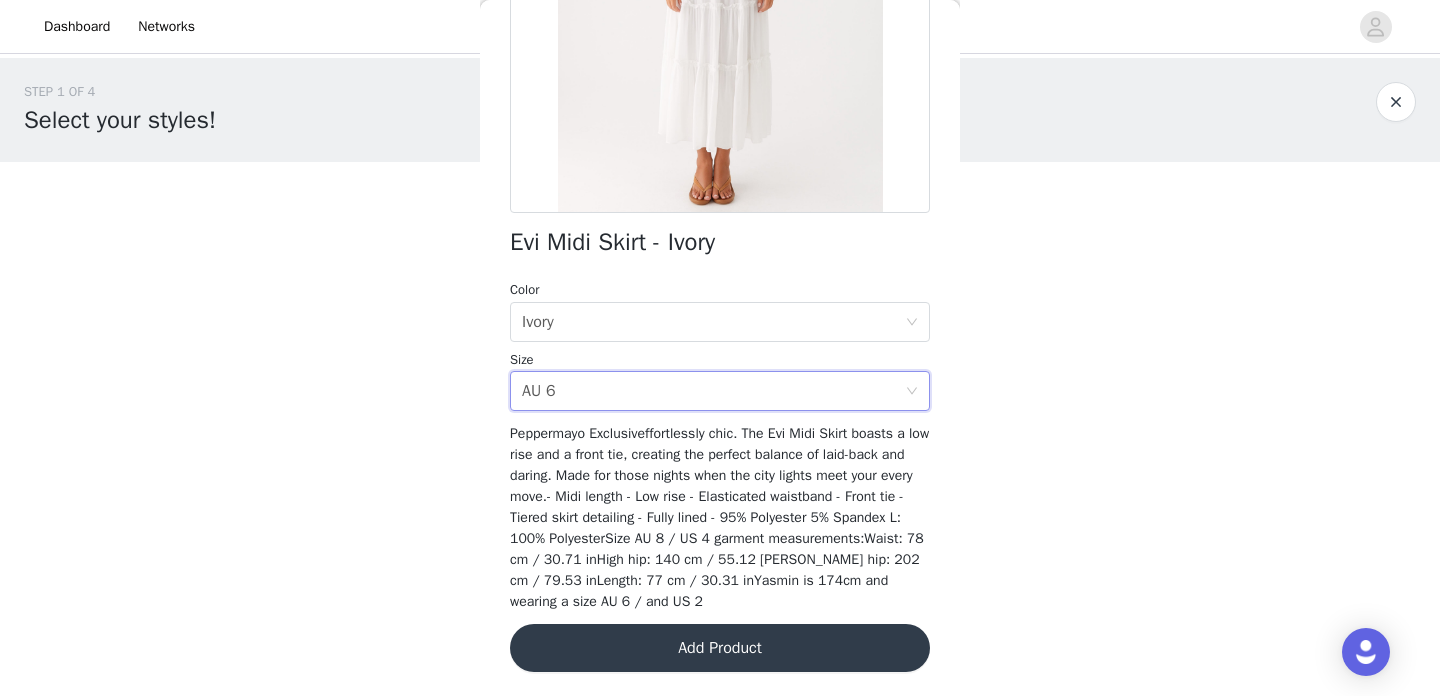 click on "Add Product" at bounding box center [720, 648] 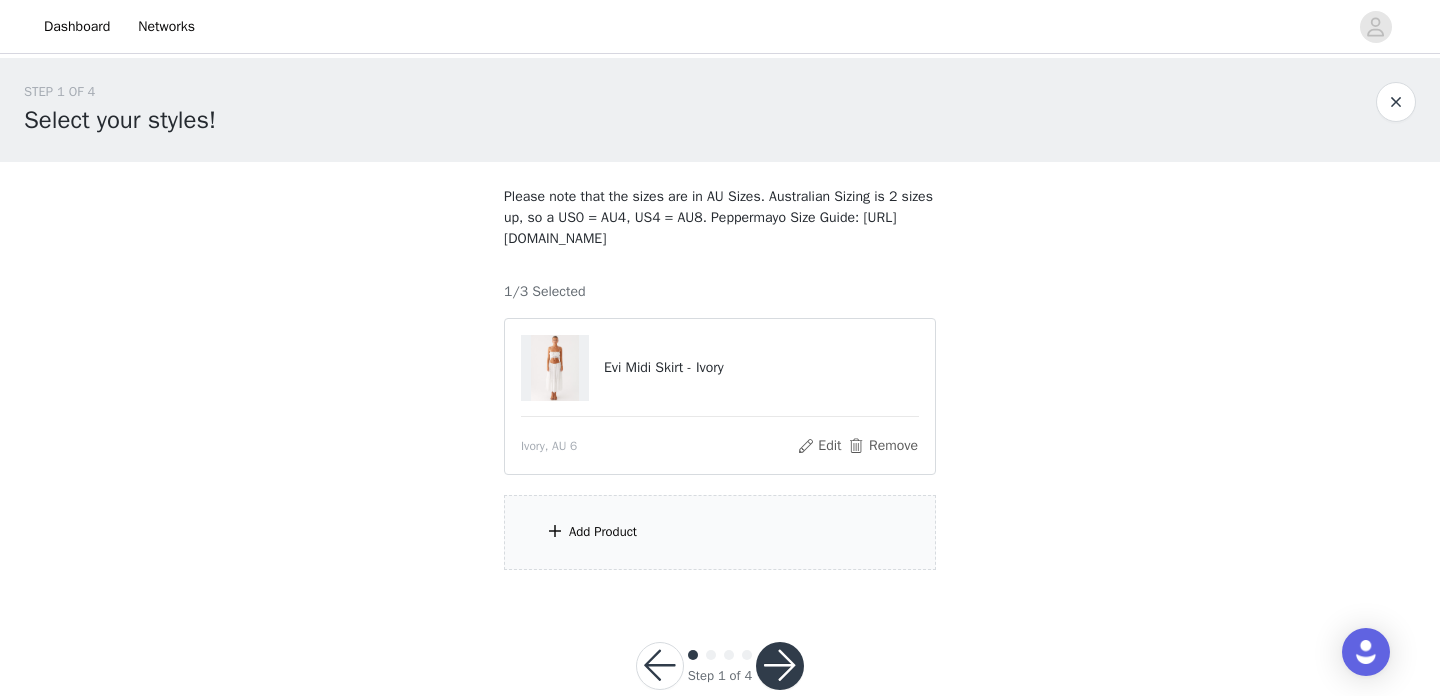 click on "Add Product" at bounding box center (720, 532) 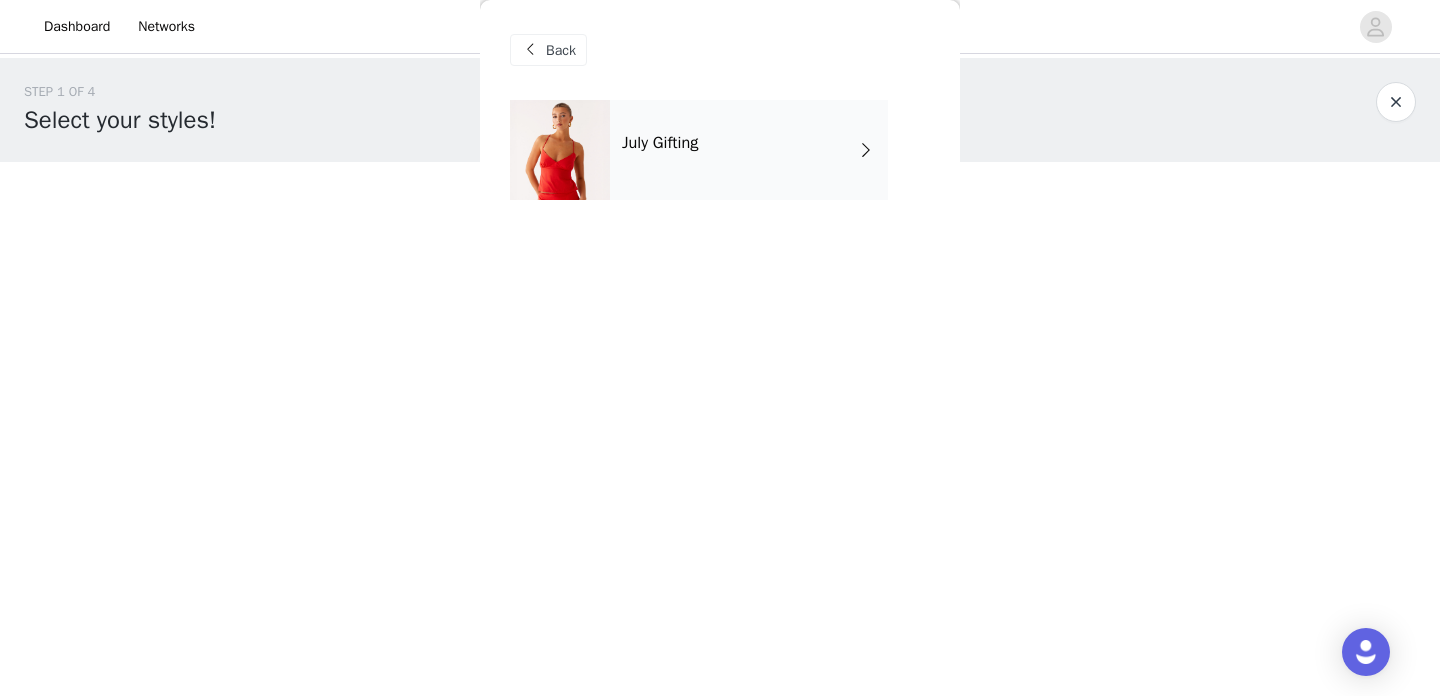 click on "July Gifting" at bounding box center [749, 150] 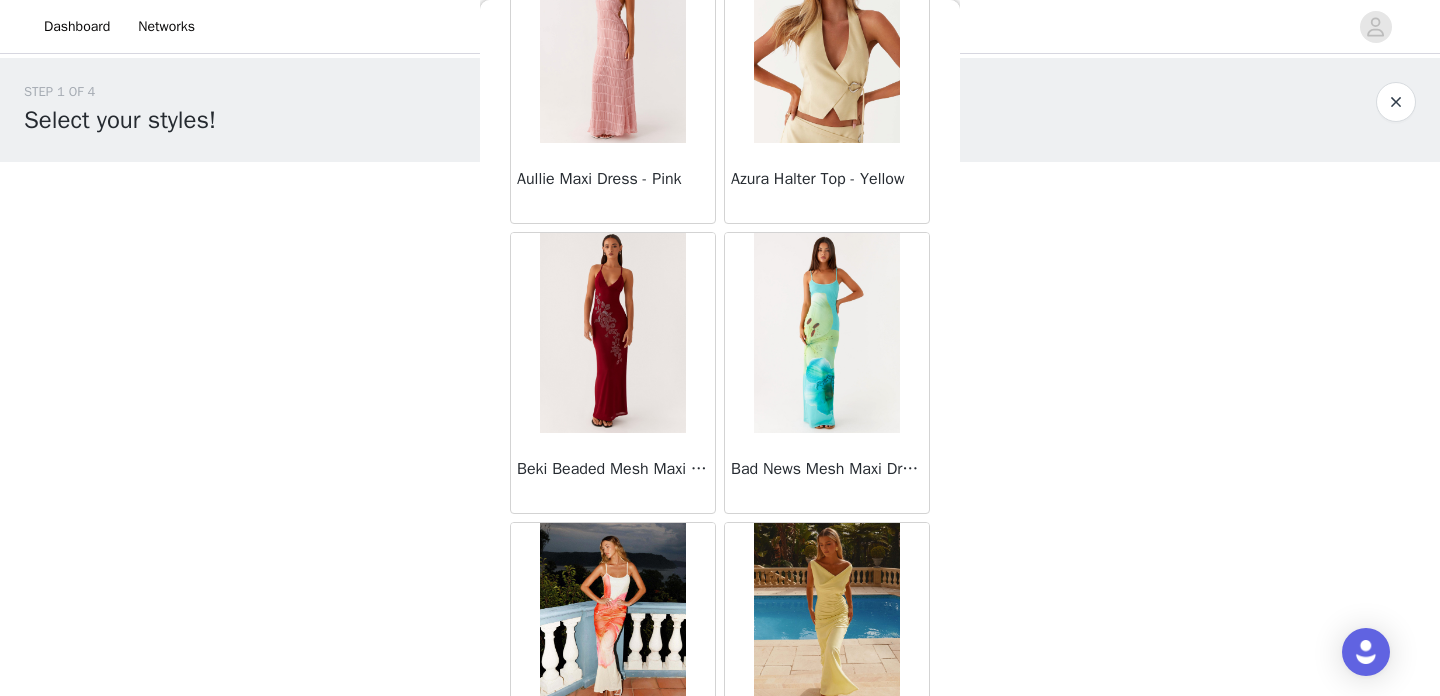 scroll, scrollTop: 2364, scrollLeft: 0, axis: vertical 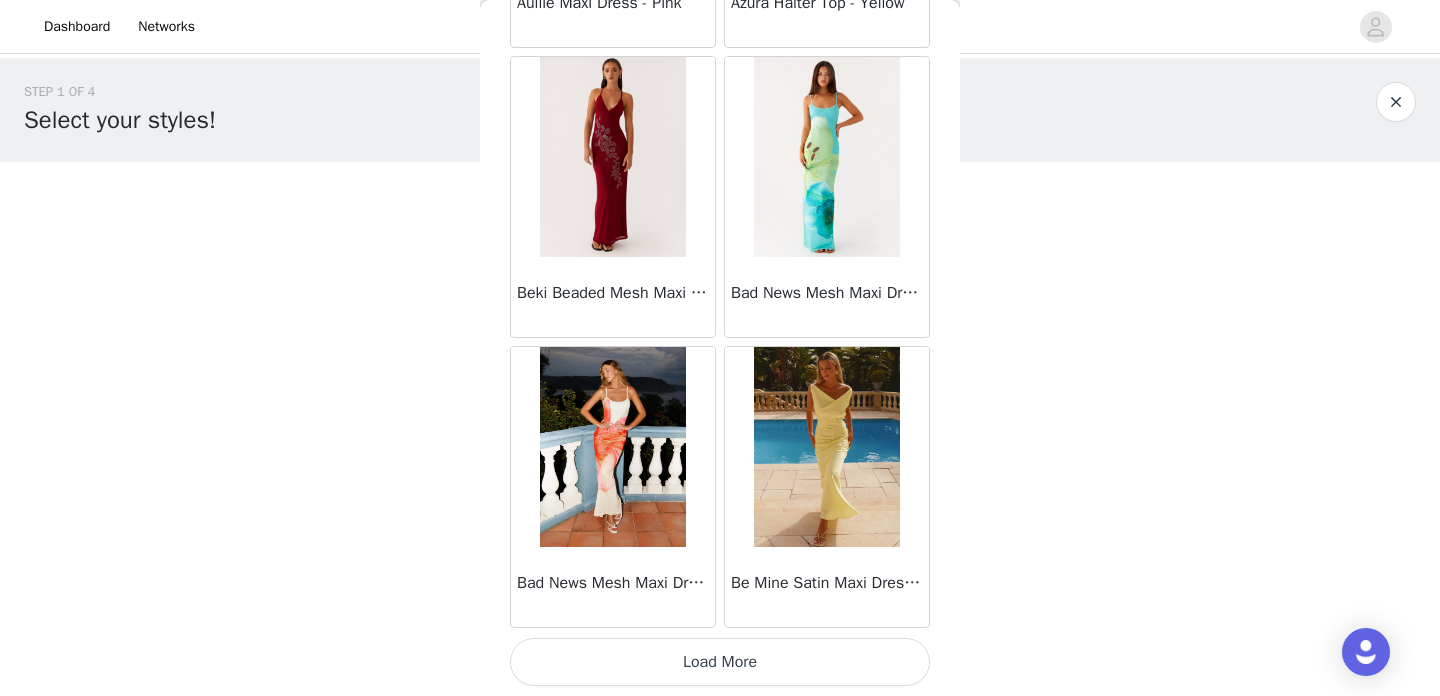 click on "Load More" at bounding box center (720, 662) 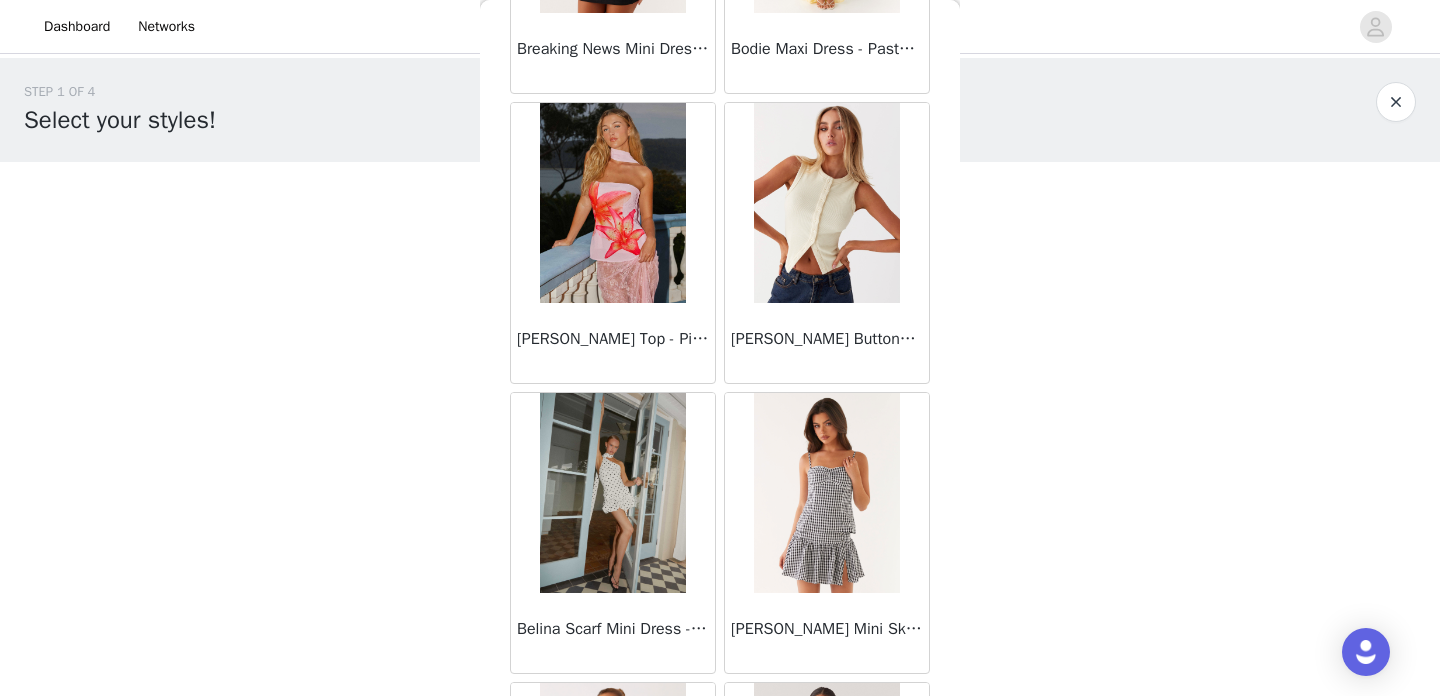 scroll, scrollTop: 3814, scrollLeft: 0, axis: vertical 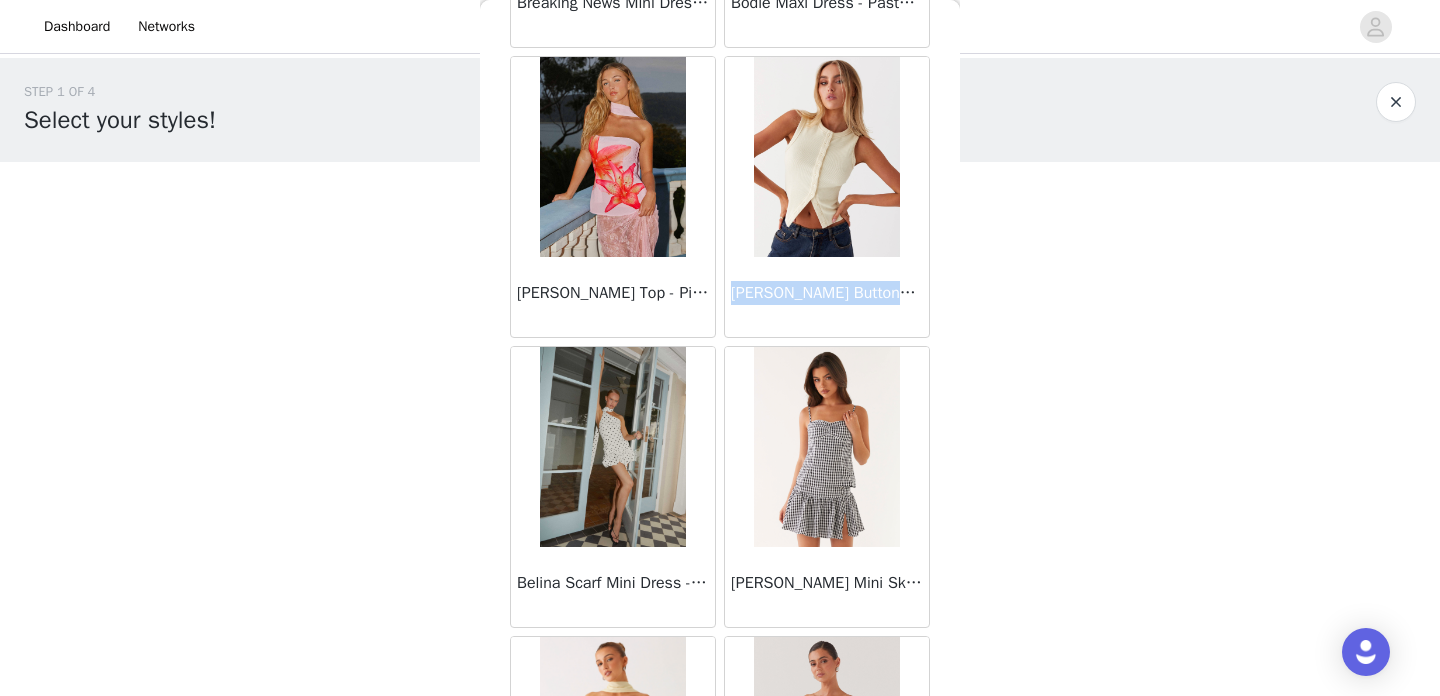 copy on "[PERSON_NAME] Buttoned Tank" 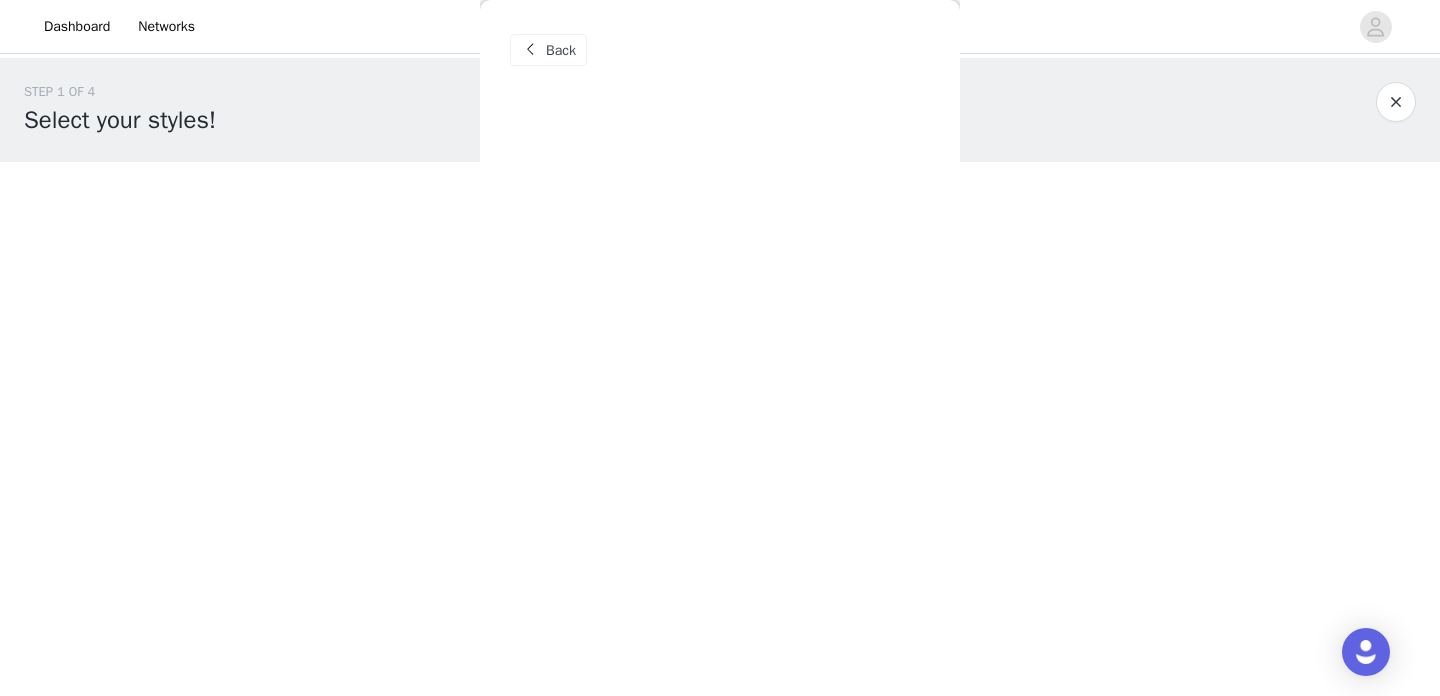 scroll, scrollTop: 0, scrollLeft: 0, axis: both 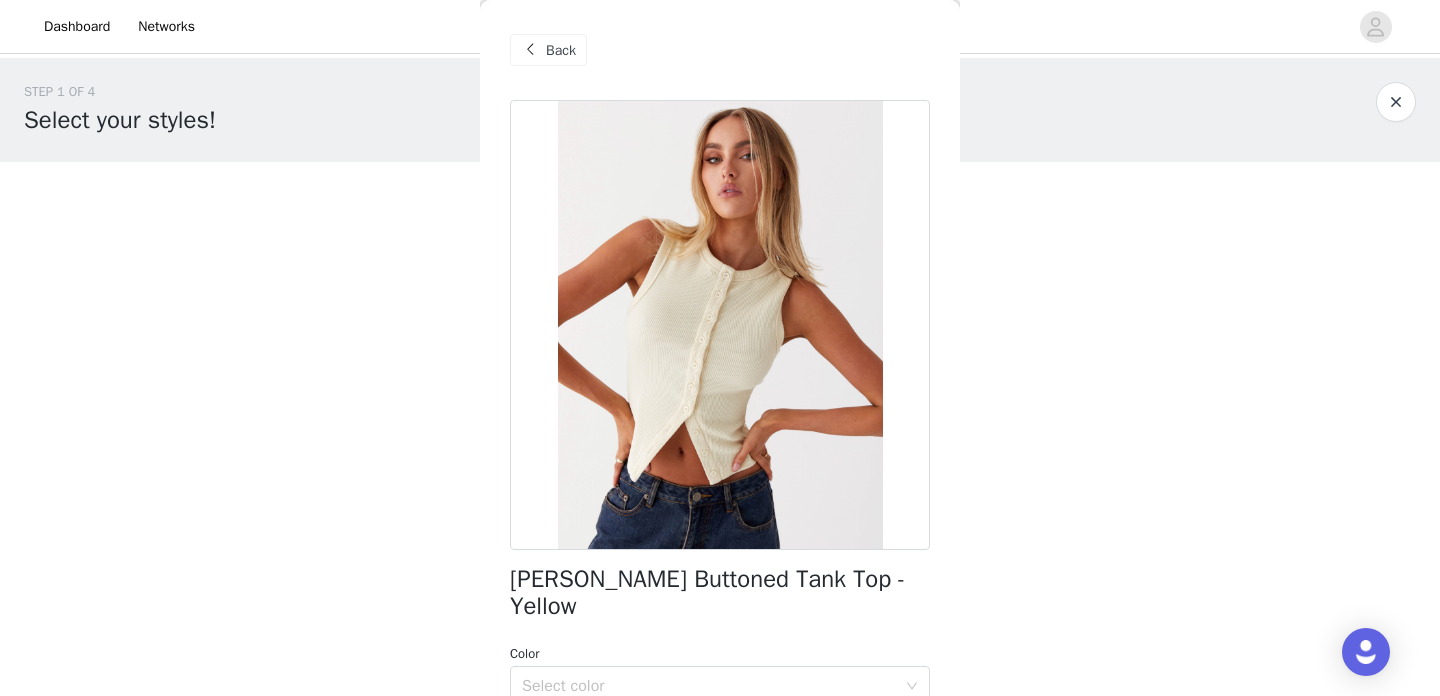 click at bounding box center [530, 50] 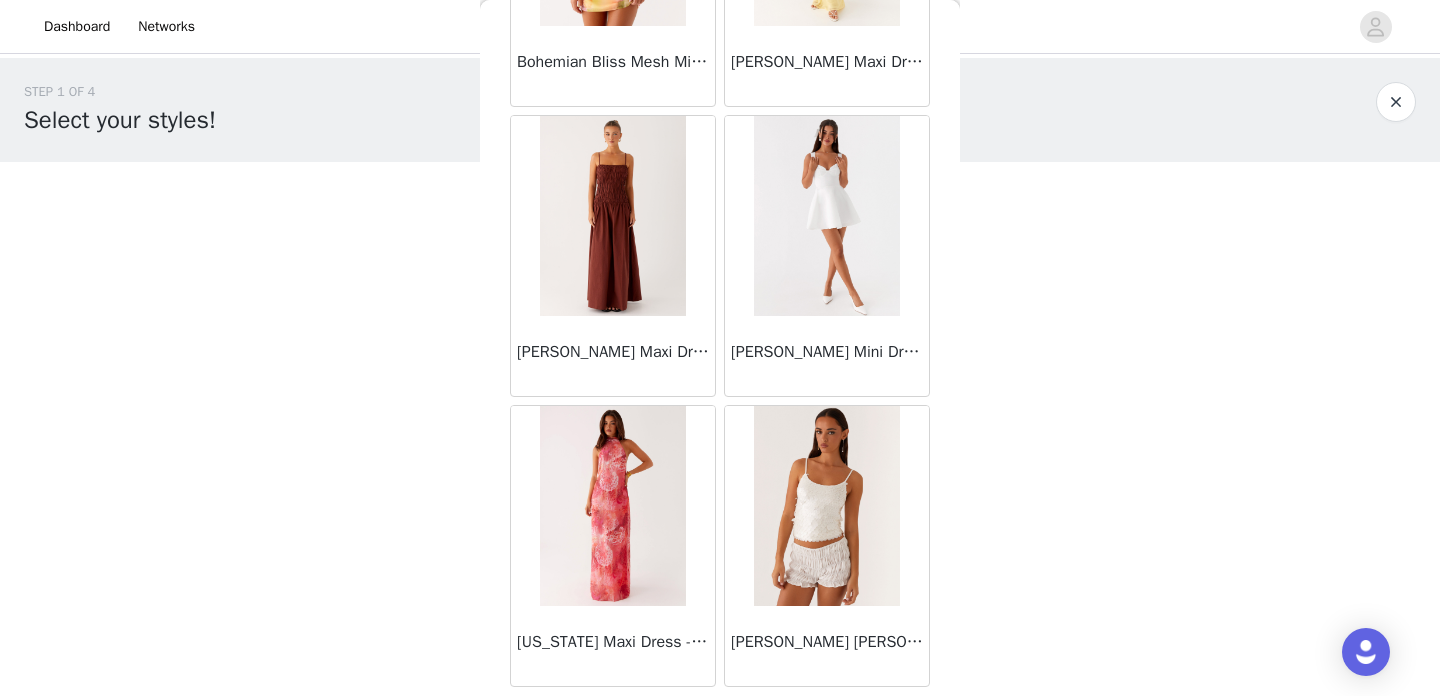 scroll, scrollTop: 5264, scrollLeft: 0, axis: vertical 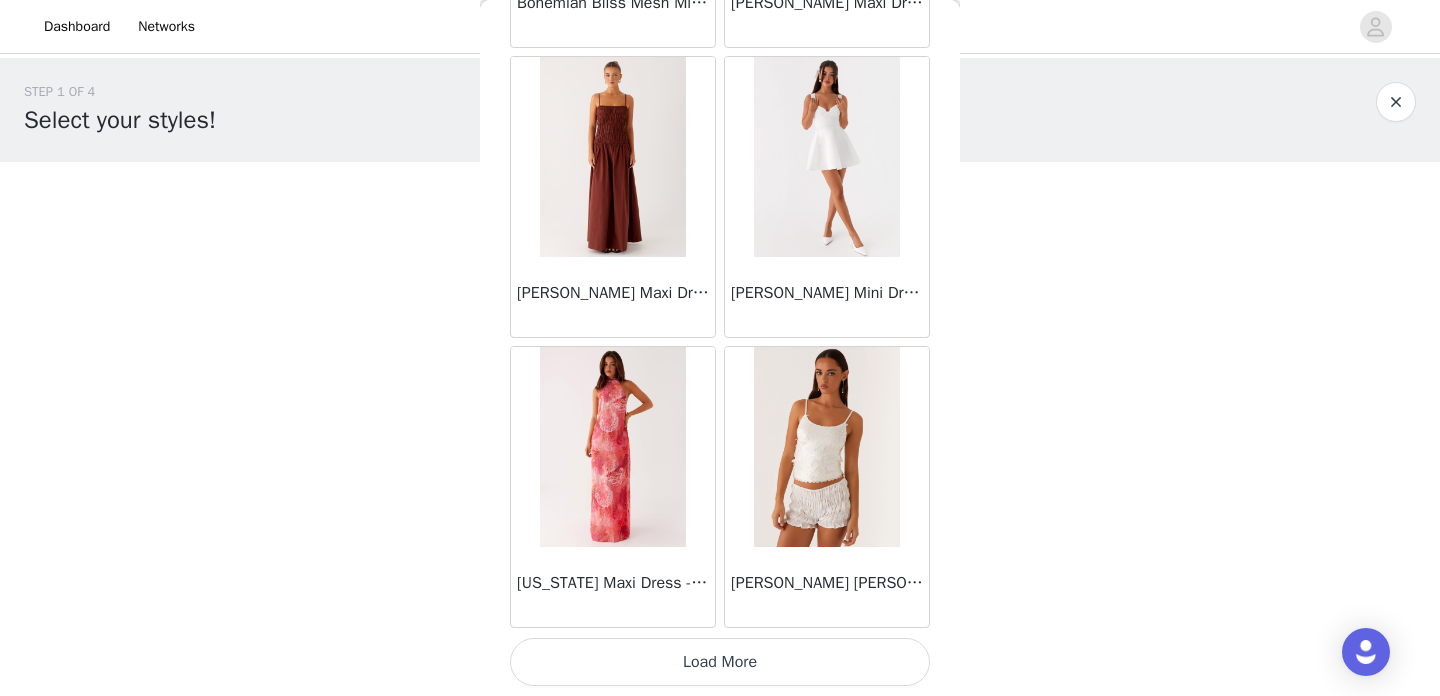 click on "Load More" at bounding box center [720, 662] 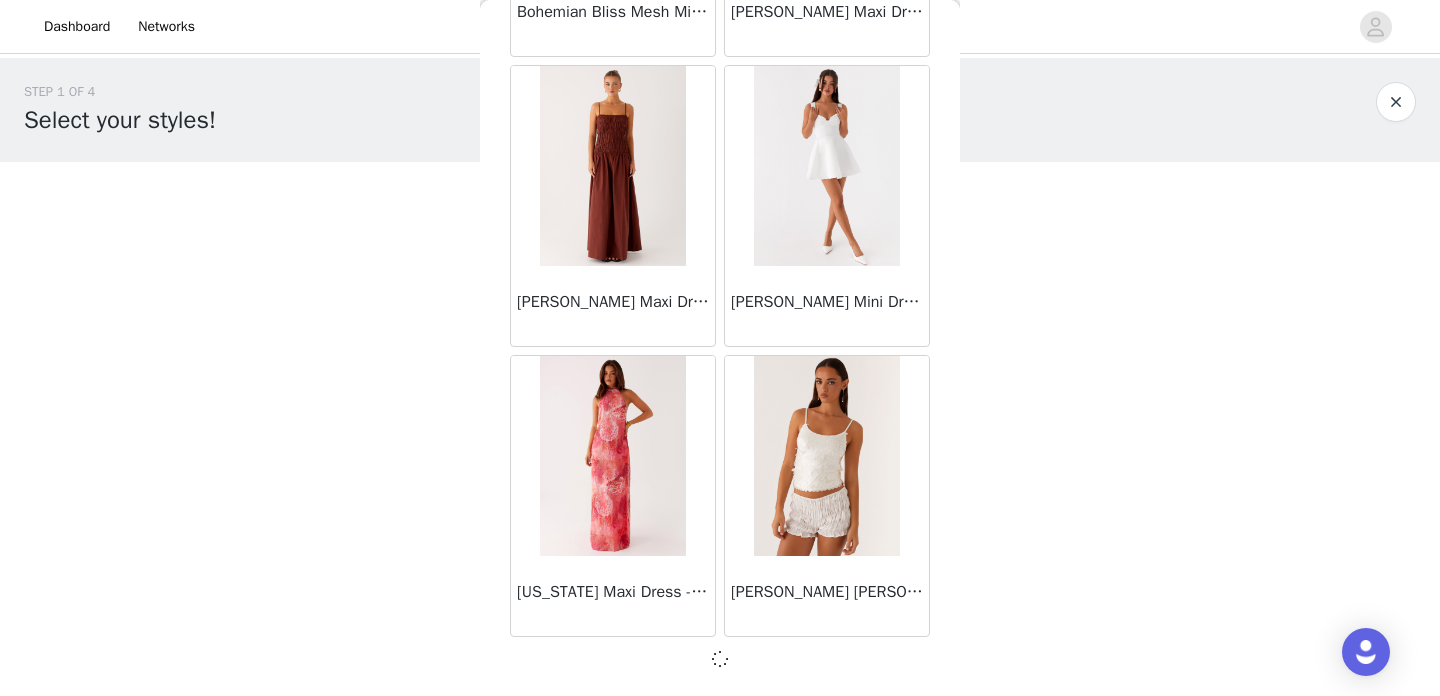 scroll, scrollTop: 5255, scrollLeft: 0, axis: vertical 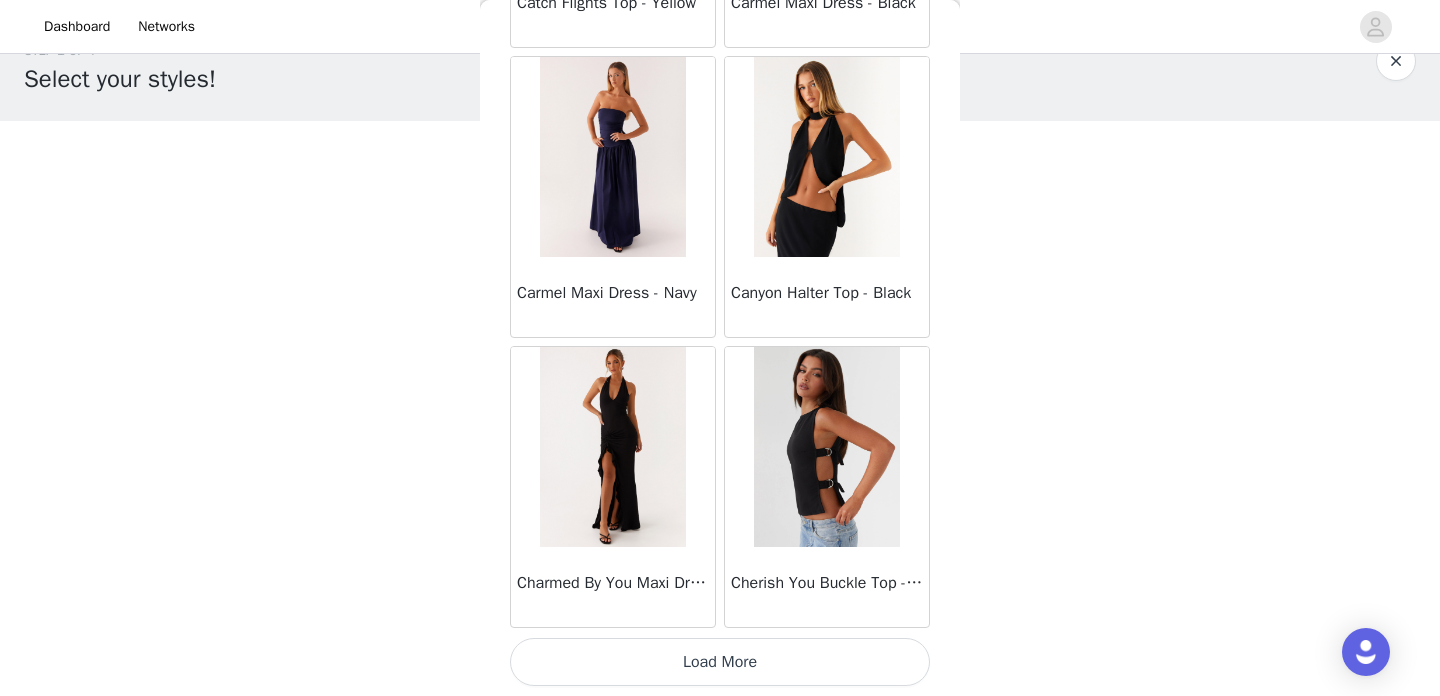 click on "Load More" at bounding box center (720, 662) 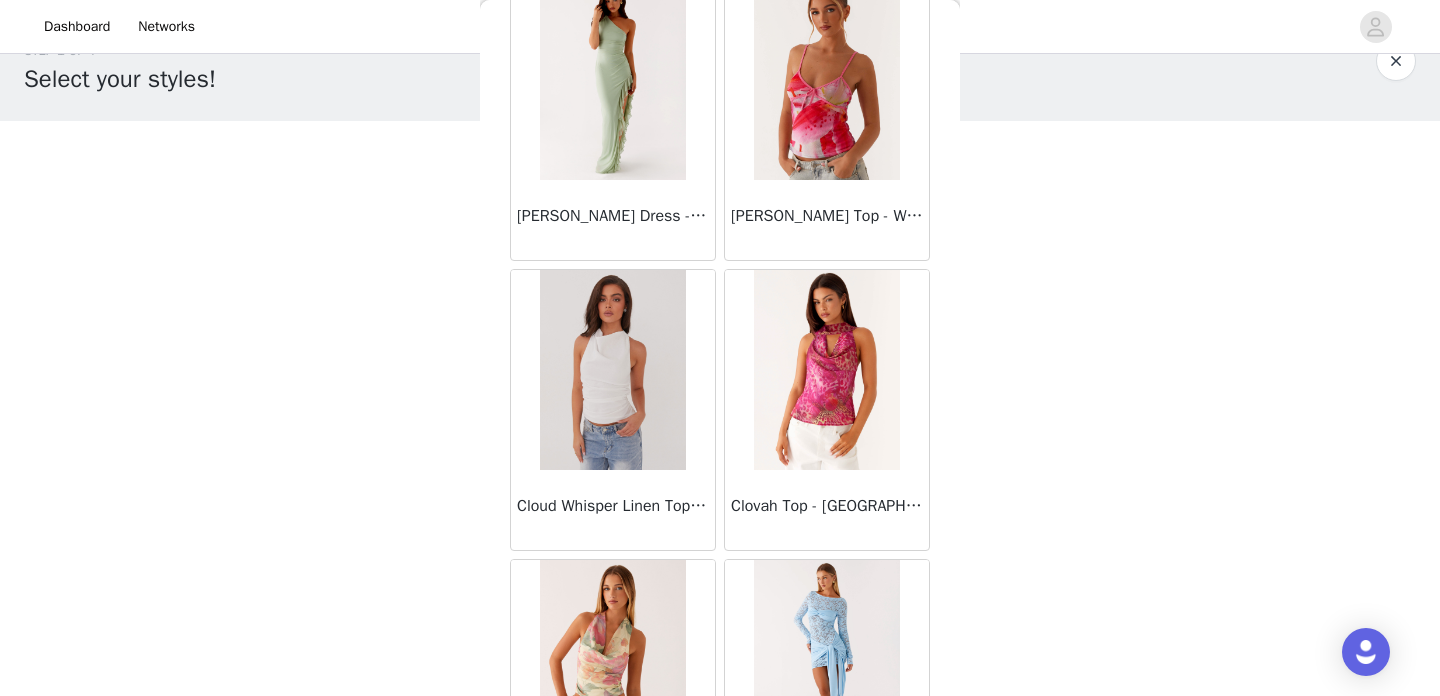 scroll, scrollTop: 11064, scrollLeft: 0, axis: vertical 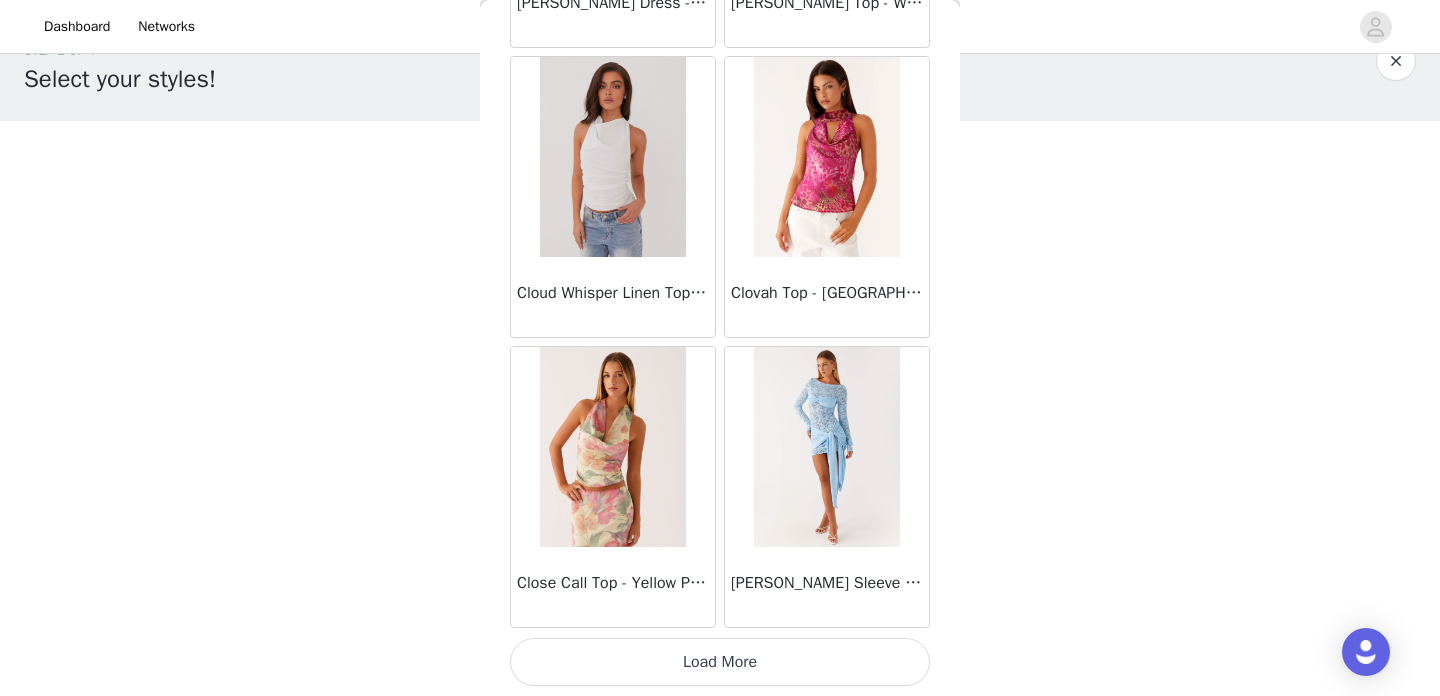 click on "Load More" at bounding box center (720, 662) 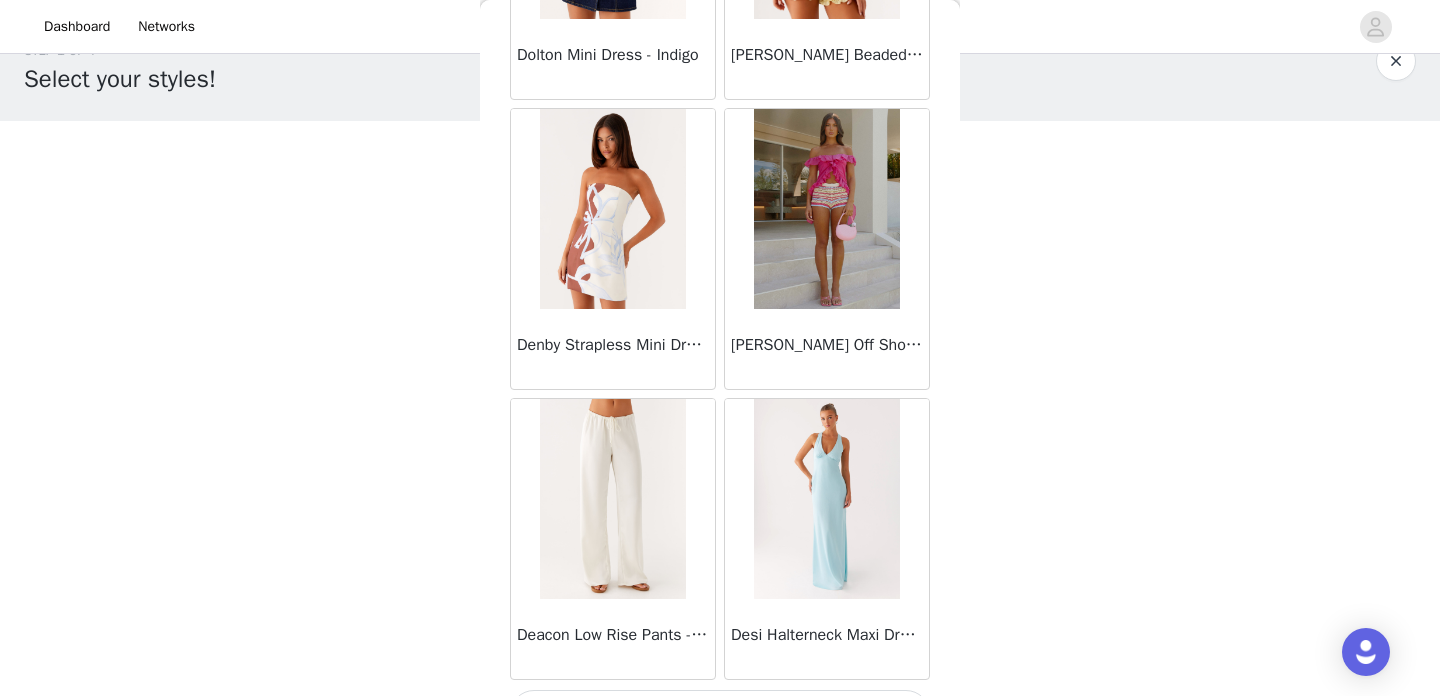 scroll, scrollTop: 13964, scrollLeft: 0, axis: vertical 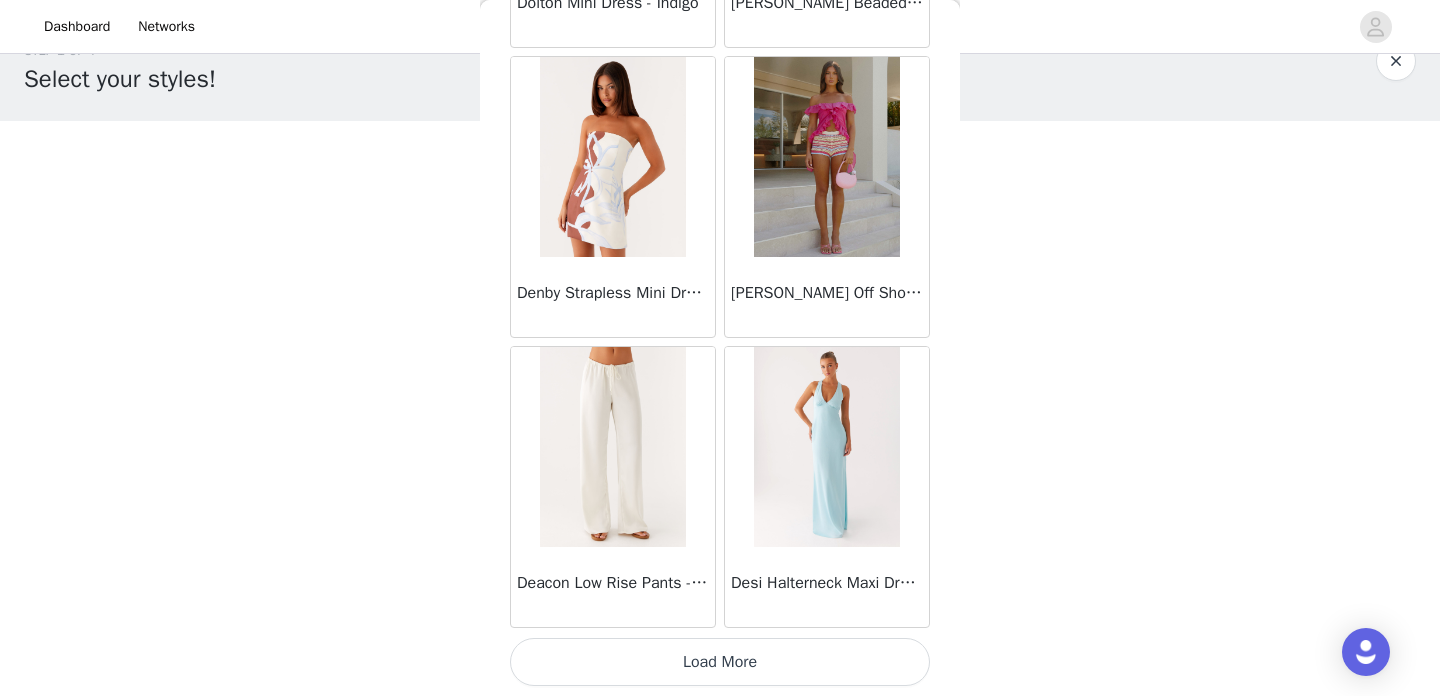click on "Load More" at bounding box center (720, 662) 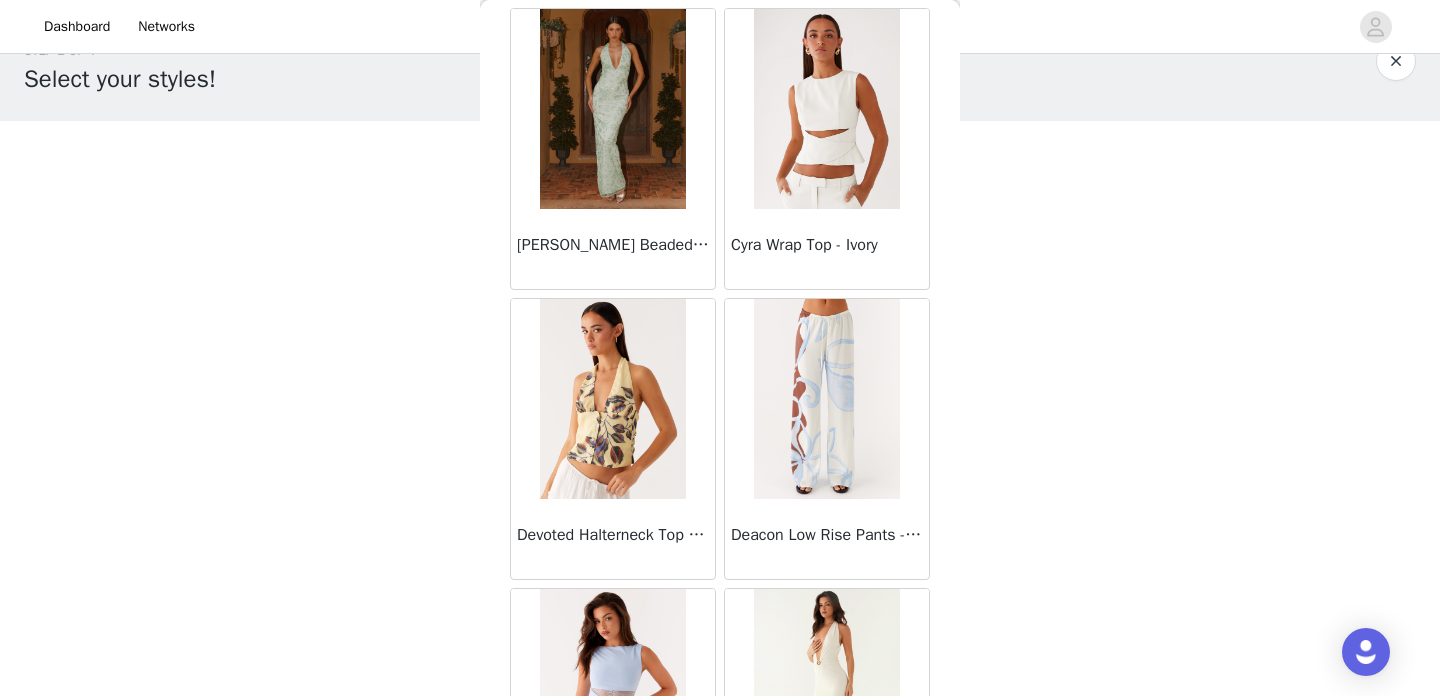 scroll, scrollTop: 16864, scrollLeft: 0, axis: vertical 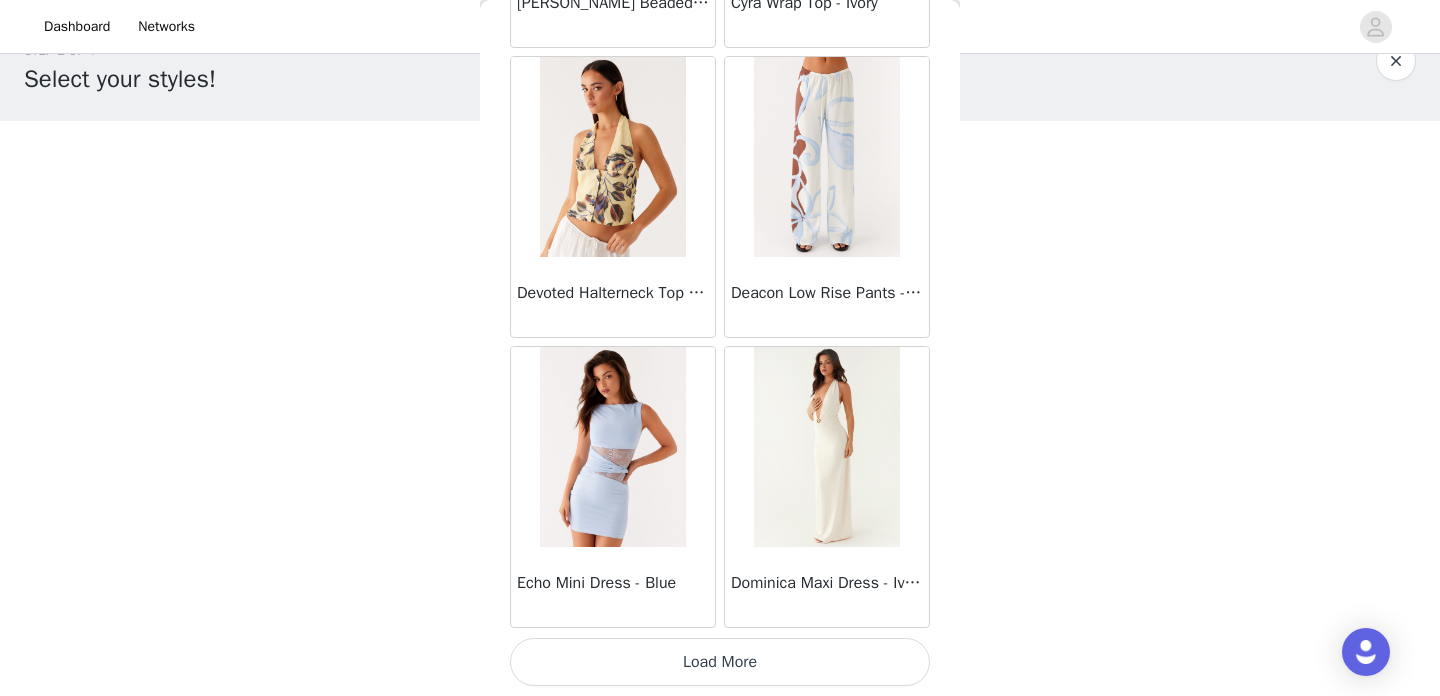 click on "Load More" at bounding box center [720, 662] 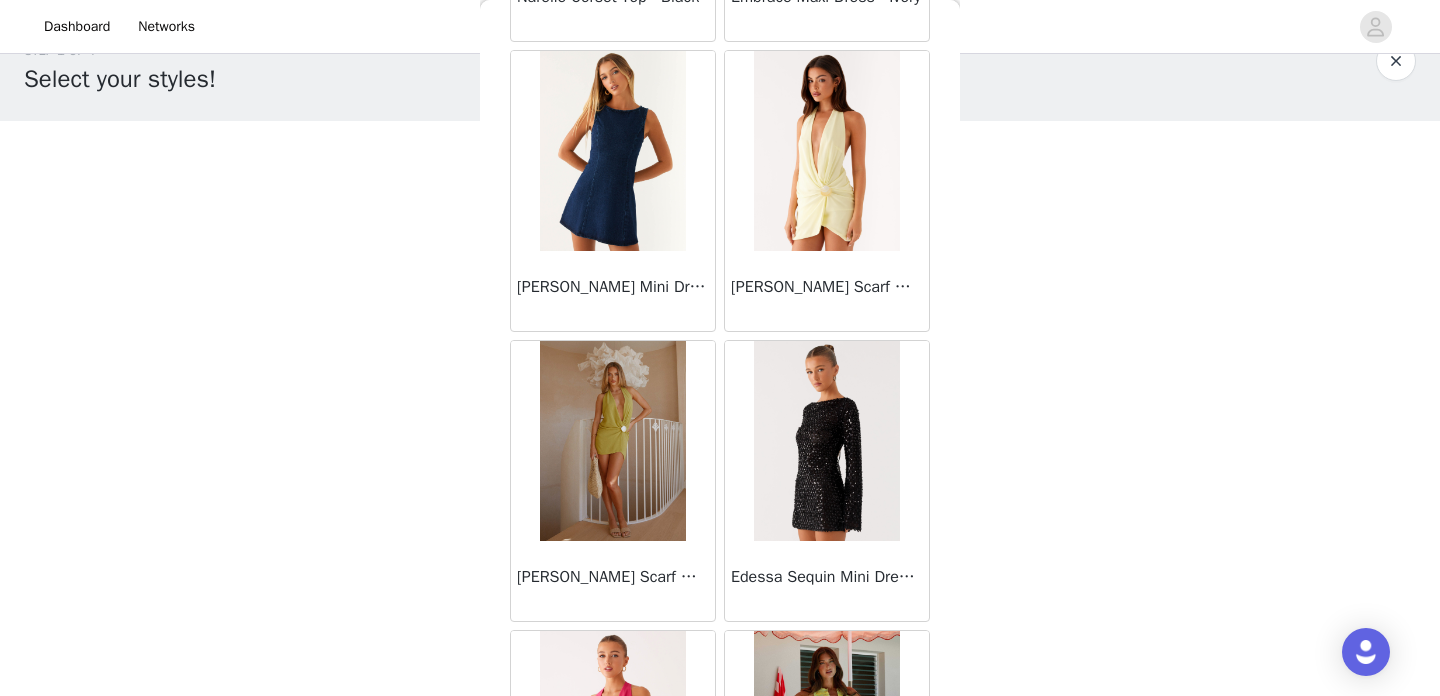 scroll, scrollTop: 19193, scrollLeft: 0, axis: vertical 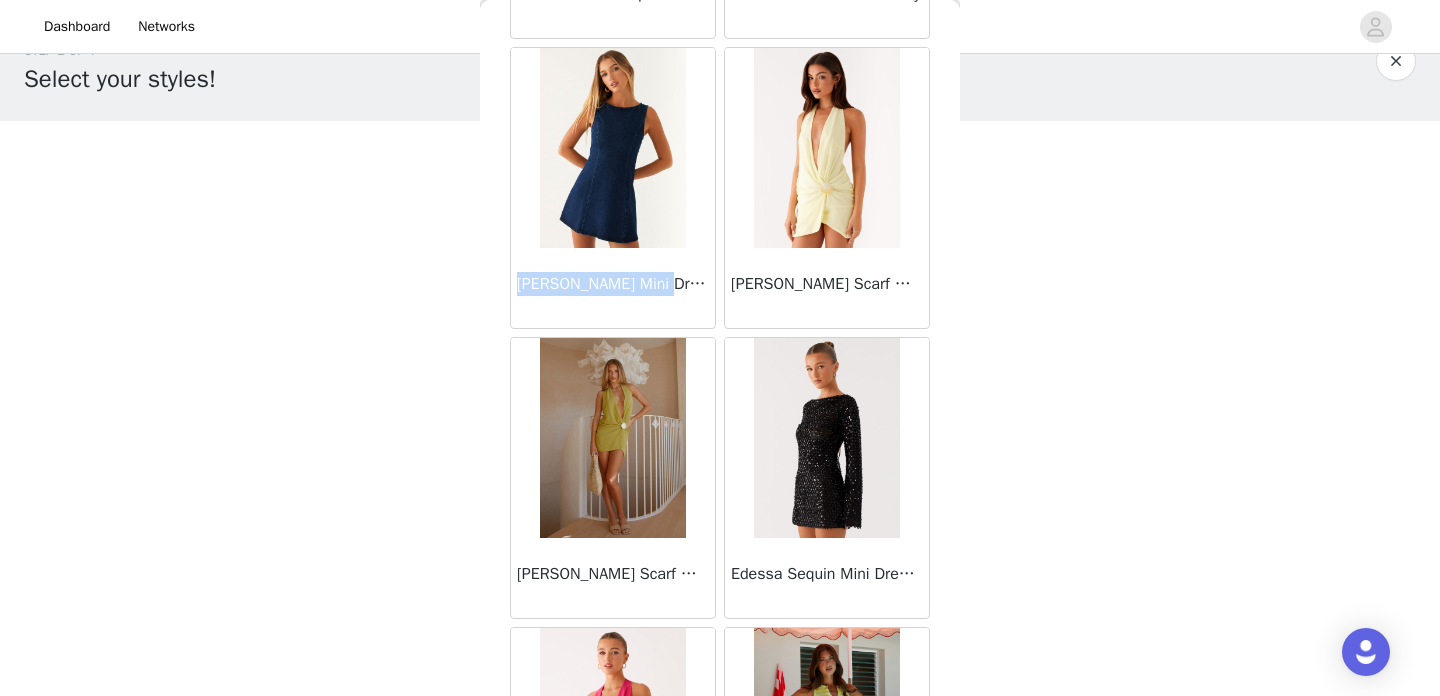 copy on "[PERSON_NAME] Mini" 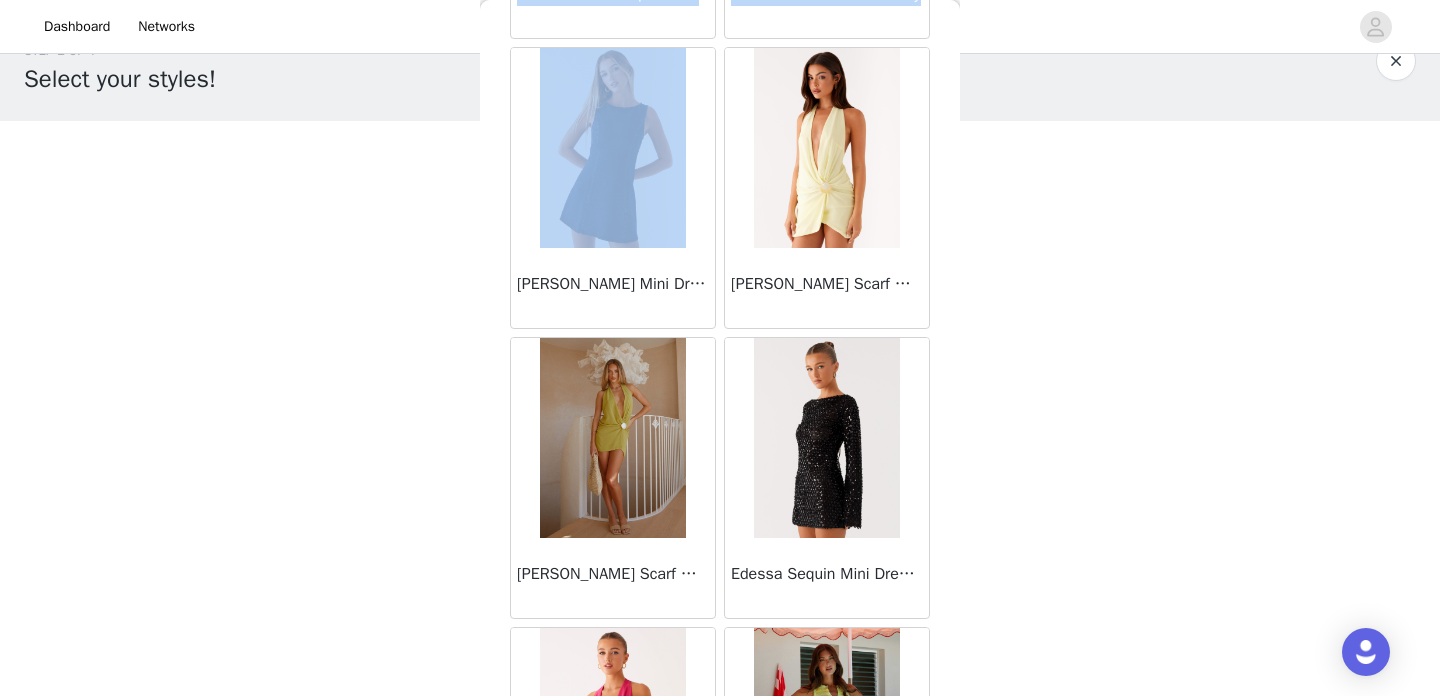drag, startPoint x: 517, startPoint y: 282, endPoint x: 152, endPoint y: 388, distance: 380.08026 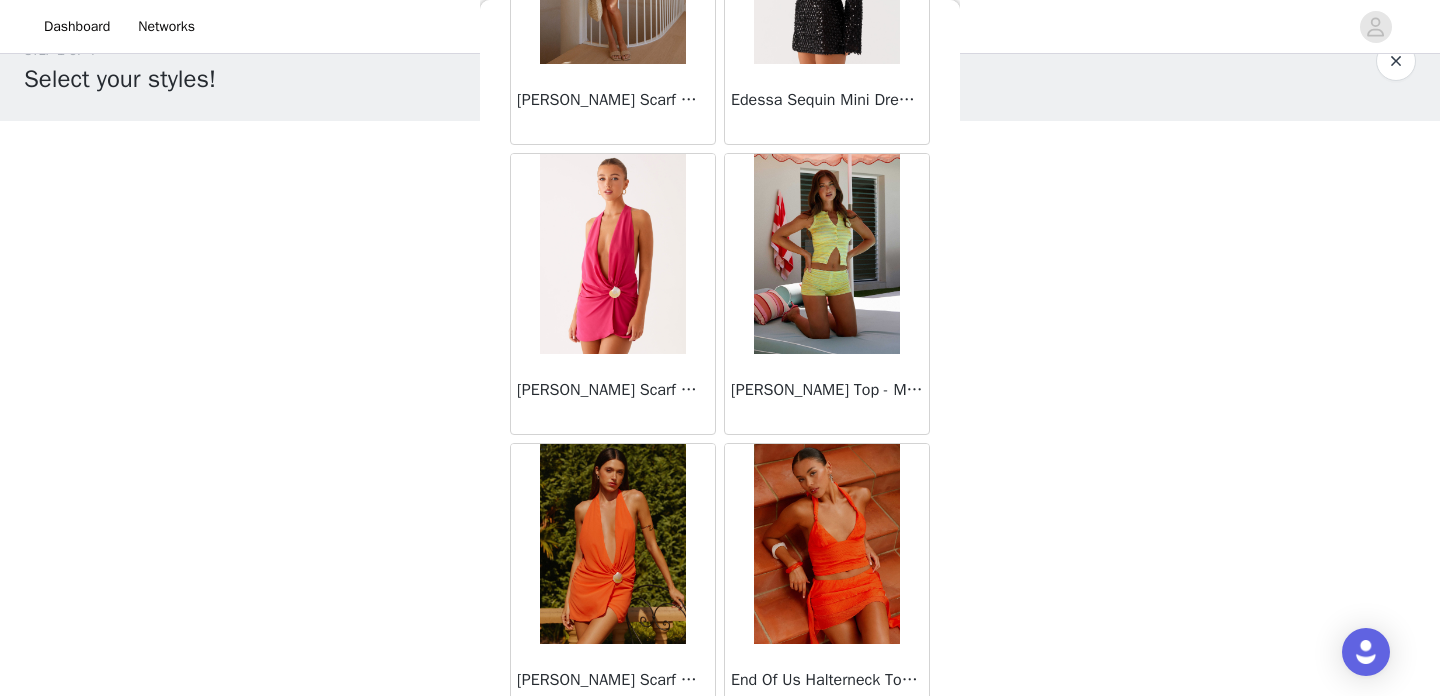 scroll, scrollTop: 19764, scrollLeft: 0, axis: vertical 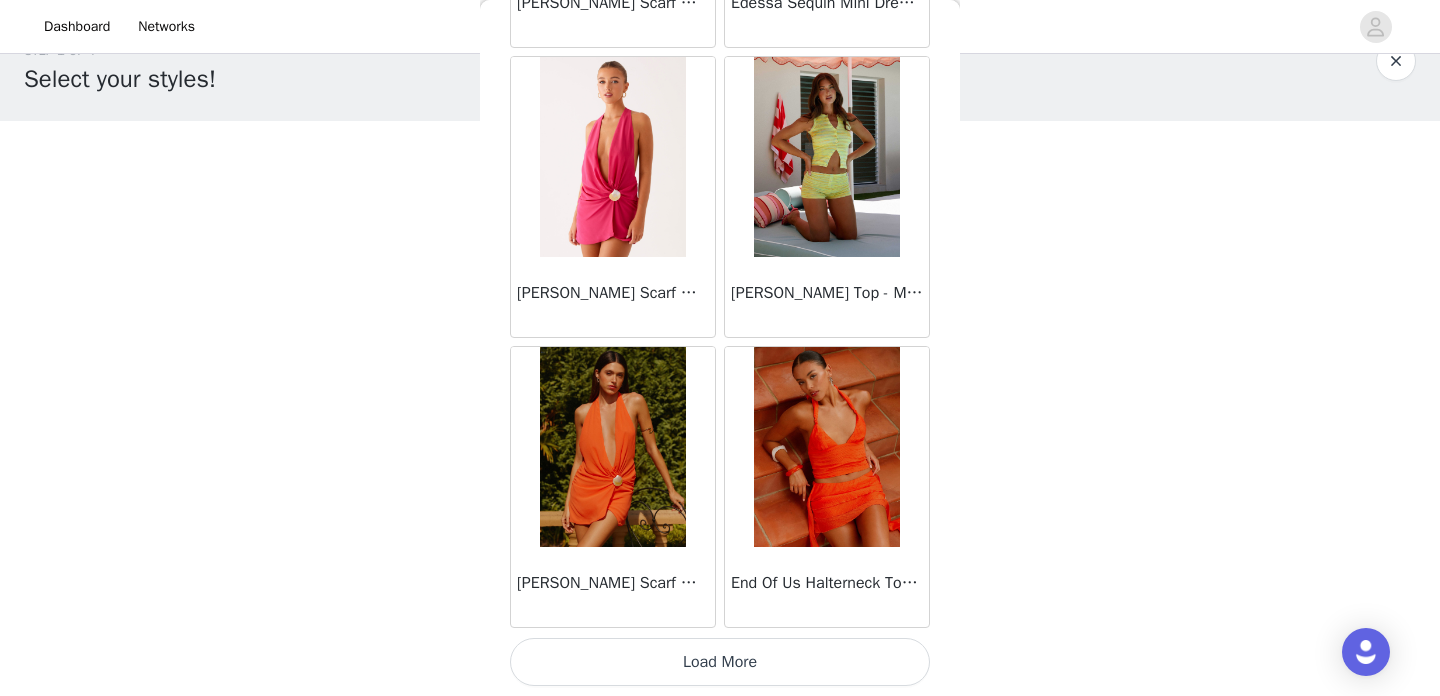 click on "Load More" at bounding box center (720, 662) 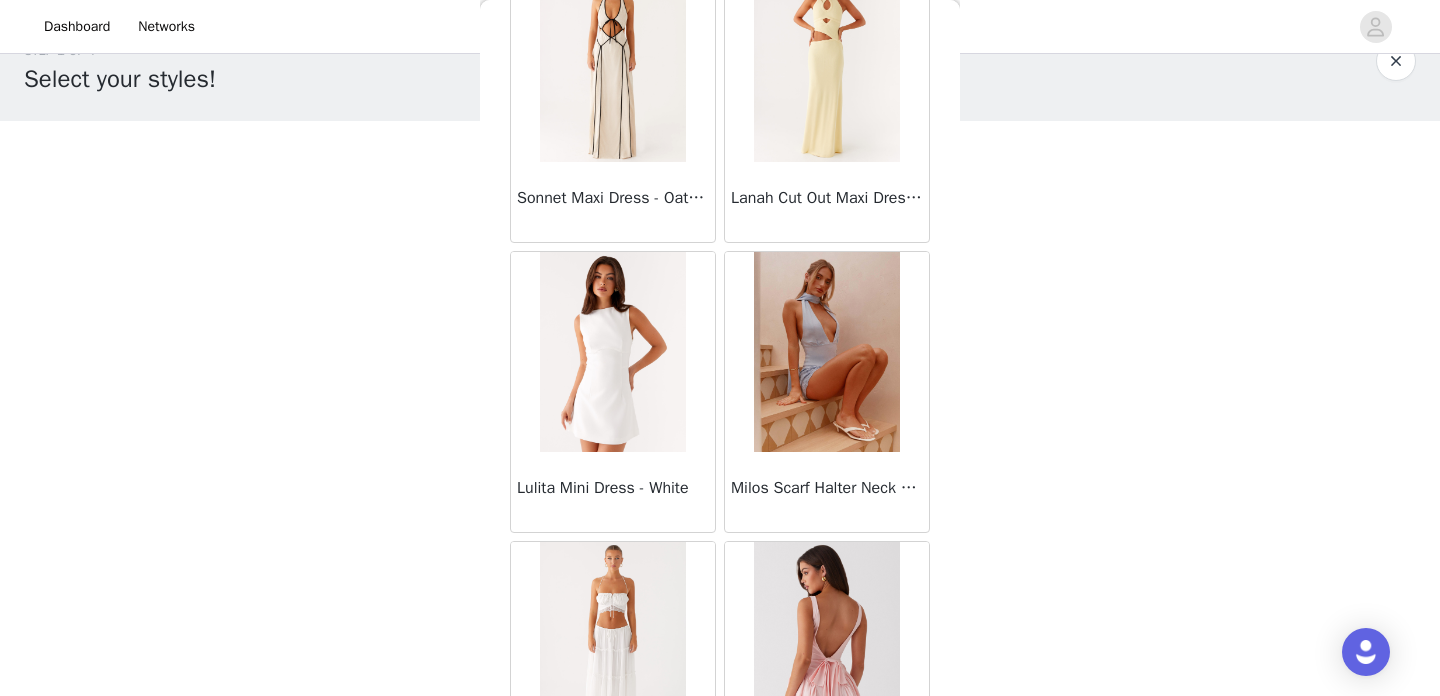 scroll, scrollTop: 21199, scrollLeft: 0, axis: vertical 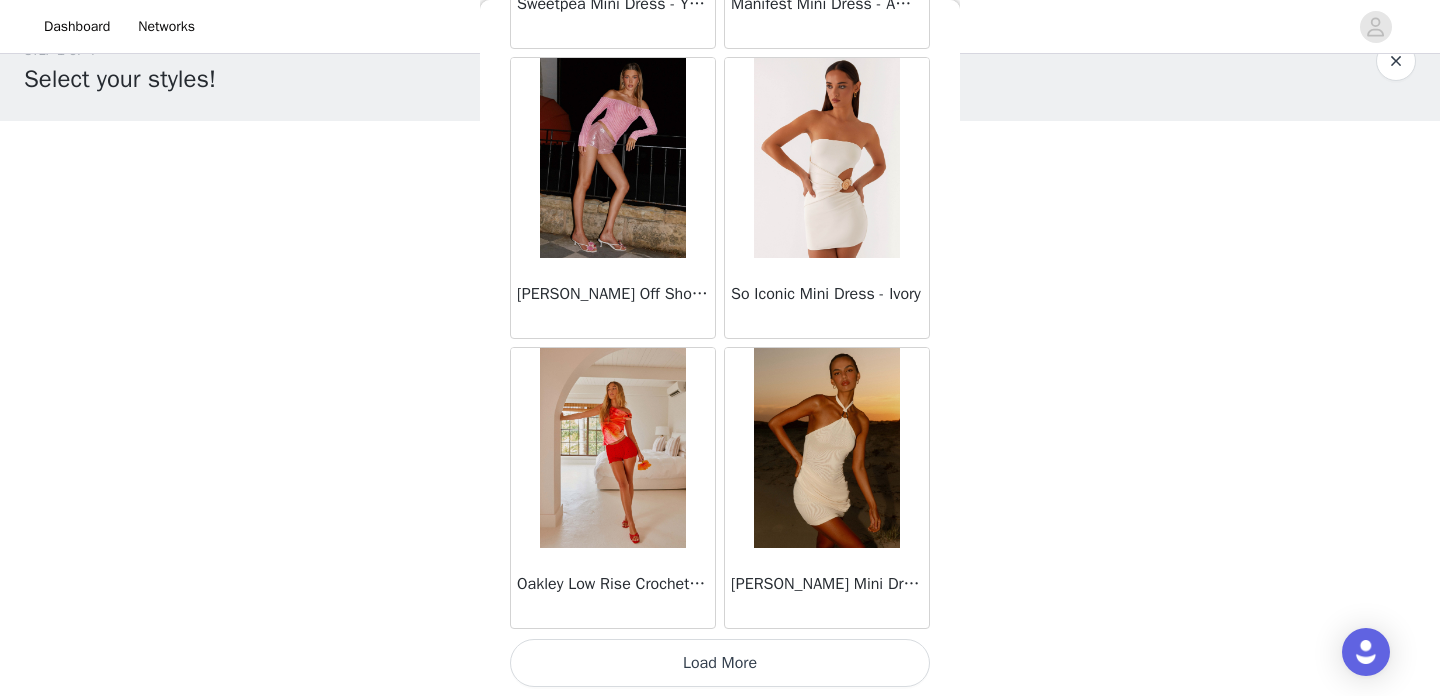 click on "Load More" at bounding box center [720, 663] 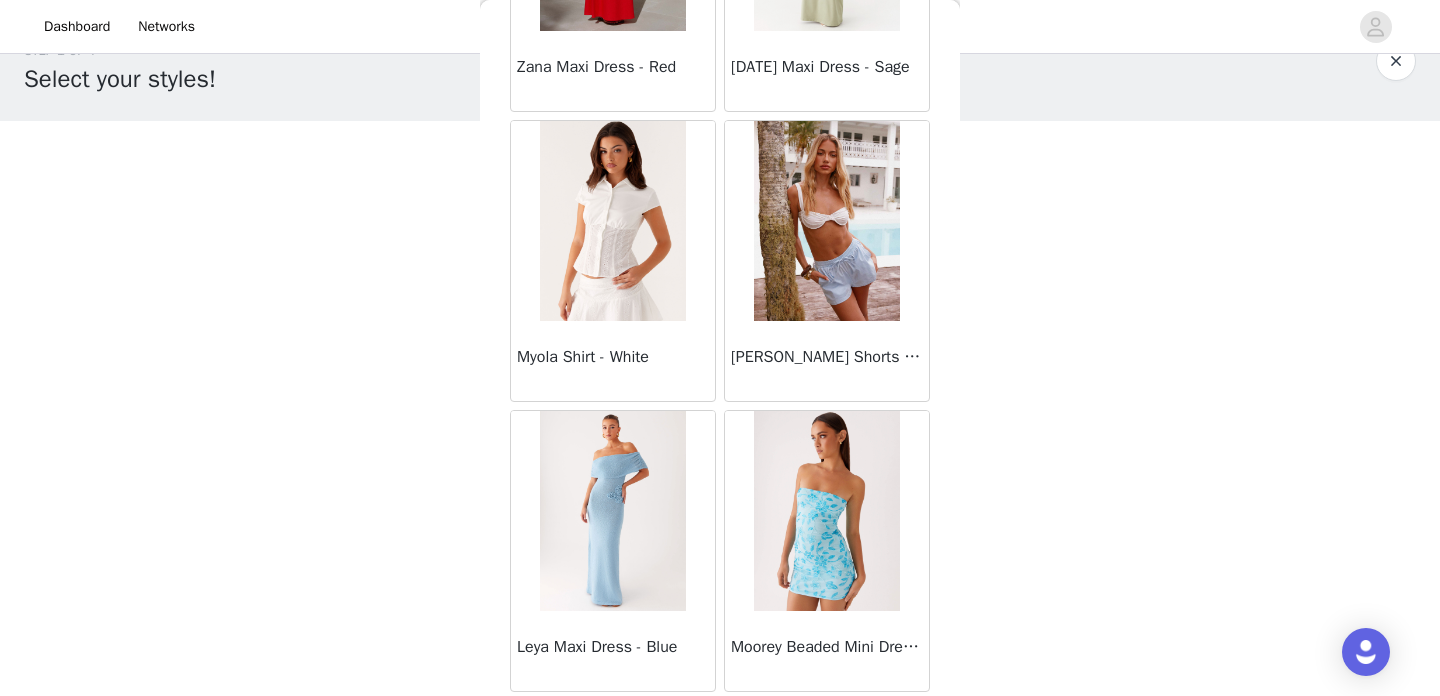 scroll, scrollTop: 25564, scrollLeft: 0, axis: vertical 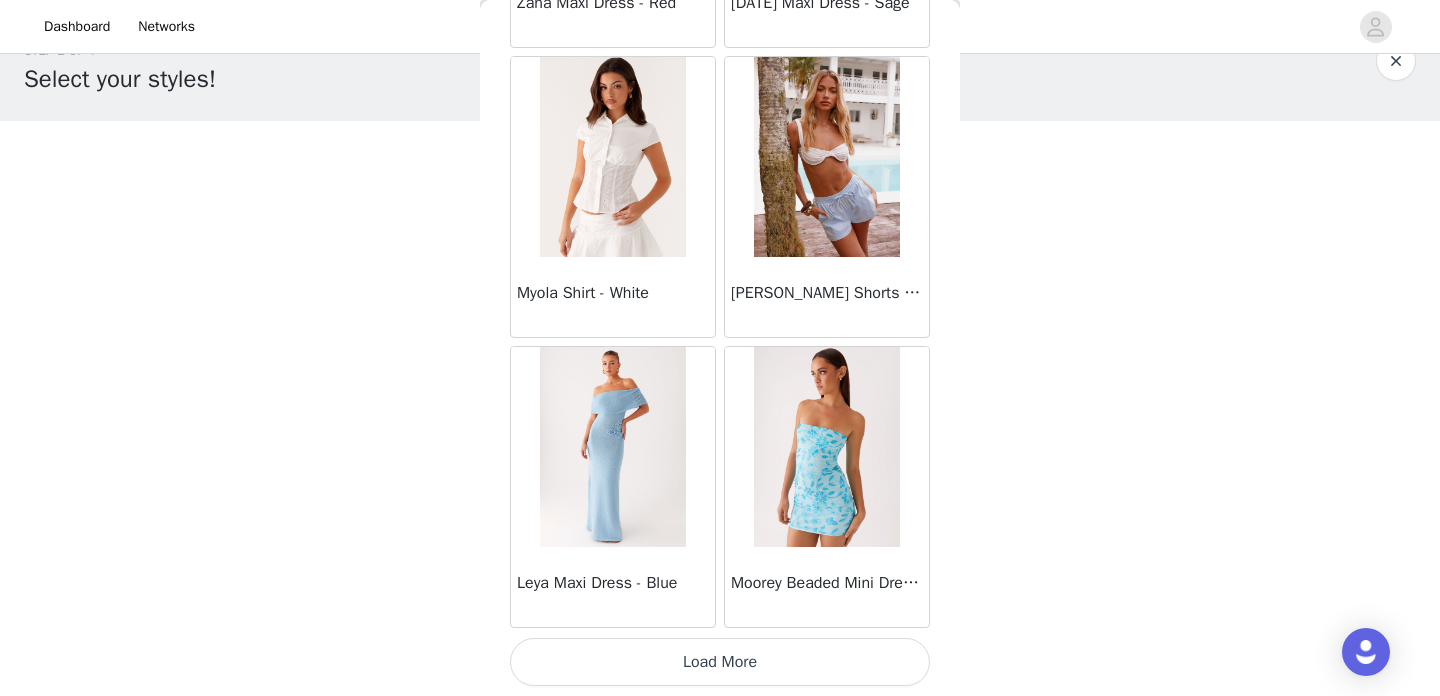 click on "Load More" at bounding box center (720, 662) 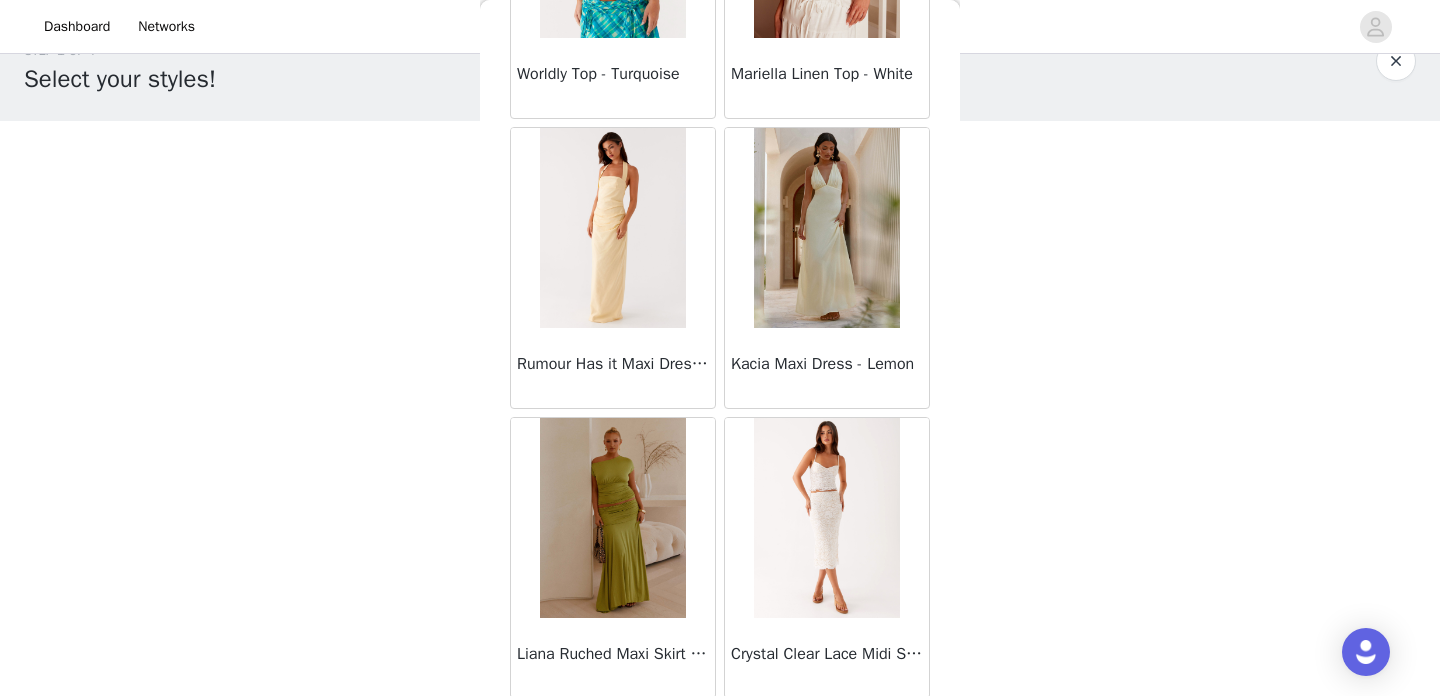 scroll, scrollTop: 28464, scrollLeft: 0, axis: vertical 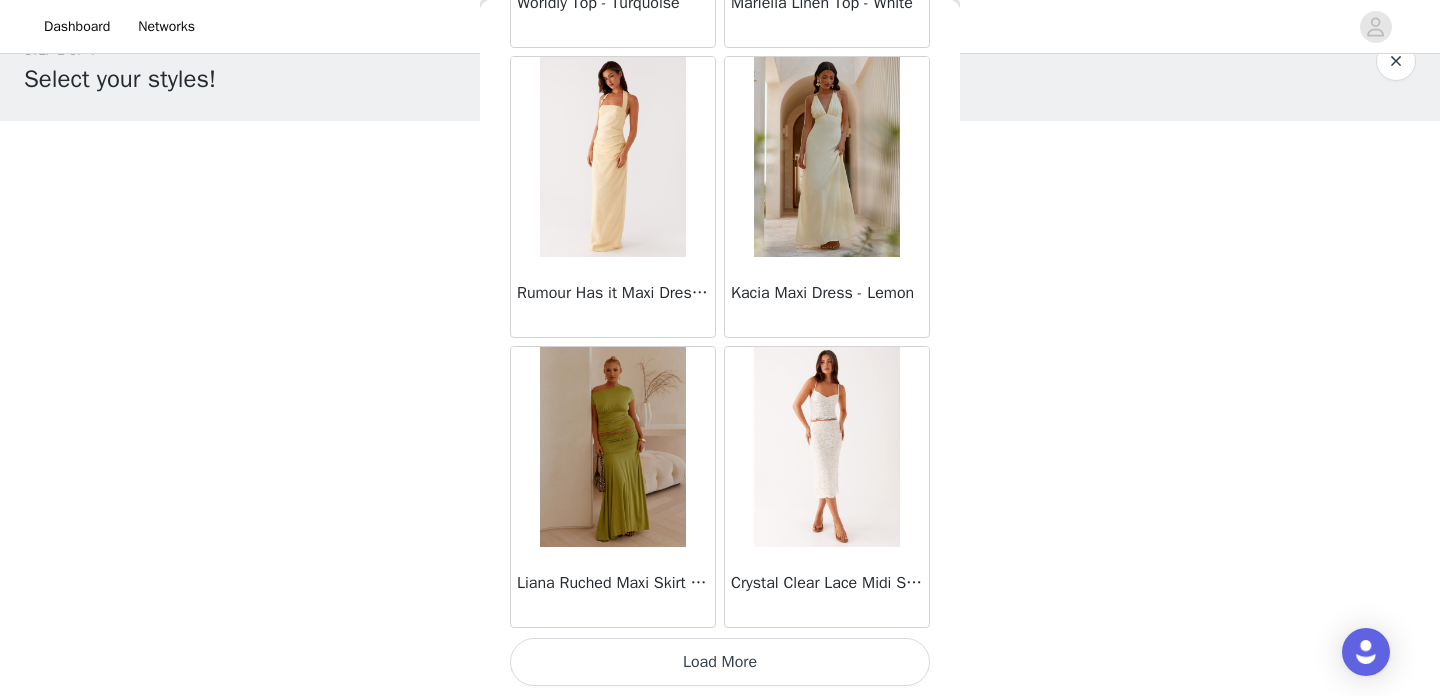 click on "Load More" at bounding box center [720, 662] 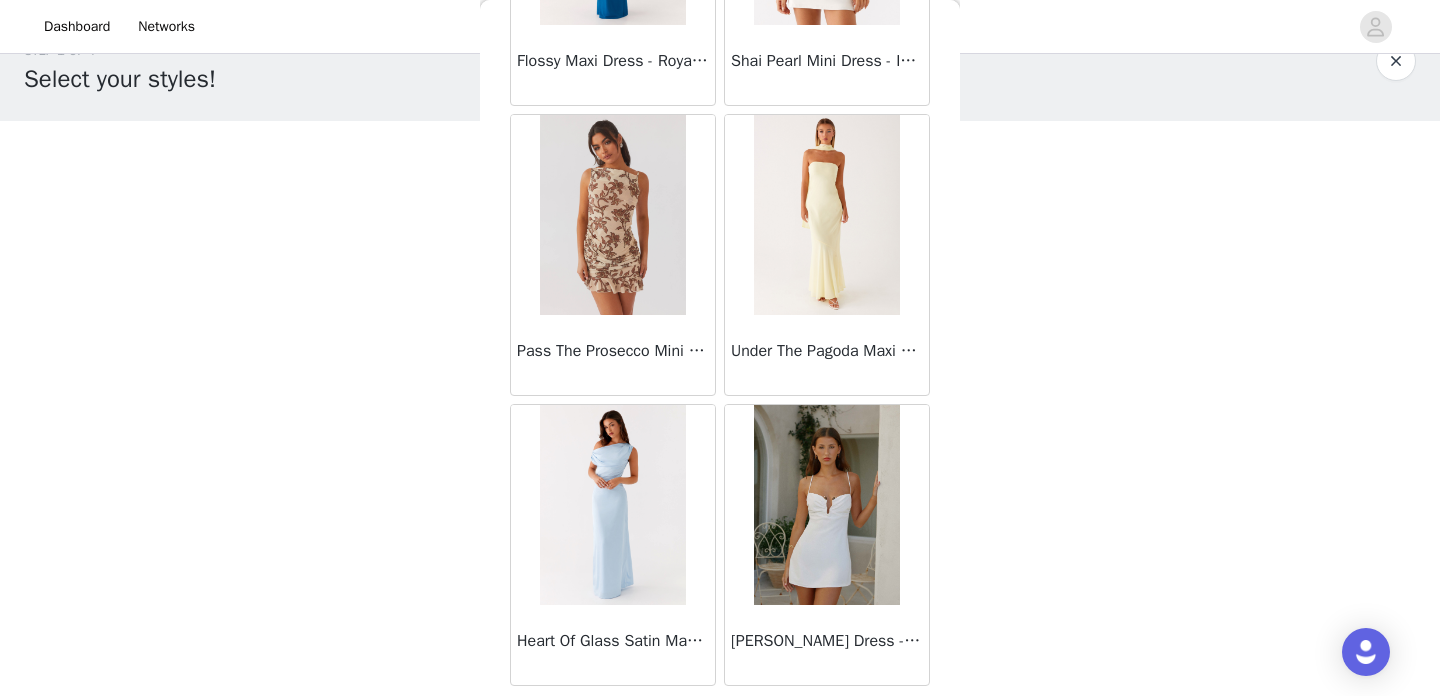 scroll, scrollTop: 31364, scrollLeft: 0, axis: vertical 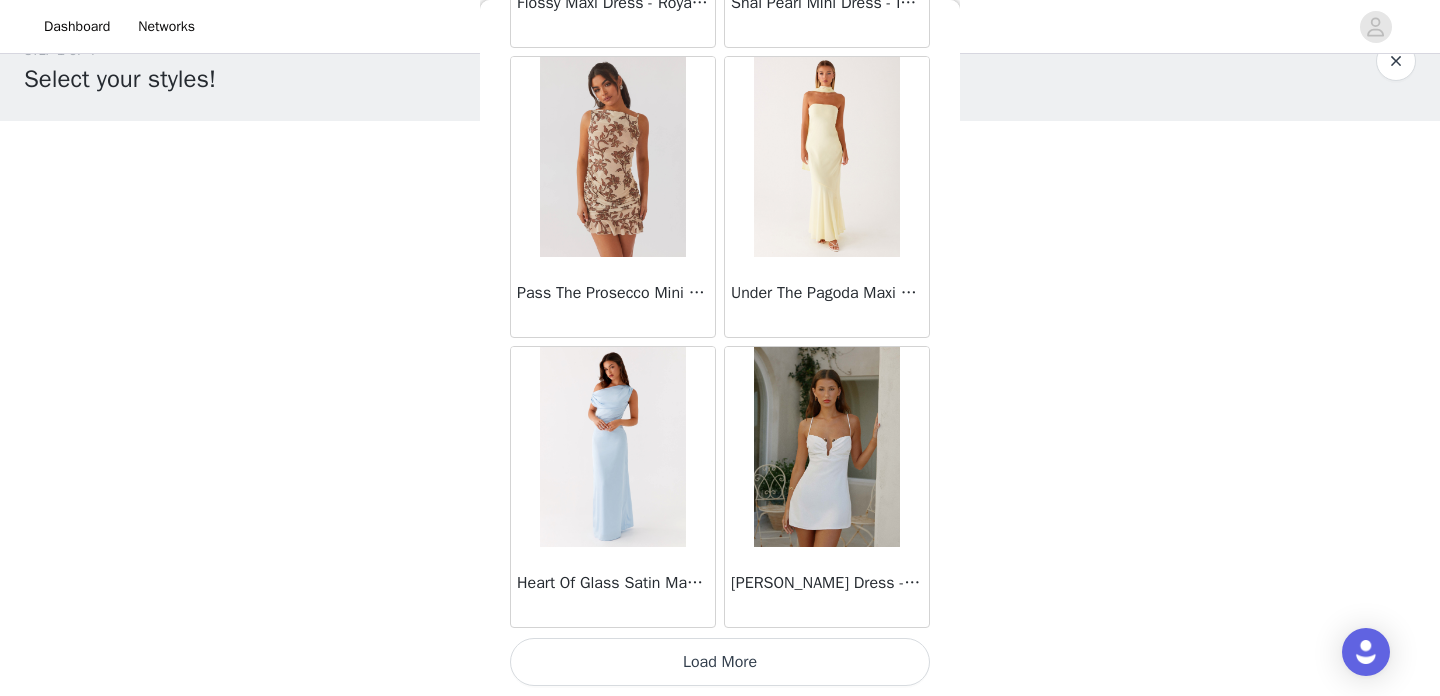 click on "Load More" at bounding box center [720, 662] 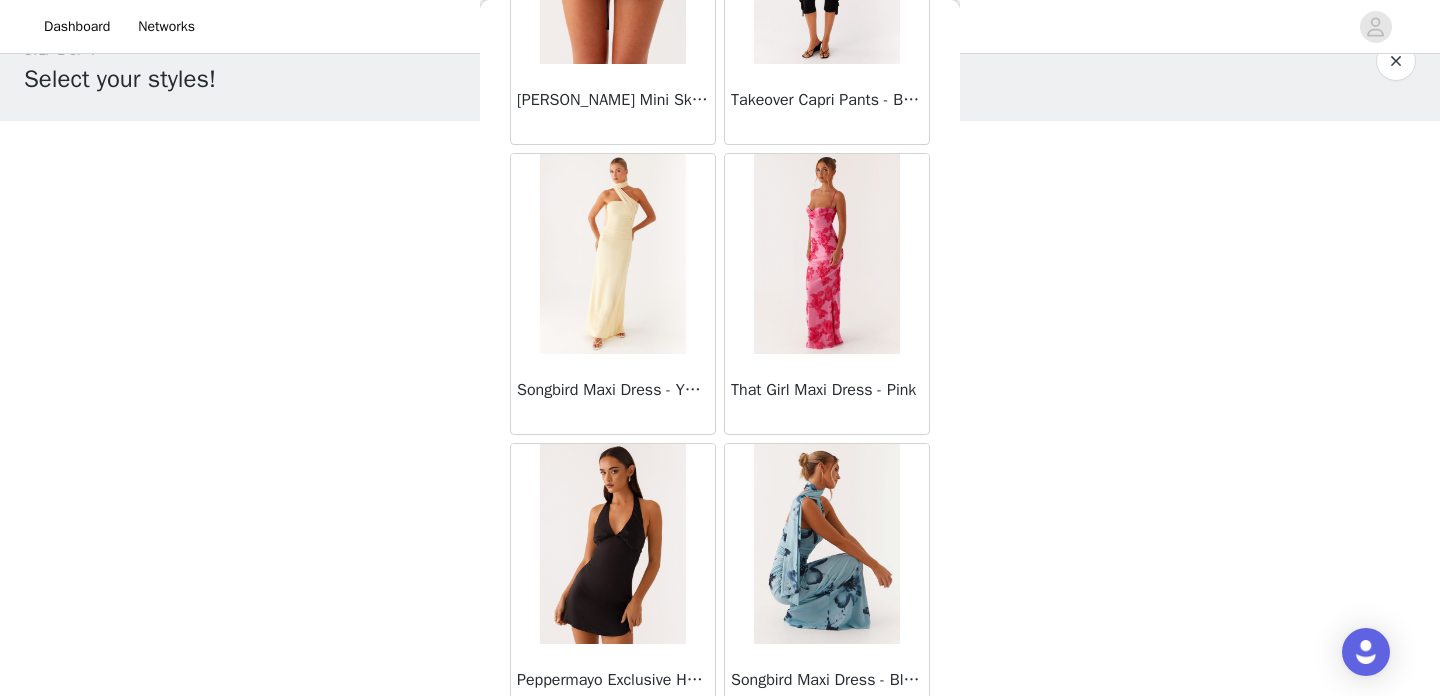 scroll, scrollTop: 34264, scrollLeft: 0, axis: vertical 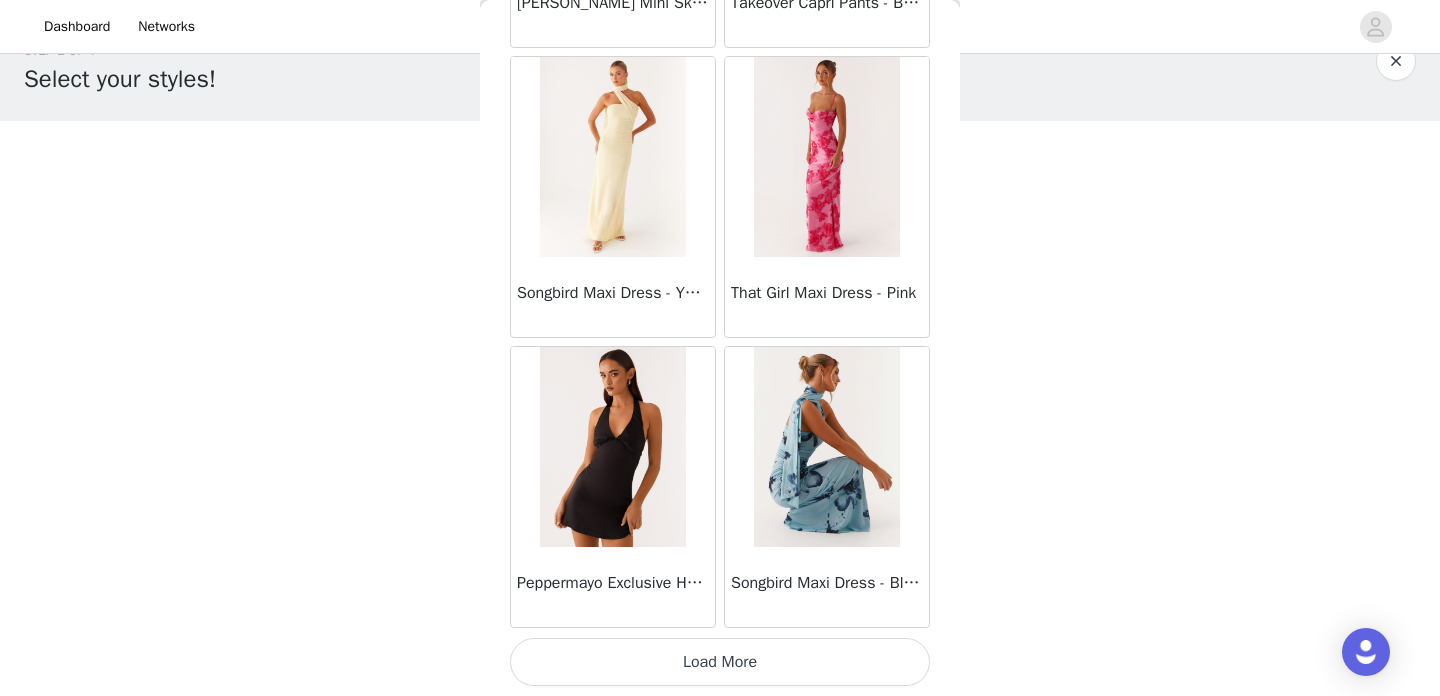 click on "Load More" at bounding box center [720, 662] 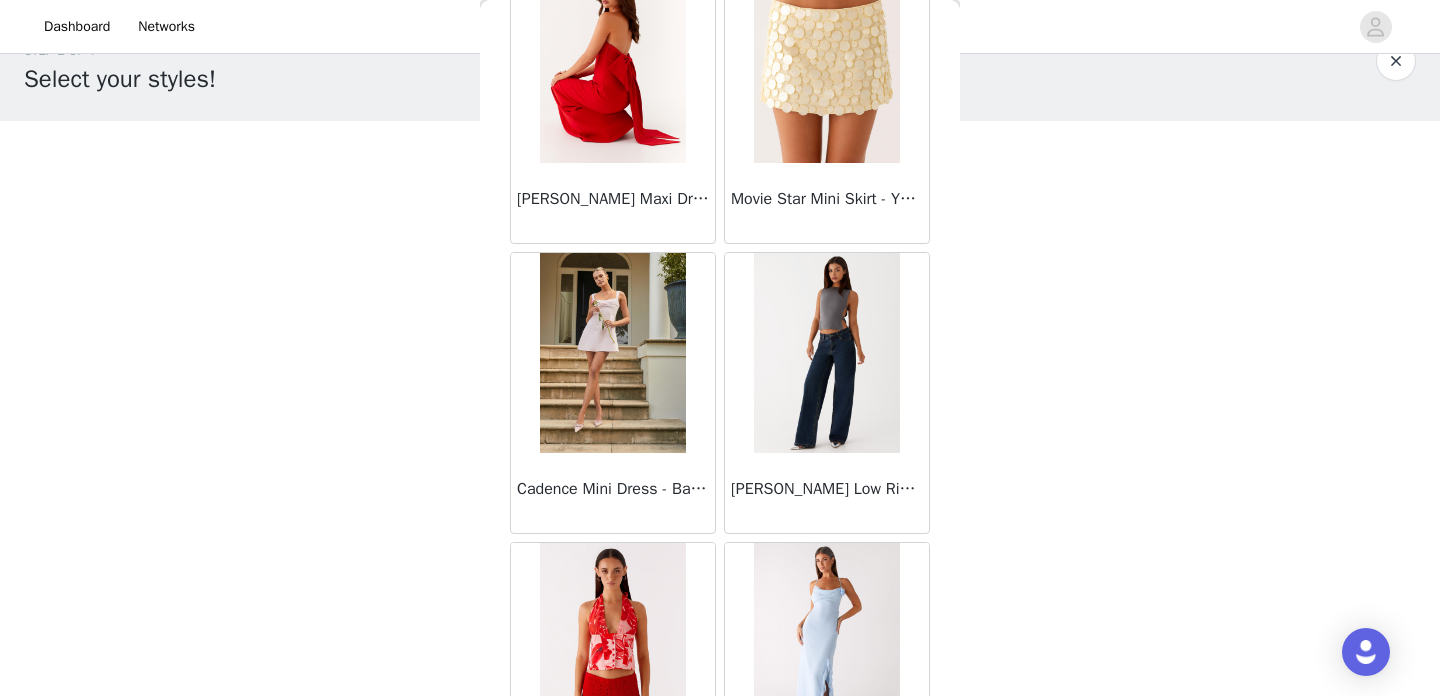 scroll, scrollTop: 36389, scrollLeft: 0, axis: vertical 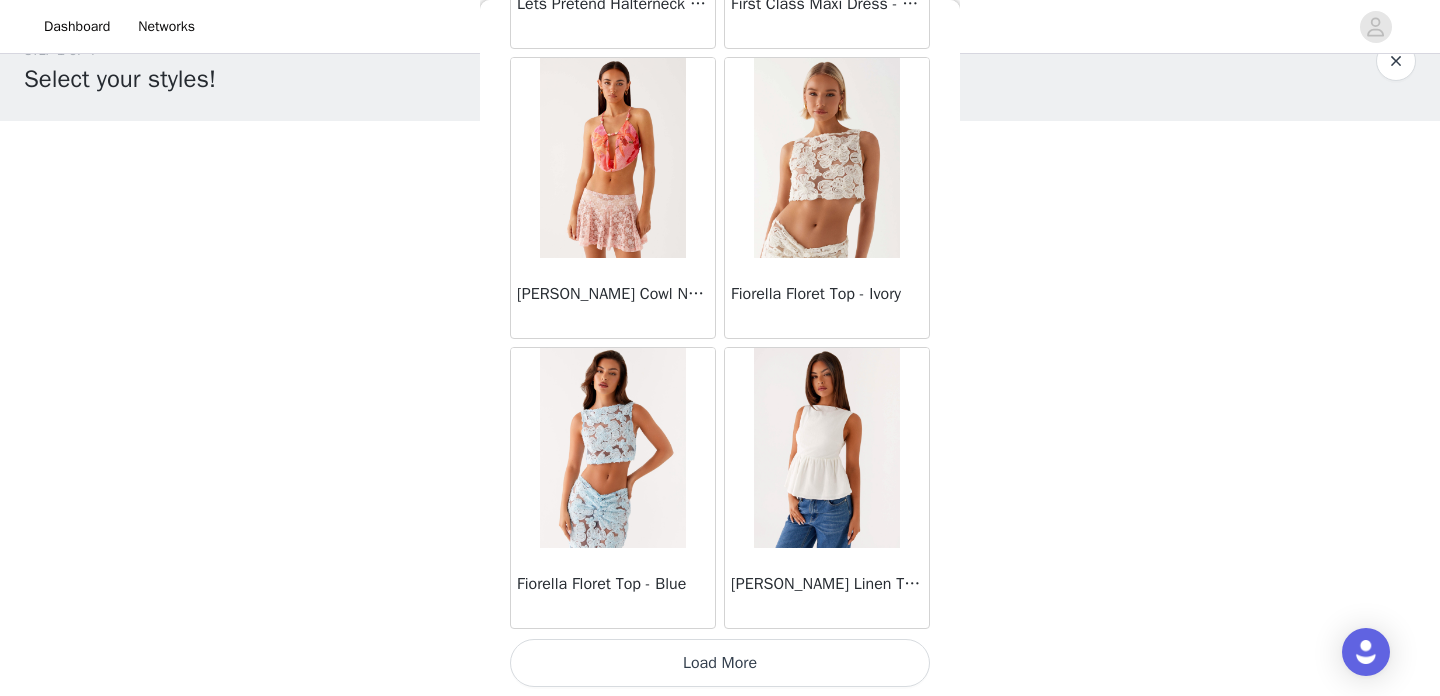 click on "Load More" at bounding box center (720, 663) 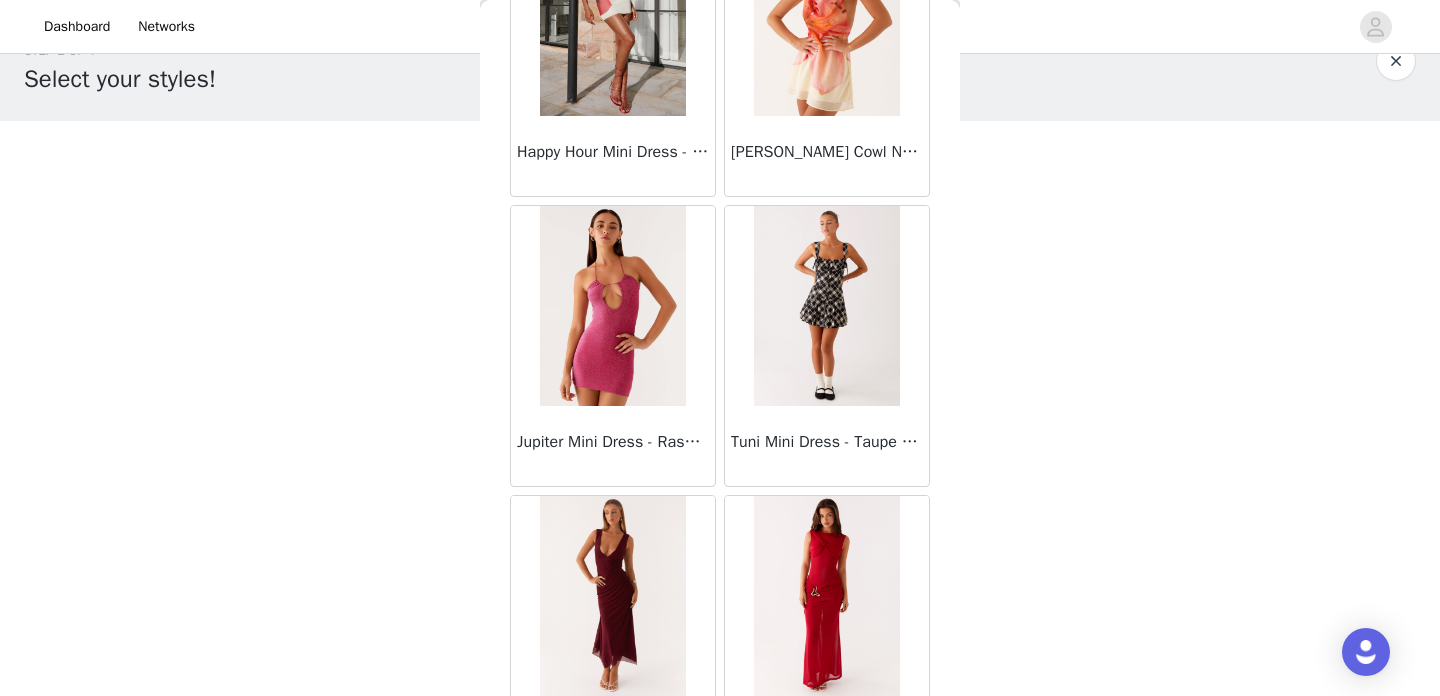scroll, scrollTop: 40064, scrollLeft: 0, axis: vertical 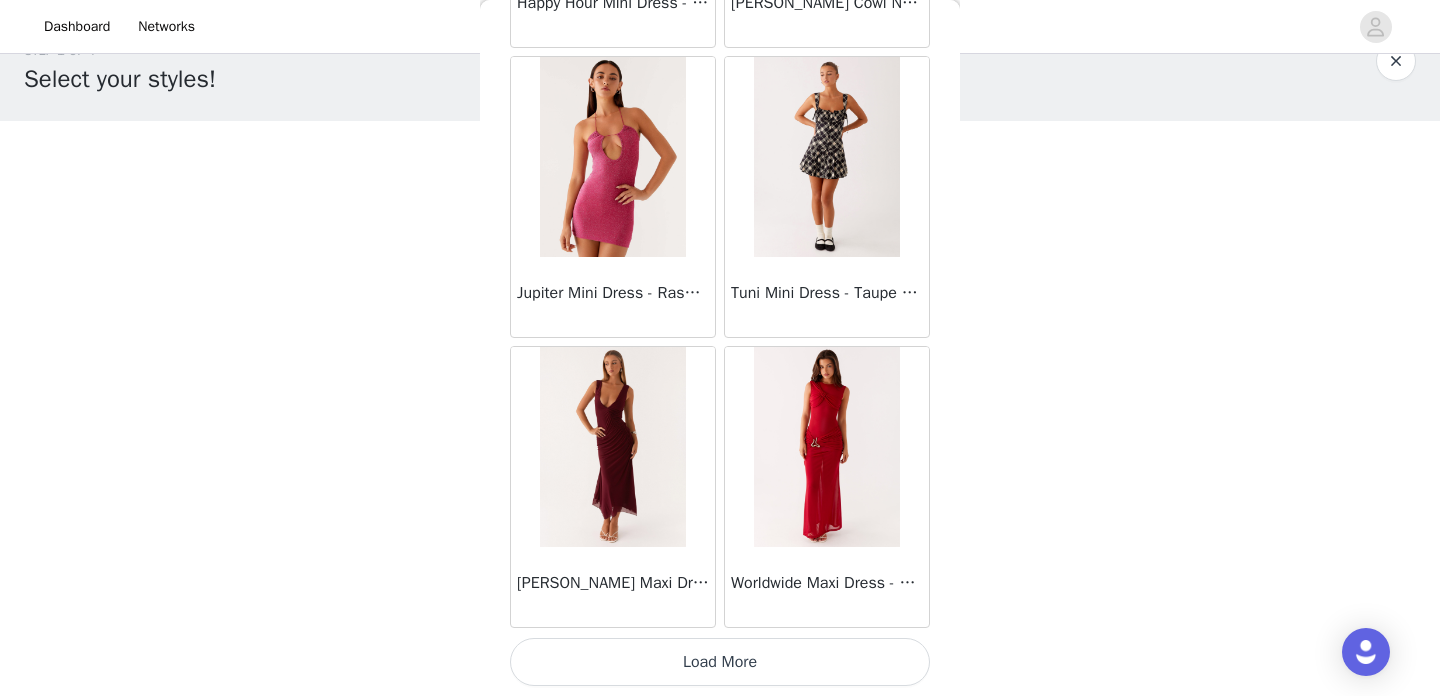 click on "Load More" at bounding box center (720, 662) 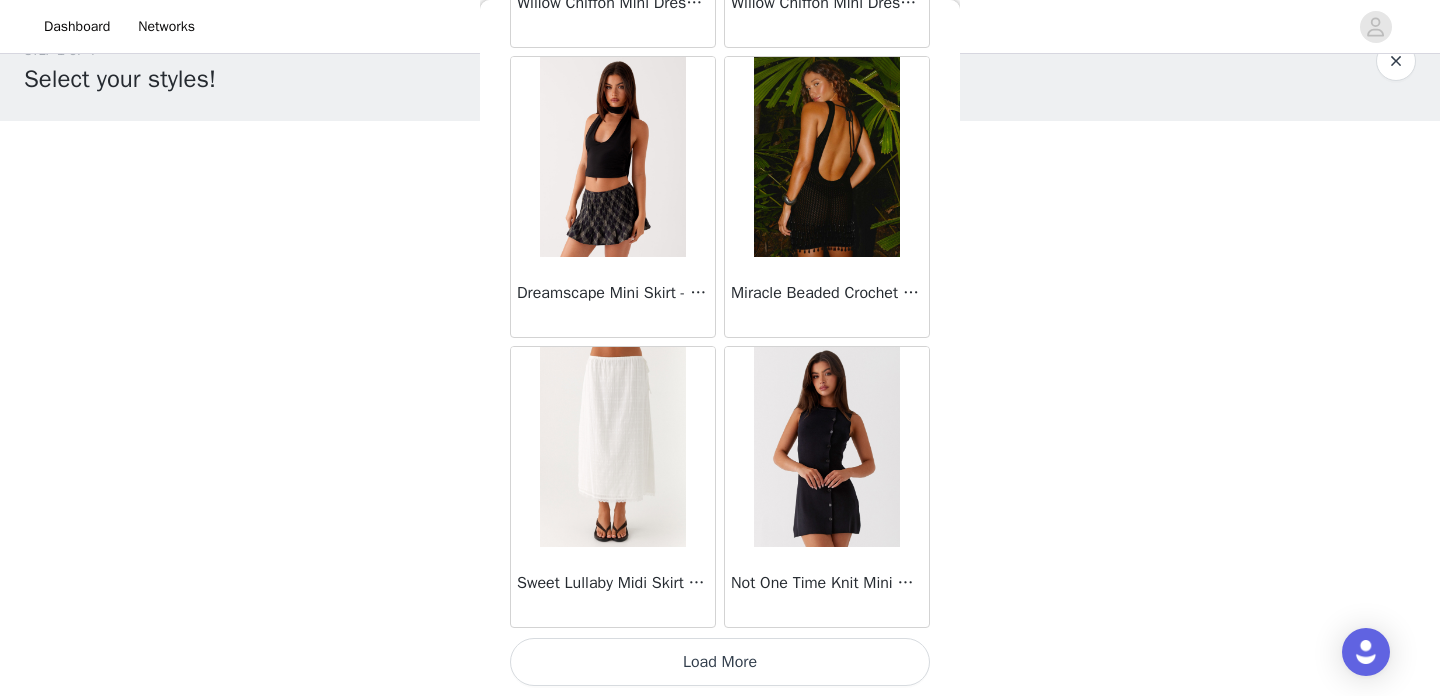 scroll, scrollTop: 42963, scrollLeft: 0, axis: vertical 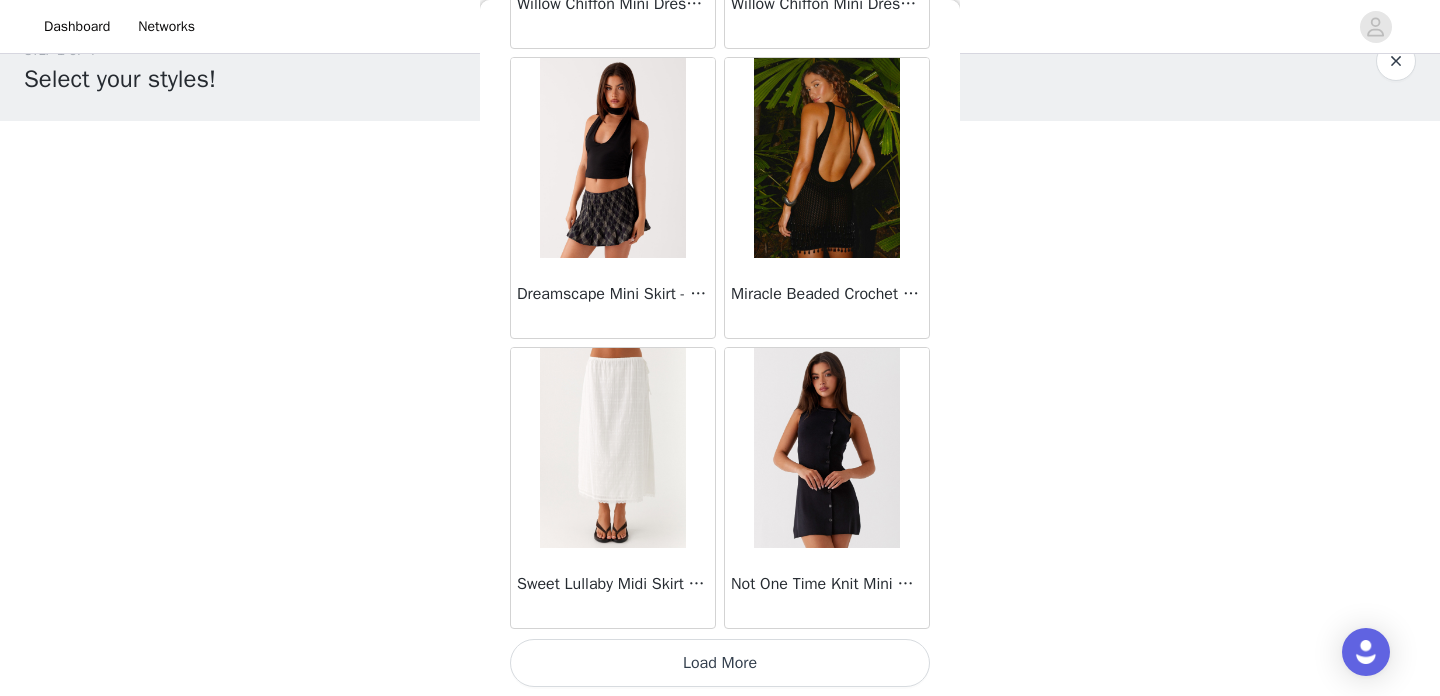 click on "Load More" at bounding box center [720, 663] 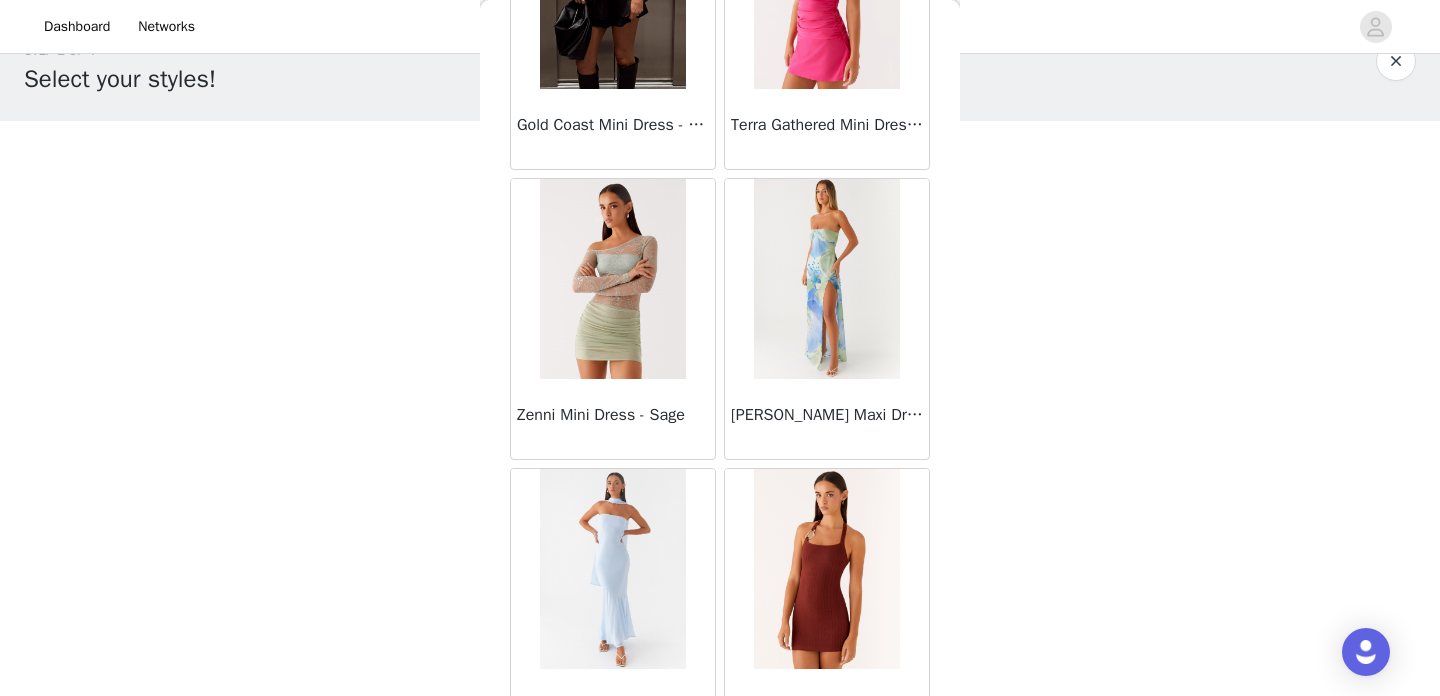 scroll, scrollTop: 45864, scrollLeft: 0, axis: vertical 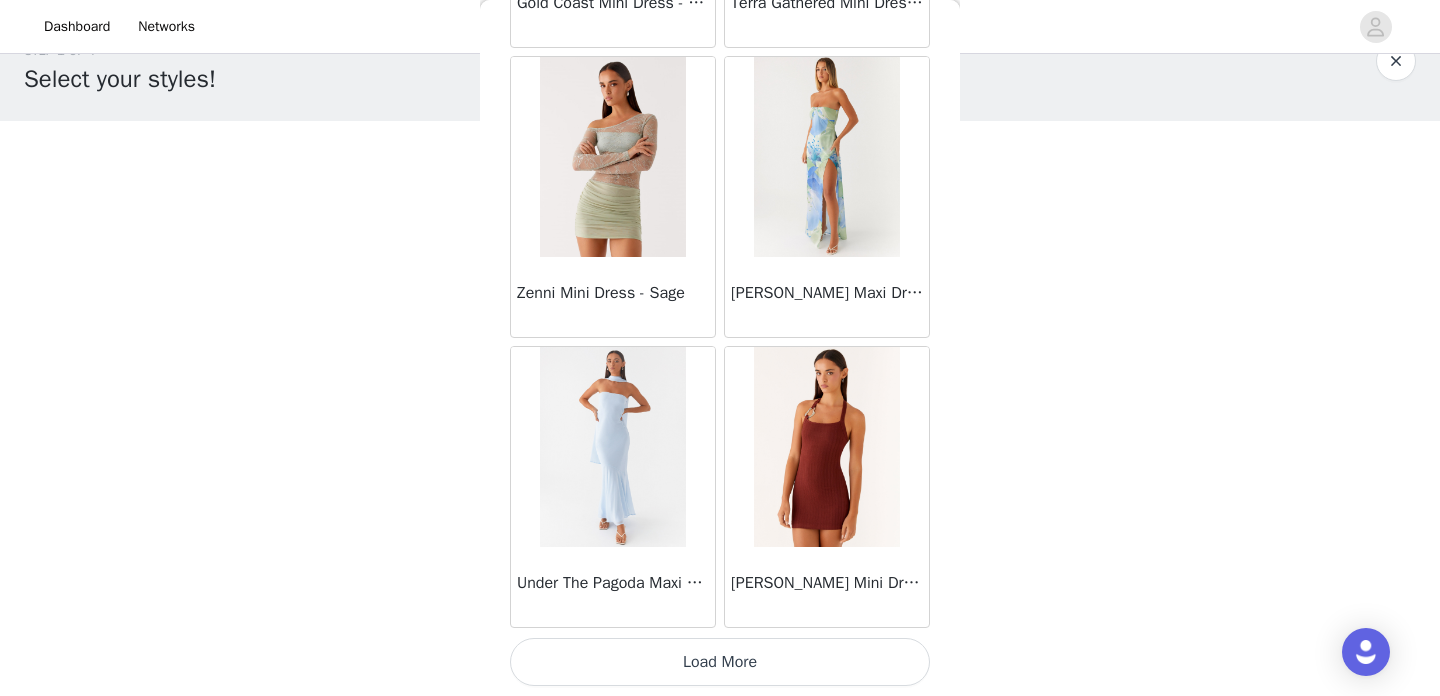 click on "Load More" at bounding box center (720, 662) 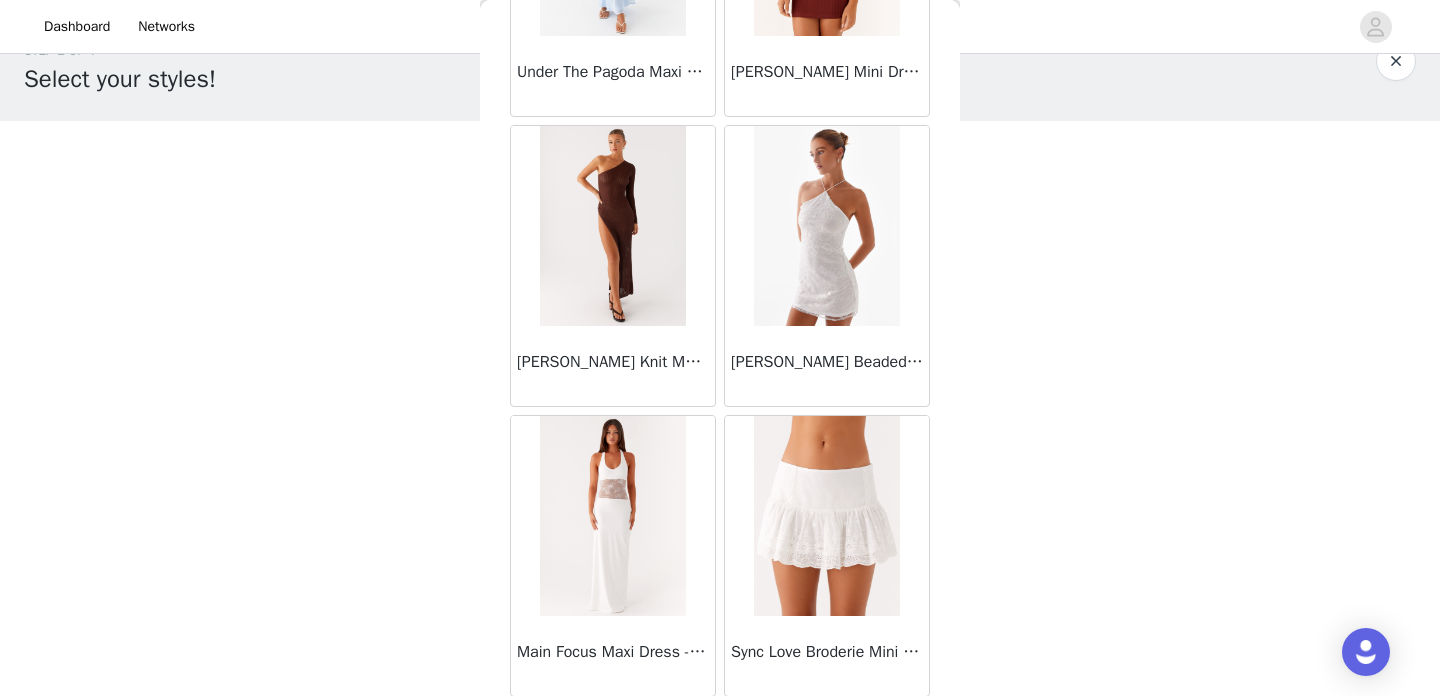 scroll, scrollTop: 13619, scrollLeft: 0, axis: vertical 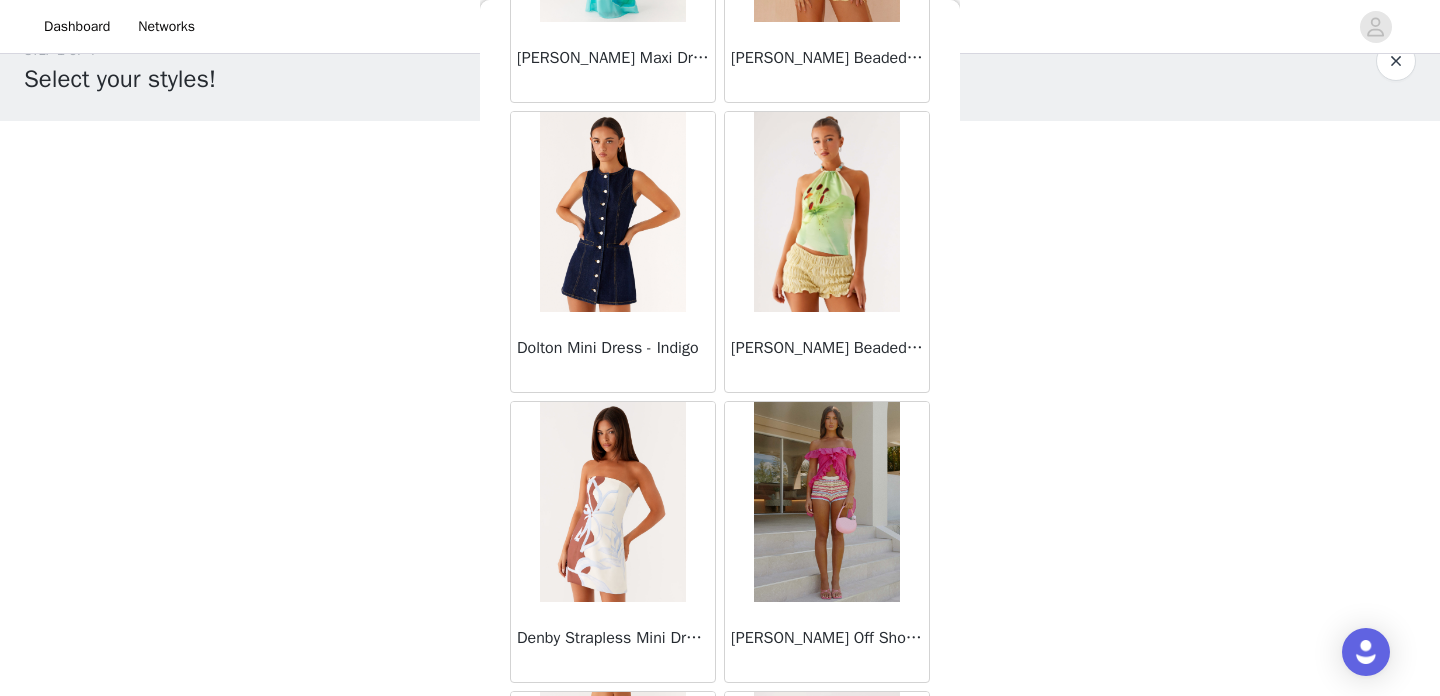 click at bounding box center [612, 212] 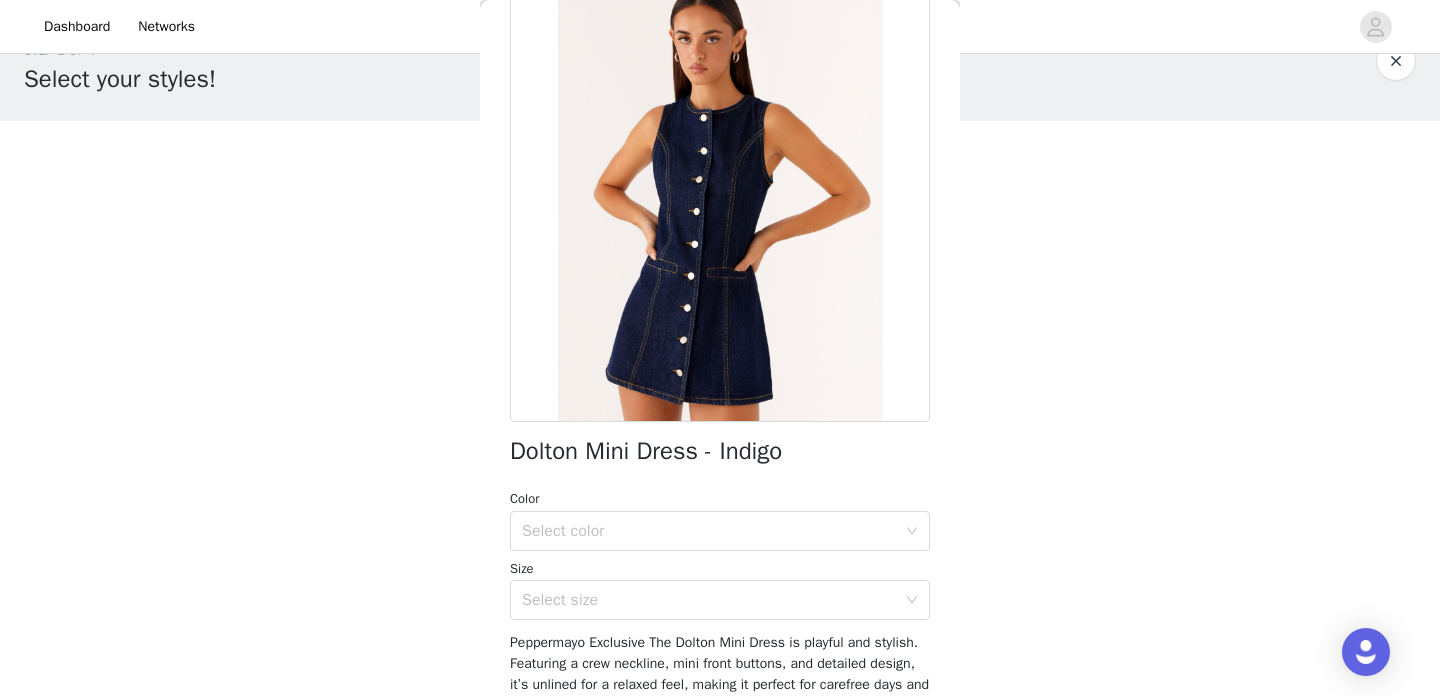 scroll, scrollTop: 187, scrollLeft: 0, axis: vertical 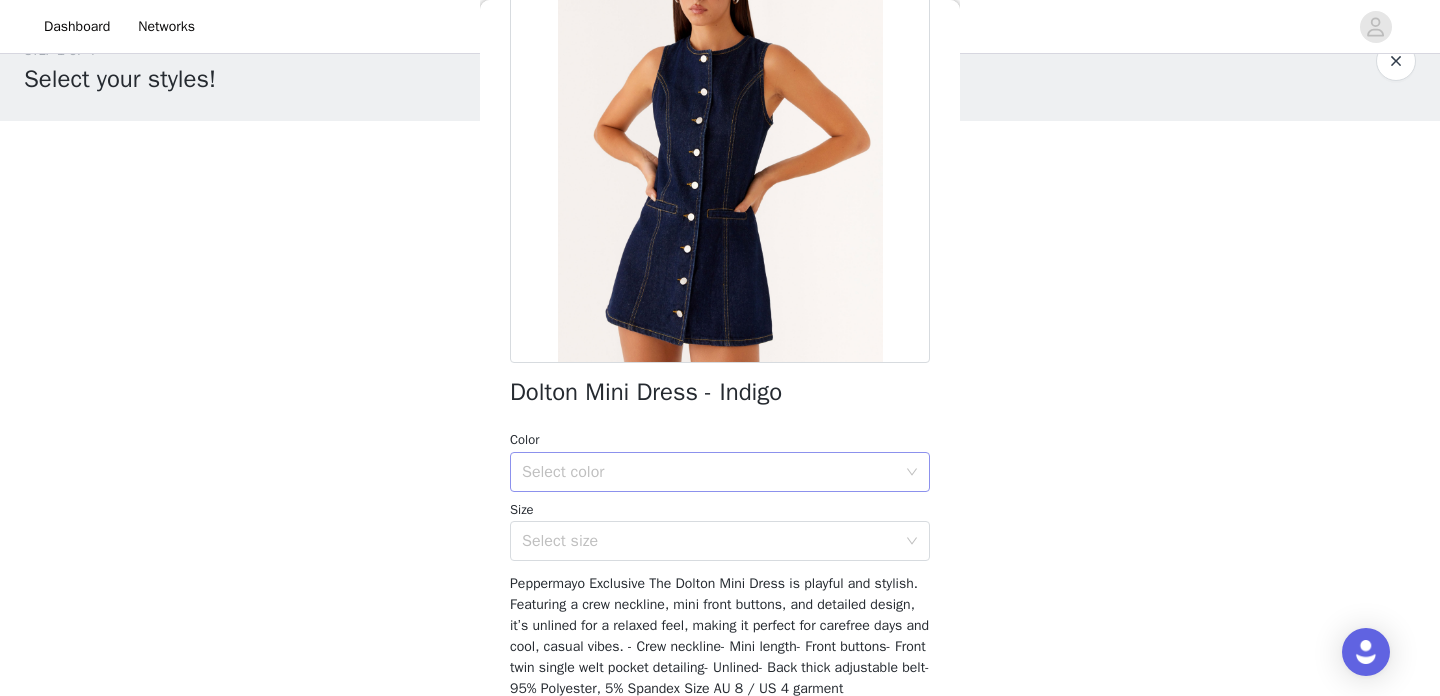 click on "Select color" at bounding box center [709, 472] 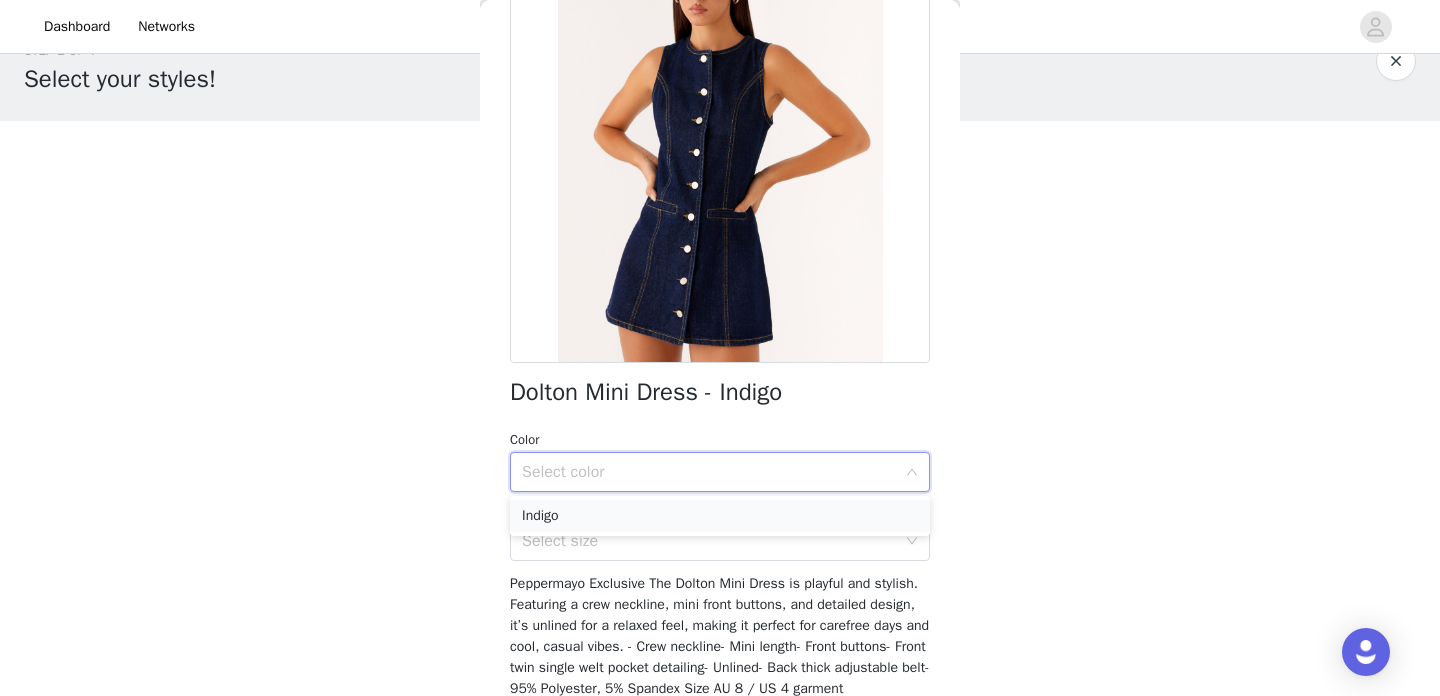 click on "Indigo" at bounding box center (720, 516) 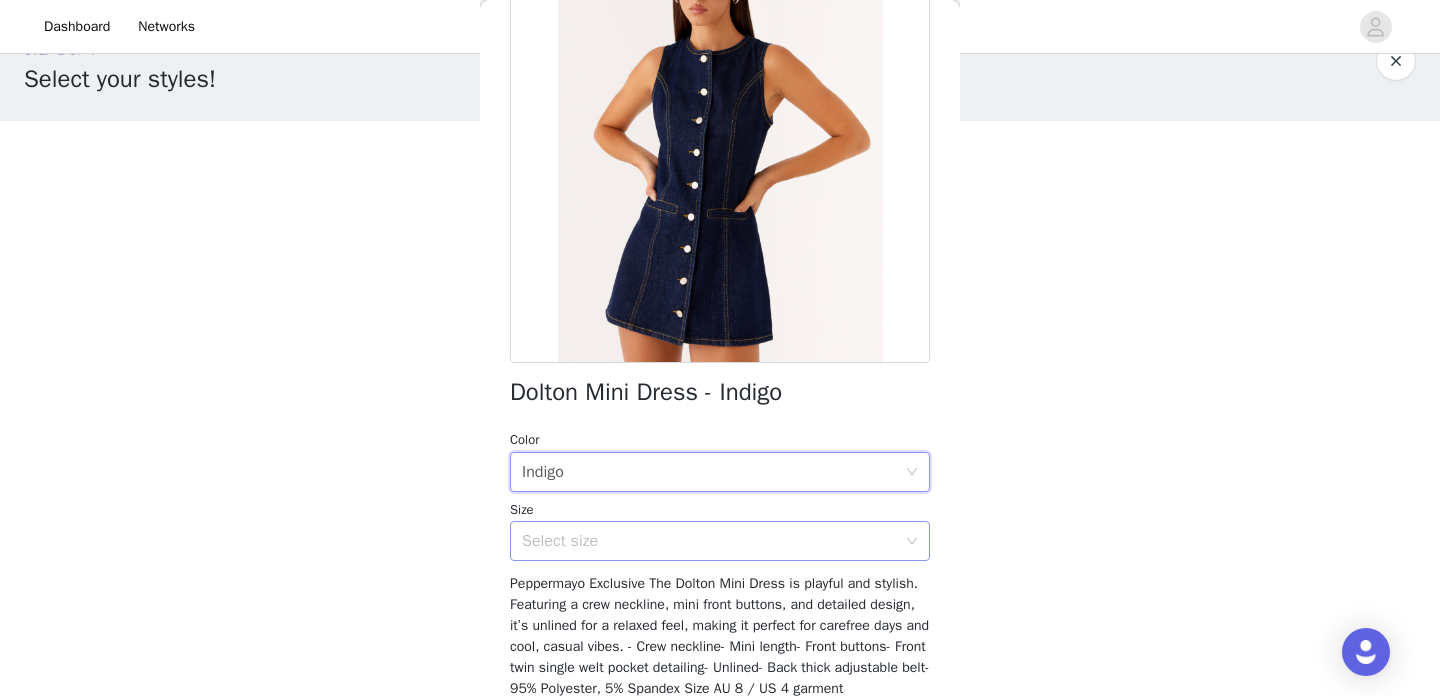 click on "Select size" at bounding box center [709, 541] 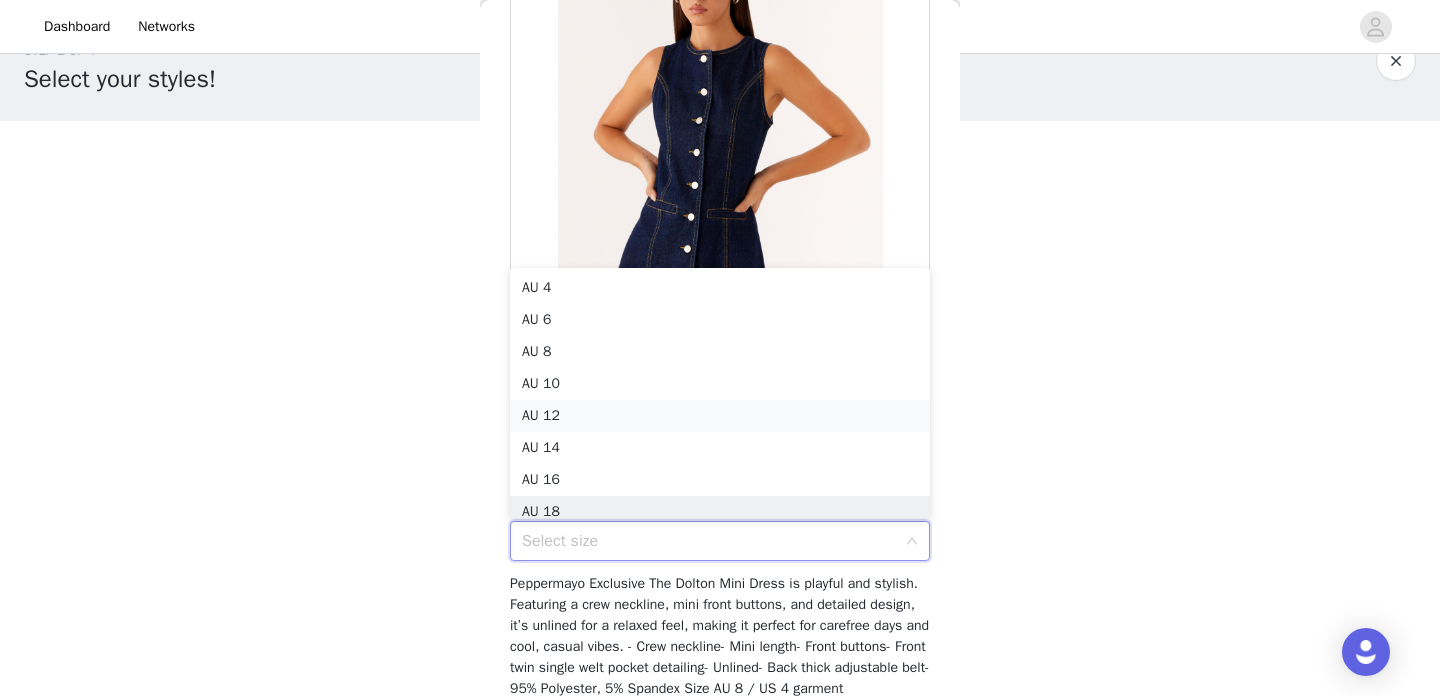 scroll, scrollTop: 10, scrollLeft: 0, axis: vertical 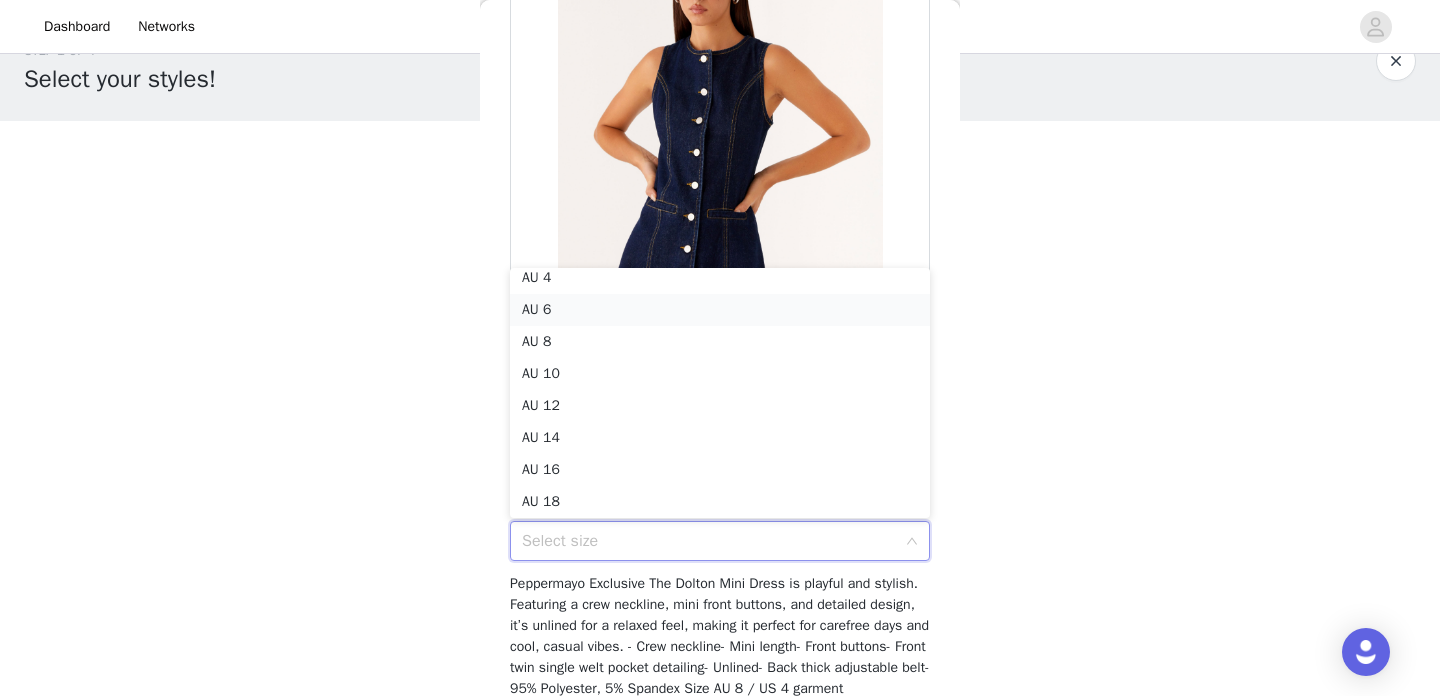 click on "AU 6" at bounding box center [720, 310] 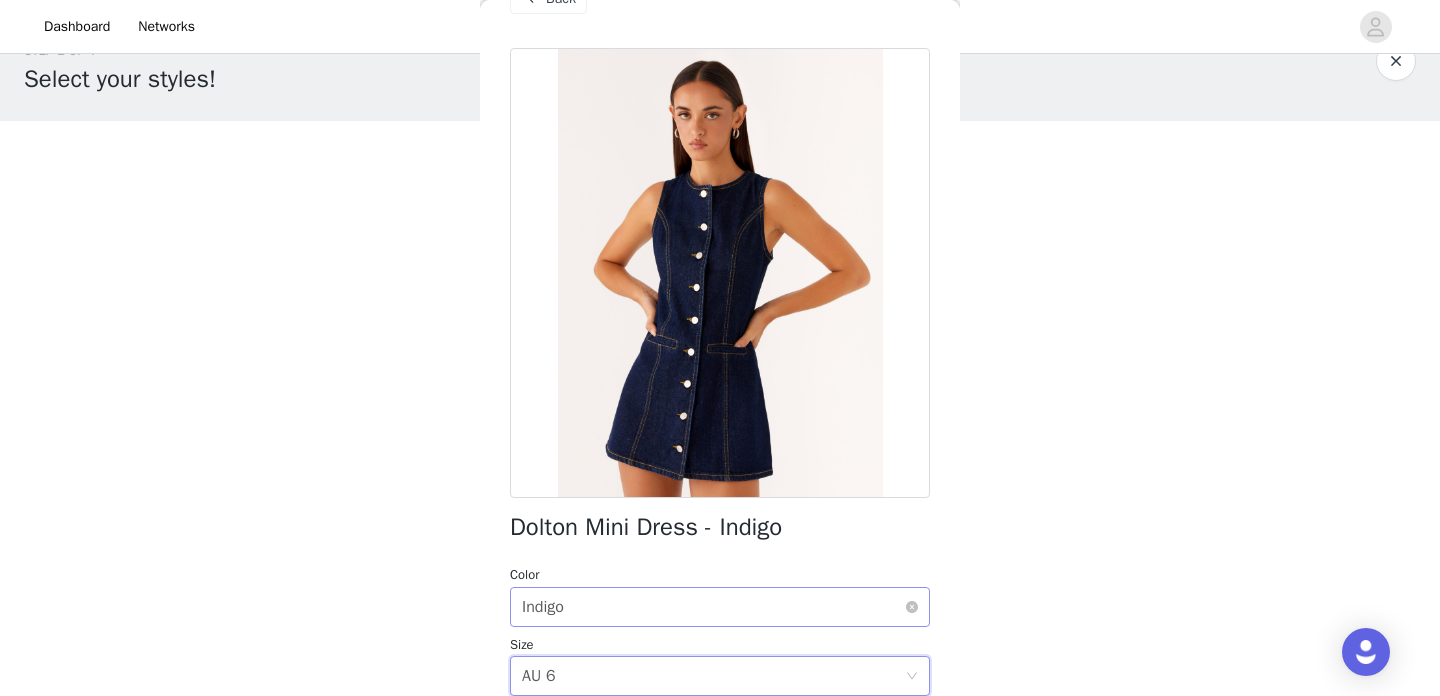 scroll, scrollTop: 44, scrollLeft: 0, axis: vertical 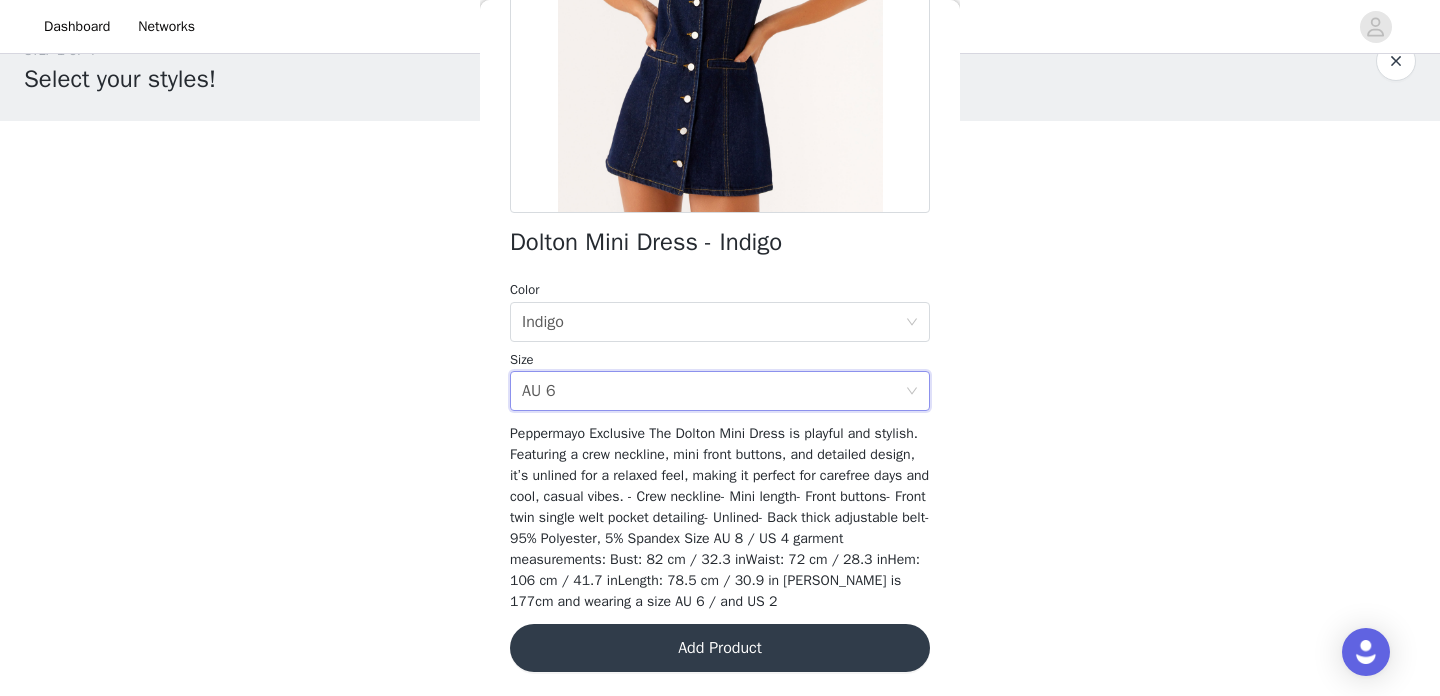 click on "Add Product" at bounding box center [720, 648] 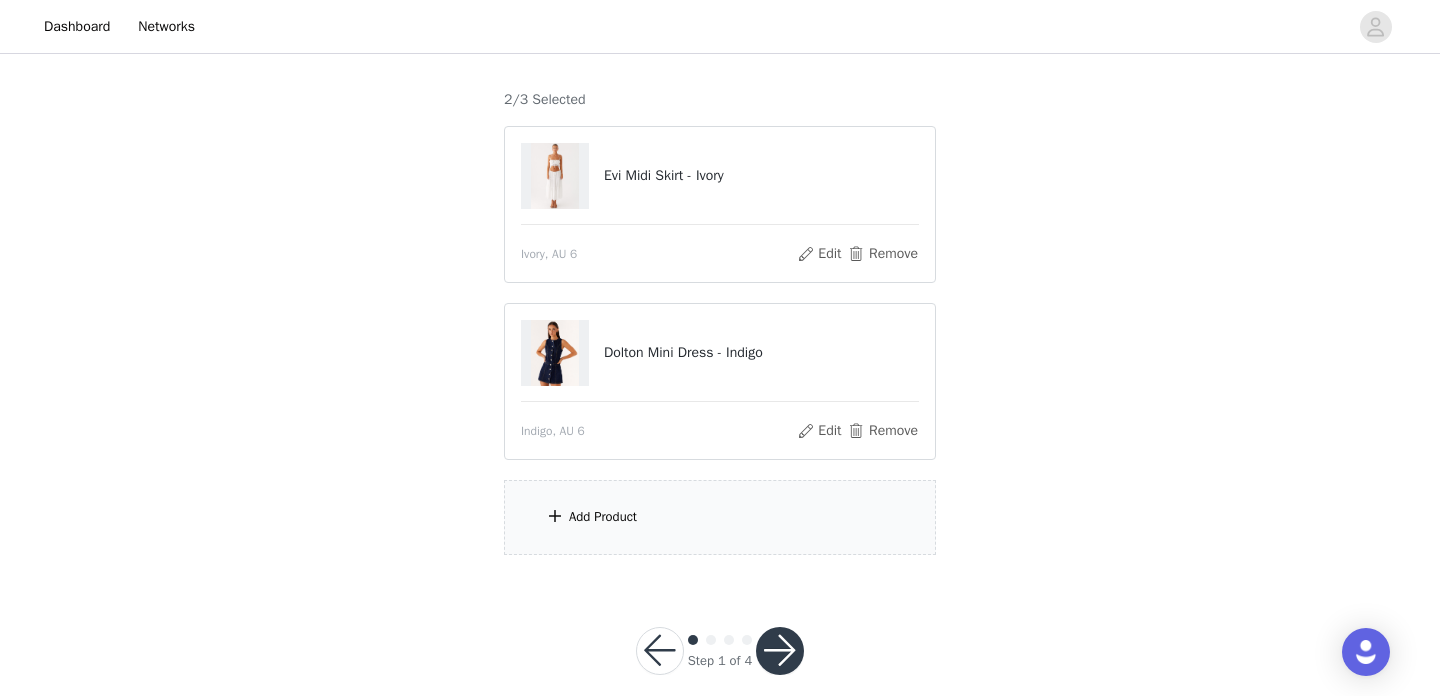 scroll, scrollTop: 194, scrollLeft: 0, axis: vertical 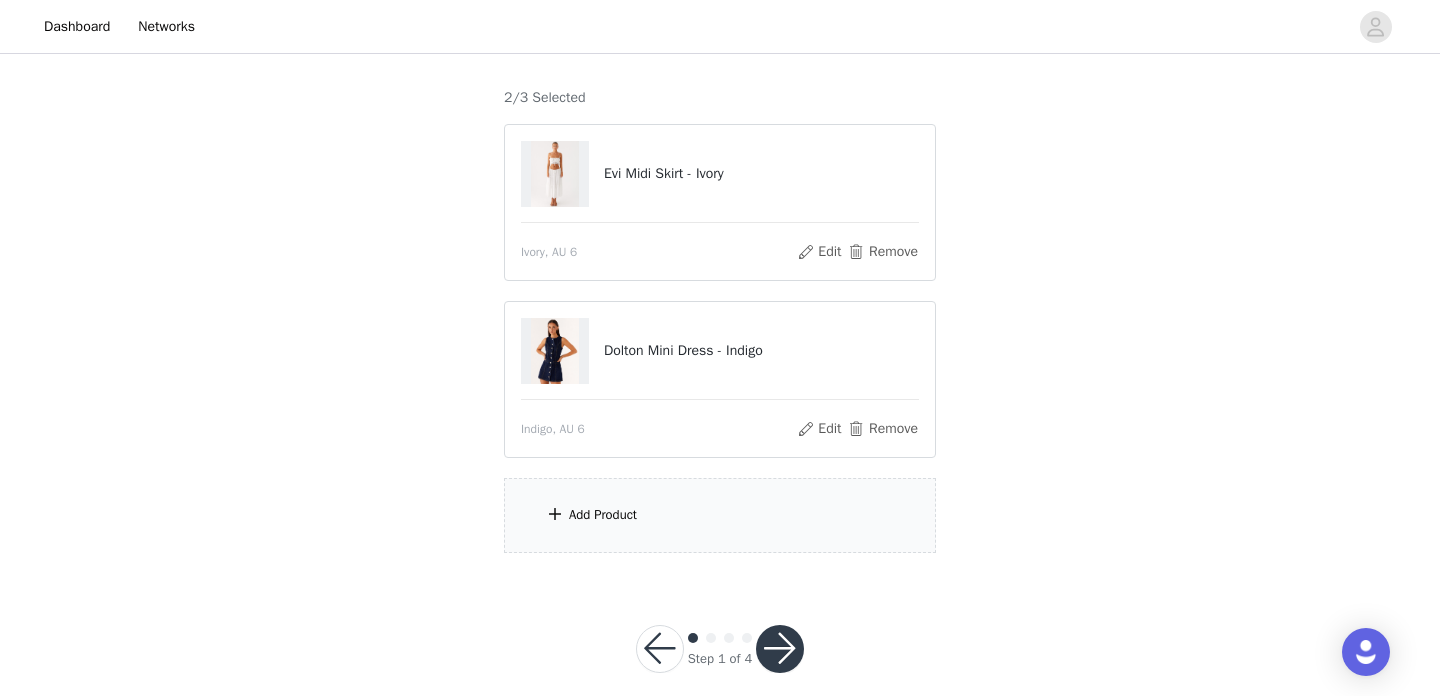 click on "Add Product" at bounding box center [603, 515] 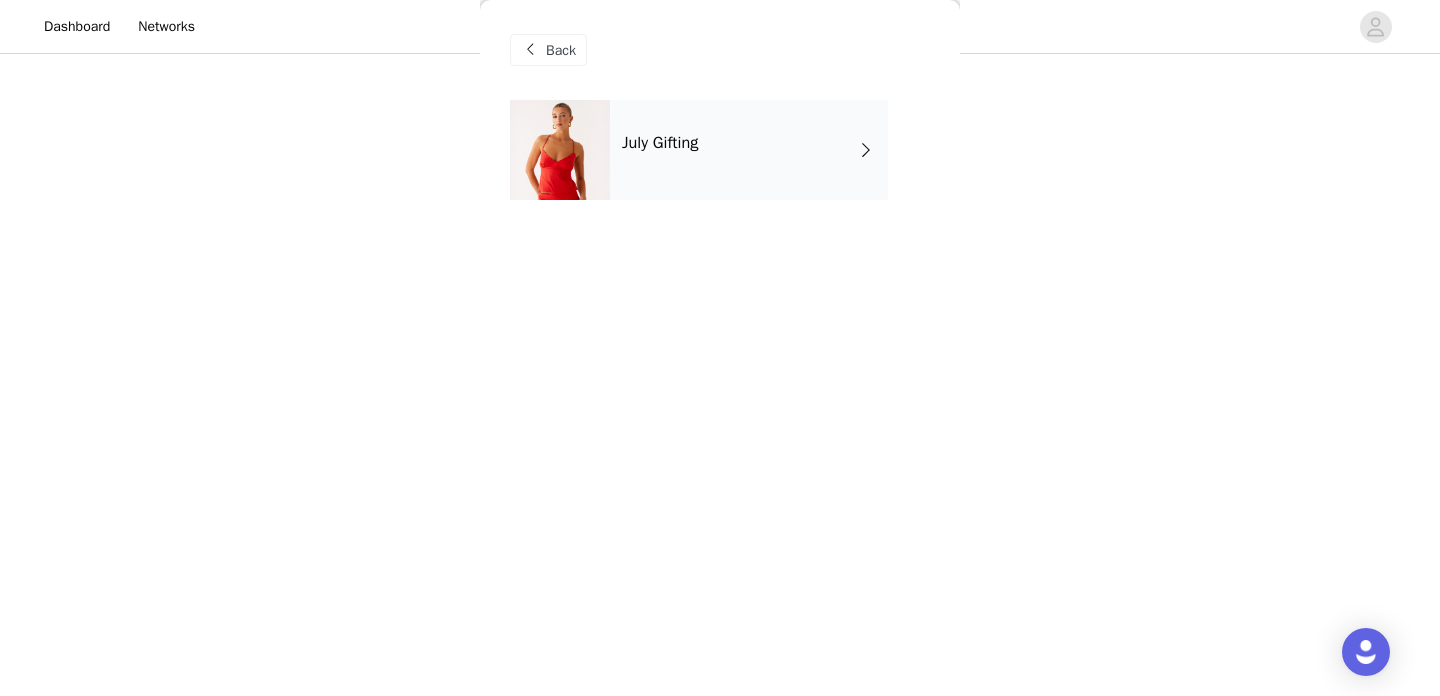 click on "July Gifting" at bounding box center [749, 150] 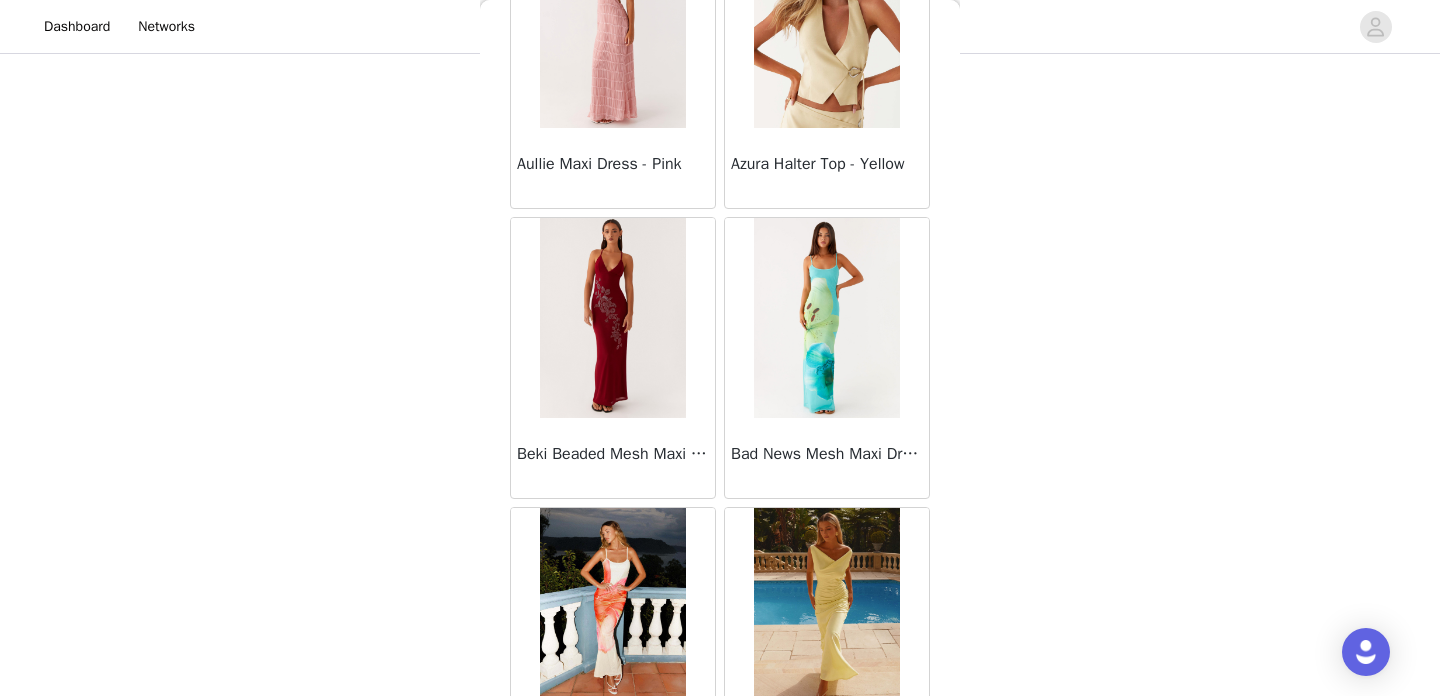 scroll, scrollTop: 2364, scrollLeft: 0, axis: vertical 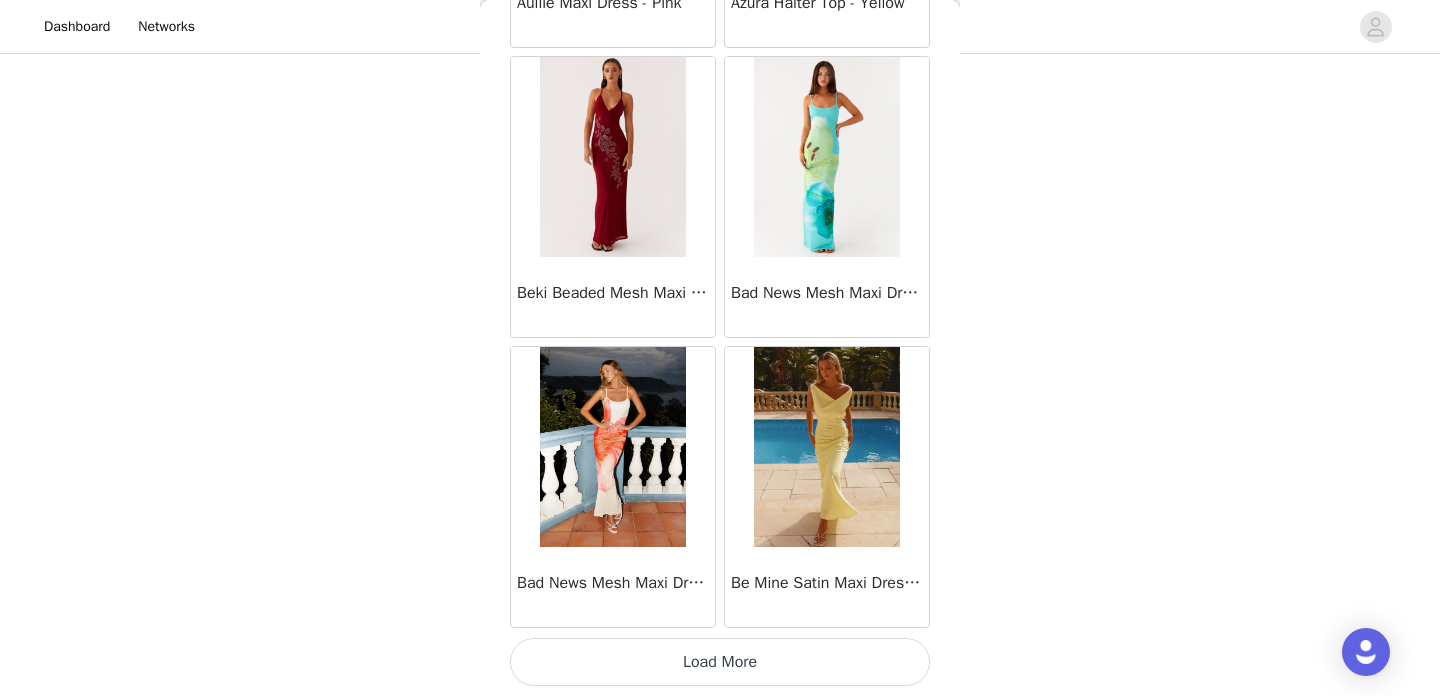 click on "Load More" at bounding box center (720, 662) 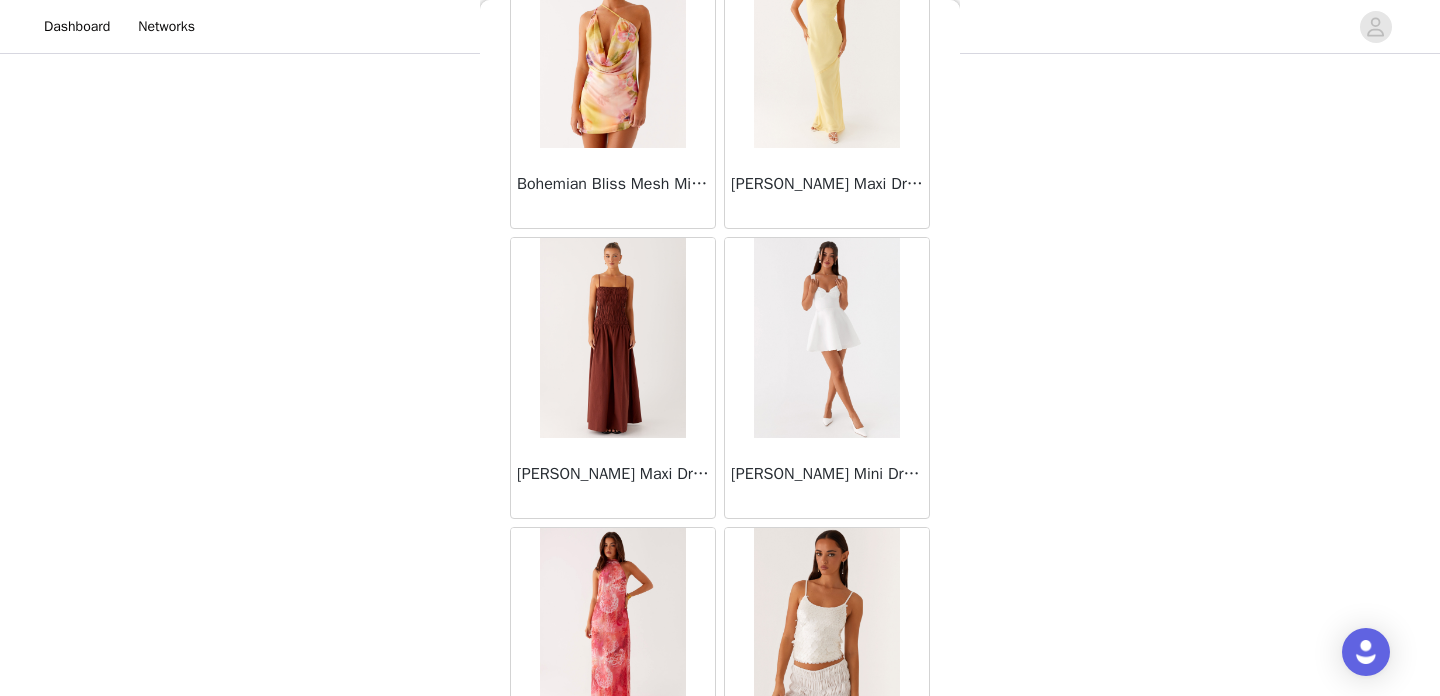 scroll, scrollTop: 5264, scrollLeft: 0, axis: vertical 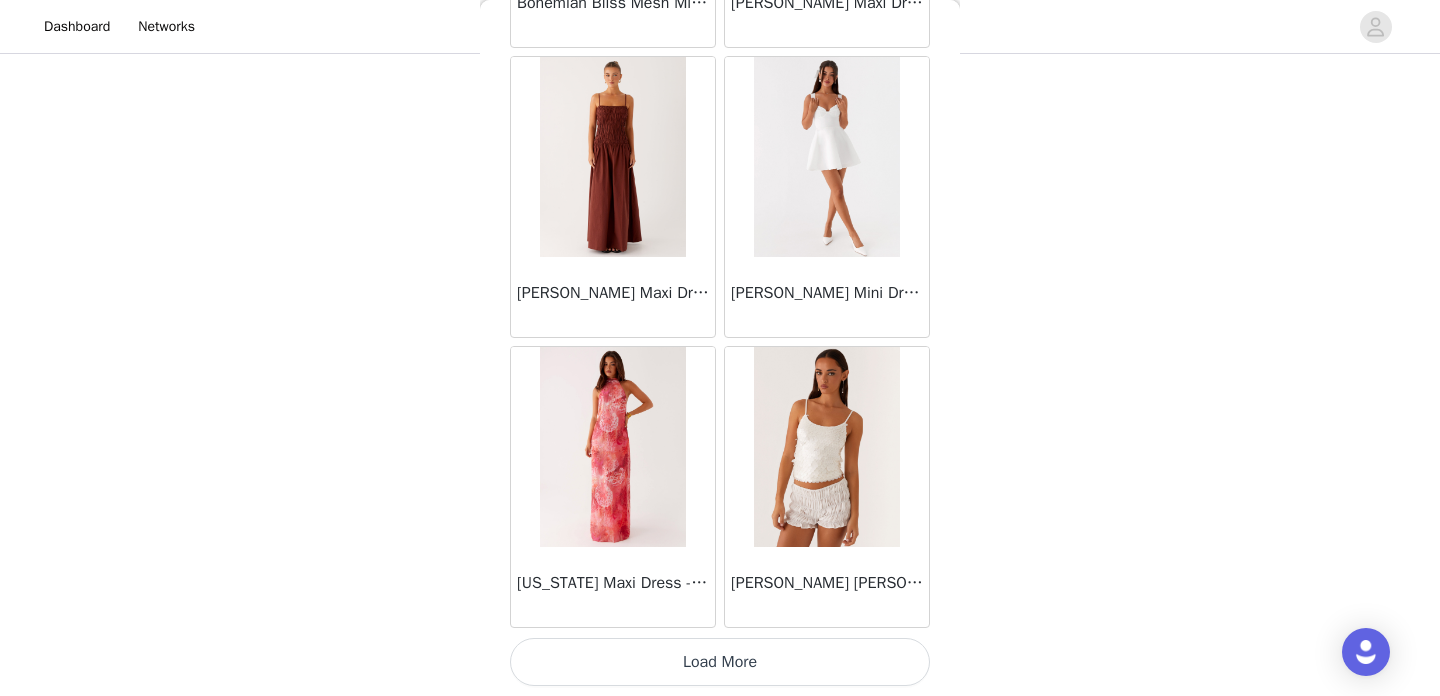 click on "Load More" at bounding box center (720, 662) 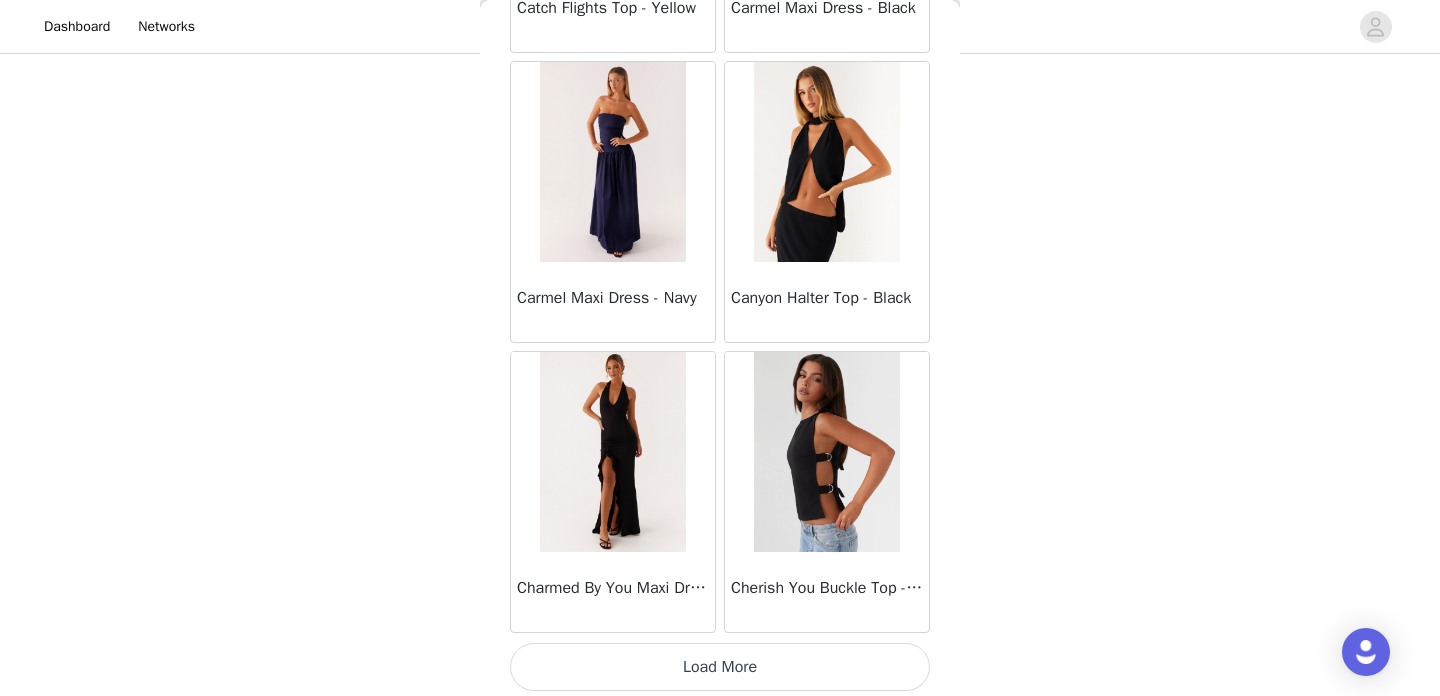 scroll, scrollTop: 8164, scrollLeft: 0, axis: vertical 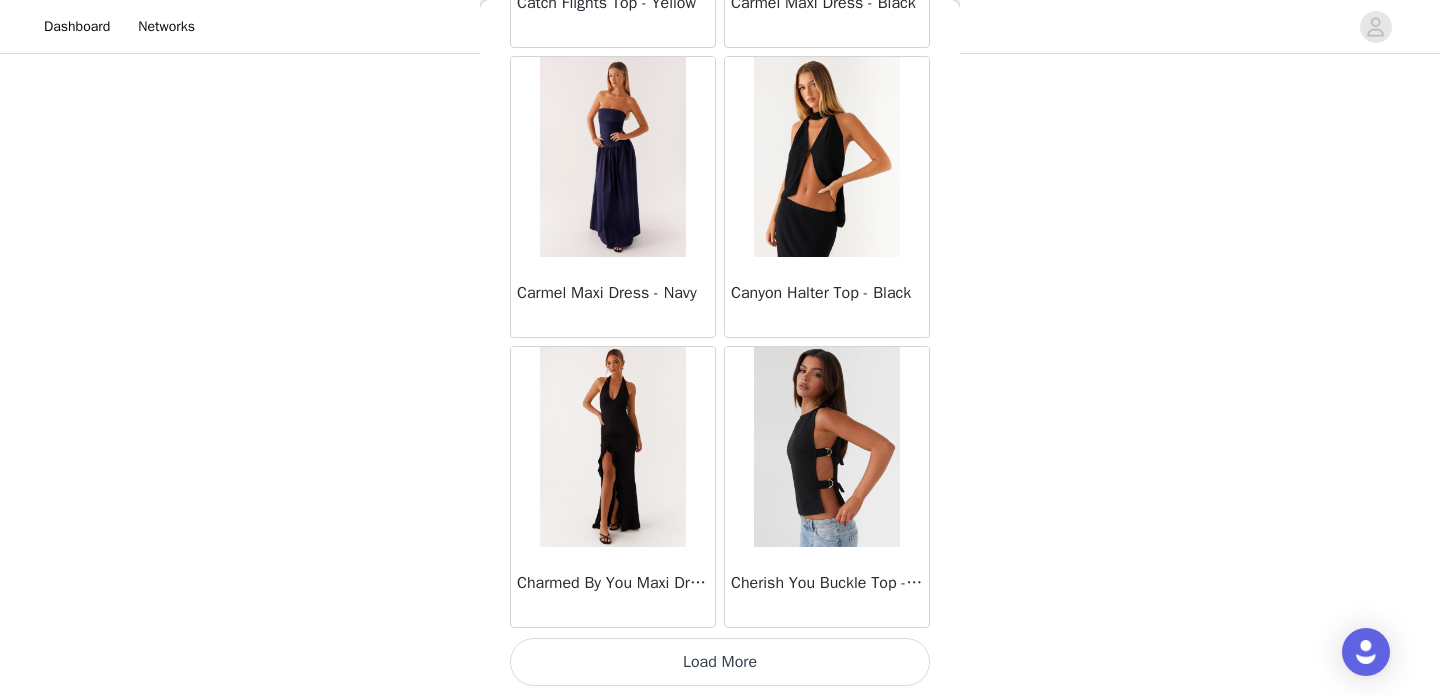 click on "Load More" at bounding box center (720, 662) 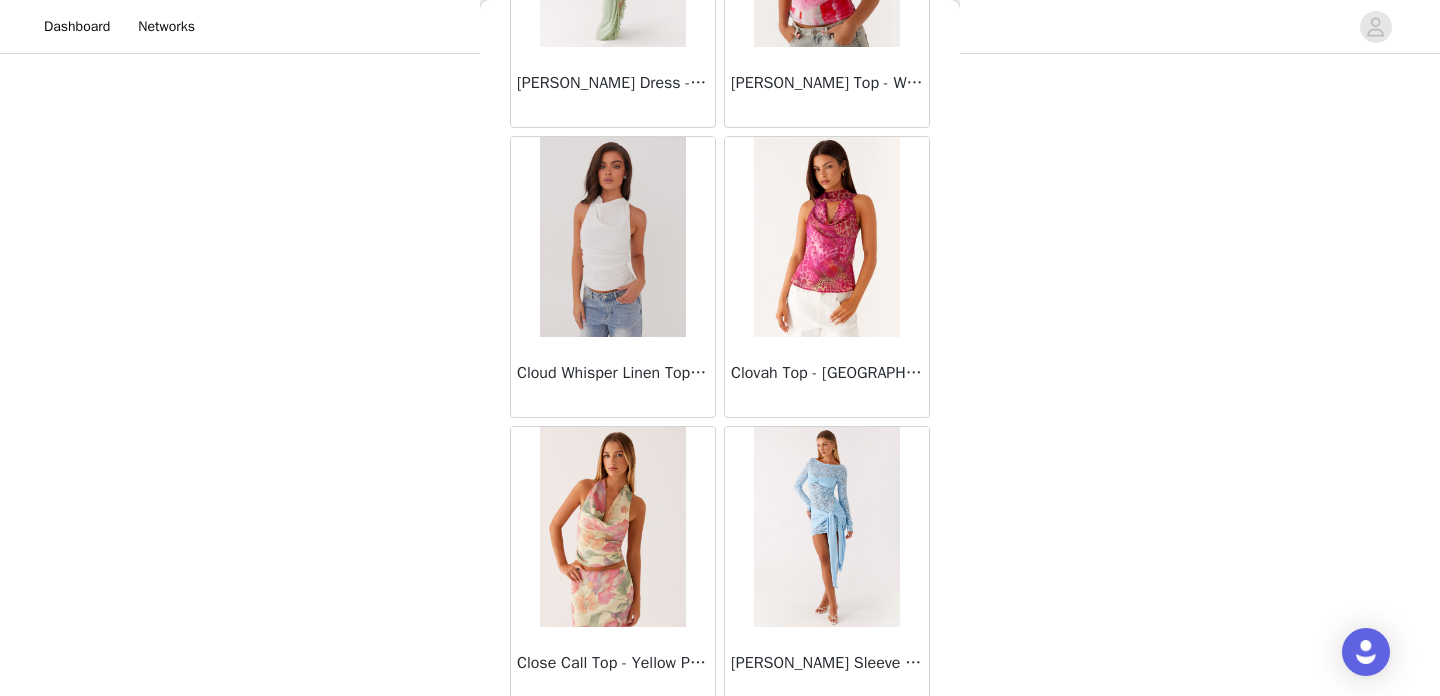 scroll, scrollTop: 11064, scrollLeft: 0, axis: vertical 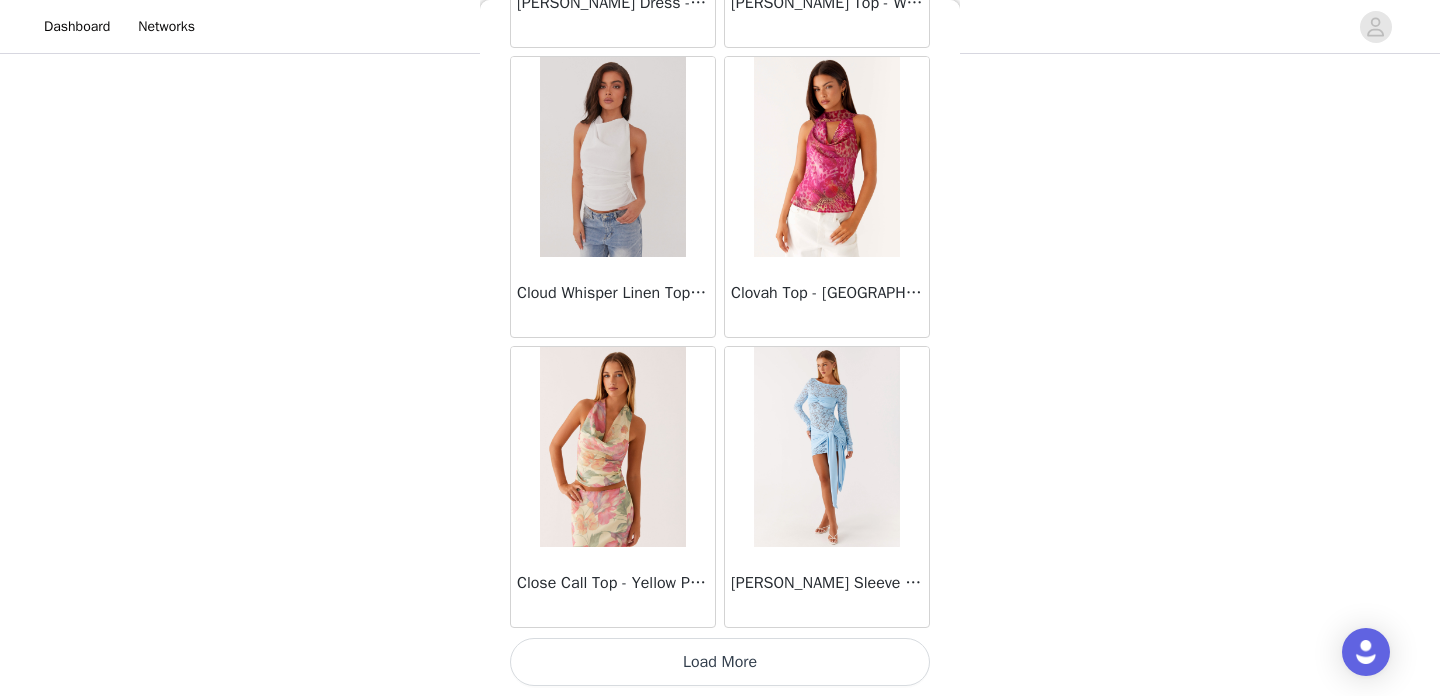 click on "Load More" at bounding box center (720, 662) 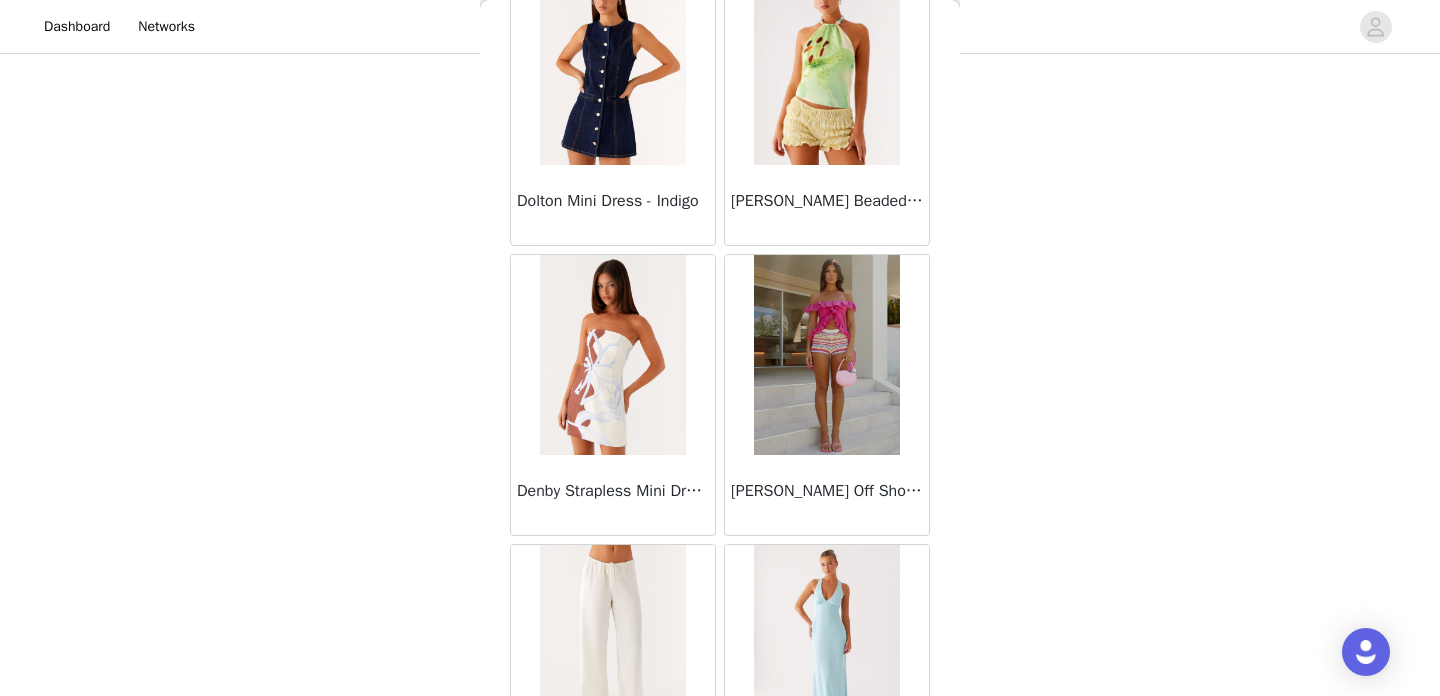 scroll, scrollTop: 13964, scrollLeft: 0, axis: vertical 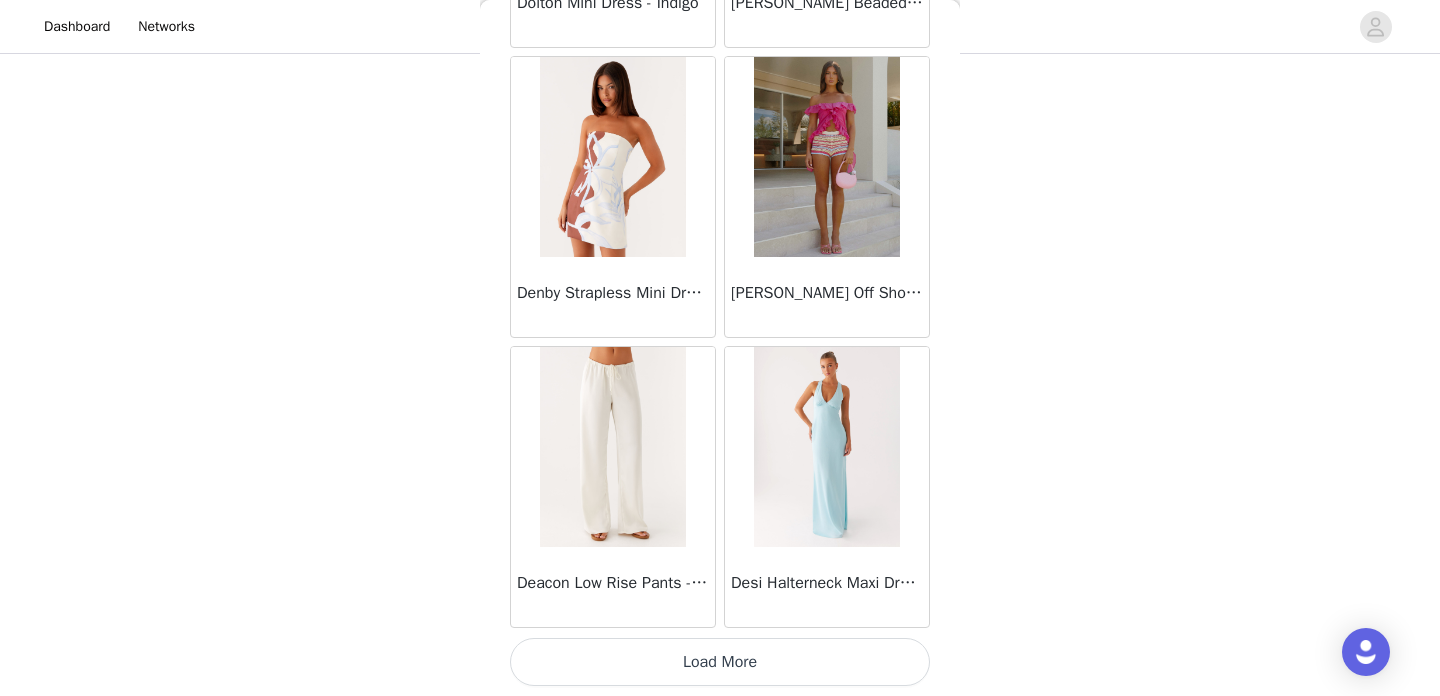 click on "Load More" at bounding box center (720, 662) 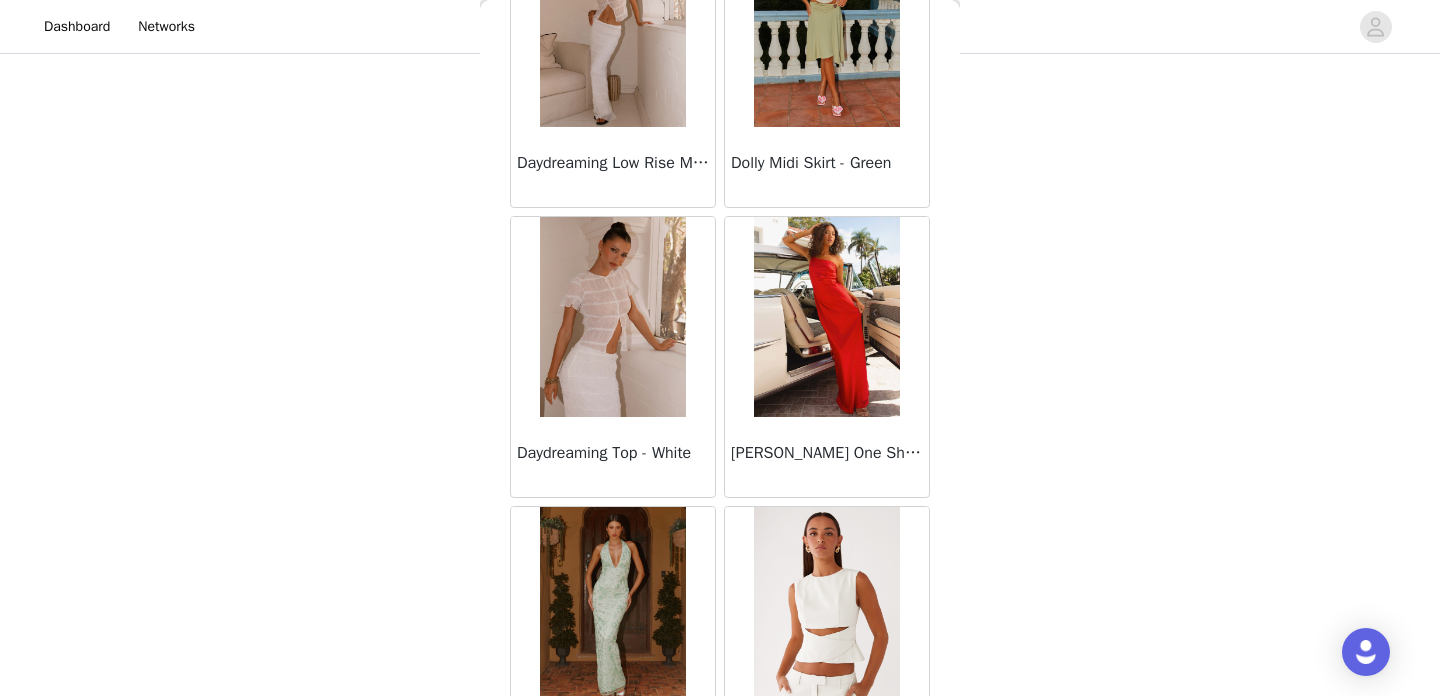 scroll, scrollTop: 16864, scrollLeft: 0, axis: vertical 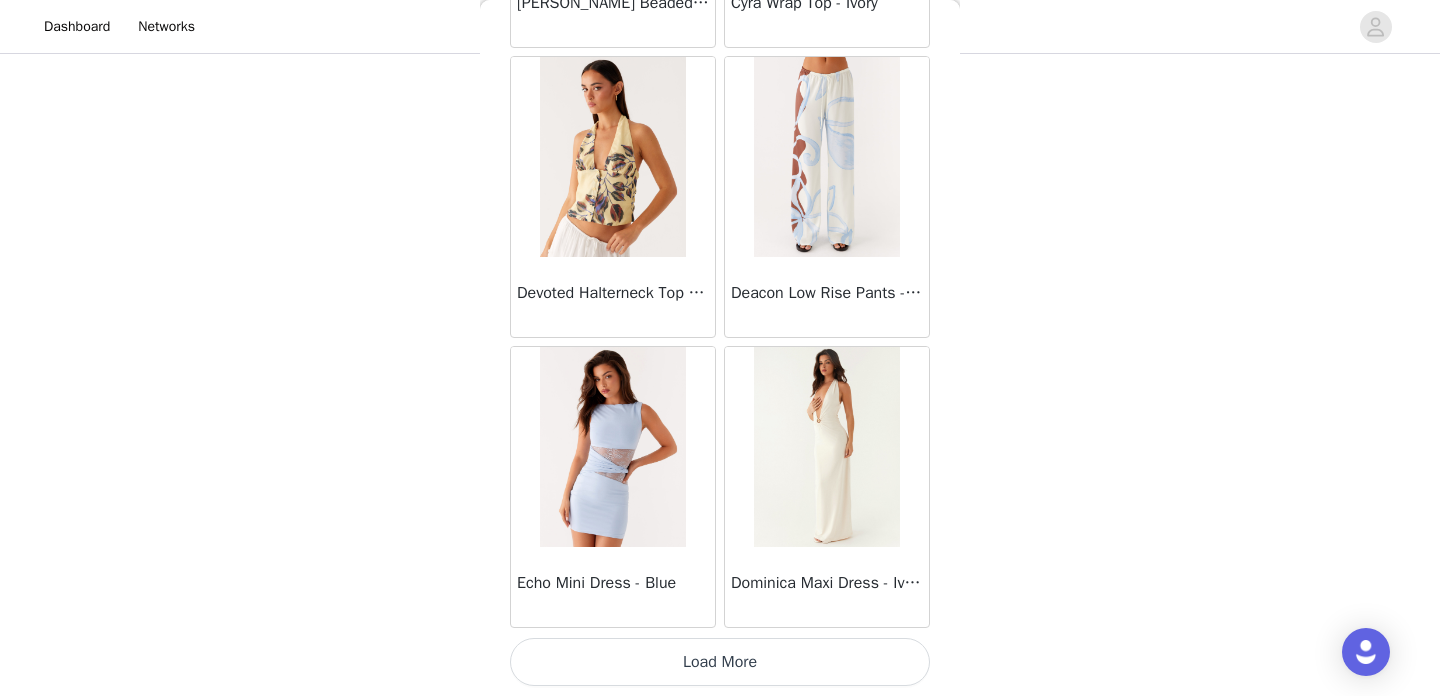 click on "Load More" at bounding box center (720, 662) 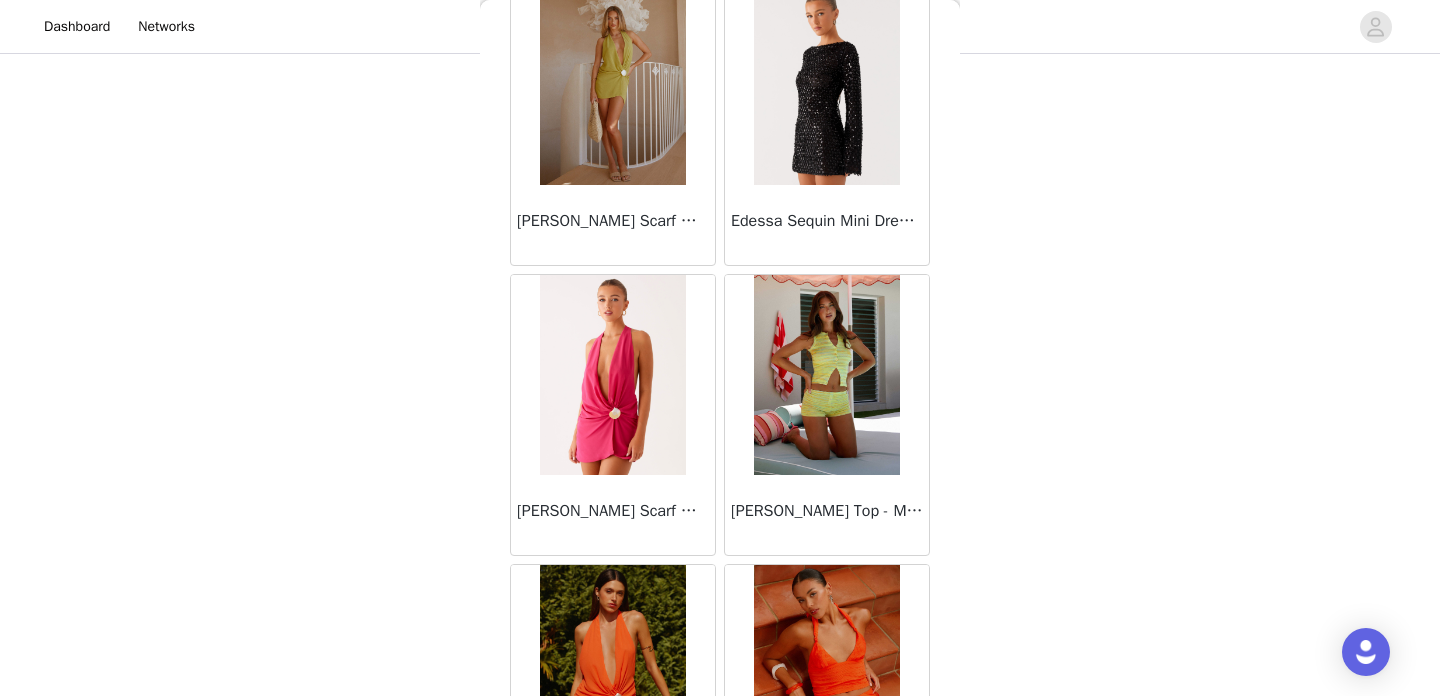 scroll, scrollTop: 19764, scrollLeft: 0, axis: vertical 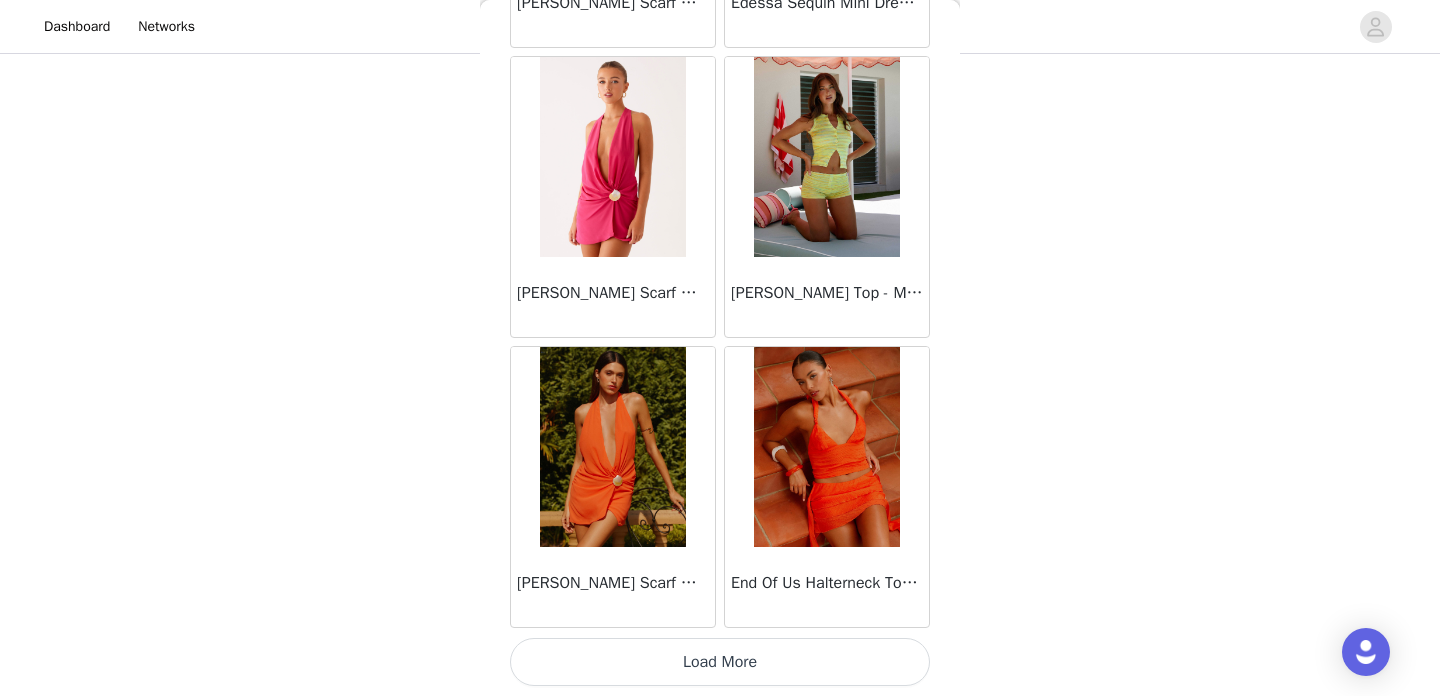 click on "Load More" at bounding box center (720, 662) 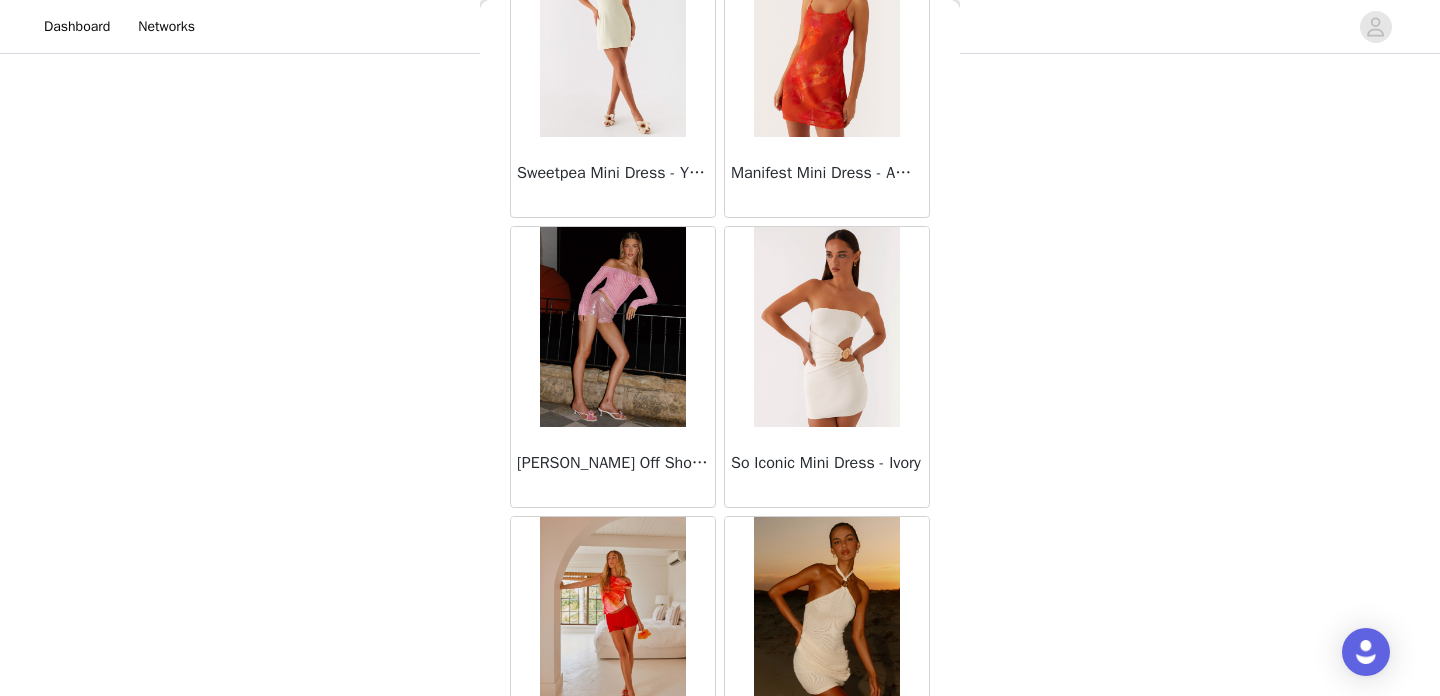 scroll, scrollTop: 22664, scrollLeft: 0, axis: vertical 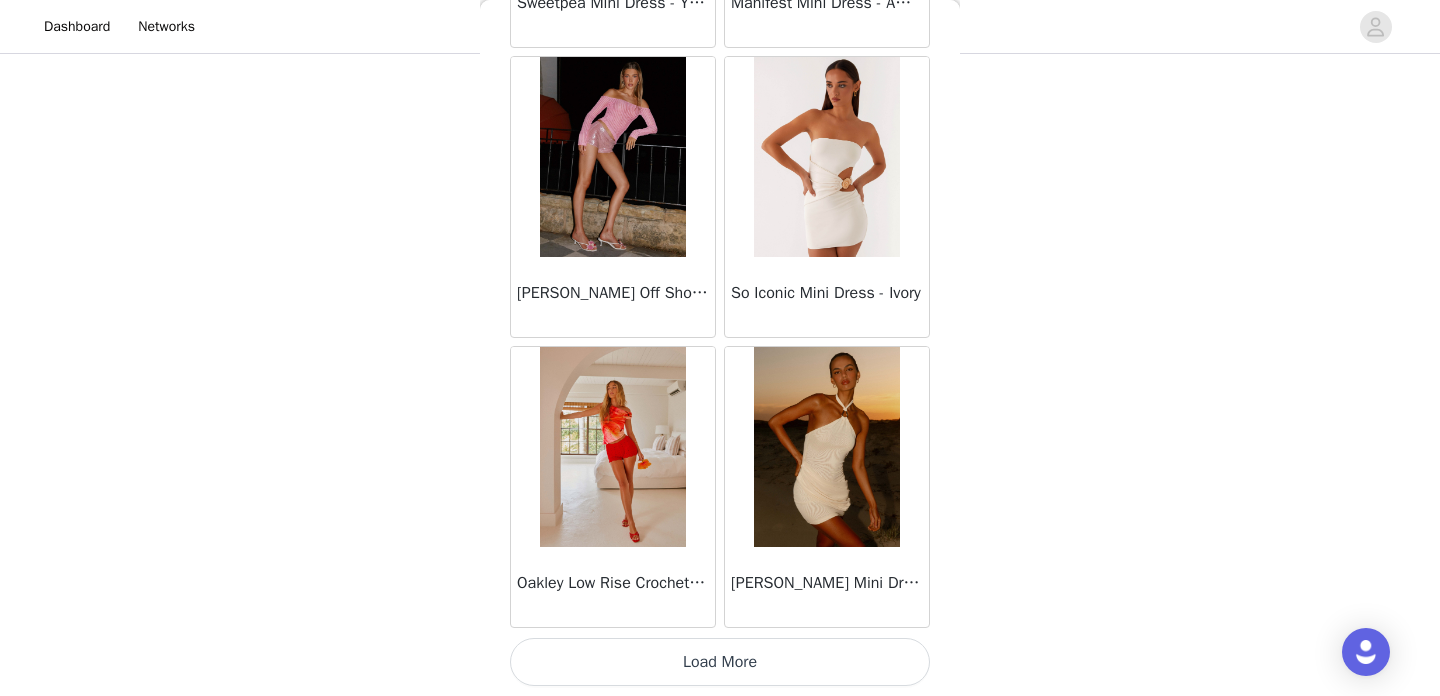 click on "Load More" at bounding box center [720, 662] 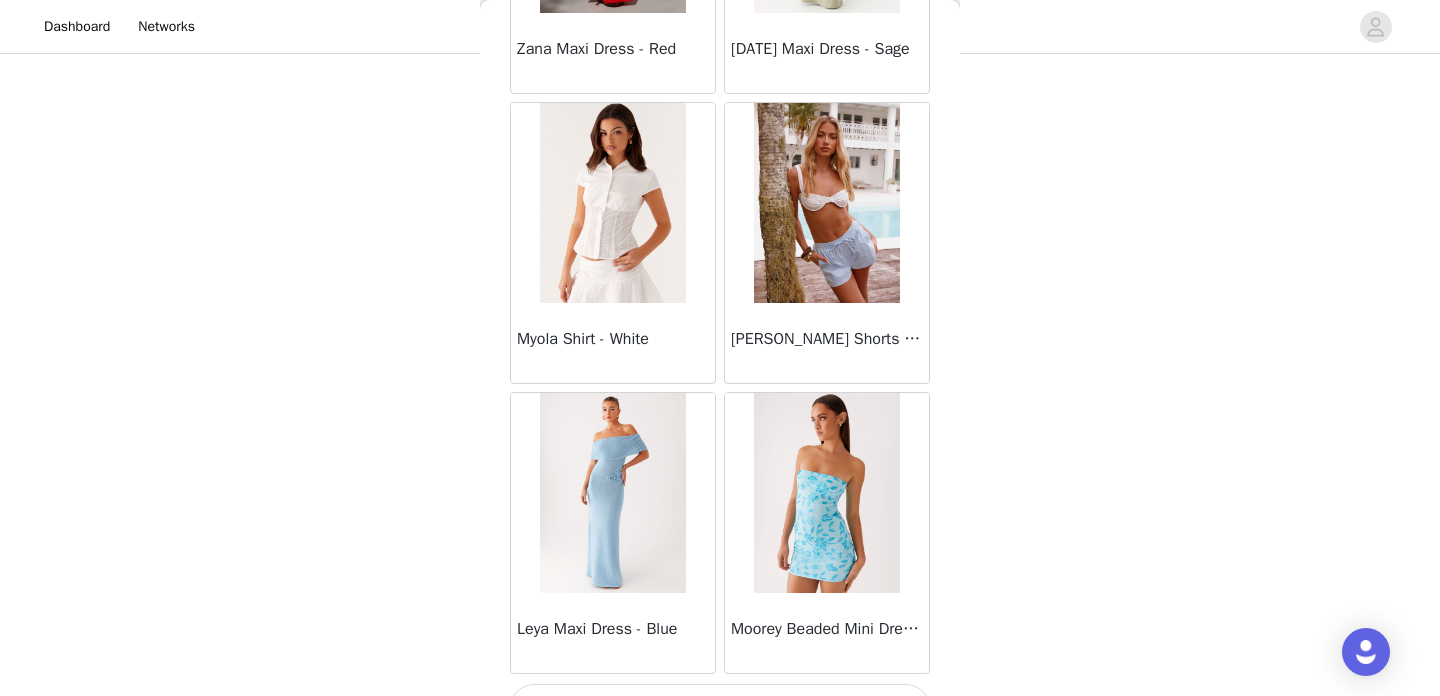 scroll, scrollTop: 25564, scrollLeft: 0, axis: vertical 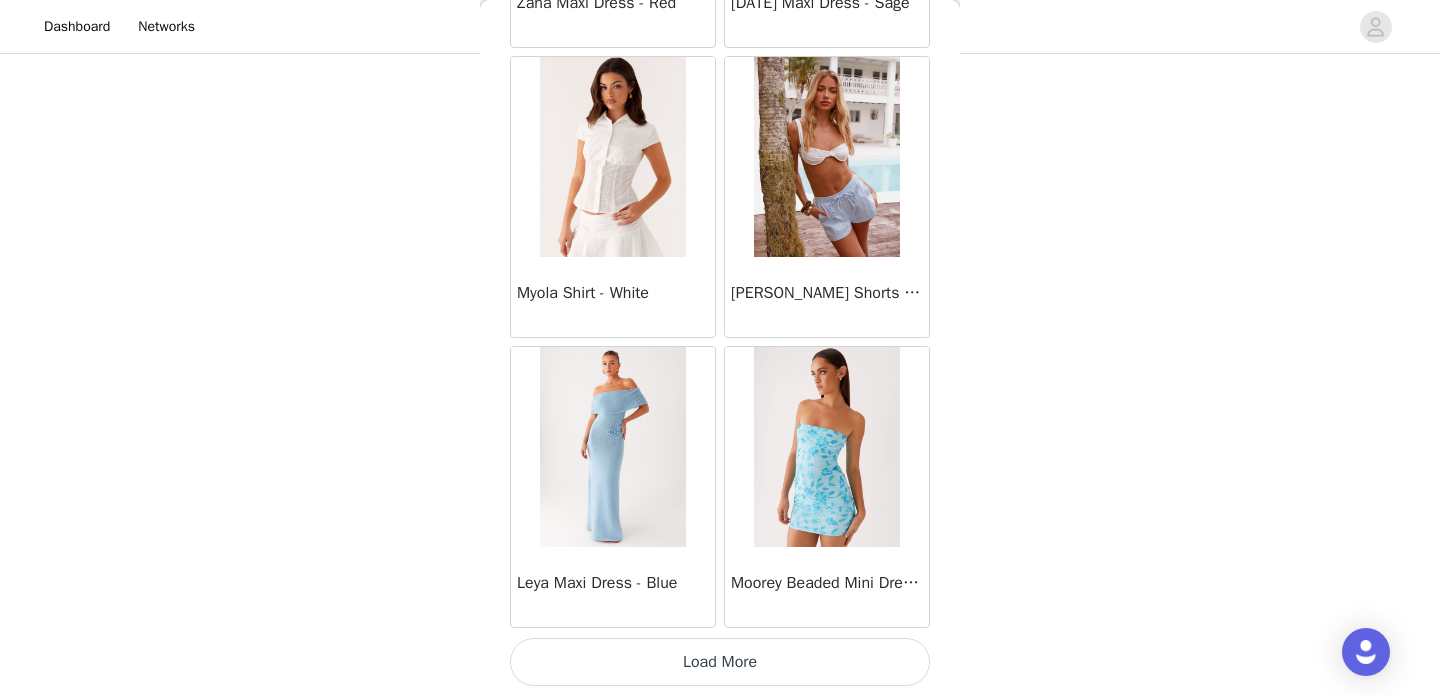 click on "Load More" at bounding box center (720, 662) 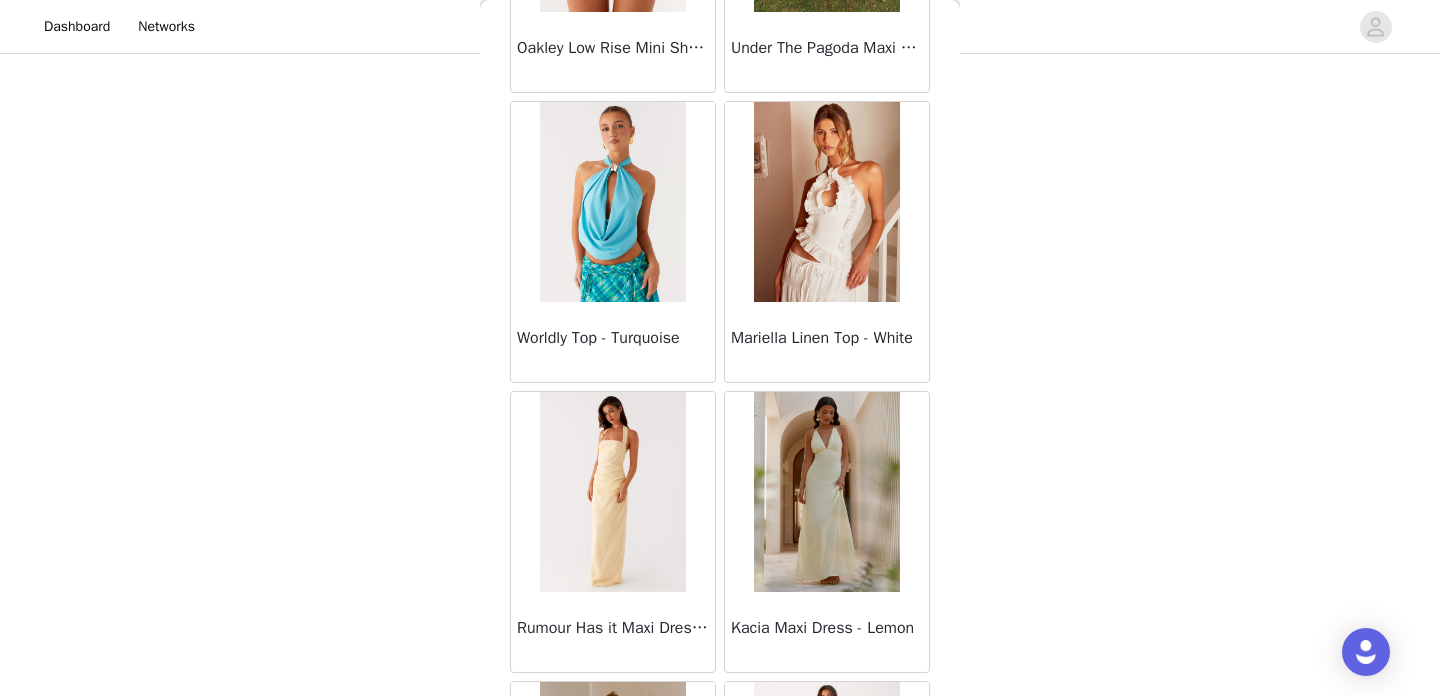 scroll, scrollTop: 28464, scrollLeft: 0, axis: vertical 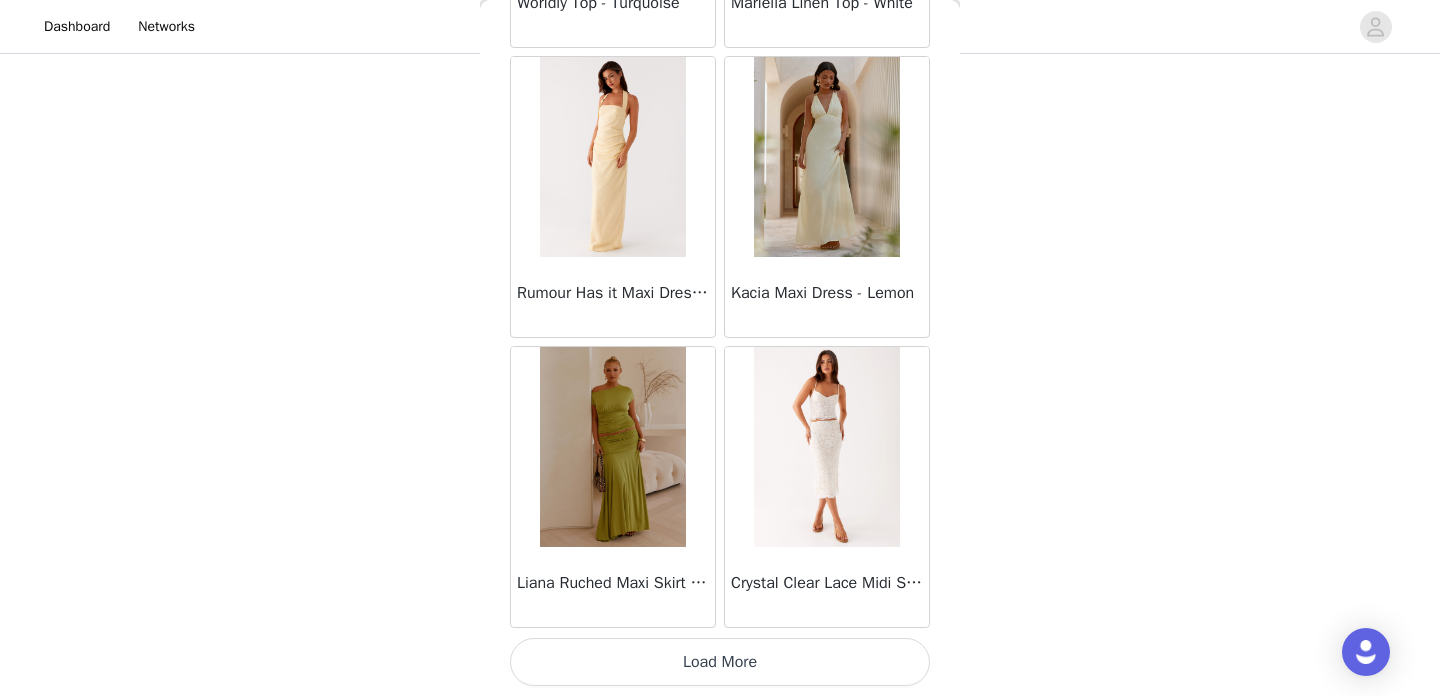 click on "Load More" at bounding box center (720, 662) 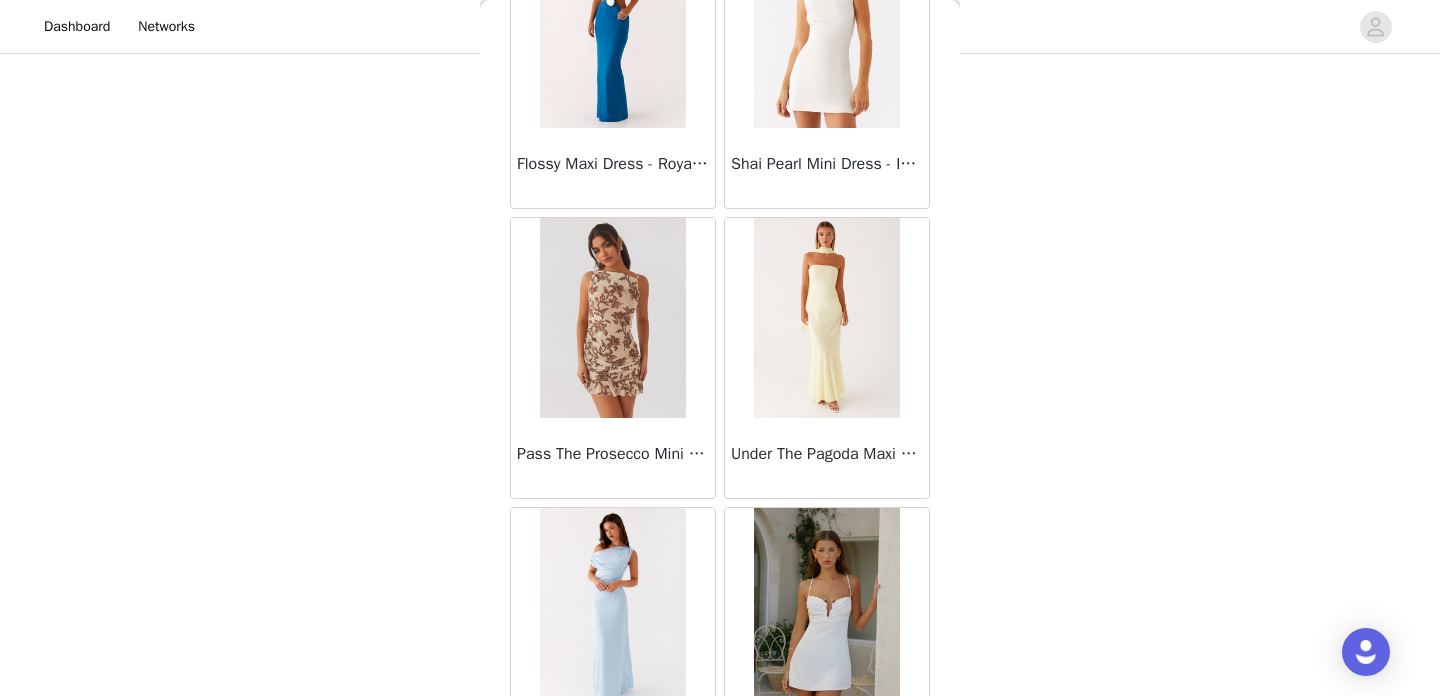 scroll, scrollTop: 31364, scrollLeft: 0, axis: vertical 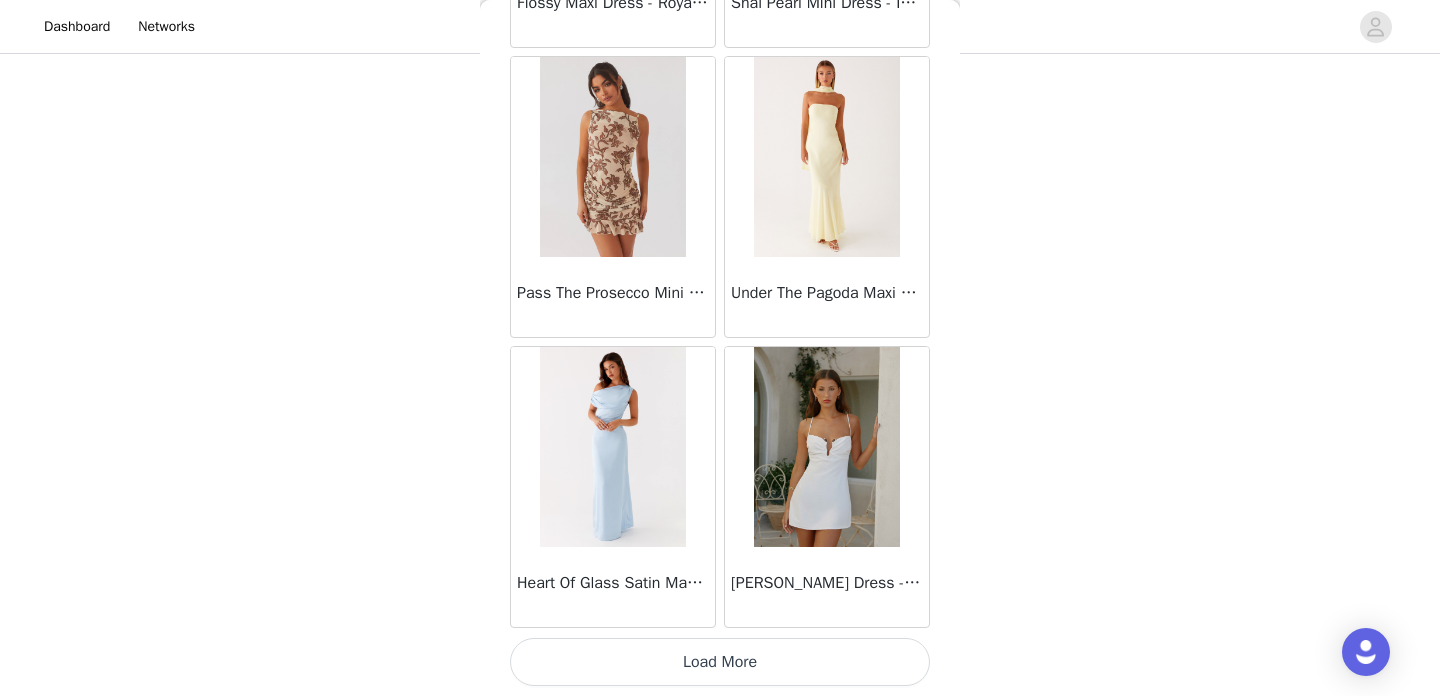 click on "Load More" at bounding box center [720, 662] 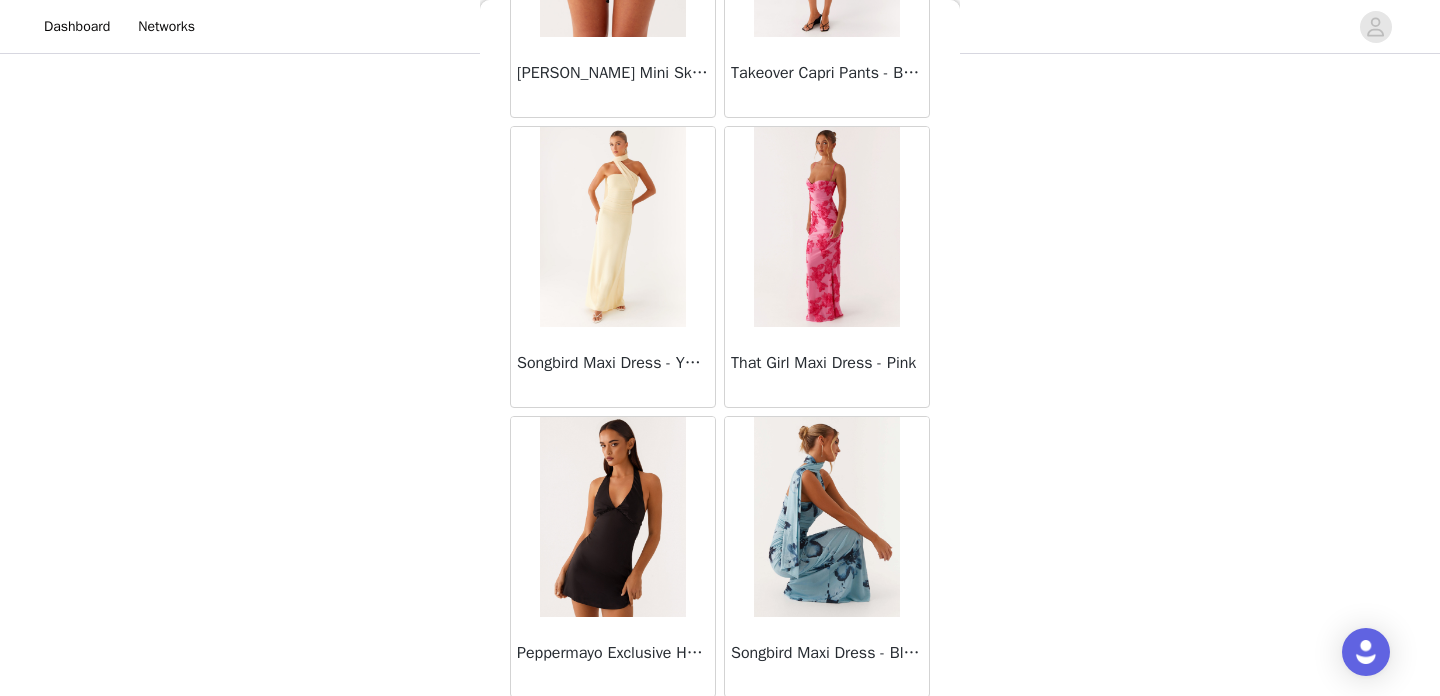 scroll, scrollTop: 34264, scrollLeft: 0, axis: vertical 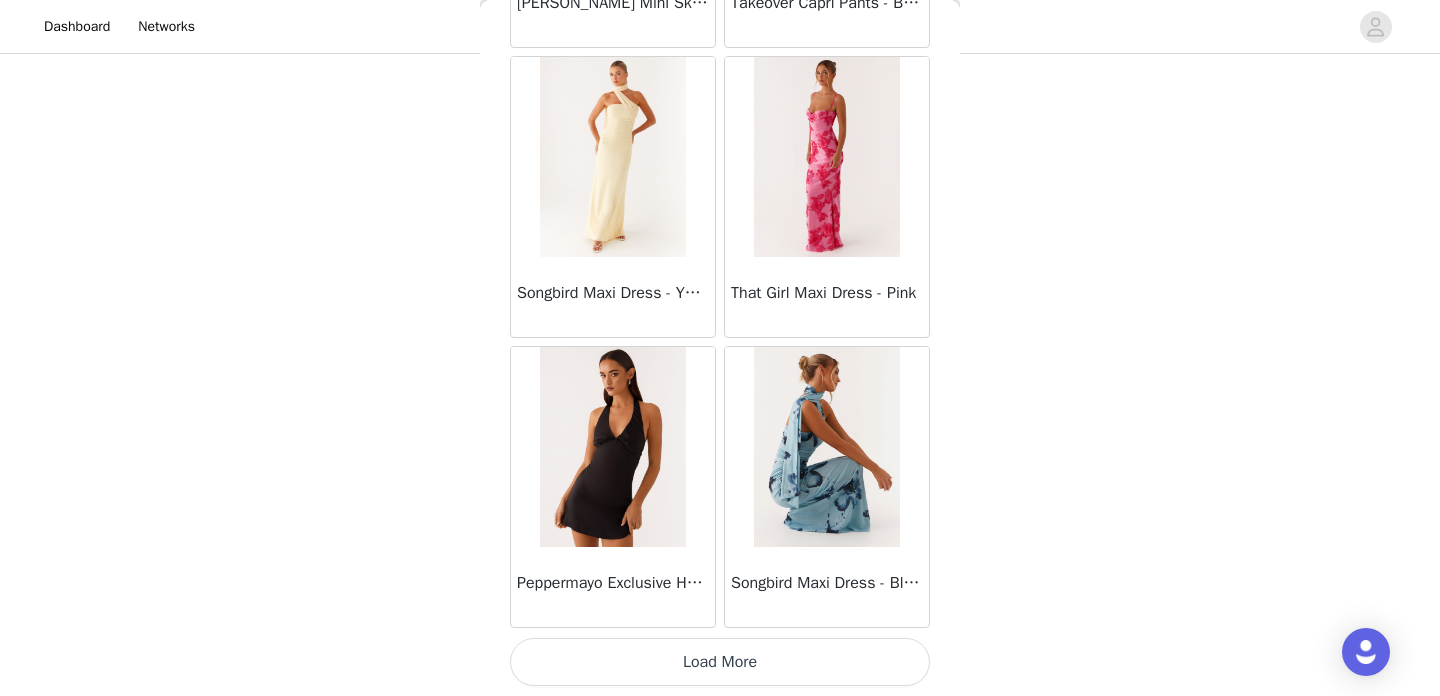 click on "Load More" at bounding box center (720, 662) 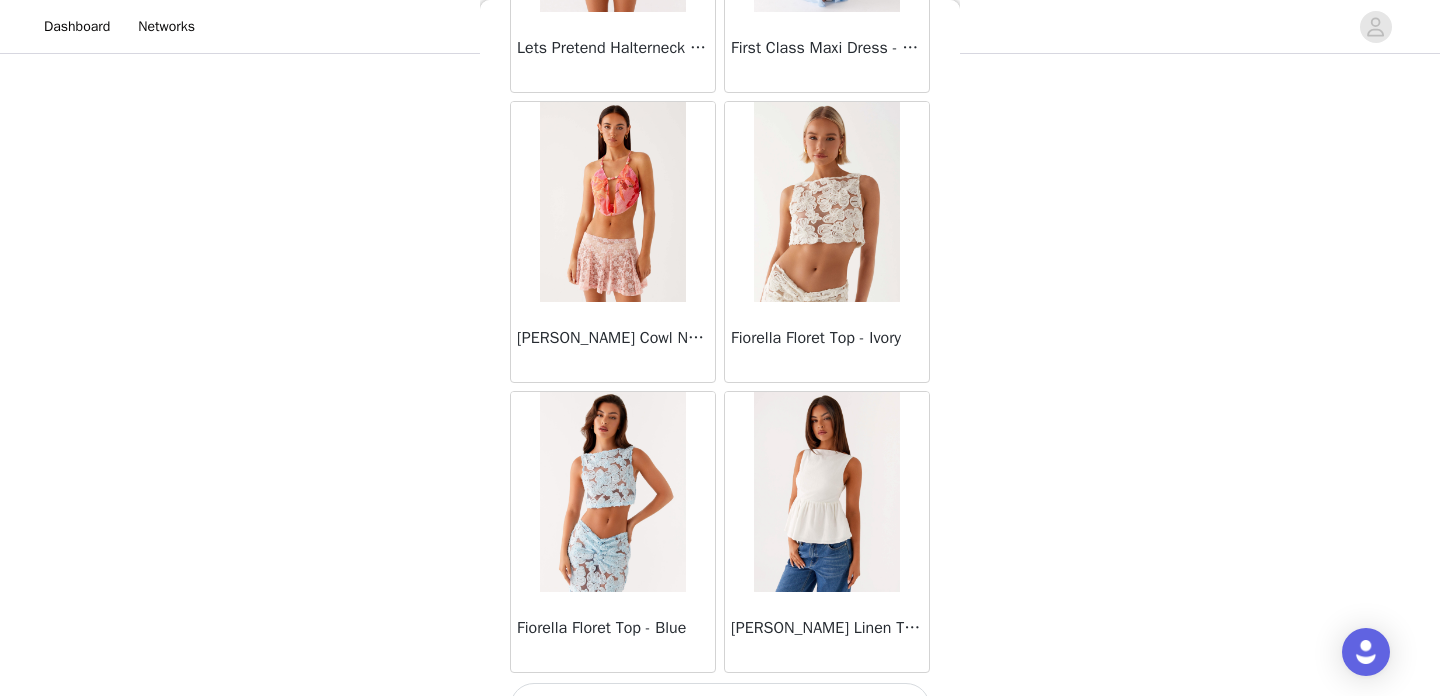 scroll, scrollTop: 37164, scrollLeft: 0, axis: vertical 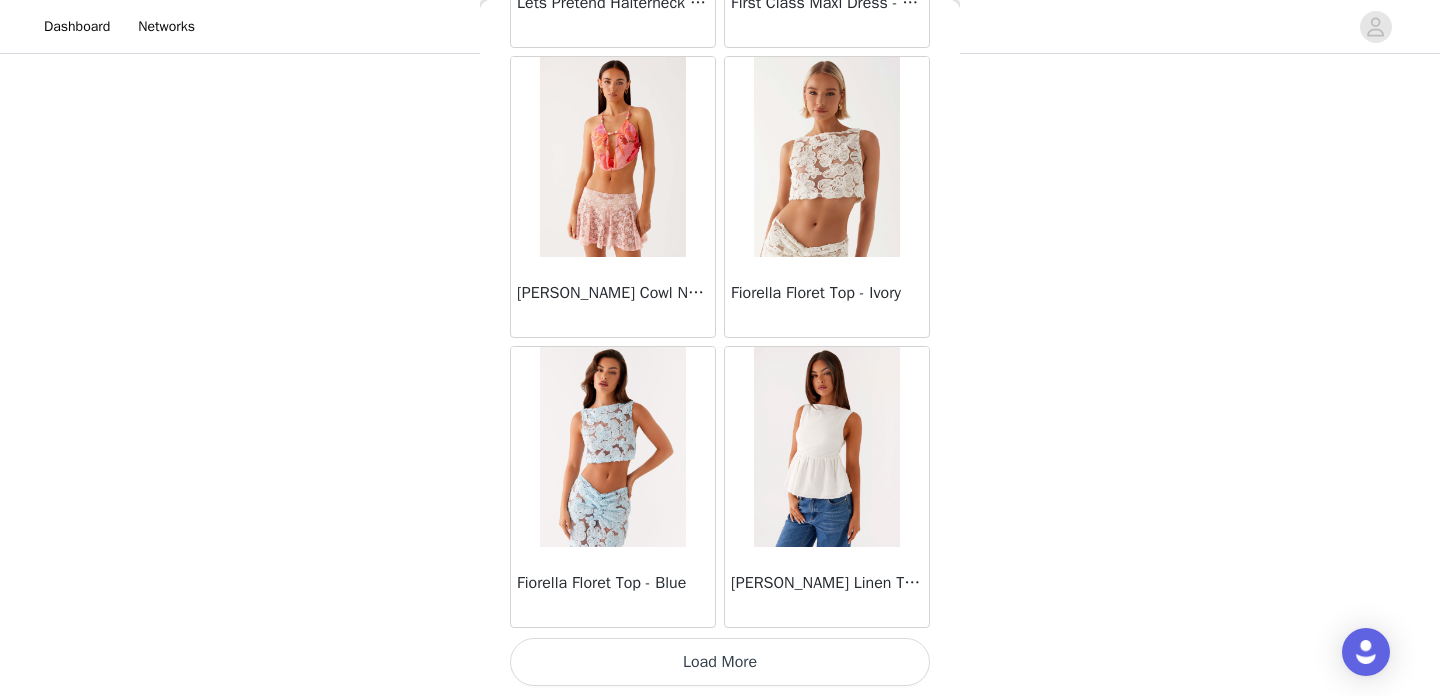 click on "Load More" at bounding box center [720, 662] 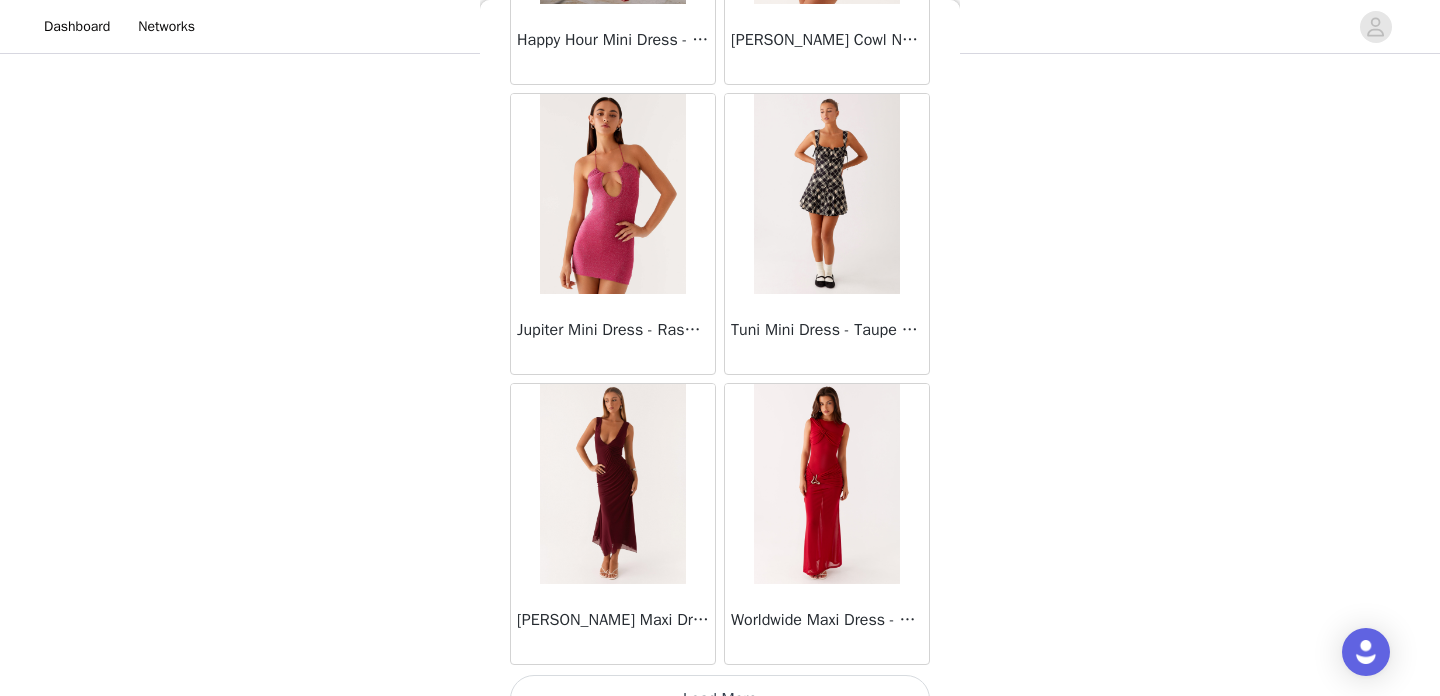 scroll, scrollTop: 40064, scrollLeft: 0, axis: vertical 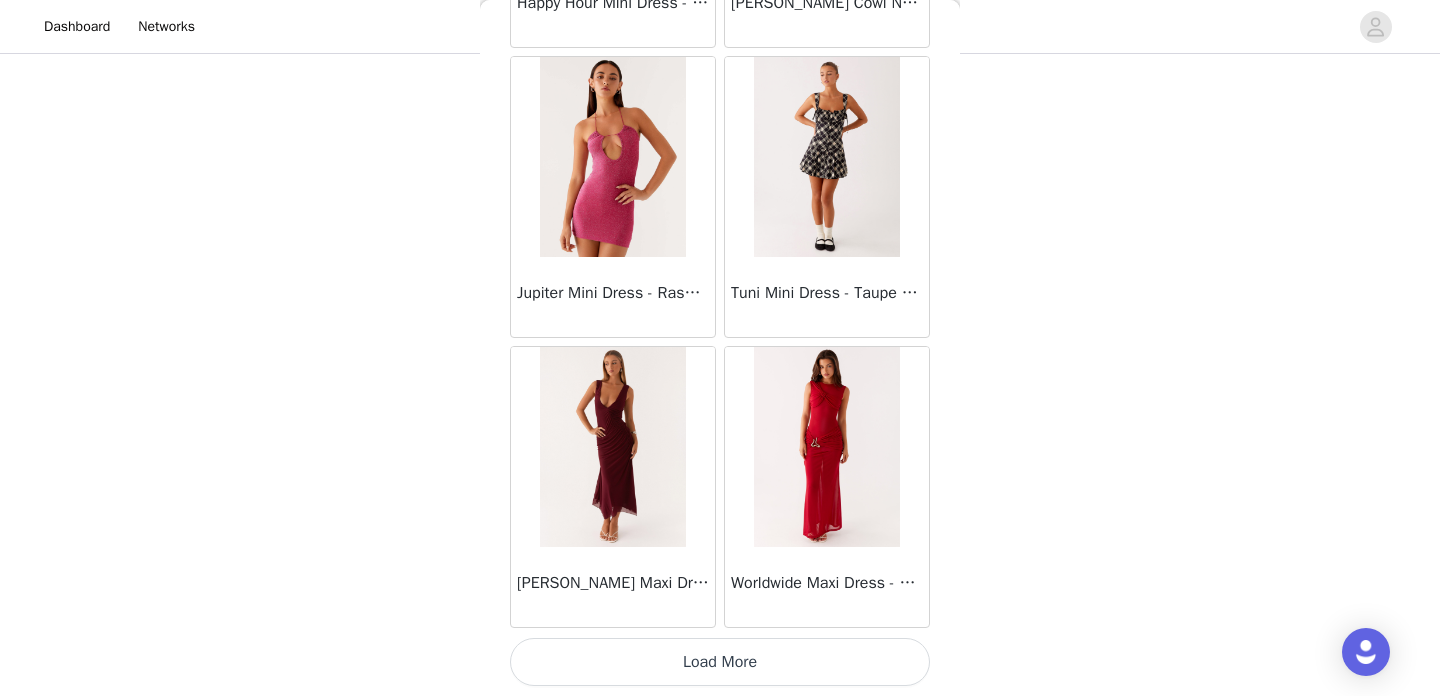 click on "Load More" at bounding box center [720, 662] 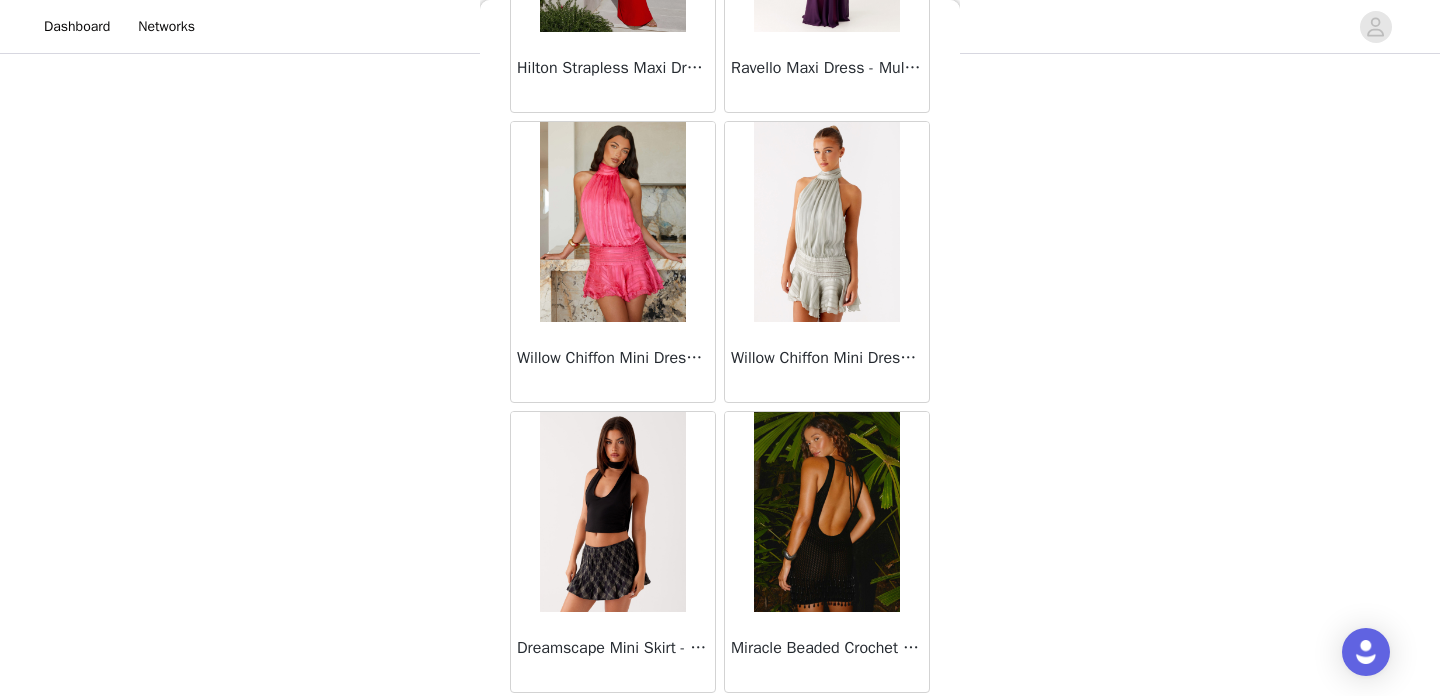 scroll, scrollTop: 42964, scrollLeft: 0, axis: vertical 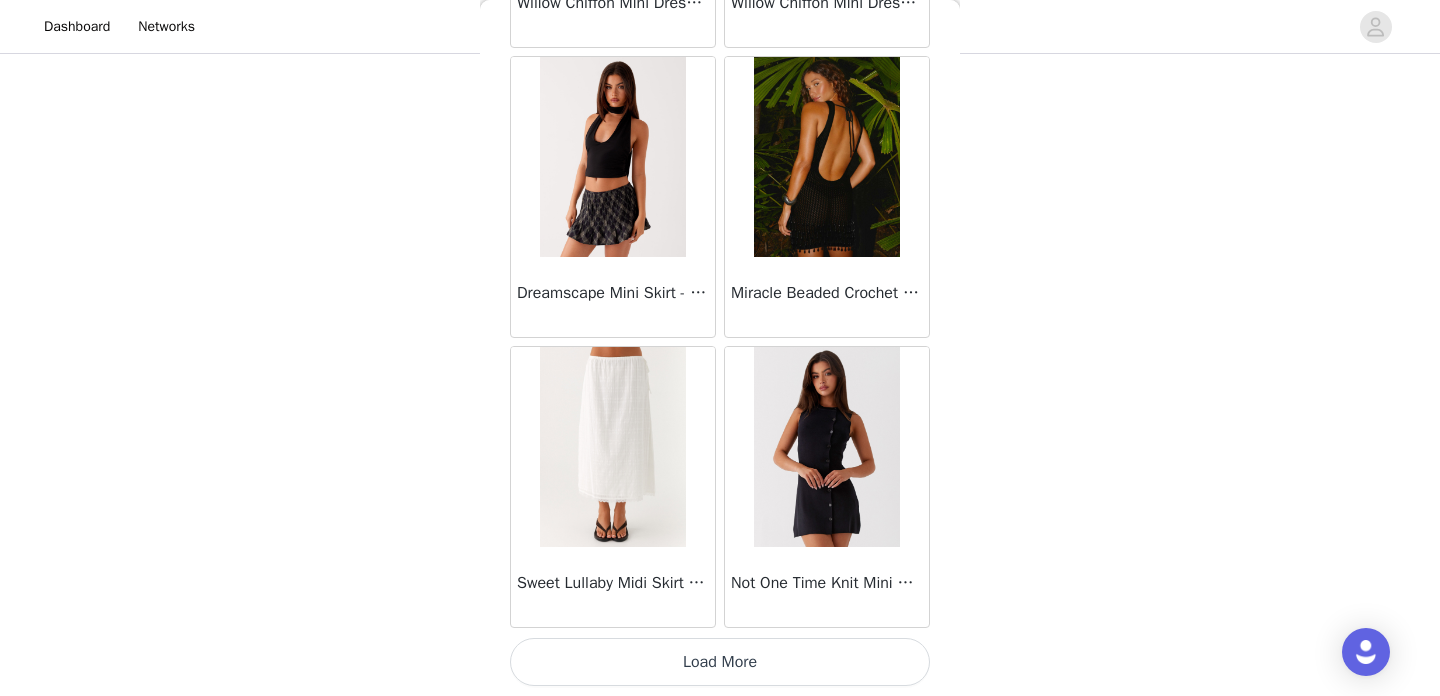 click on "Load More" at bounding box center (720, 662) 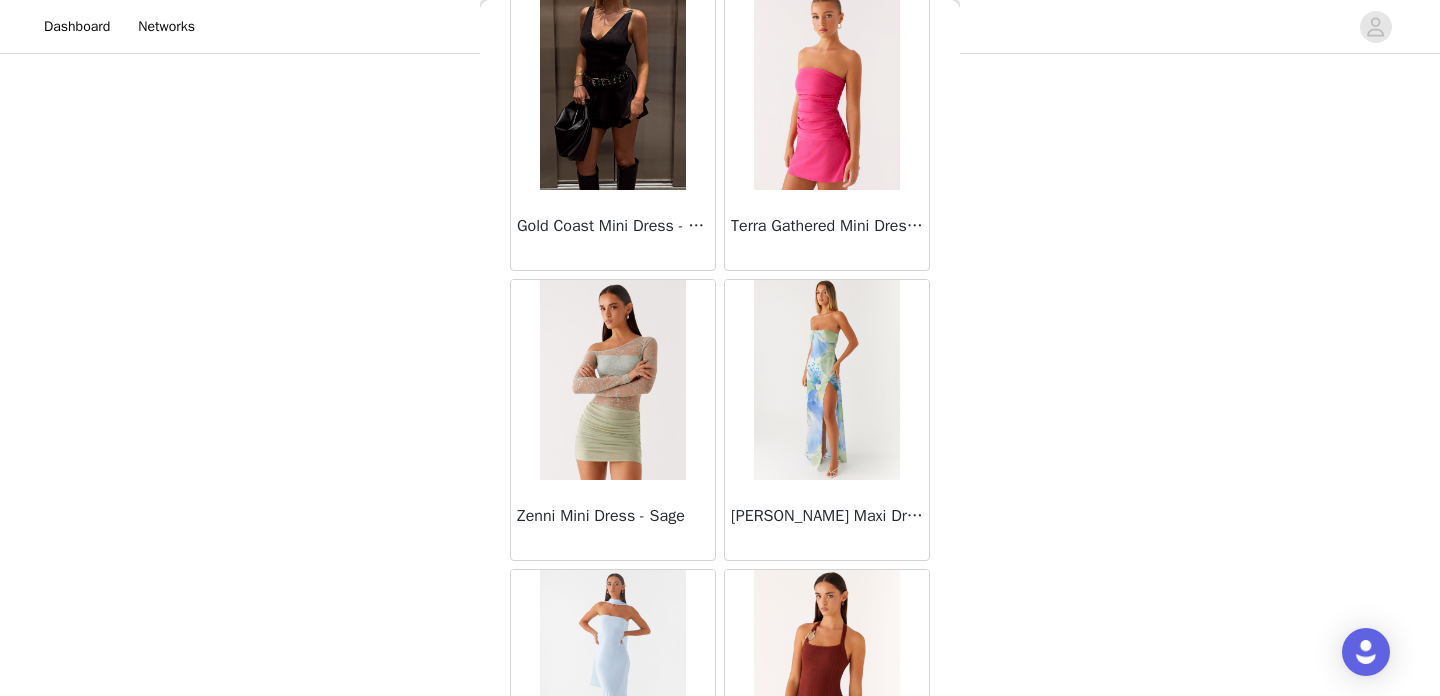 scroll, scrollTop: 45864, scrollLeft: 0, axis: vertical 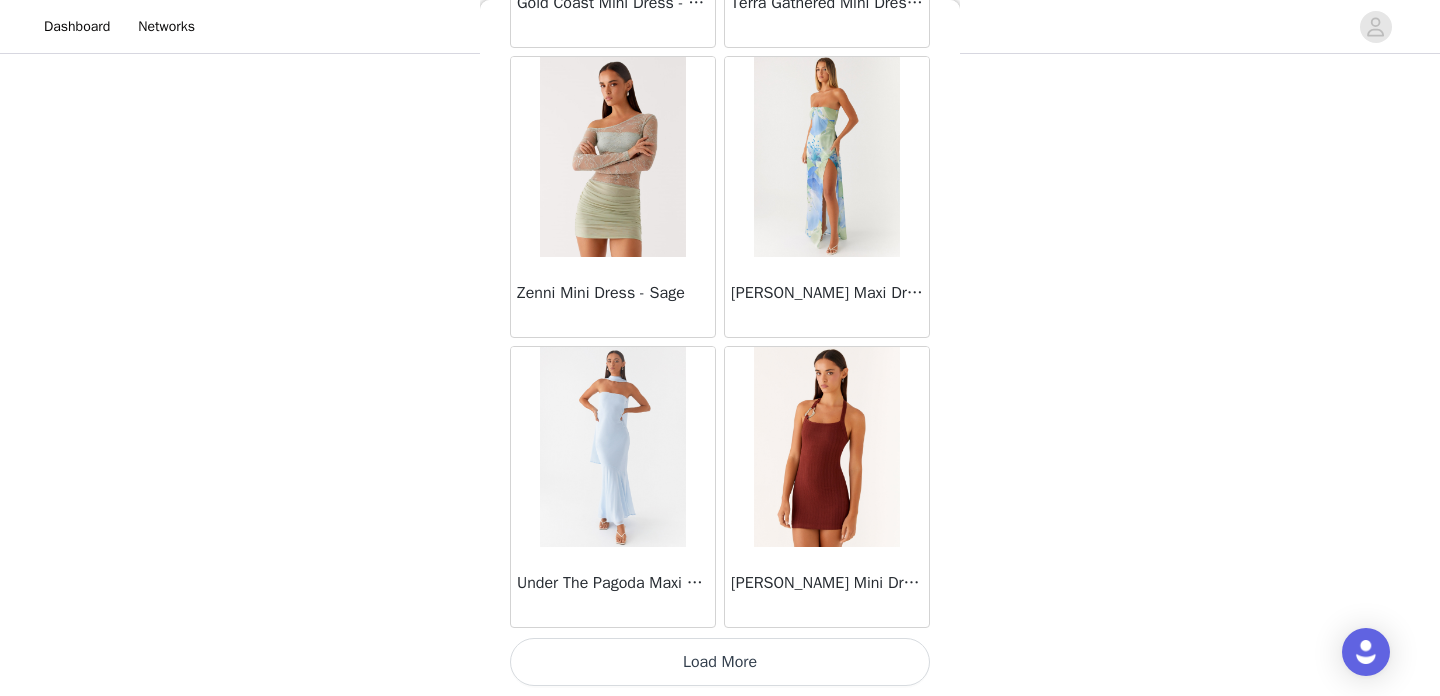 click on "Load More" at bounding box center (720, 662) 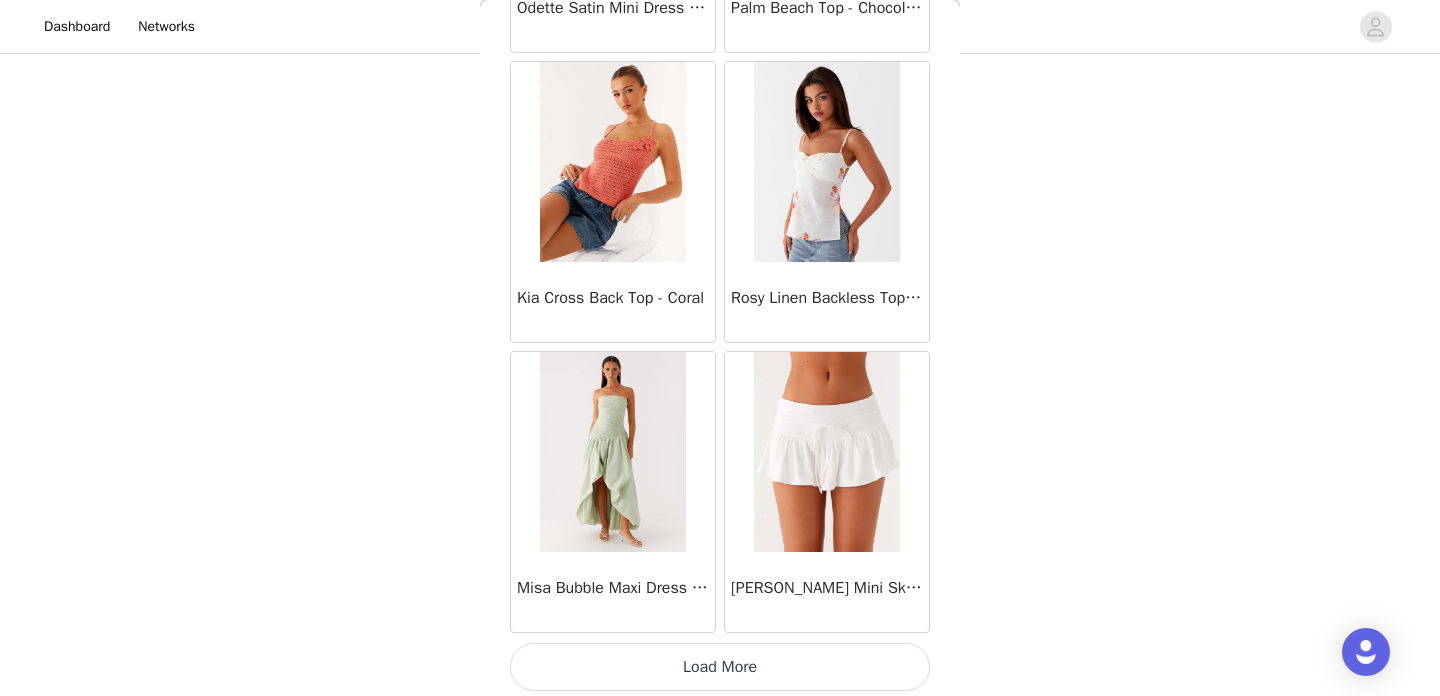scroll, scrollTop: 48764, scrollLeft: 0, axis: vertical 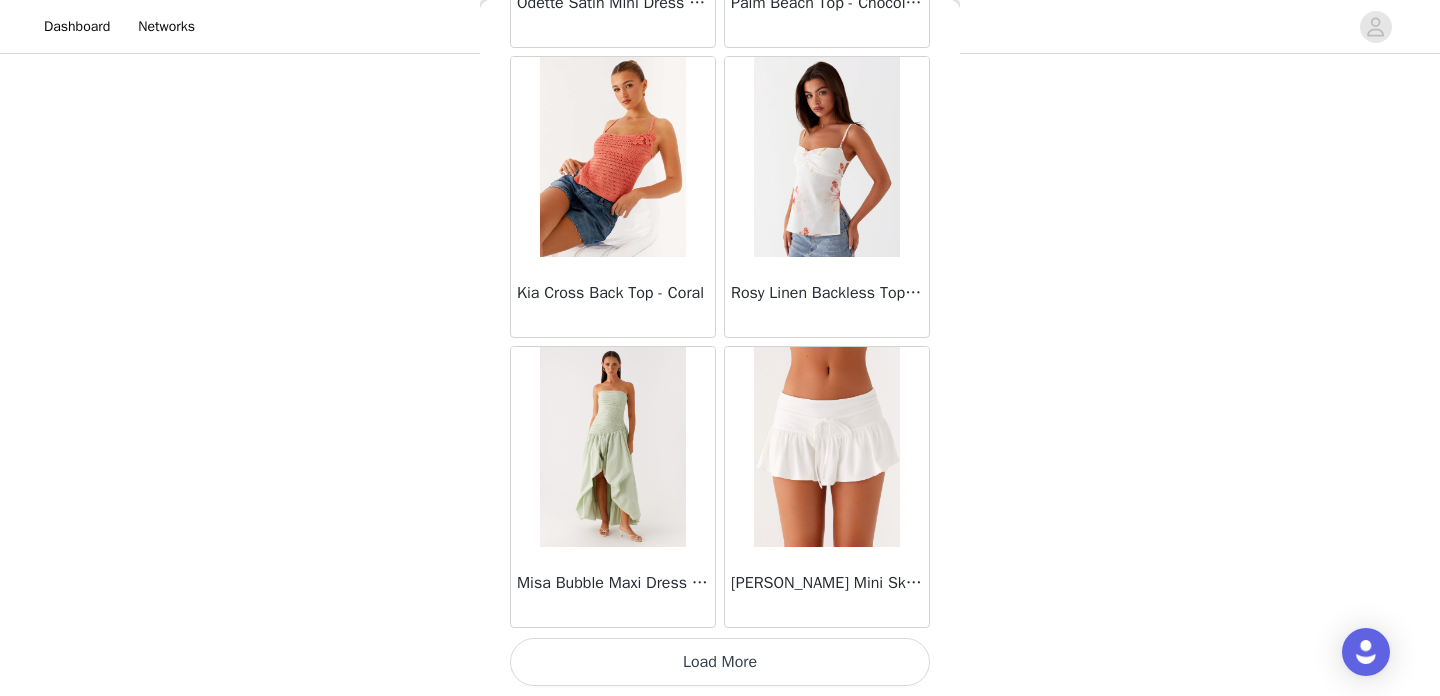 click on "Load More" at bounding box center (720, 662) 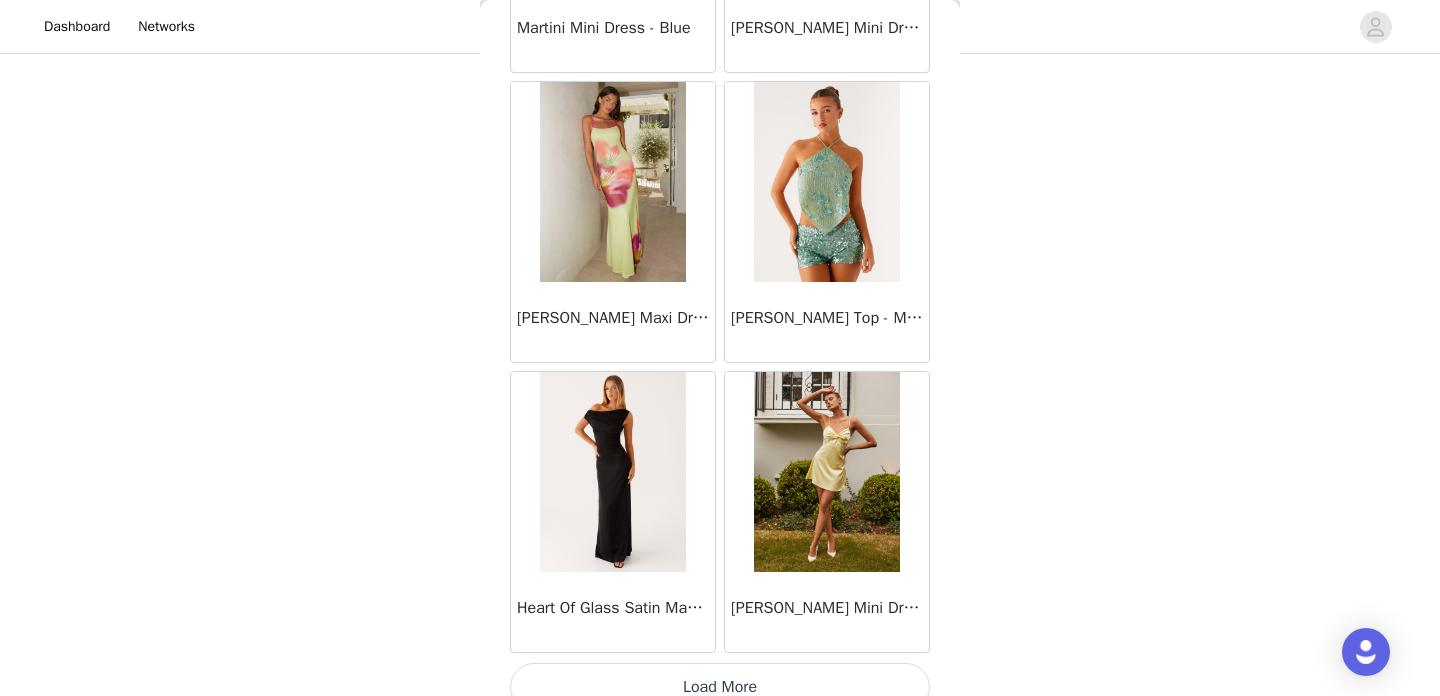 scroll, scrollTop: 51664, scrollLeft: 0, axis: vertical 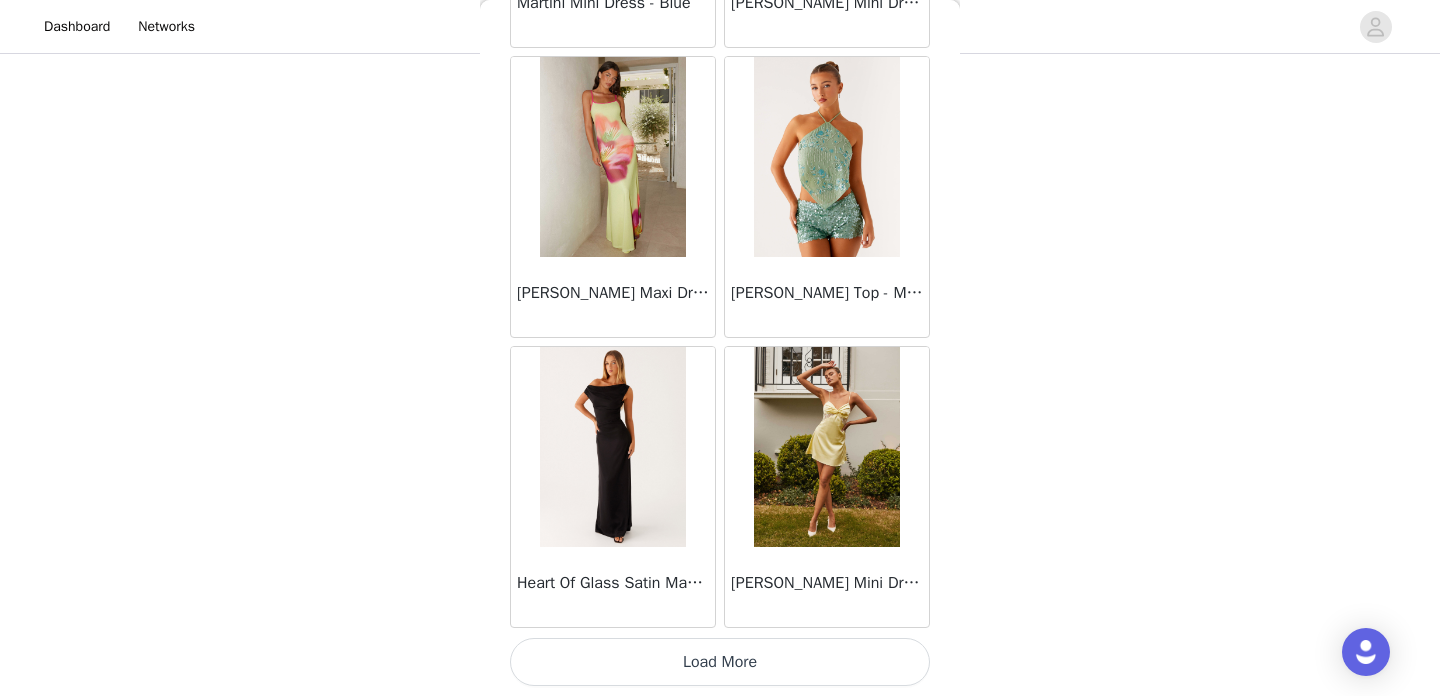 click on "Load More" at bounding box center (720, 662) 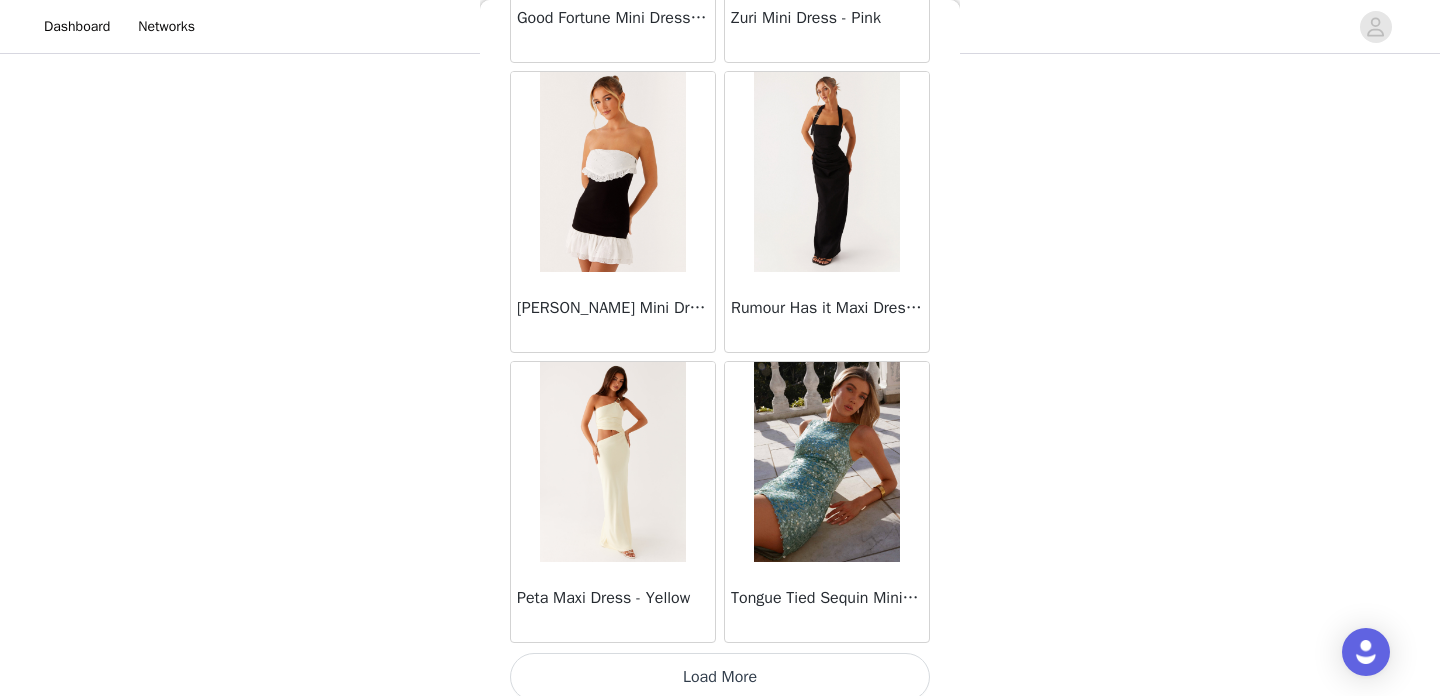 scroll, scrollTop: 54564, scrollLeft: 0, axis: vertical 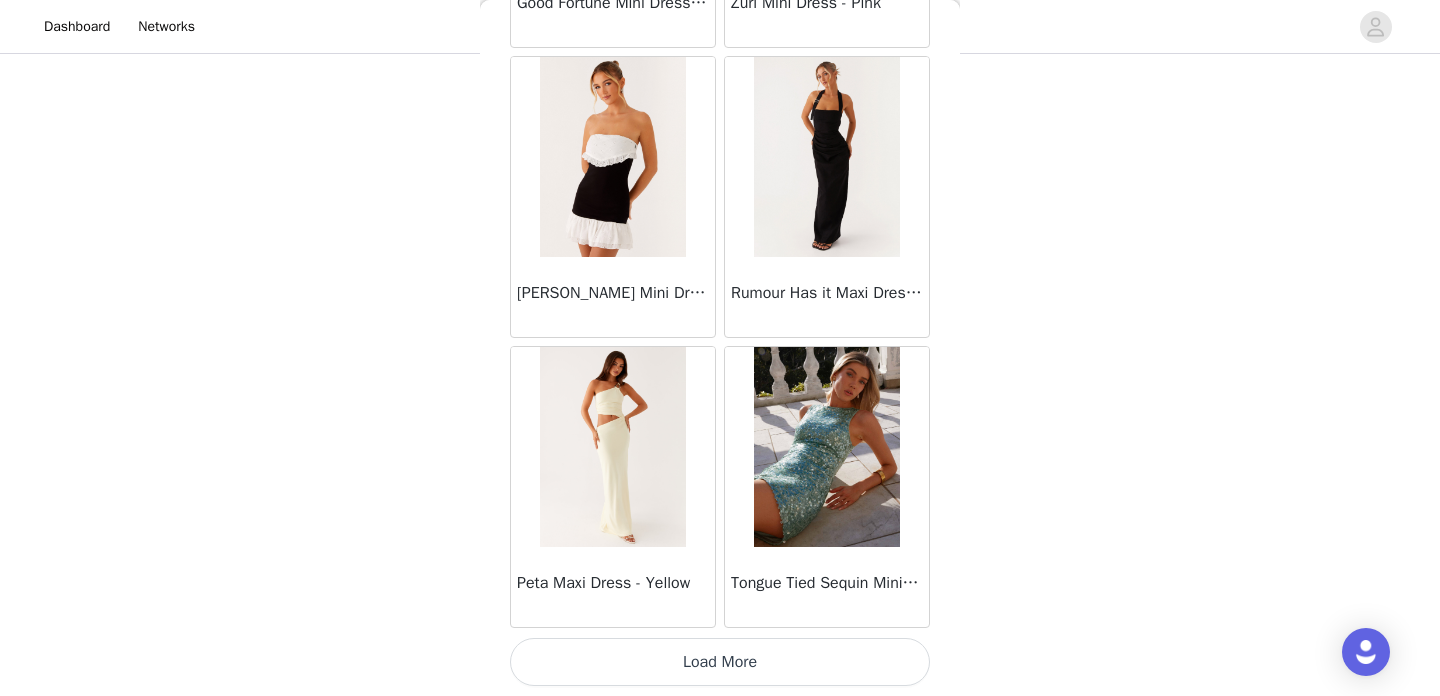 click on "Load More" at bounding box center [720, 662] 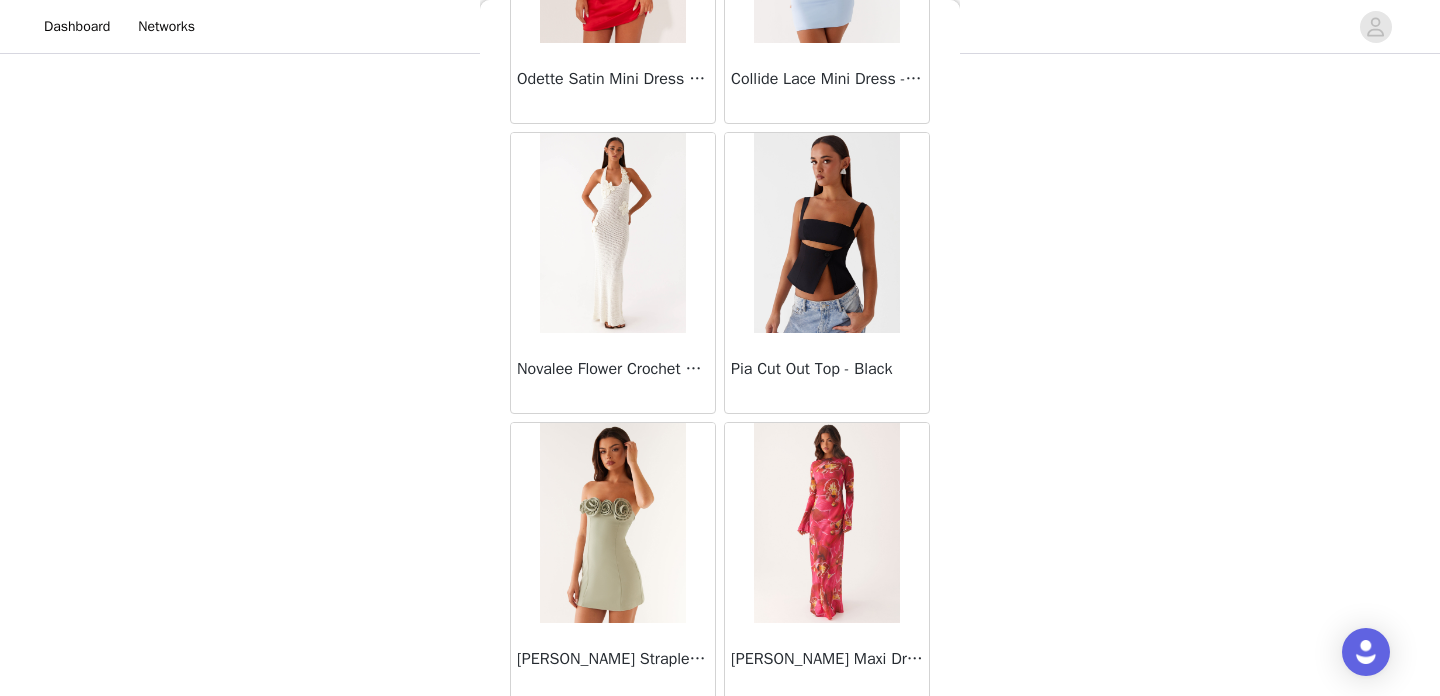 scroll, scrollTop: 57464, scrollLeft: 0, axis: vertical 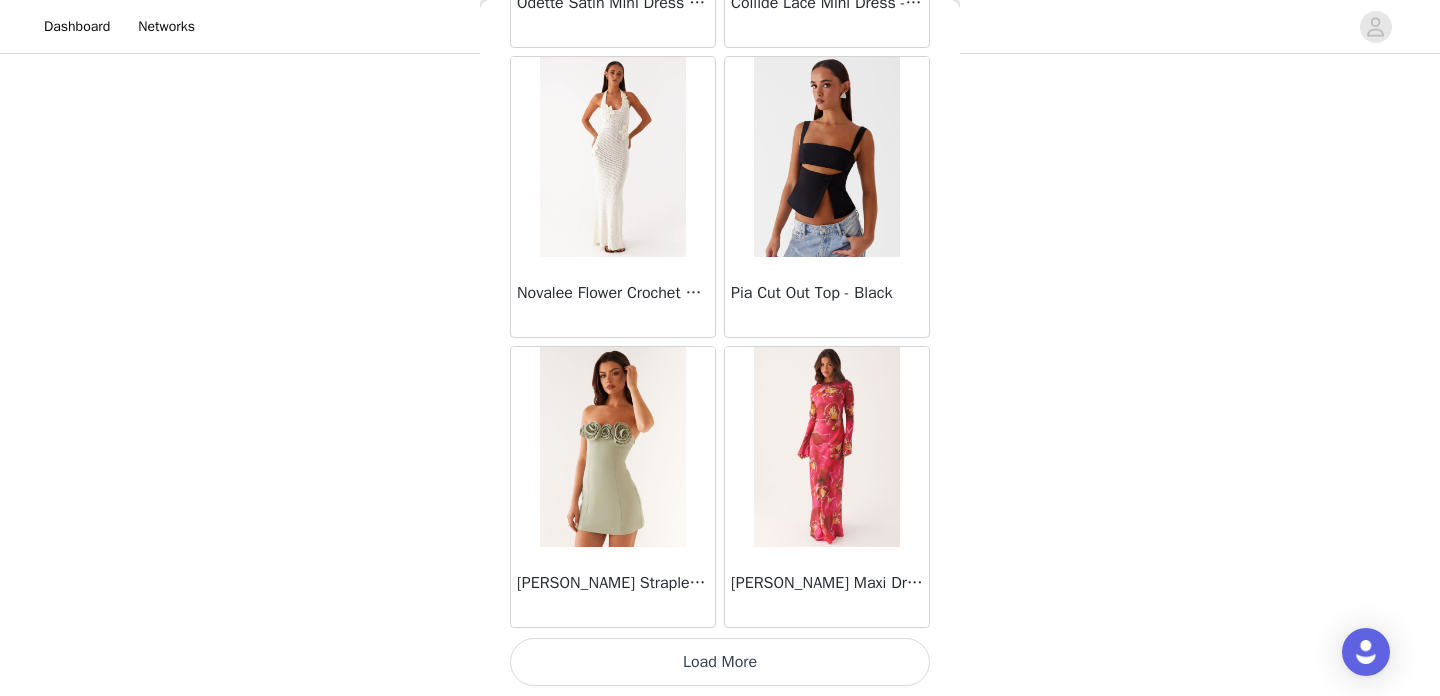 click on "Load More" at bounding box center (720, 662) 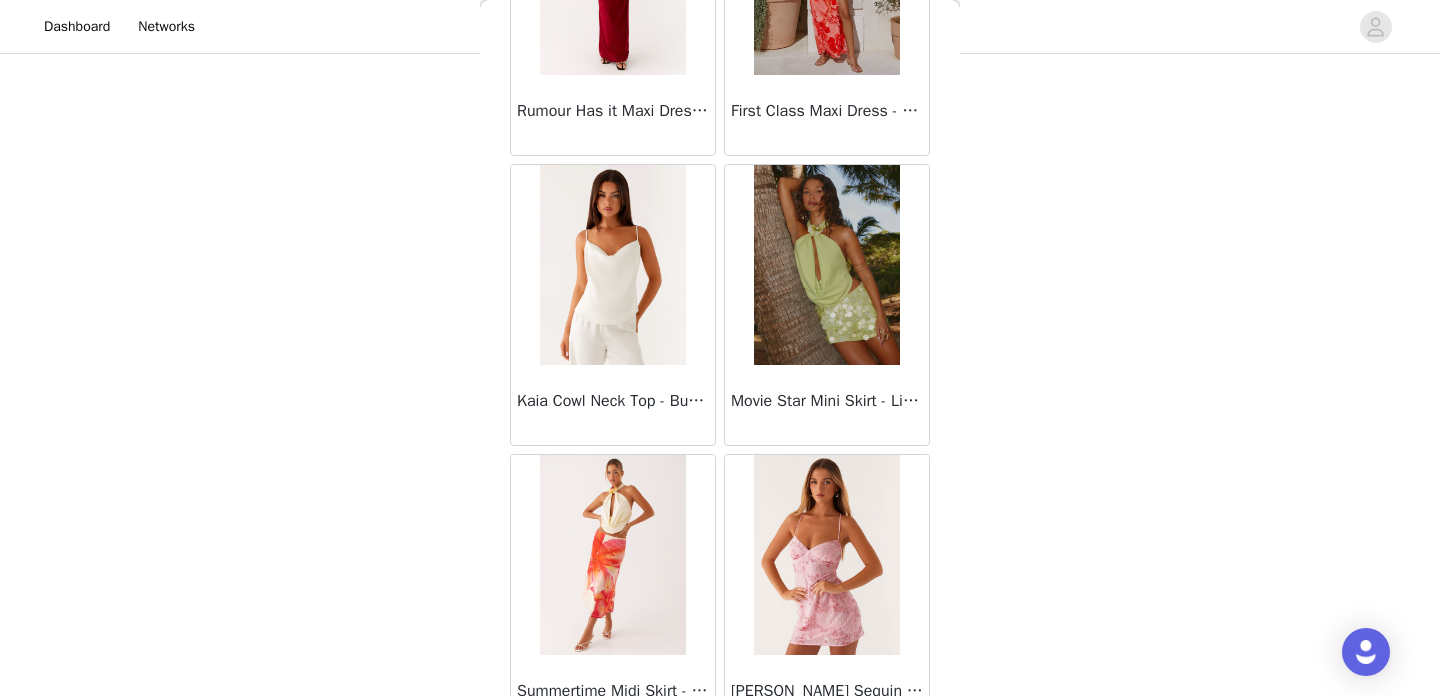 scroll, scrollTop: 60364, scrollLeft: 0, axis: vertical 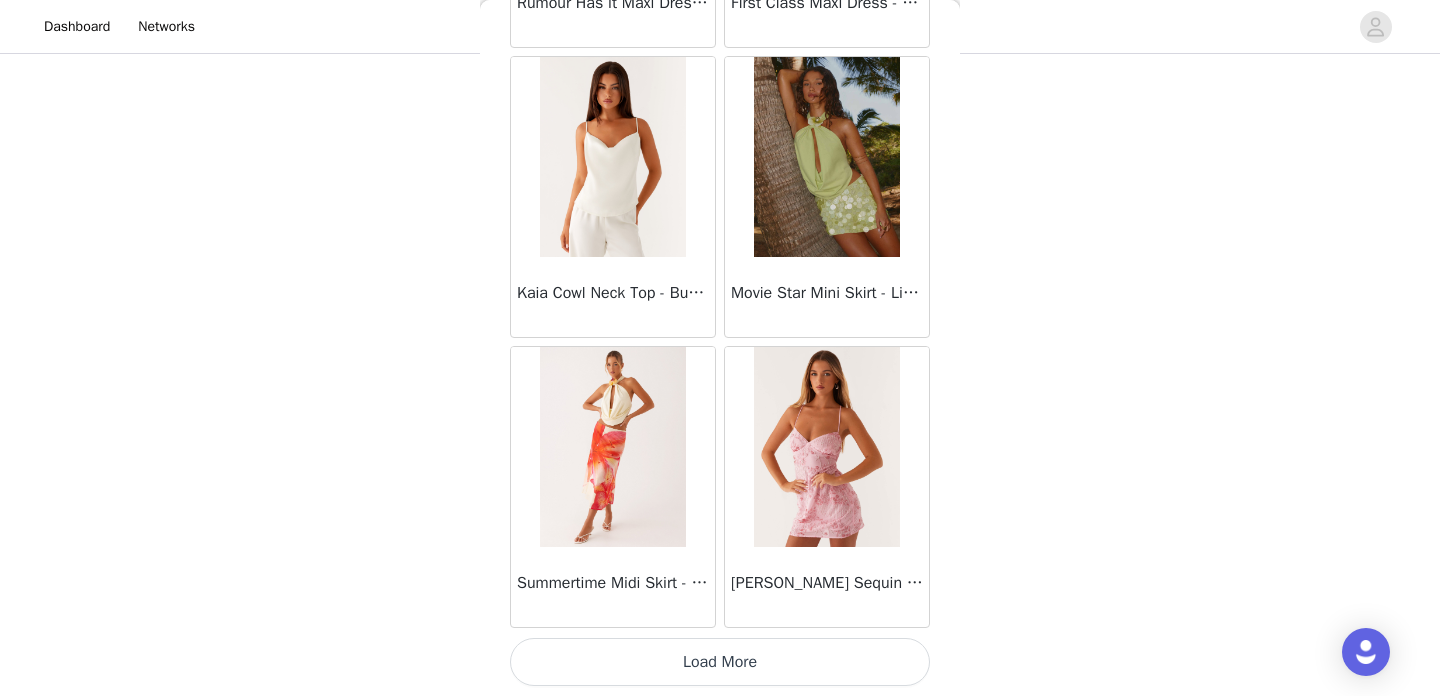 click on "Load More" at bounding box center (720, 662) 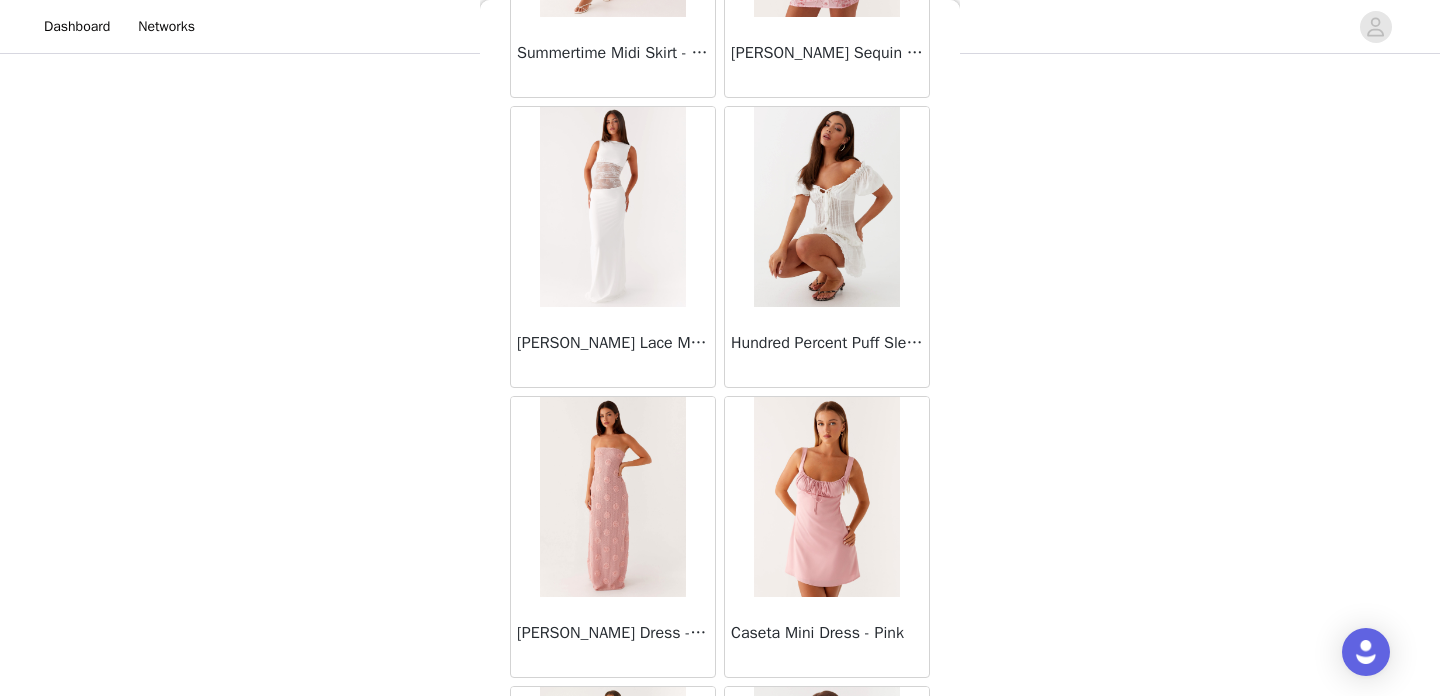 scroll, scrollTop: 60899, scrollLeft: 0, axis: vertical 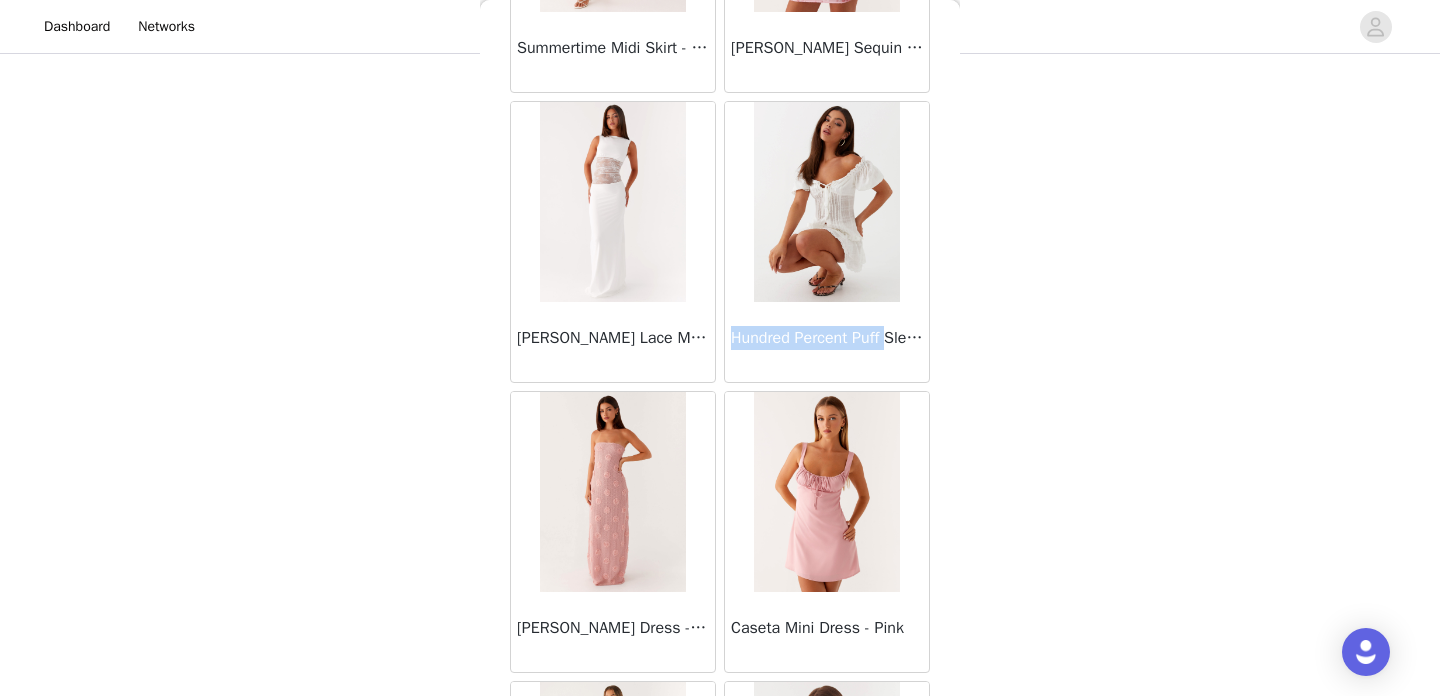 copy on "Hundred Percent Puff" 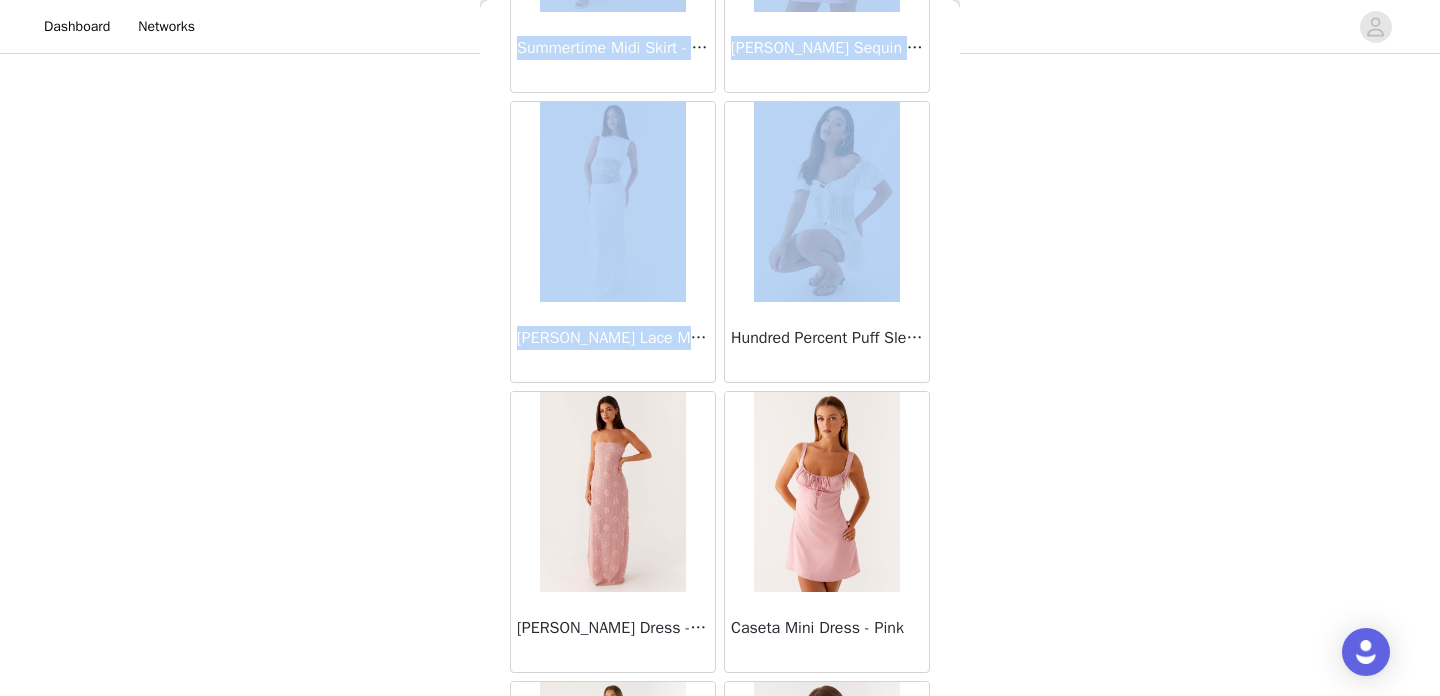drag, startPoint x: 730, startPoint y: 340, endPoint x: 1104, endPoint y: 647, distance: 483.86465 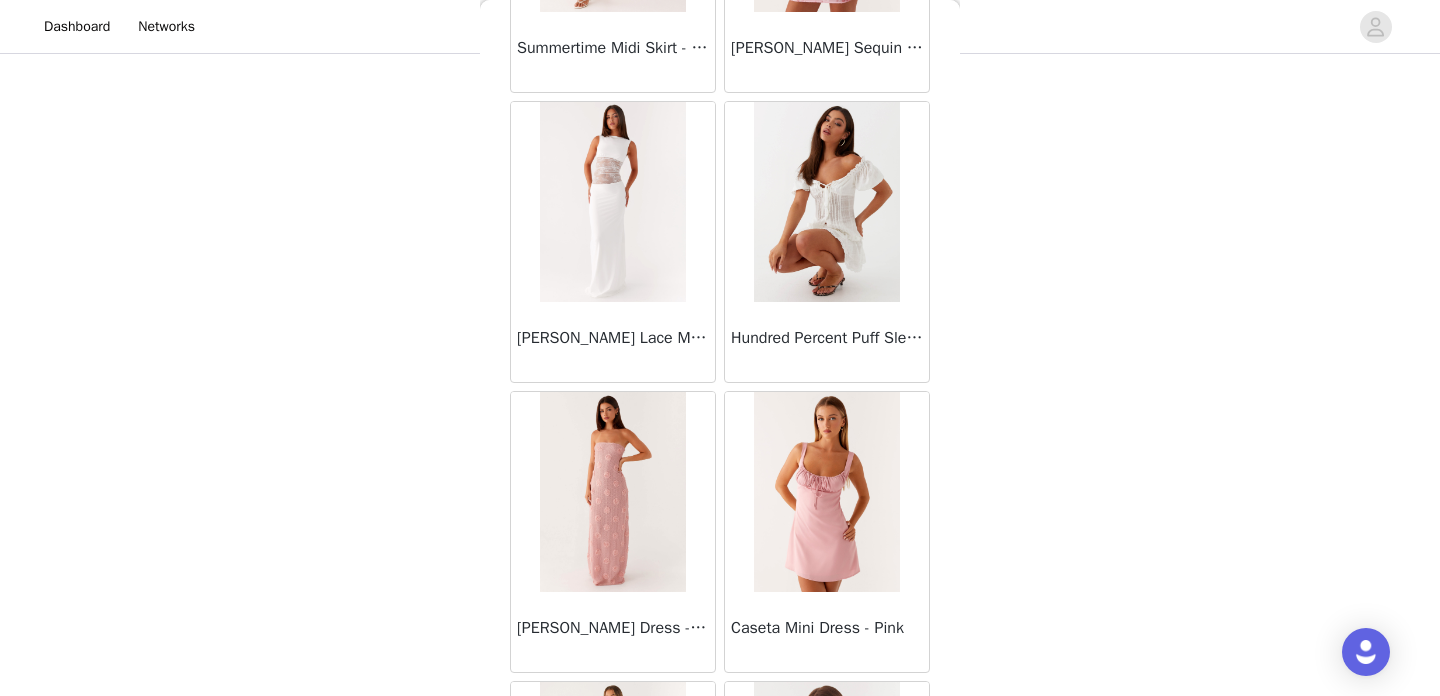 click on "STEP 1 OF 4
Select your styles!
Please note that the sizes are in AU Sizes. Australian Sizing is 2 sizes up, so a US0 = AU4, US4 = AU8. Peppermayo Size Guide: [URL][DOMAIN_NAME]       2/3 Selected           Evi Midi Skirt - Ivory           Ivory, AU 6       Edit   Remove     Dolton Mini Dress - Indigo           Indigo, AU 6       Edit   Remove     Add Product       Back       [PERSON_NAME] Strapless Mini Dress - Yellow       [PERSON_NAME] Maxi Dress - Orange Blue Floral       Avenue Mini Dress - Plum       Aullie Maxi Dress - Yellow       Aullie Maxi Dress - Ivory       Aullie Mini Dress - Black       Avalia Backless Scarf Mini Dress - White Polka Dot       Aullie Maxi Dress - Blue       [PERSON_NAME] Maxi Dress - Bloom Wave Print       Athens One Shoulder Top - Floral       Aullie Mini Dress - Blue       Aullie Maxi Dress - [PERSON_NAME] Strapless Mini Dress - Cobalt       Atlantic Midi Dress - Yellow" at bounding box center [720, 196] 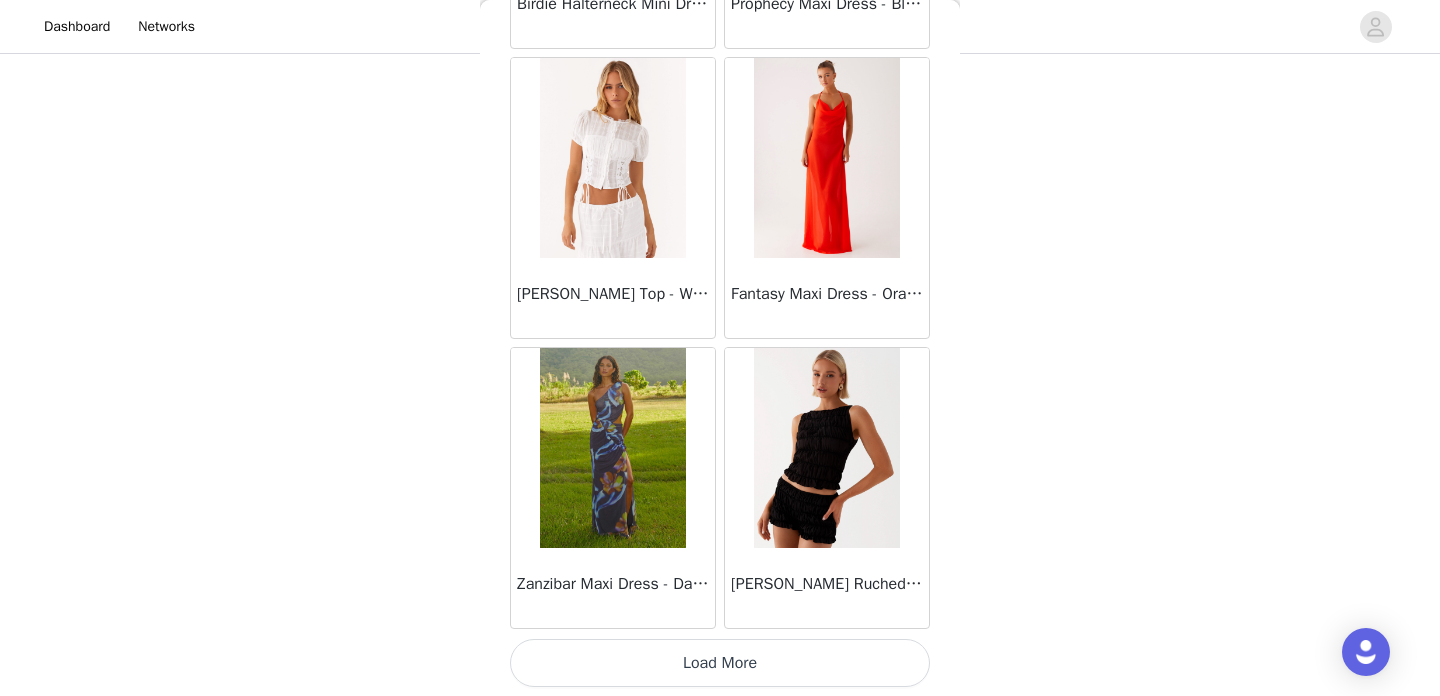 scroll, scrollTop: 63264, scrollLeft: 0, axis: vertical 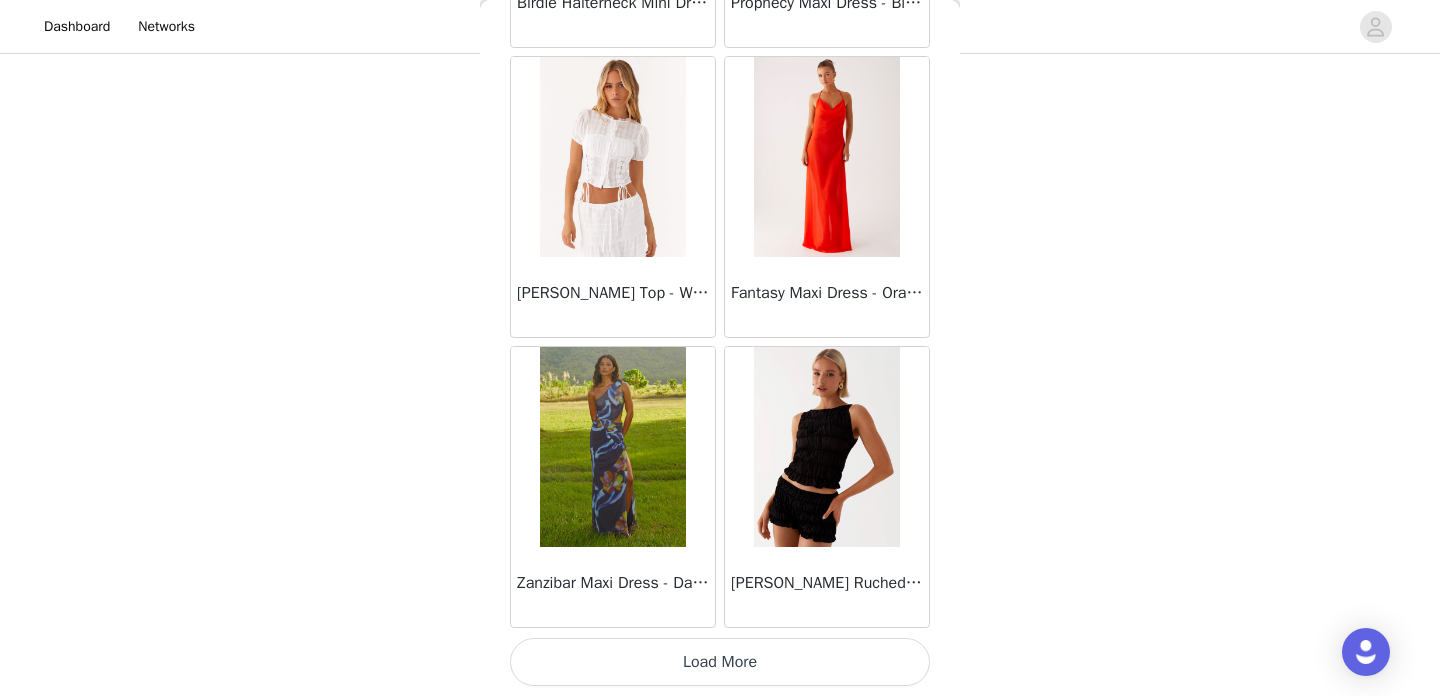 click on "Load More" at bounding box center [720, 662] 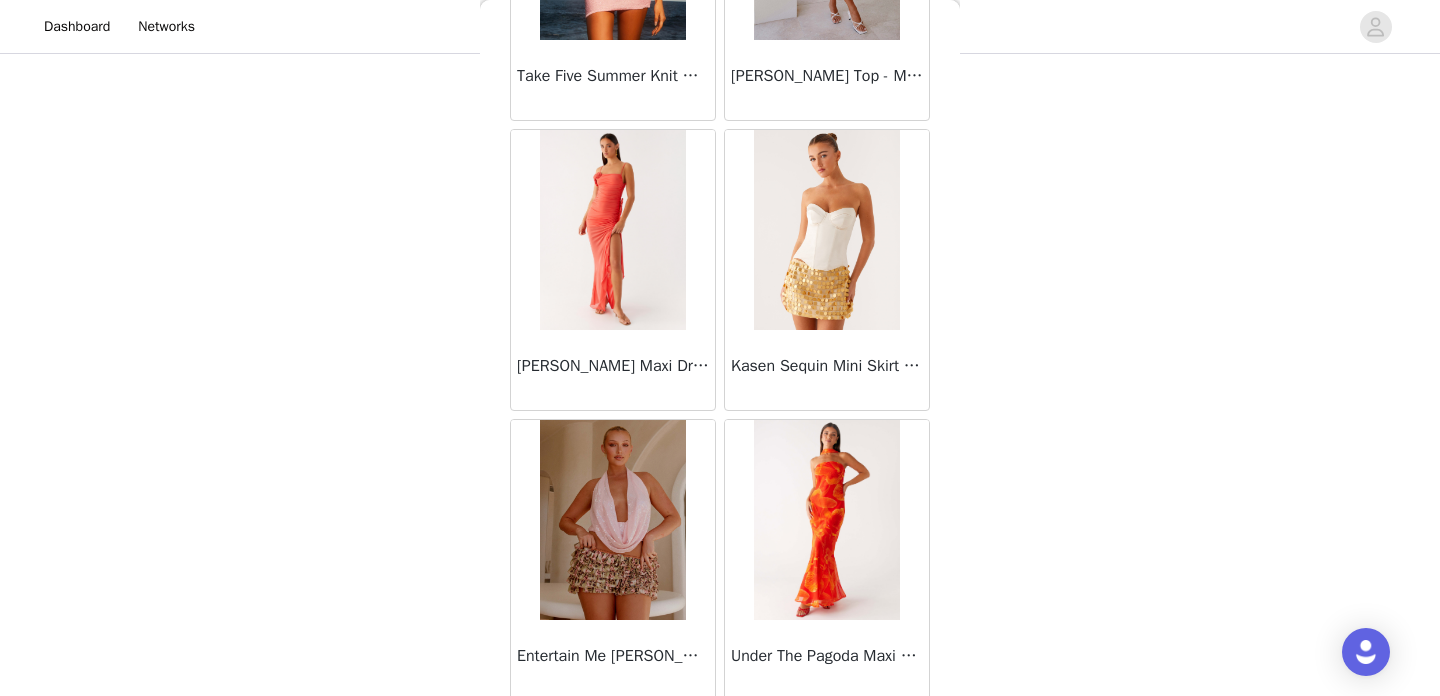 scroll, scrollTop: 66164, scrollLeft: 0, axis: vertical 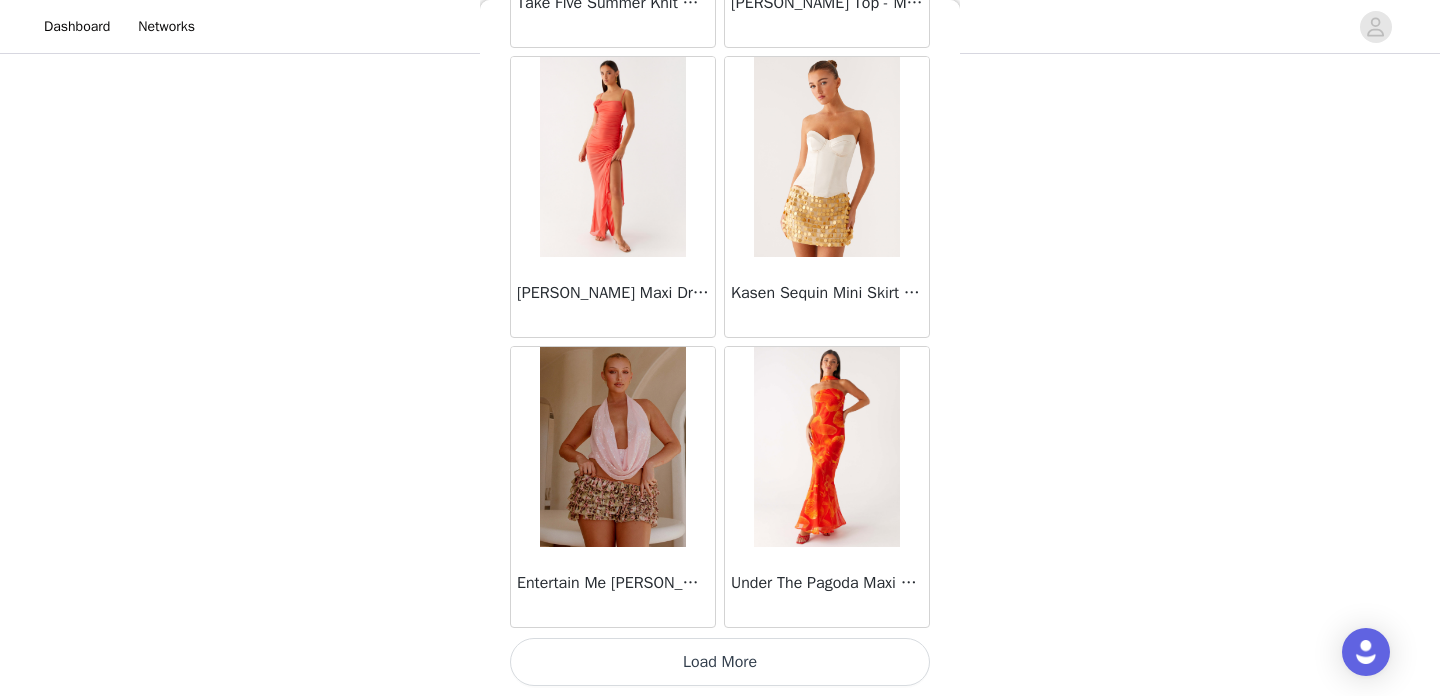 click on "Load More" at bounding box center (720, 662) 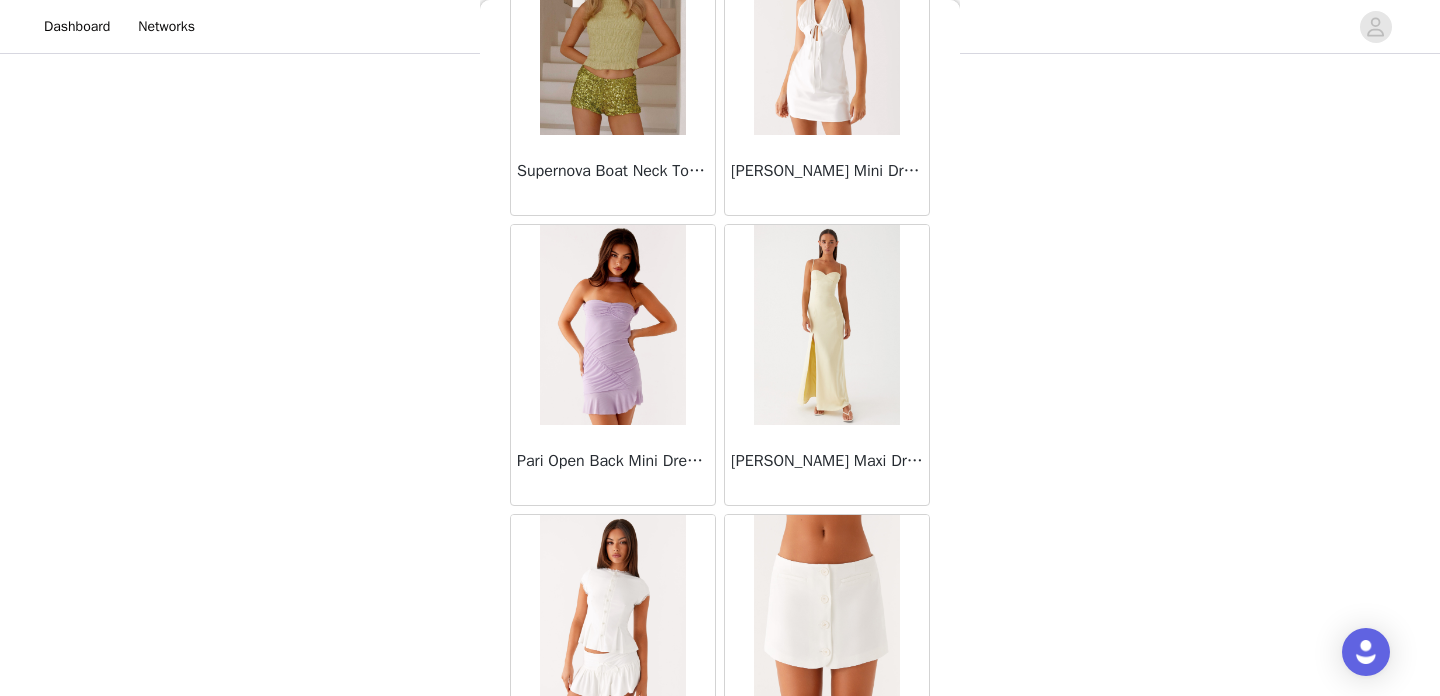 scroll, scrollTop: 69064, scrollLeft: 0, axis: vertical 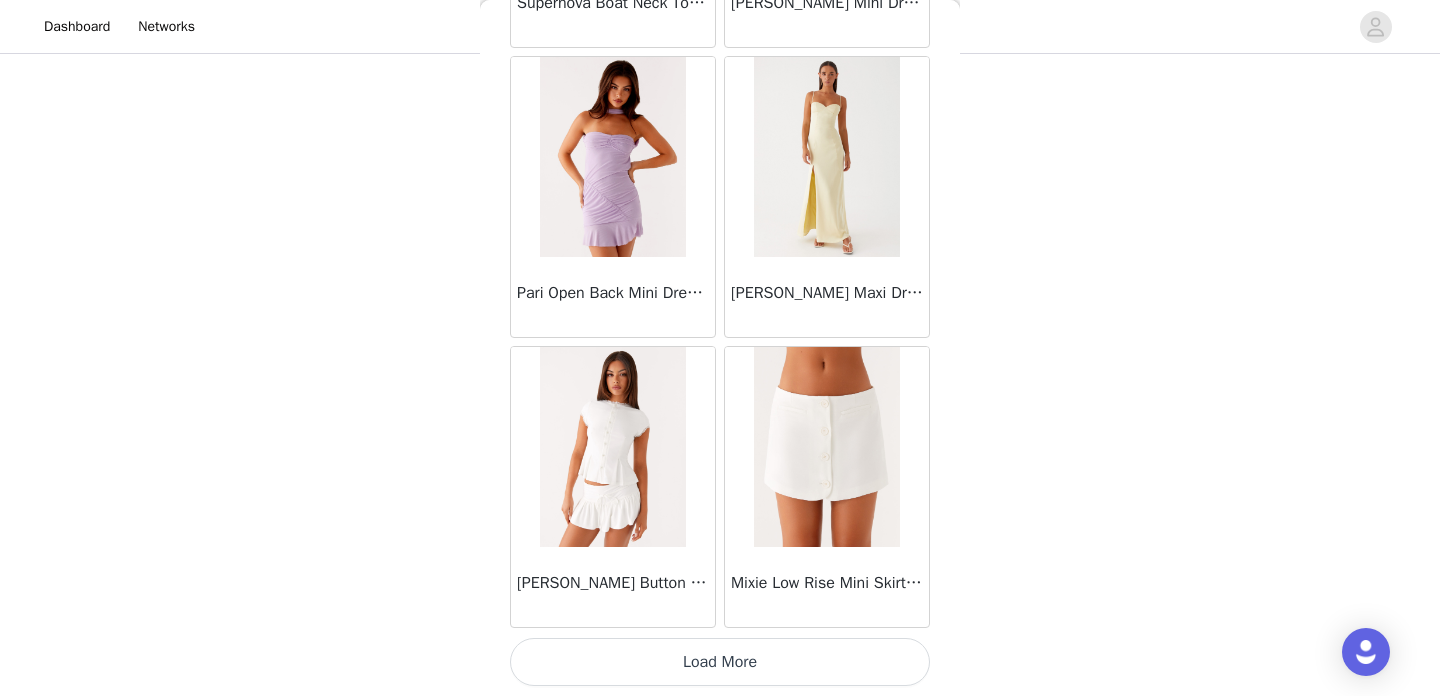 click on "Load More" at bounding box center [720, 662] 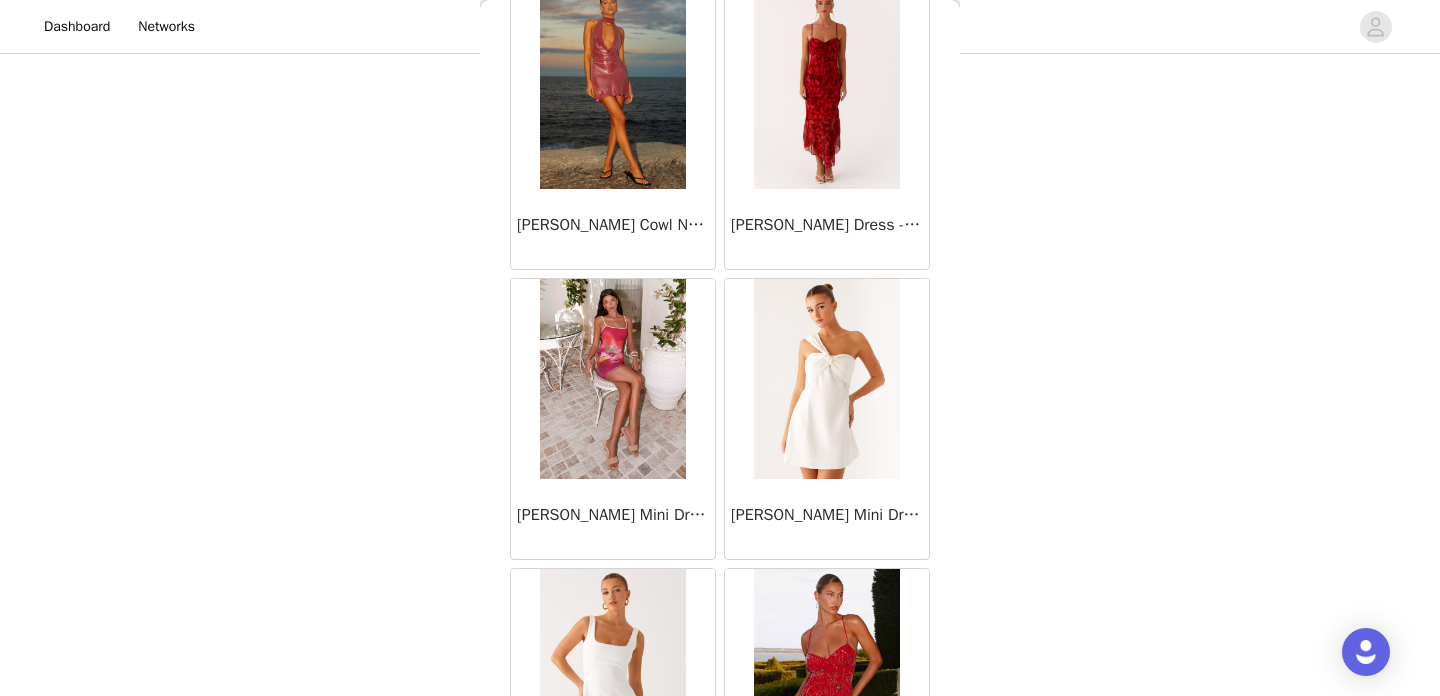 scroll, scrollTop: 71964, scrollLeft: 0, axis: vertical 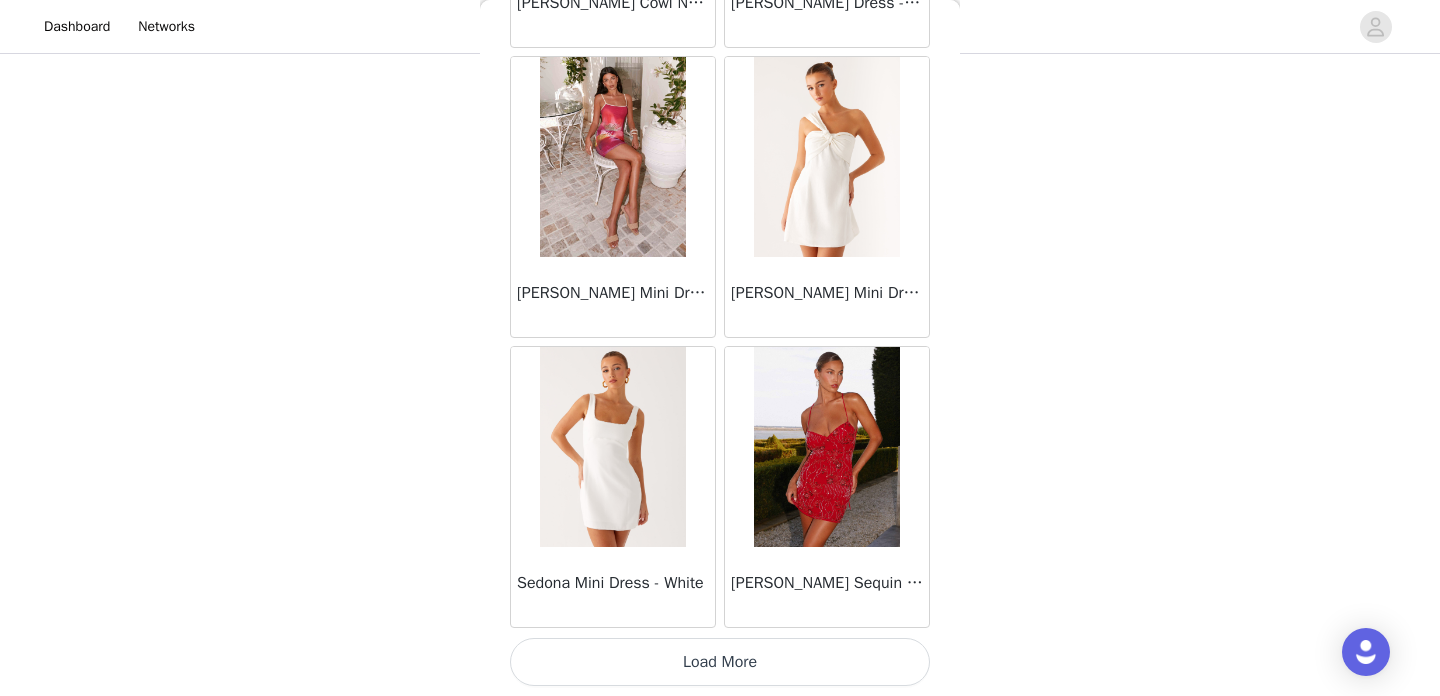 click on "Load More" at bounding box center (720, 662) 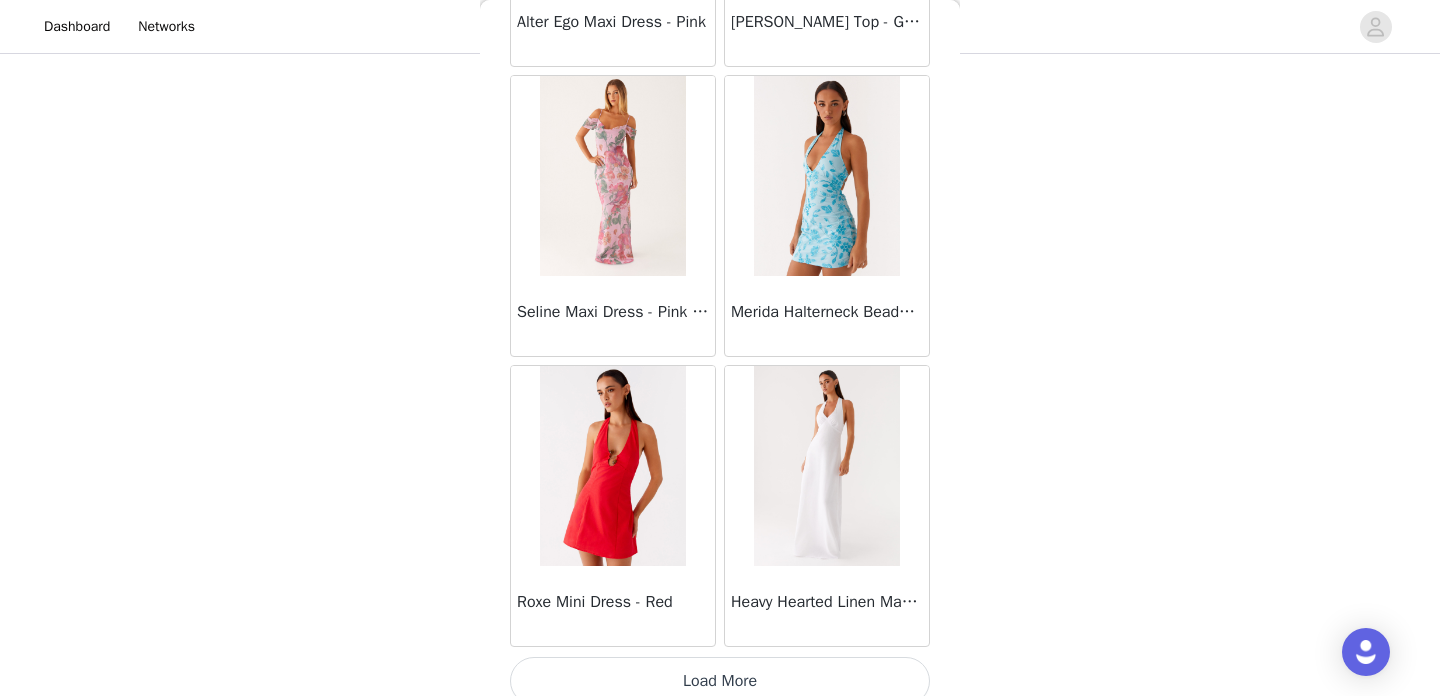 scroll, scrollTop: 74864, scrollLeft: 0, axis: vertical 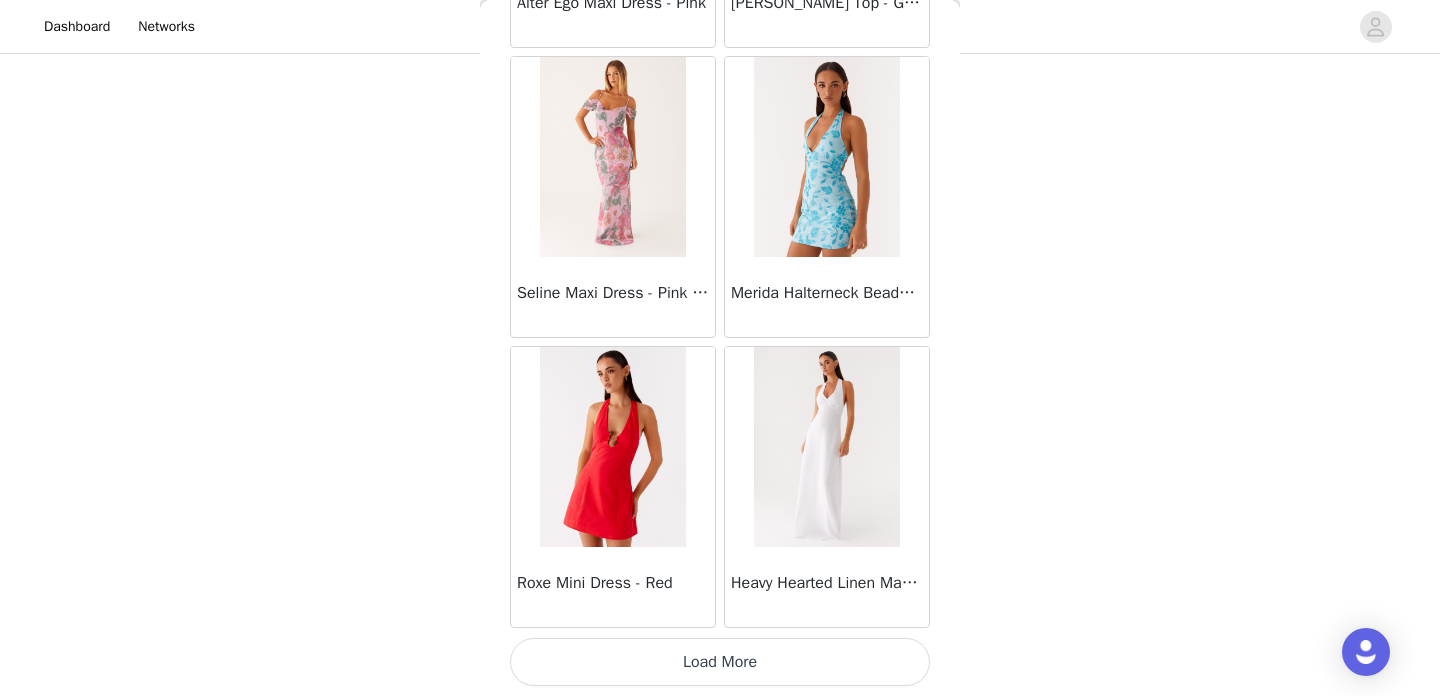 click on "Load More" at bounding box center [720, 662] 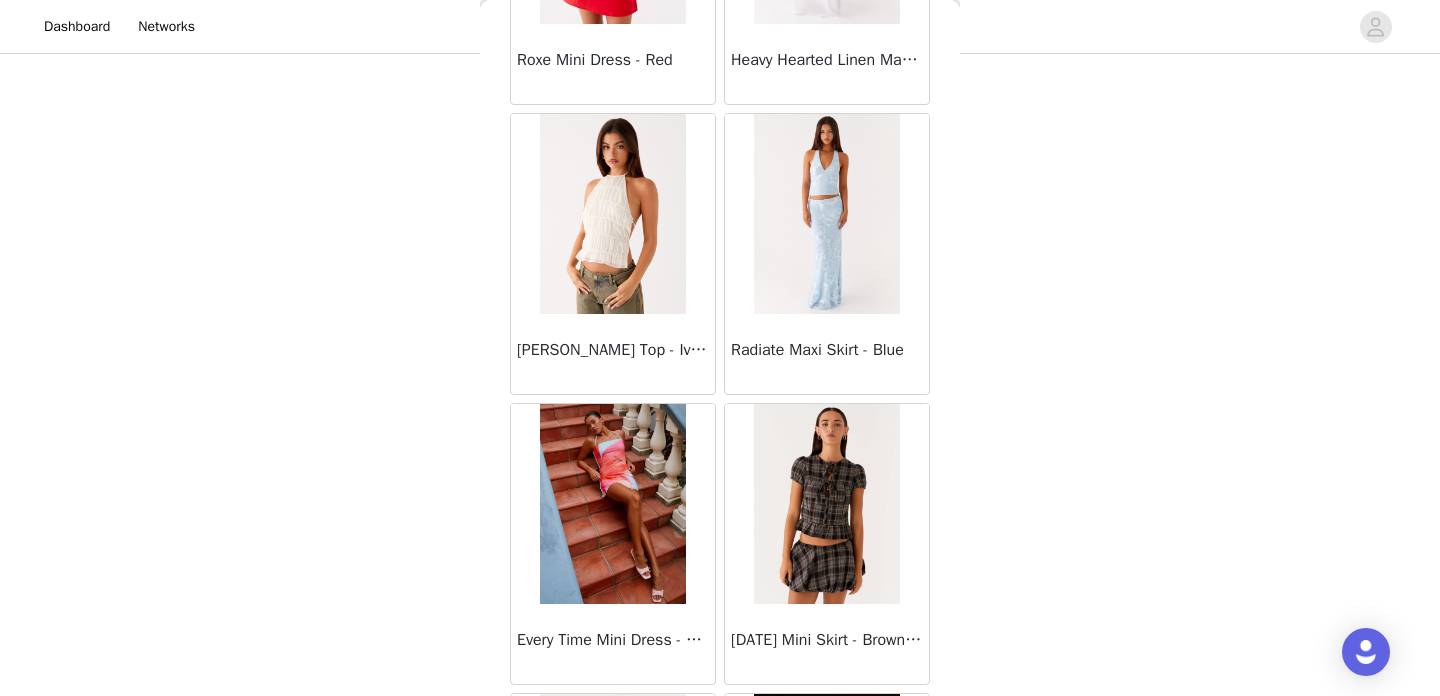 scroll, scrollTop: 75388, scrollLeft: 0, axis: vertical 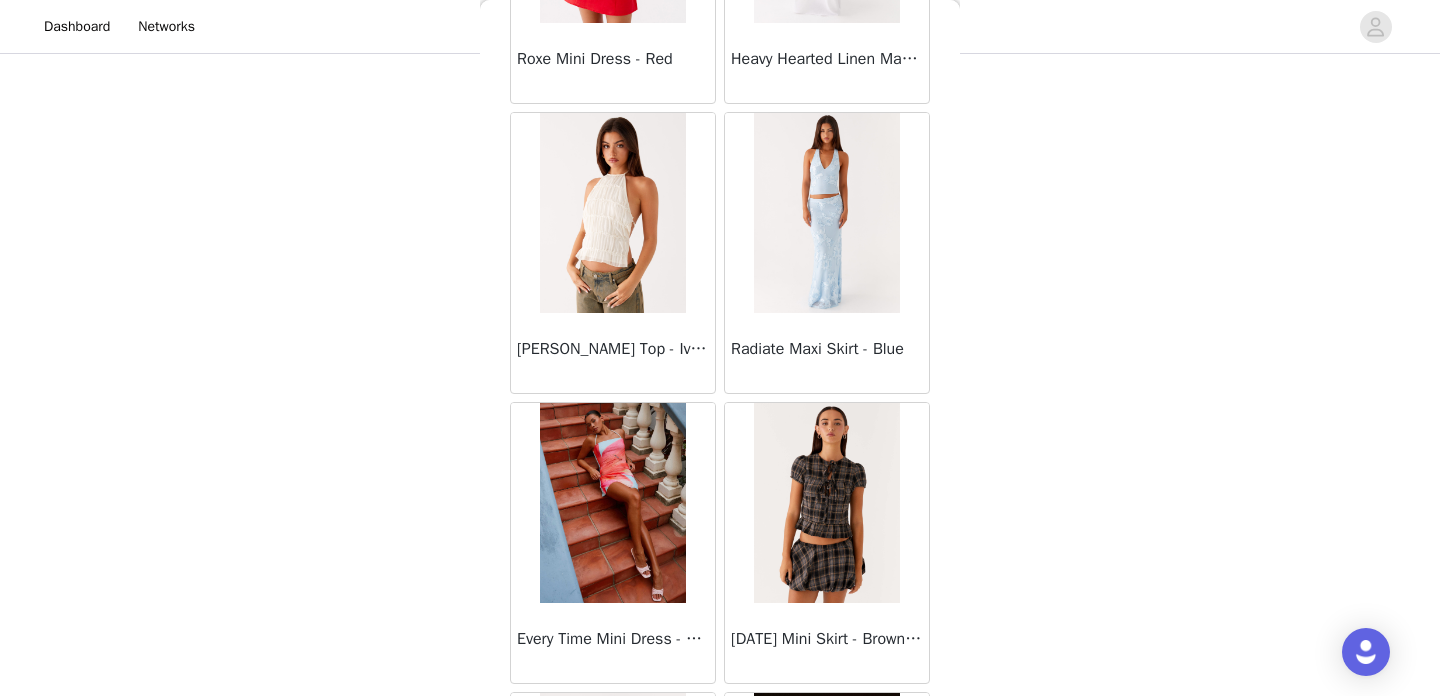 click at bounding box center (612, 213) 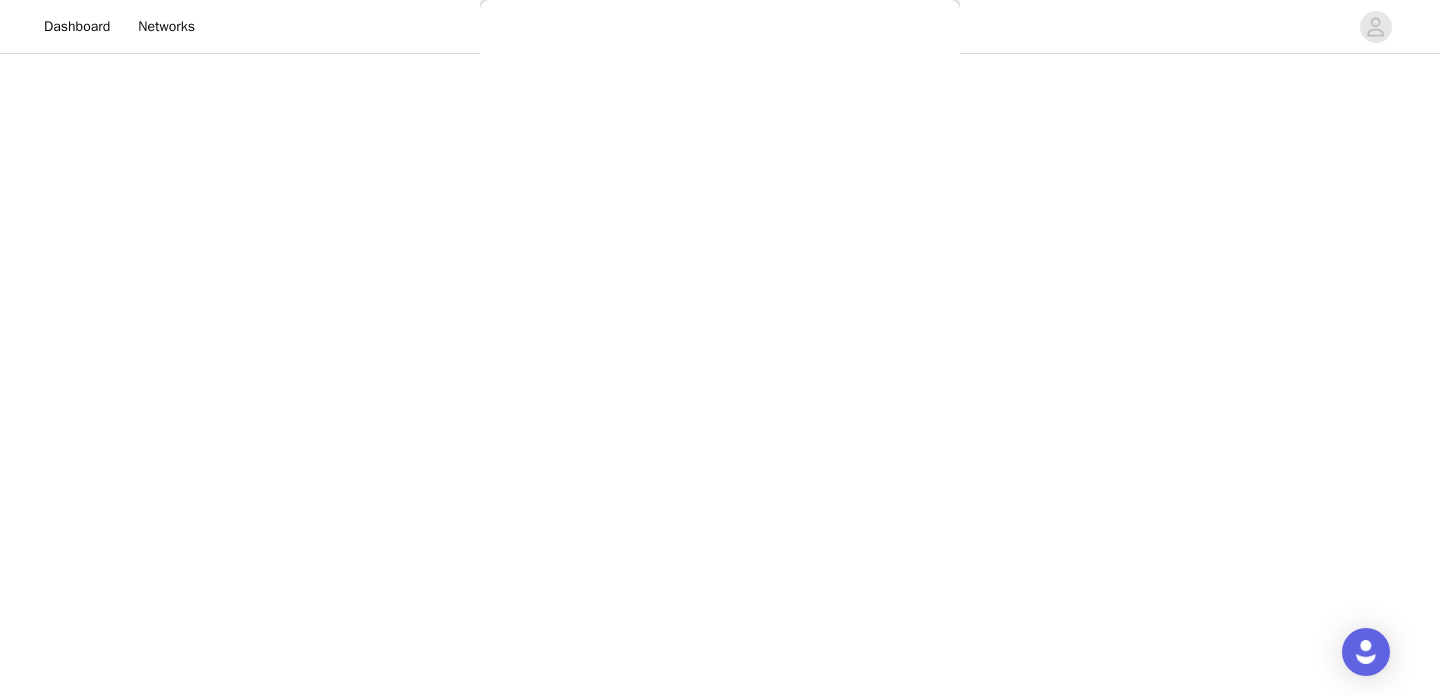 scroll, scrollTop: 400, scrollLeft: 0, axis: vertical 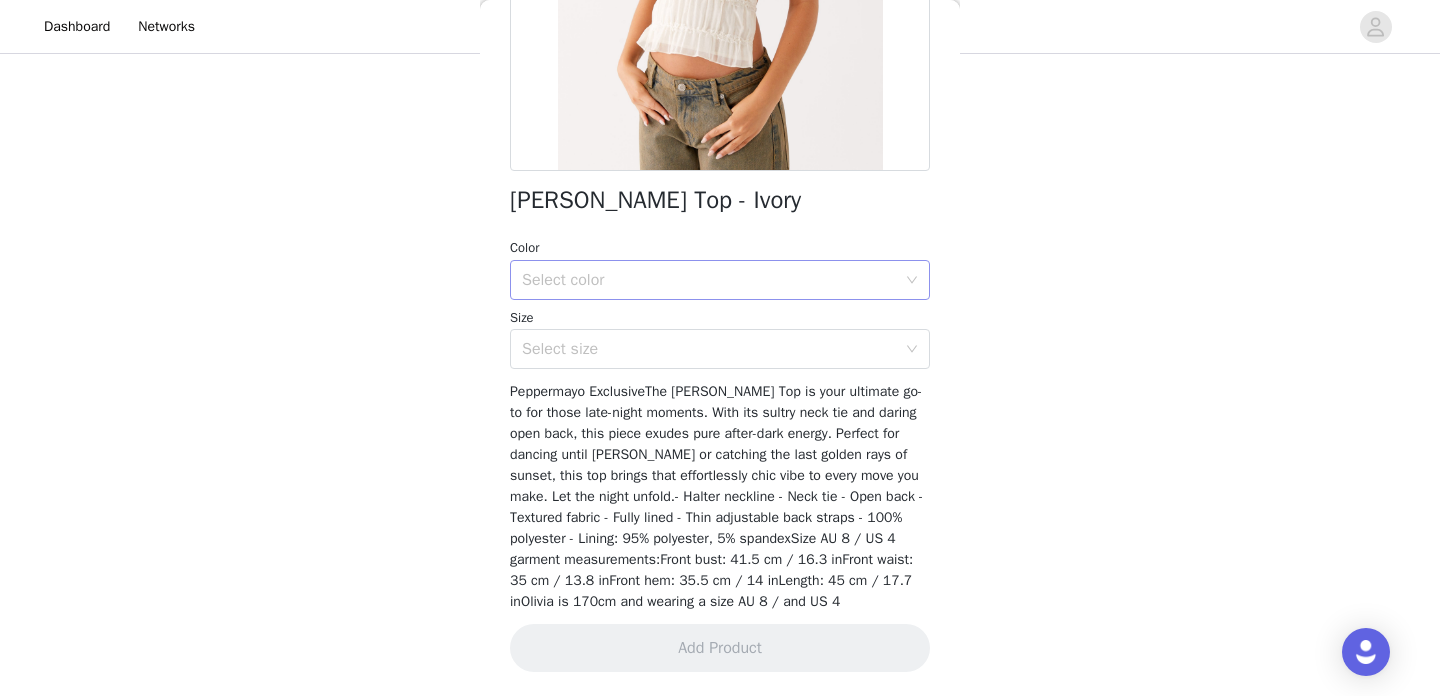 click on "Select color" at bounding box center (709, 280) 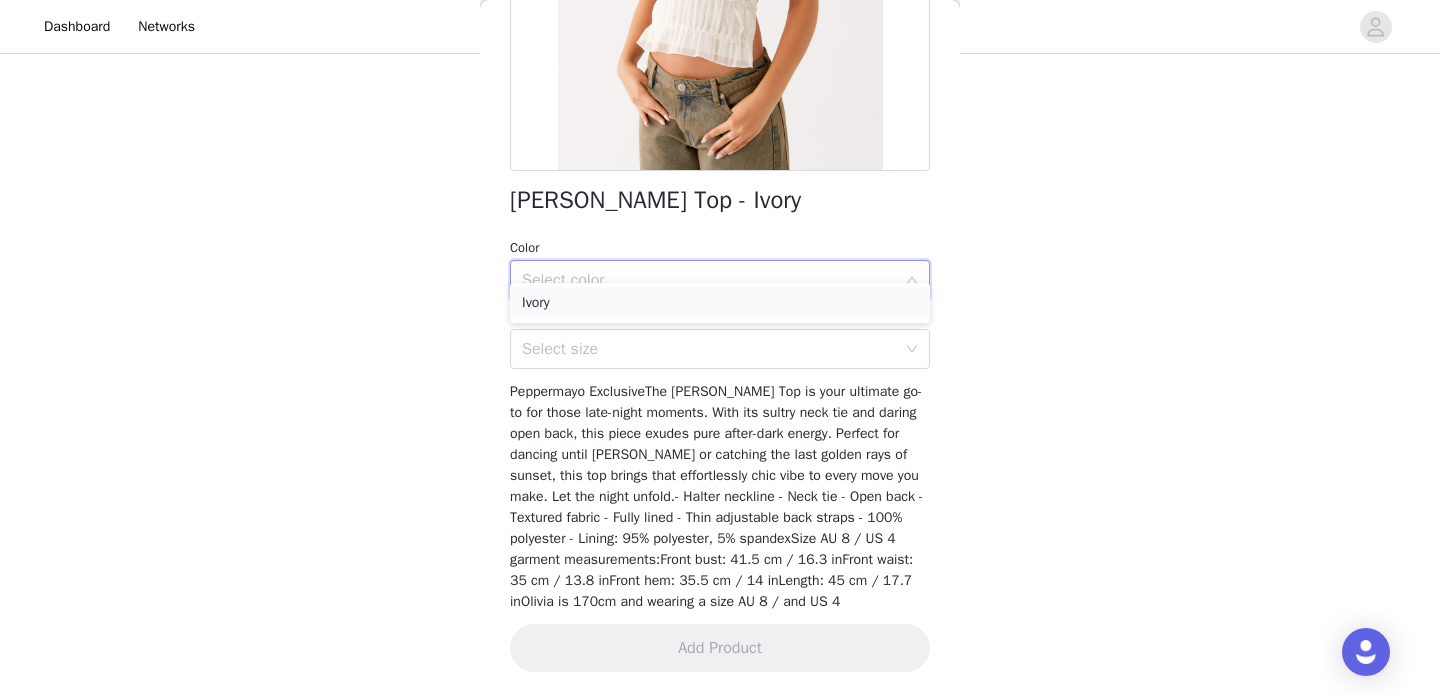 click on "Ivory" at bounding box center (720, 303) 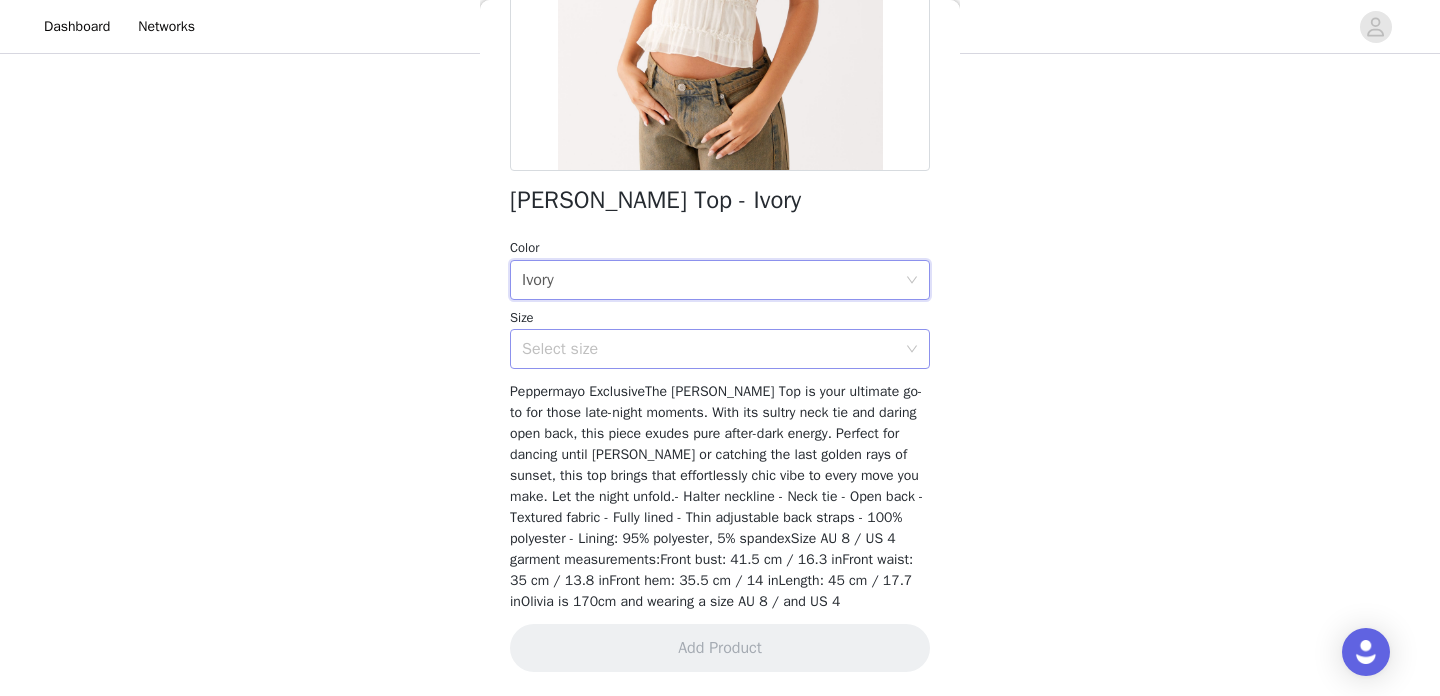 click on "Select size" at bounding box center (709, 349) 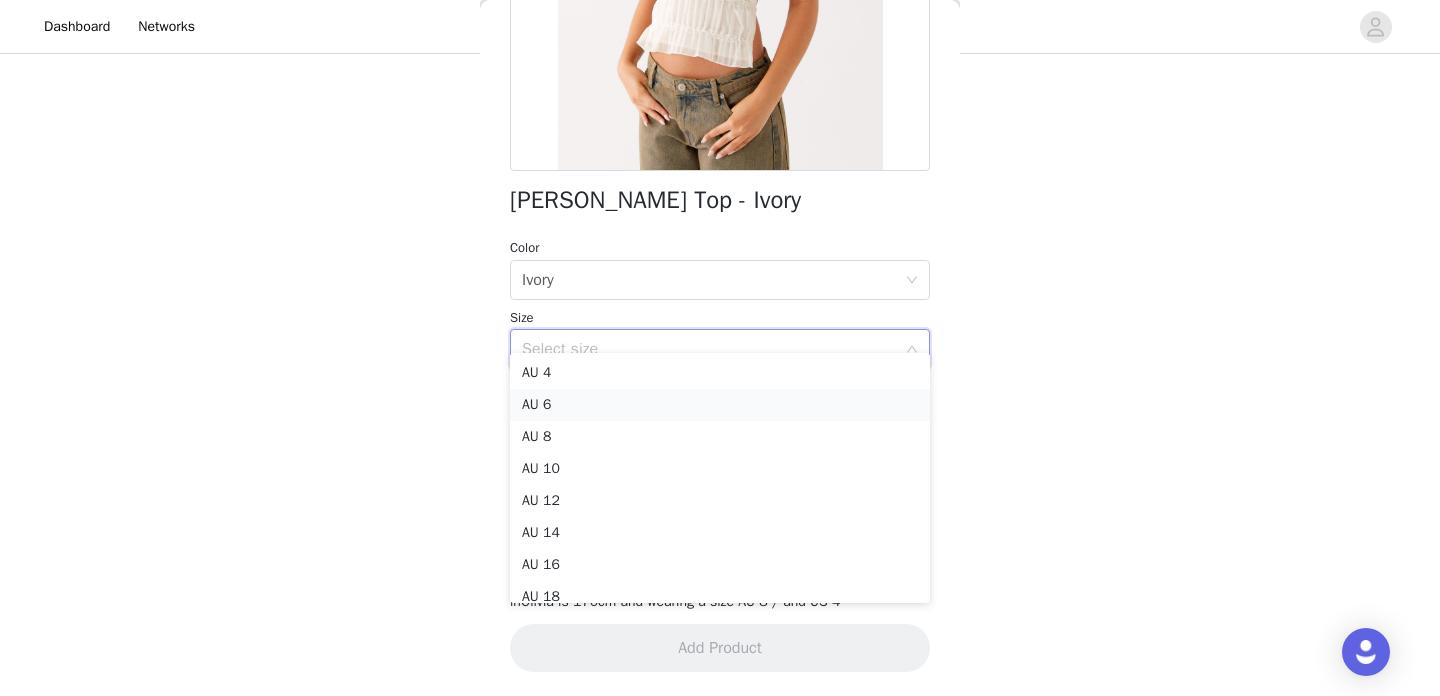 click on "AU 6" at bounding box center [720, 405] 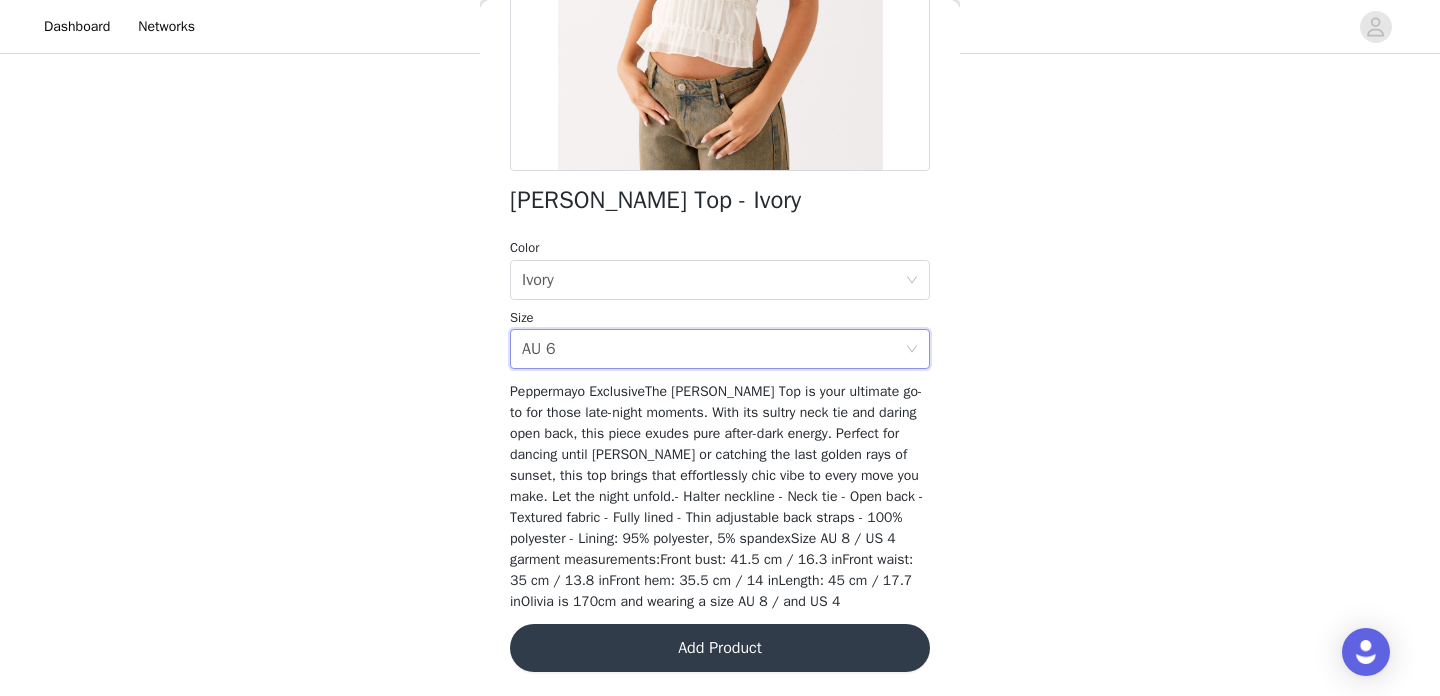 click on "Add Product" at bounding box center [720, 648] 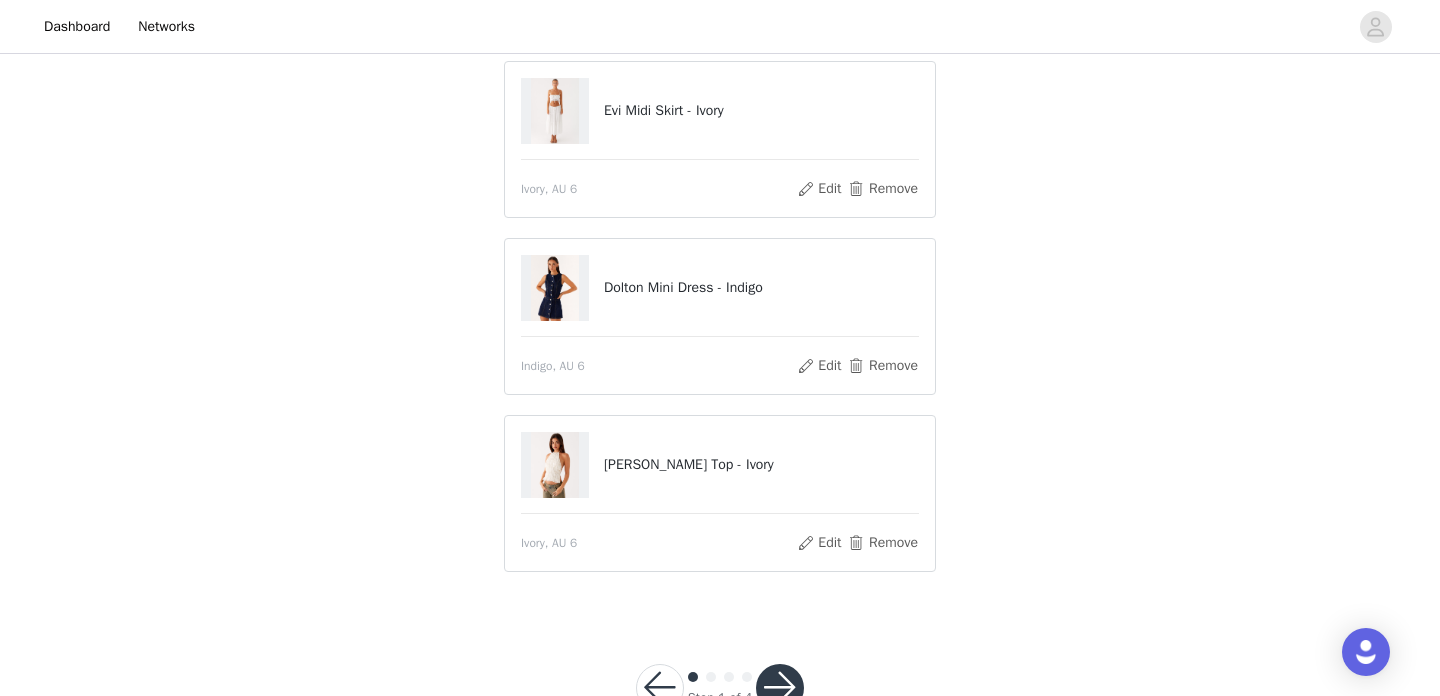 scroll, scrollTop: 247, scrollLeft: 0, axis: vertical 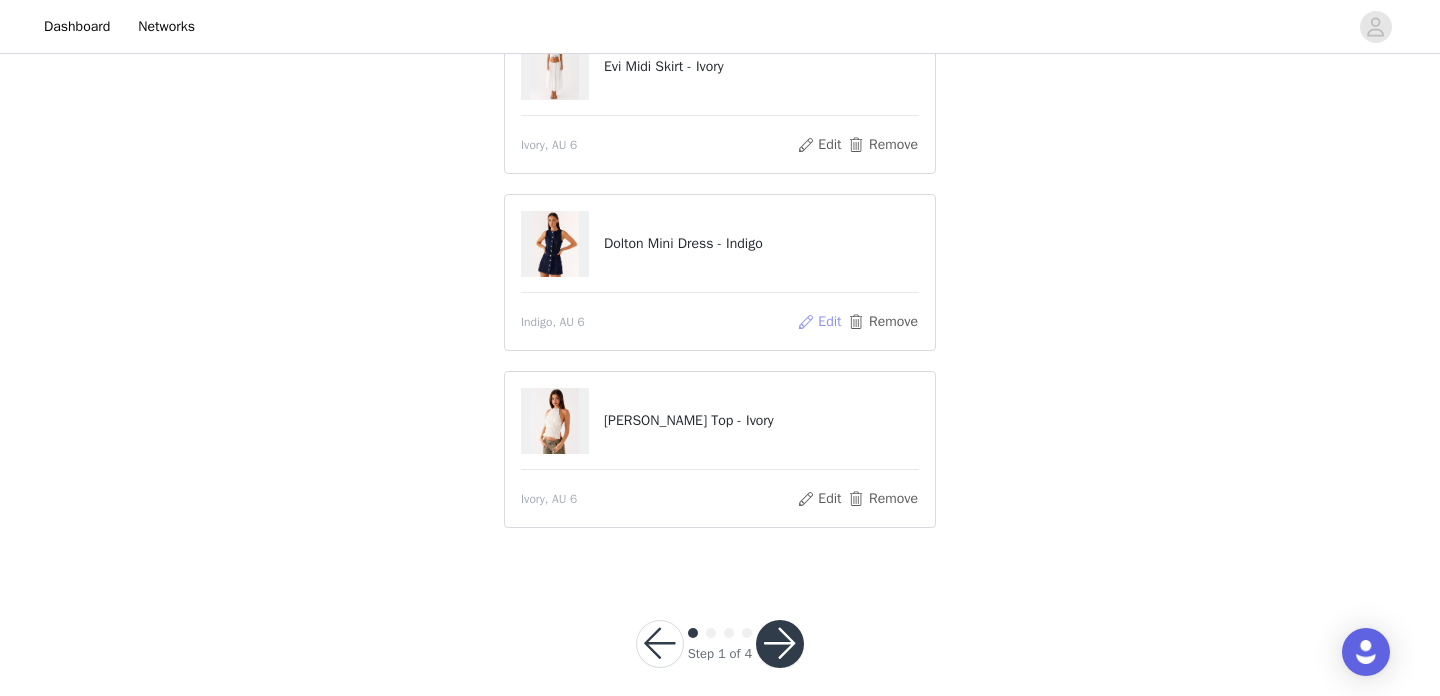 click on "Edit" at bounding box center [819, 322] 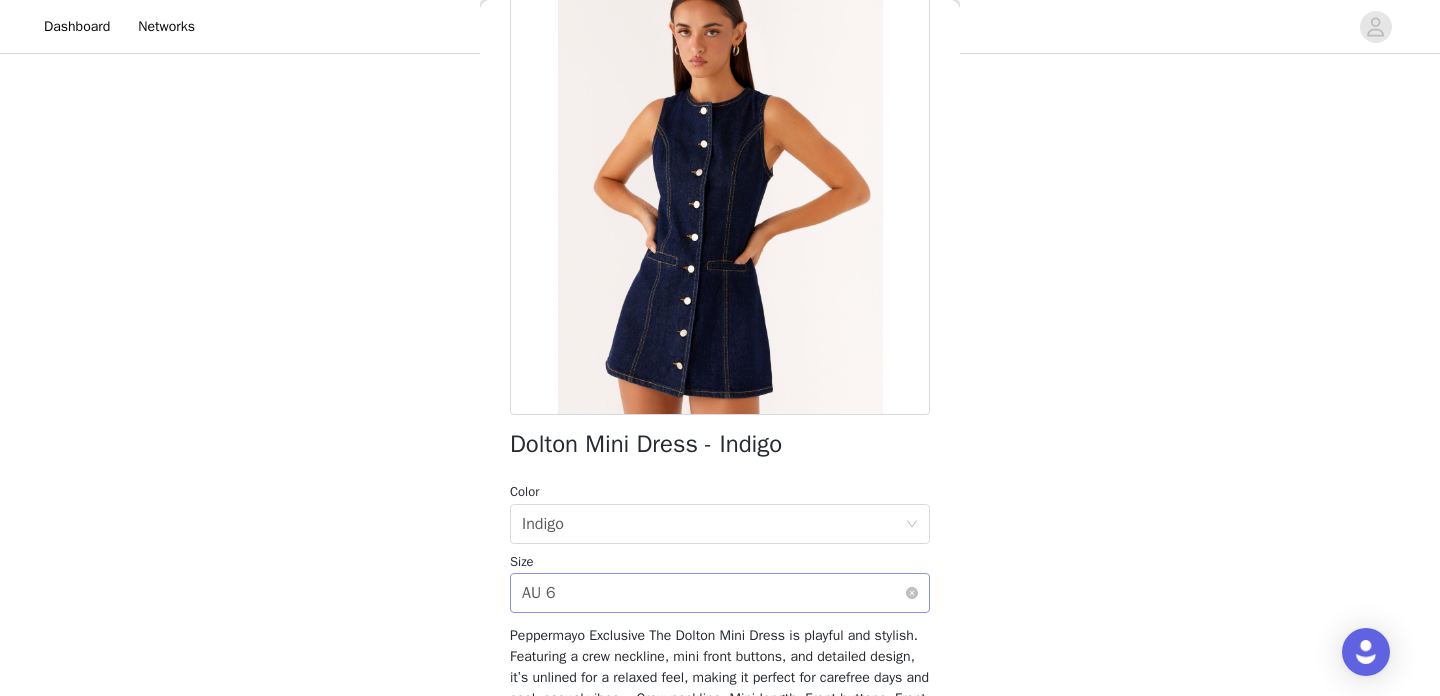 scroll, scrollTop: 0, scrollLeft: 0, axis: both 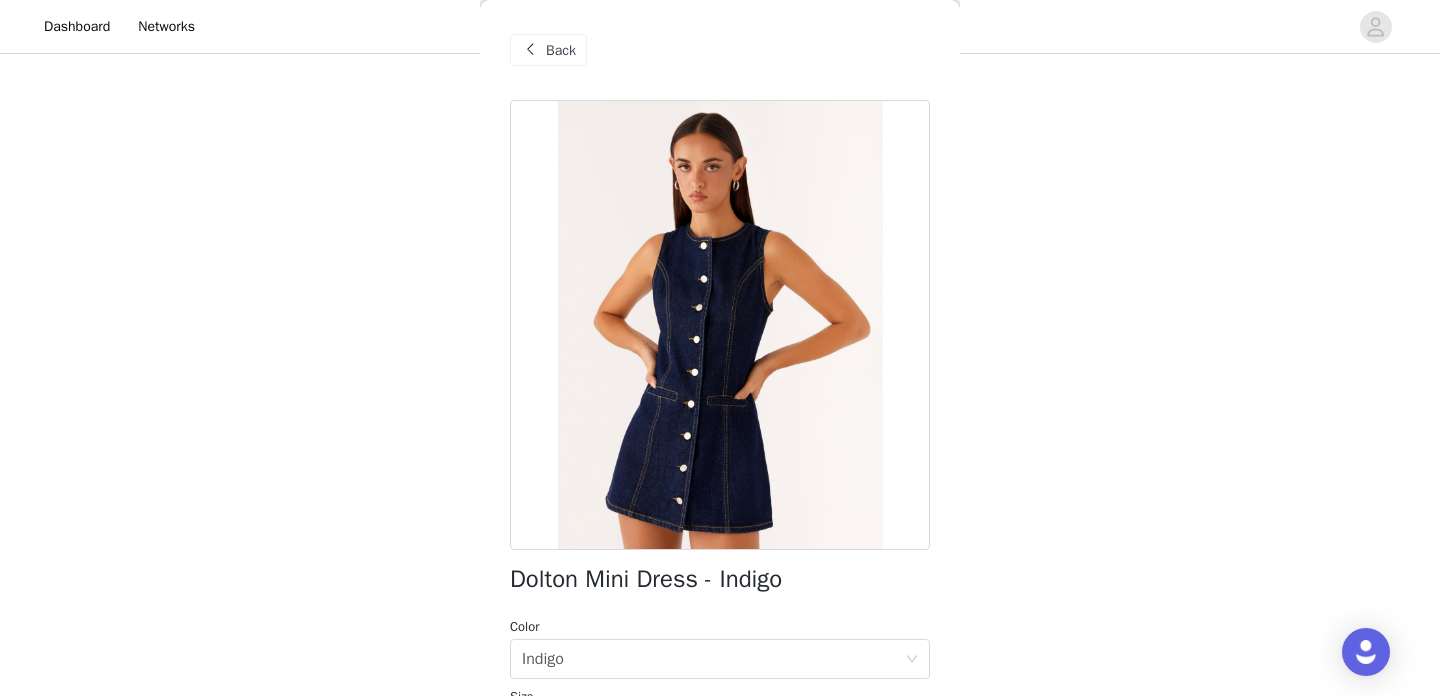 click on "Back" at bounding box center (548, 50) 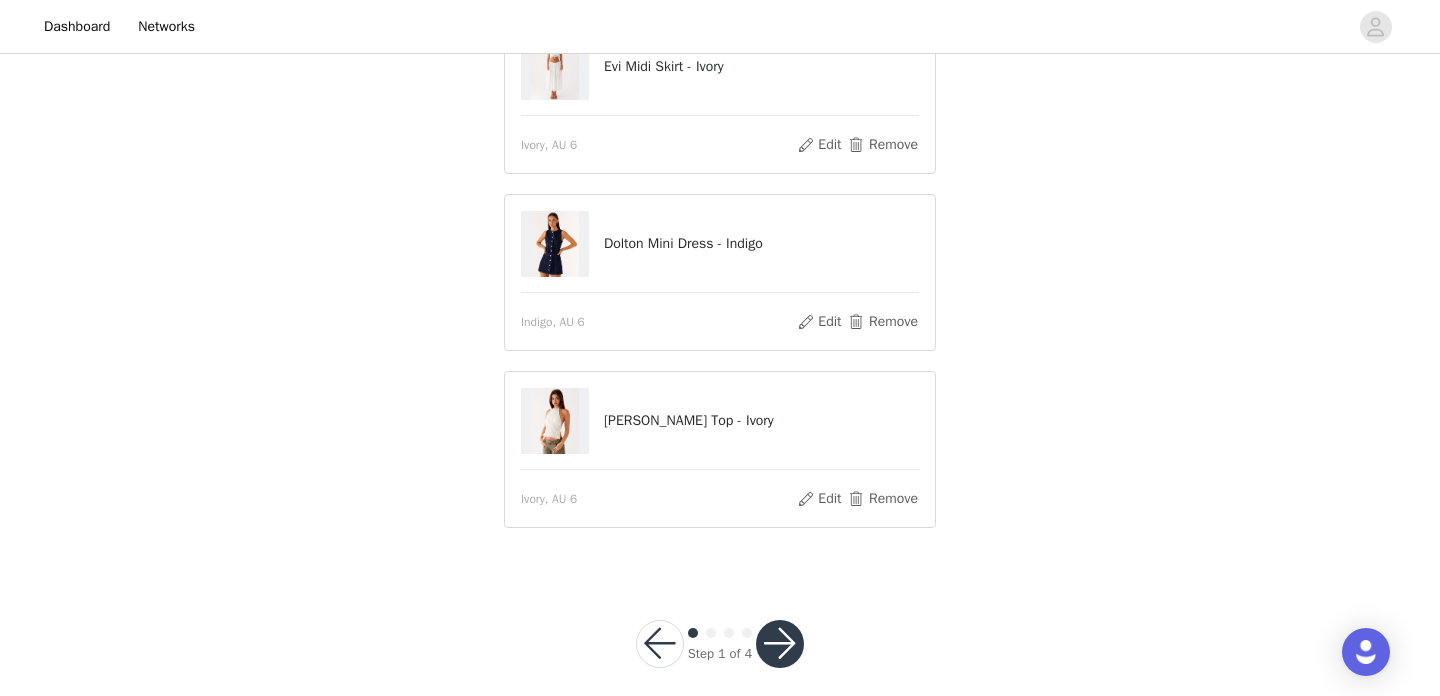 click at bounding box center (780, 644) 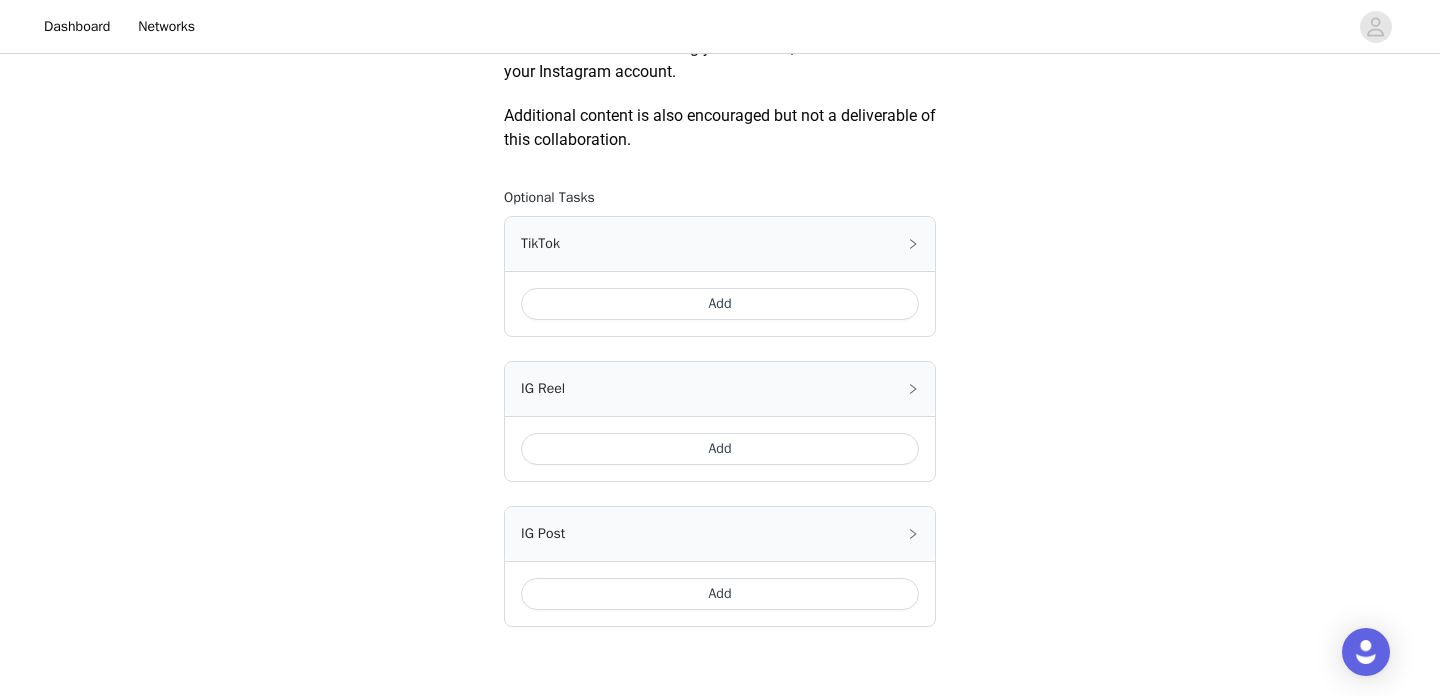 scroll, scrollTop: 1037, scrollLeft: 0, axis: vertical 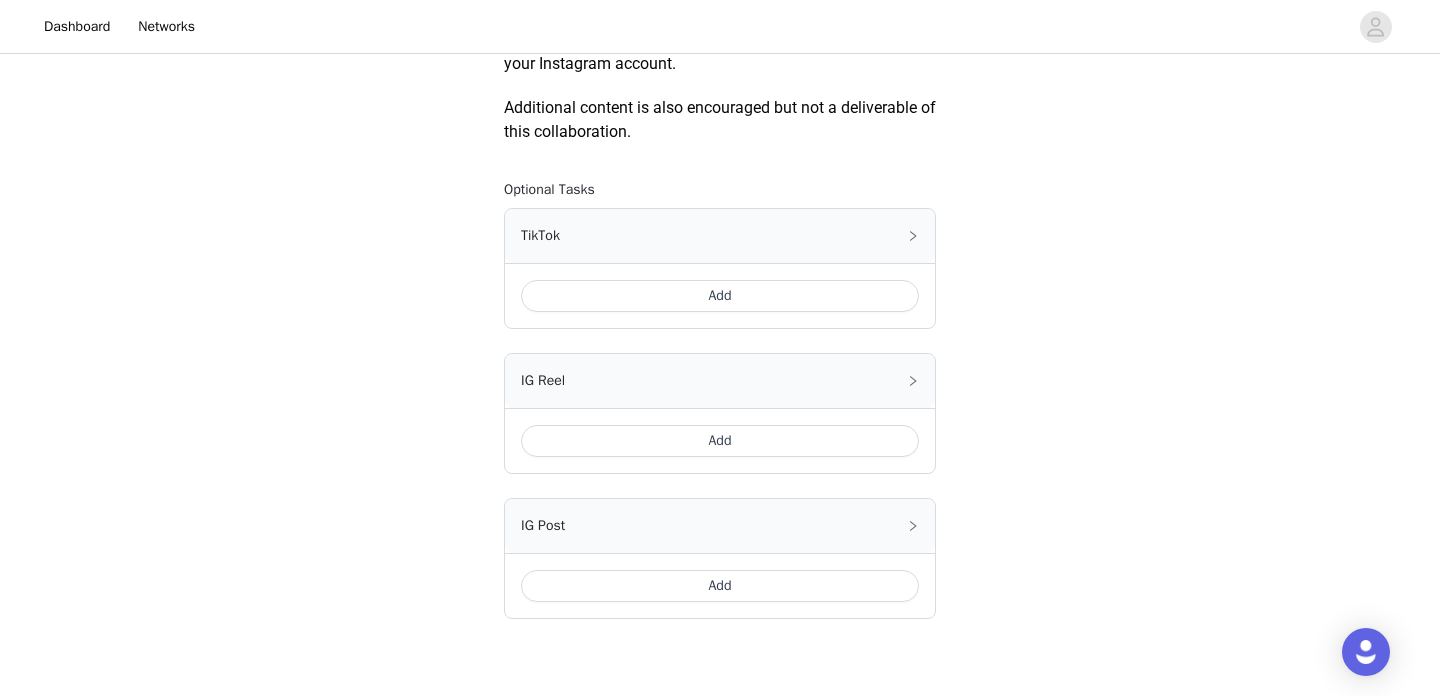 click on "Add" at bounding box center [720, 296] 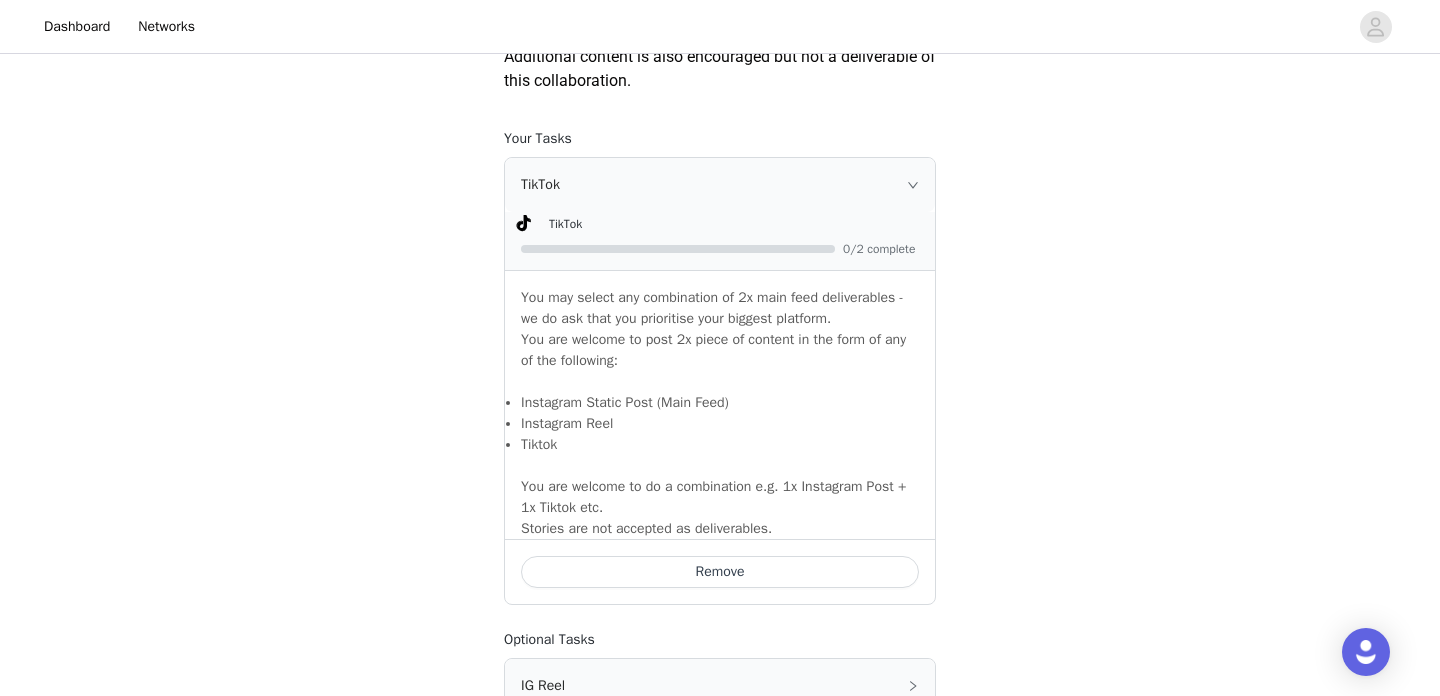 scroll, scrollTop: 1087, scrollLeft: 0, axis: vertical 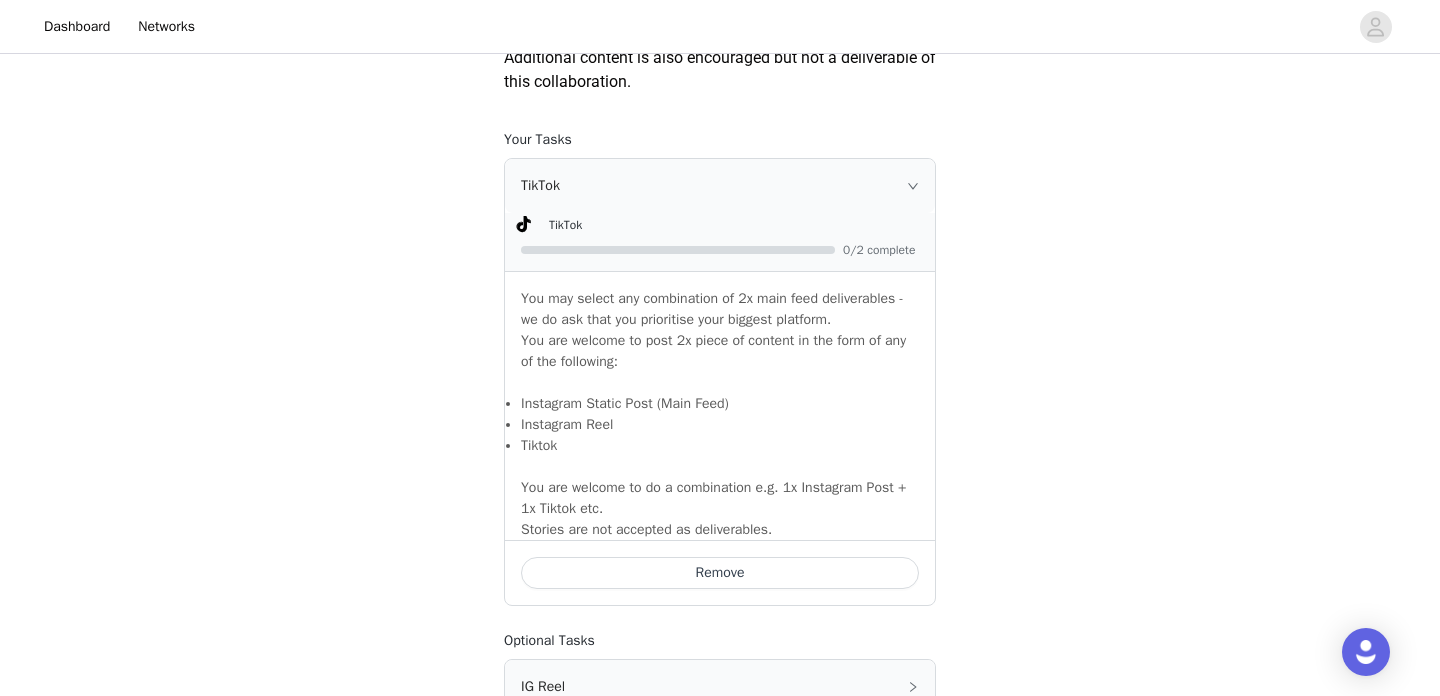 click at bounding box center (678, 250) 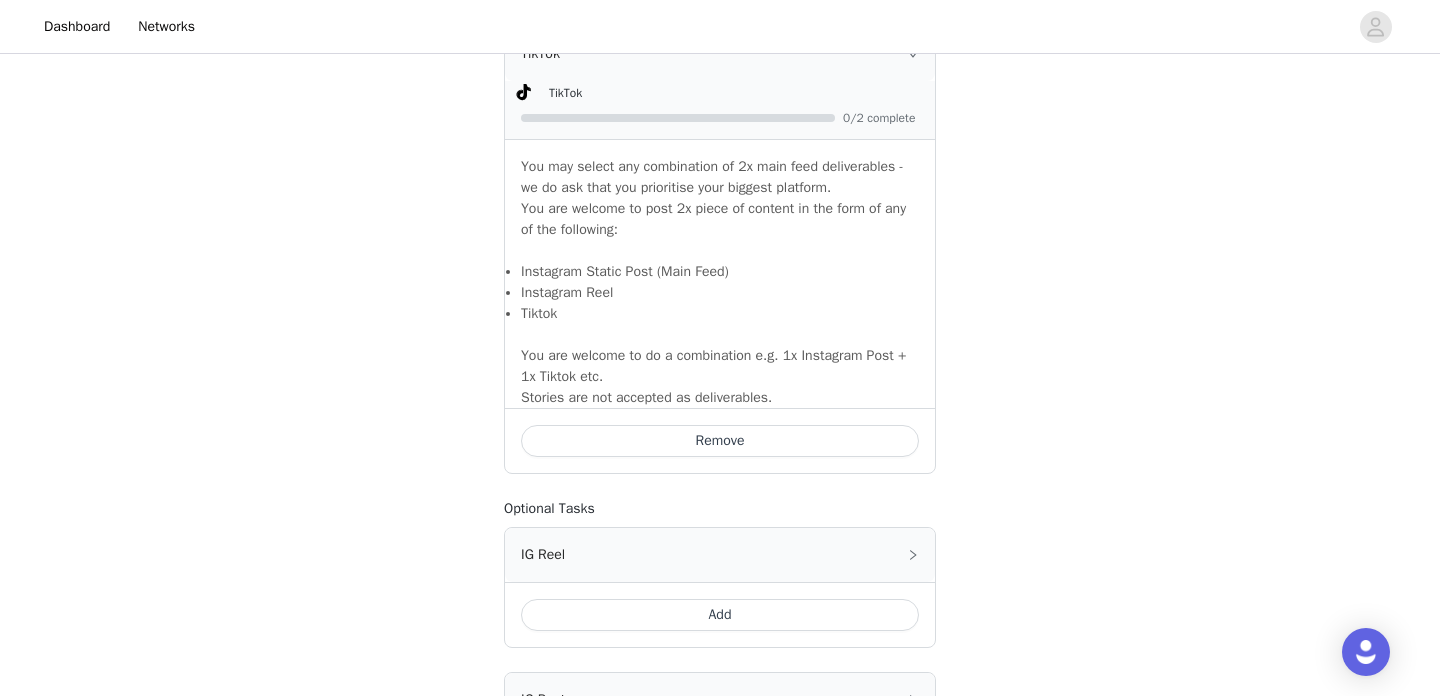 scroll, scrollTop: 1241, scrollLeft: 0, axis: vertical 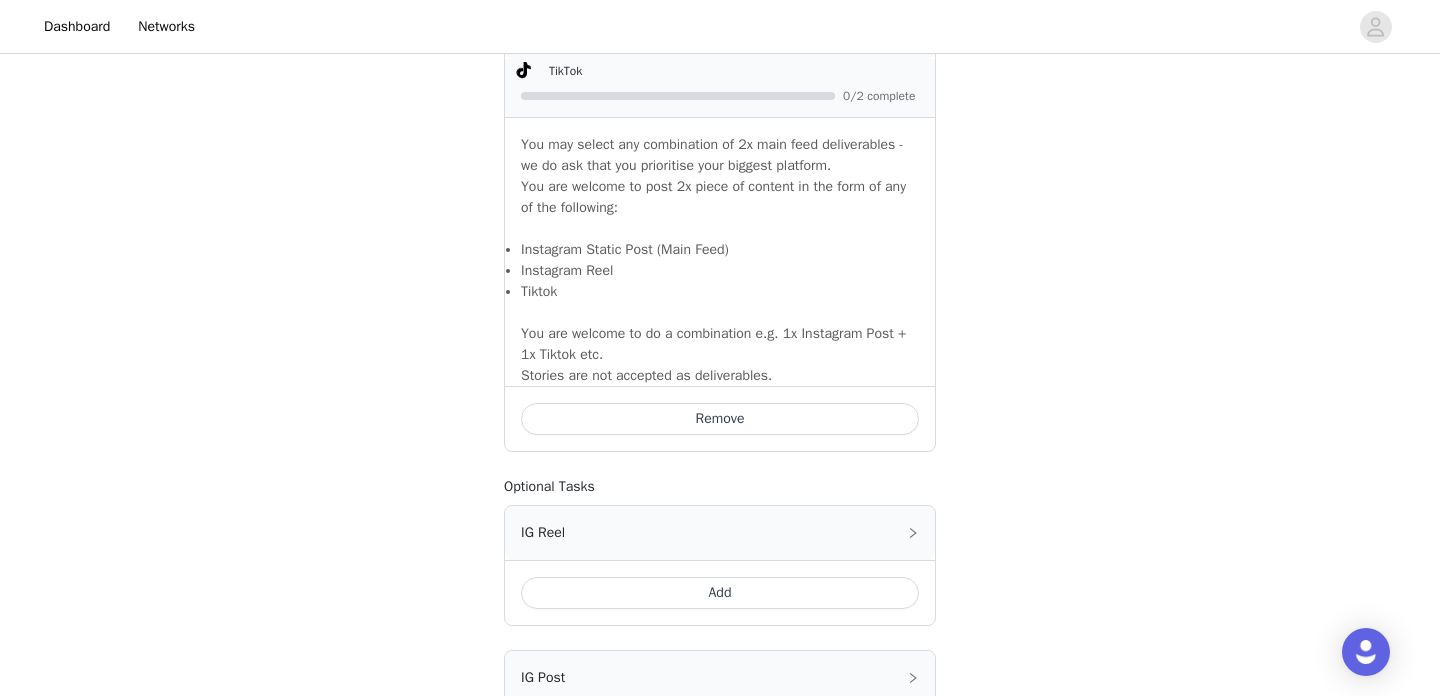 click on "You are welcome to do a combination e.g. 1x Instagram Post + 1x Tiktok etc.  Stories are not accepted as deliverables." at bounding box center [720, 344] 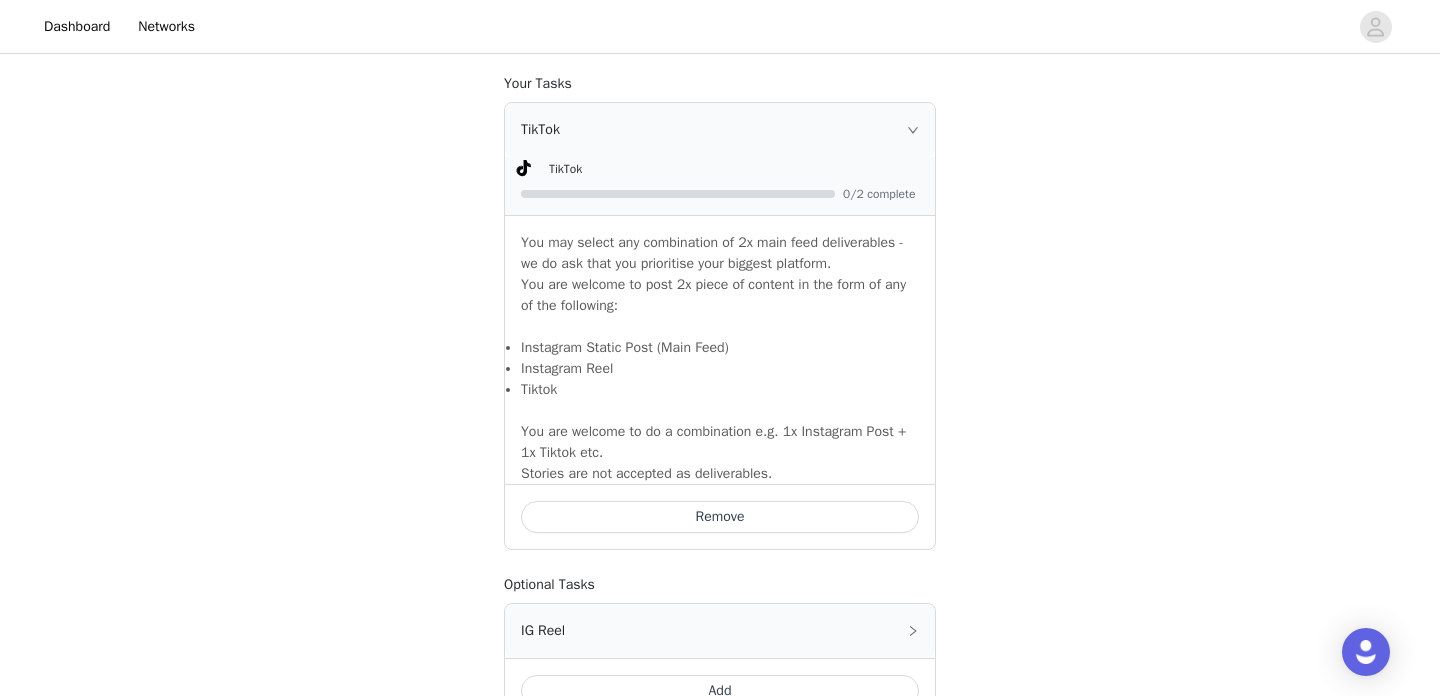 scroll, scrollTop: 1093, scrollLeft: 0, axis: vertical 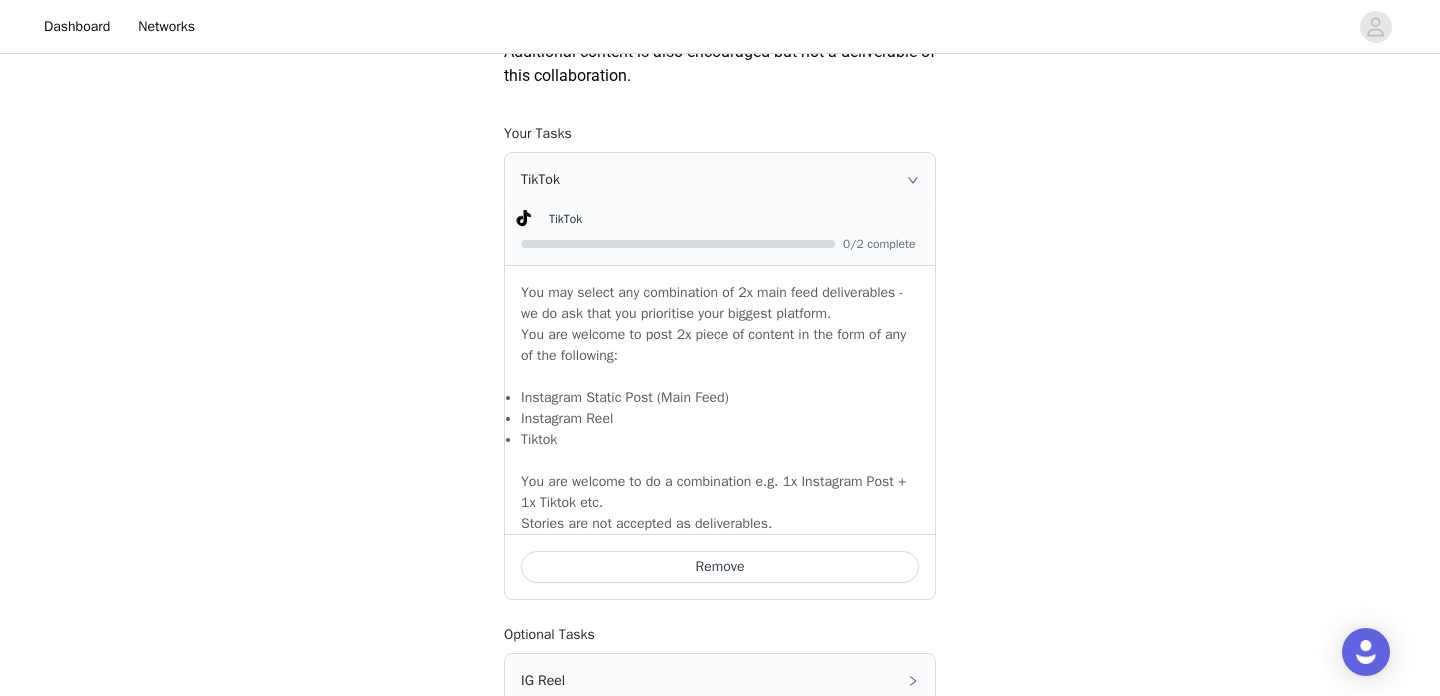 click on "TikTok" at bounding box center (720, 180) 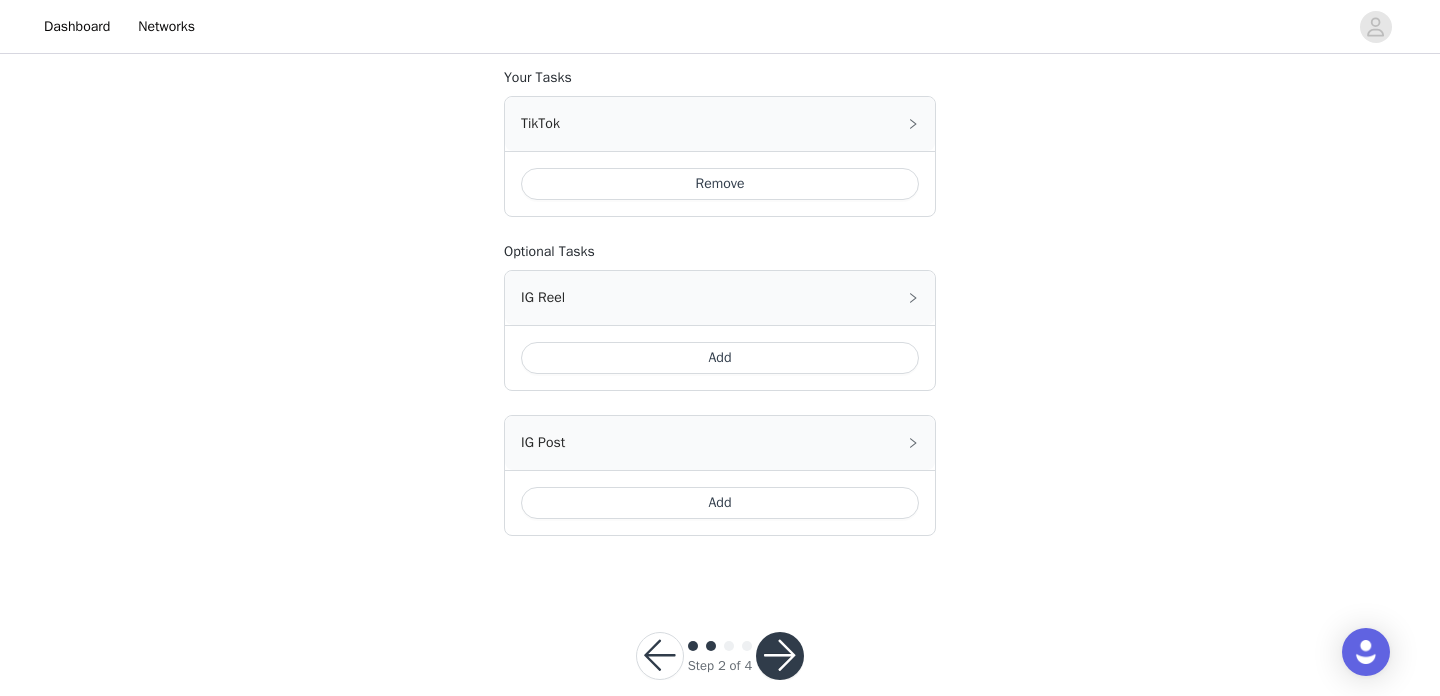 scroll, scrollTop: 1181, scrollLeft: 0, axis: vertical 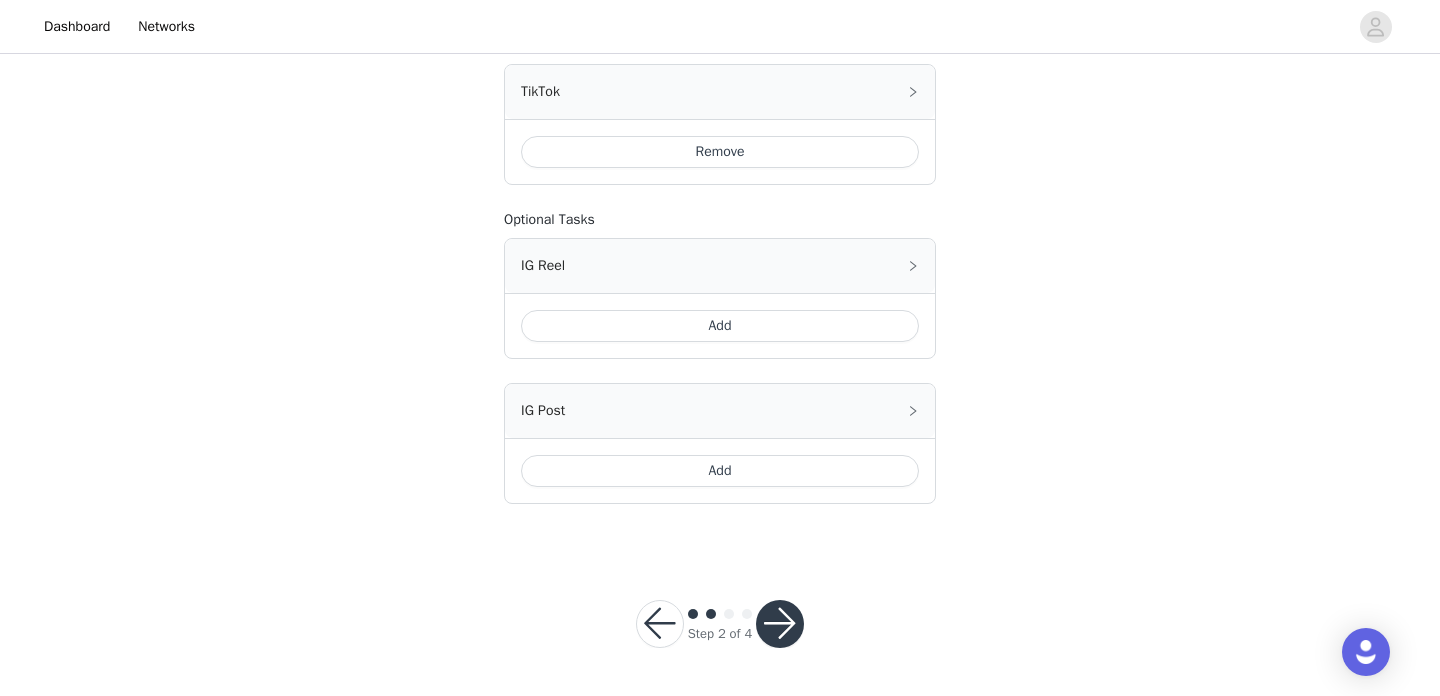 click on "Add" at bounding box center (720, 326) 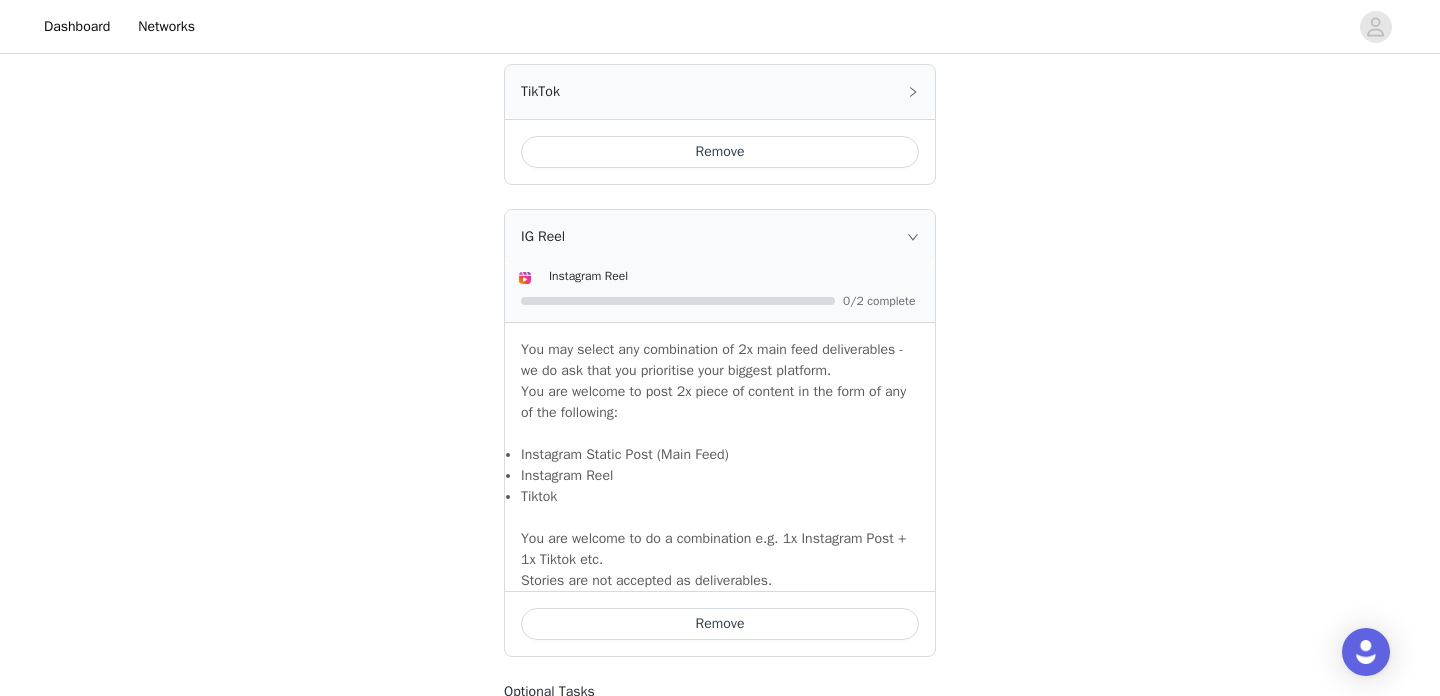 click on "IG Reel" at bounding box center (720, 237) 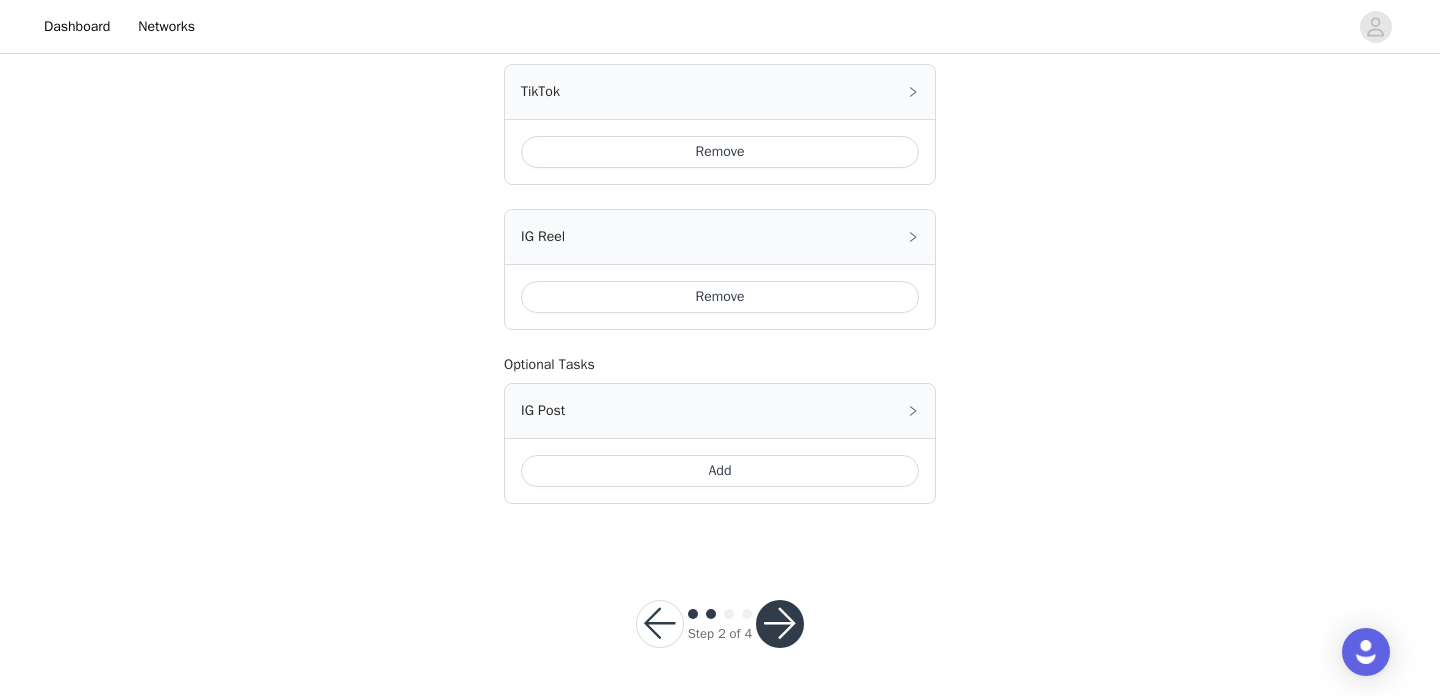 click on "Add" at bounding box center [720, 471] 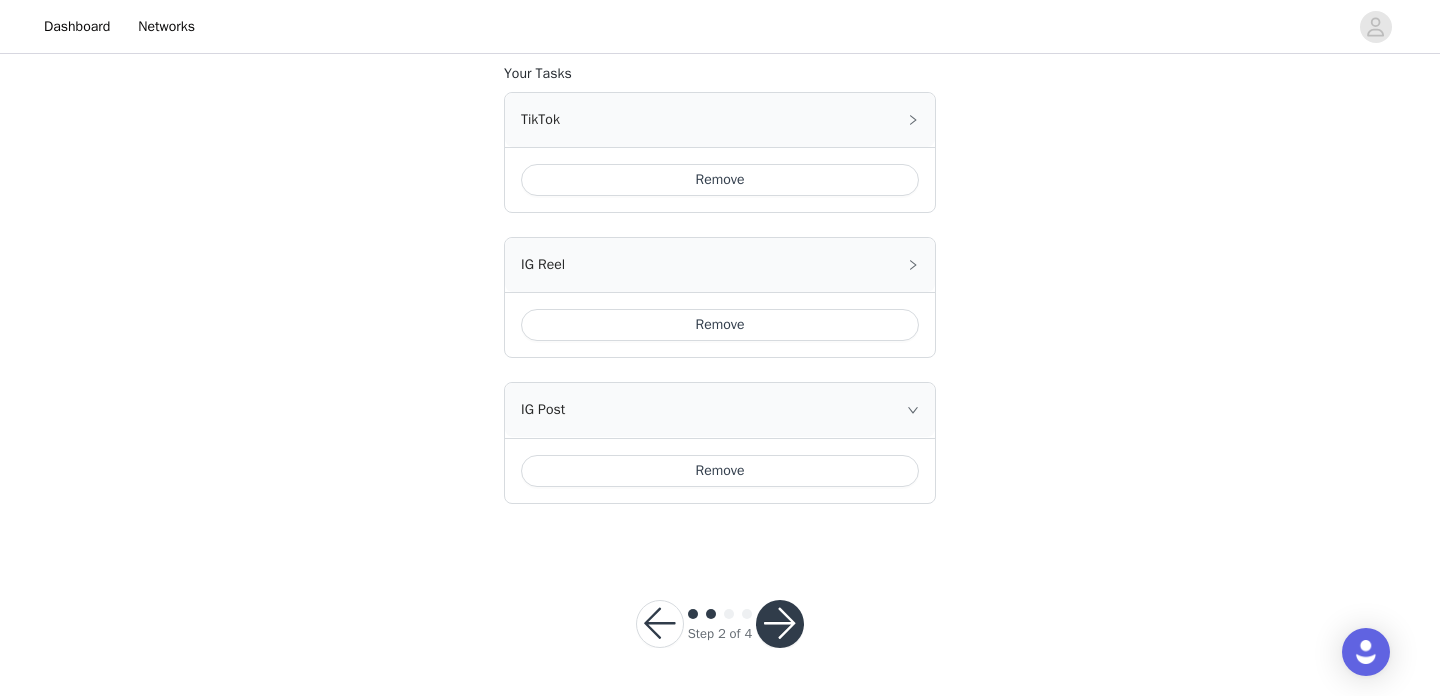 scroll, scrollTop: 1181, scrollLeft: 0, axis: vertical 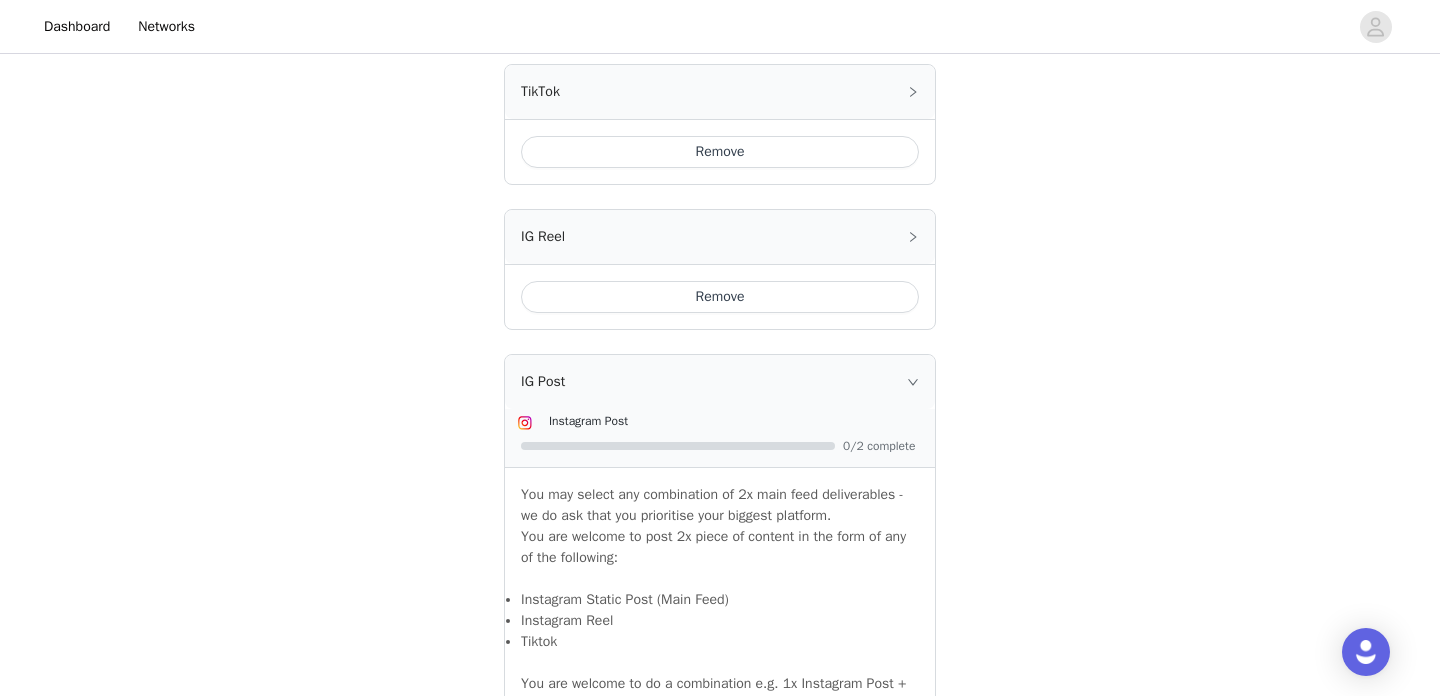 click on "IG Post" at bounding box center (720, 382) 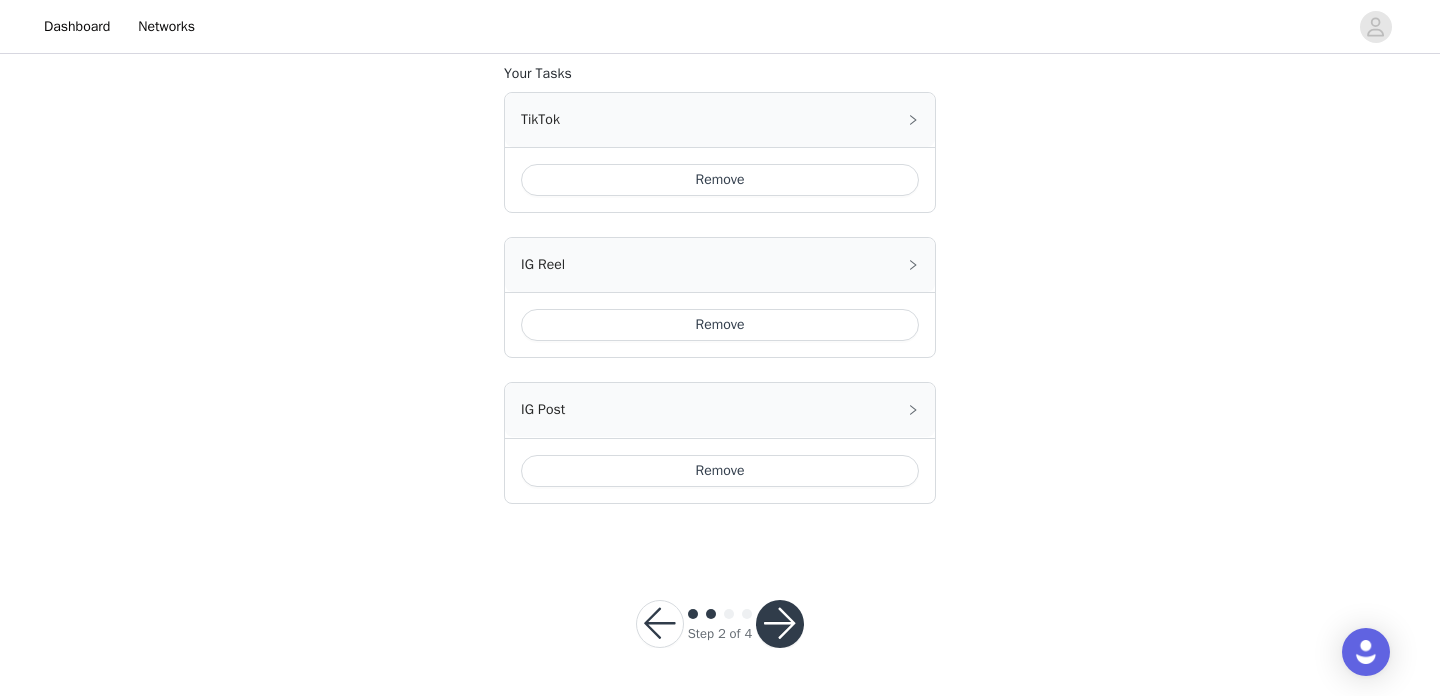 scroll, scrollTop: 1152, scrollLeft: 0, axis: vertical 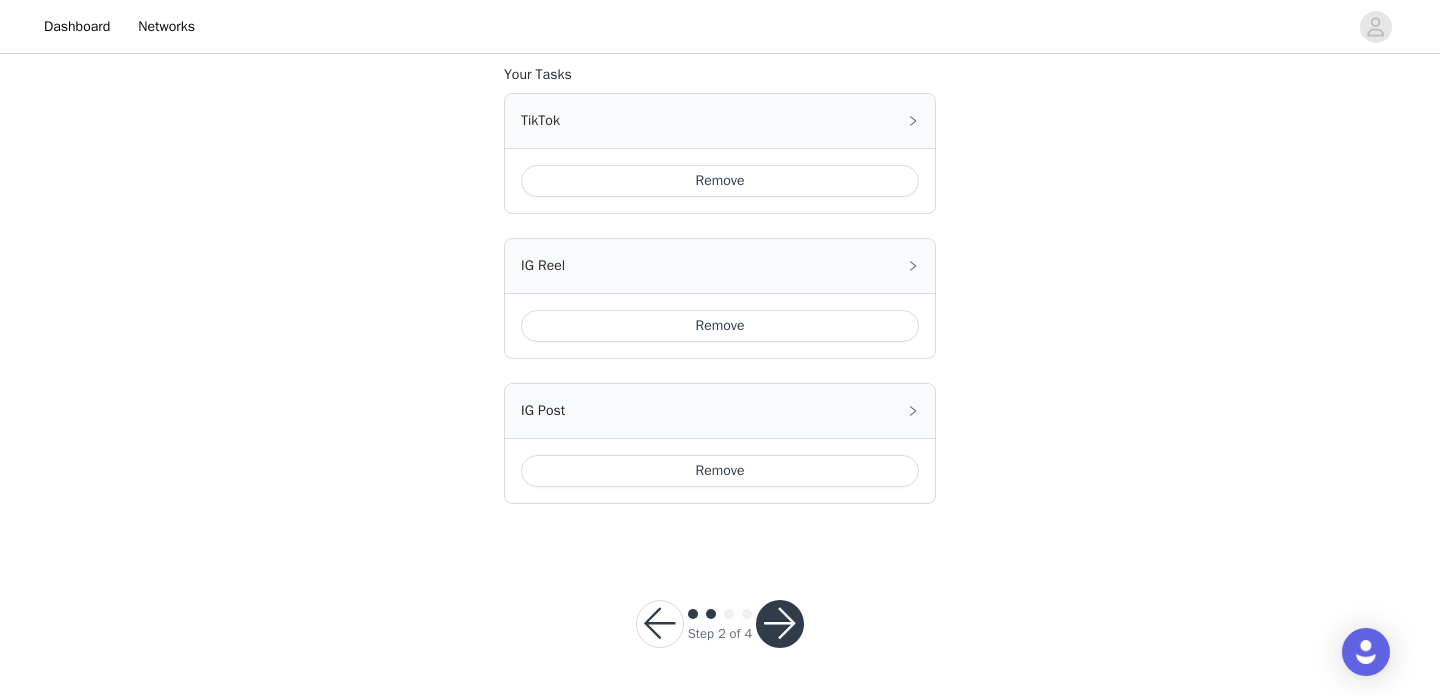 click at bounding box center [780, 624] 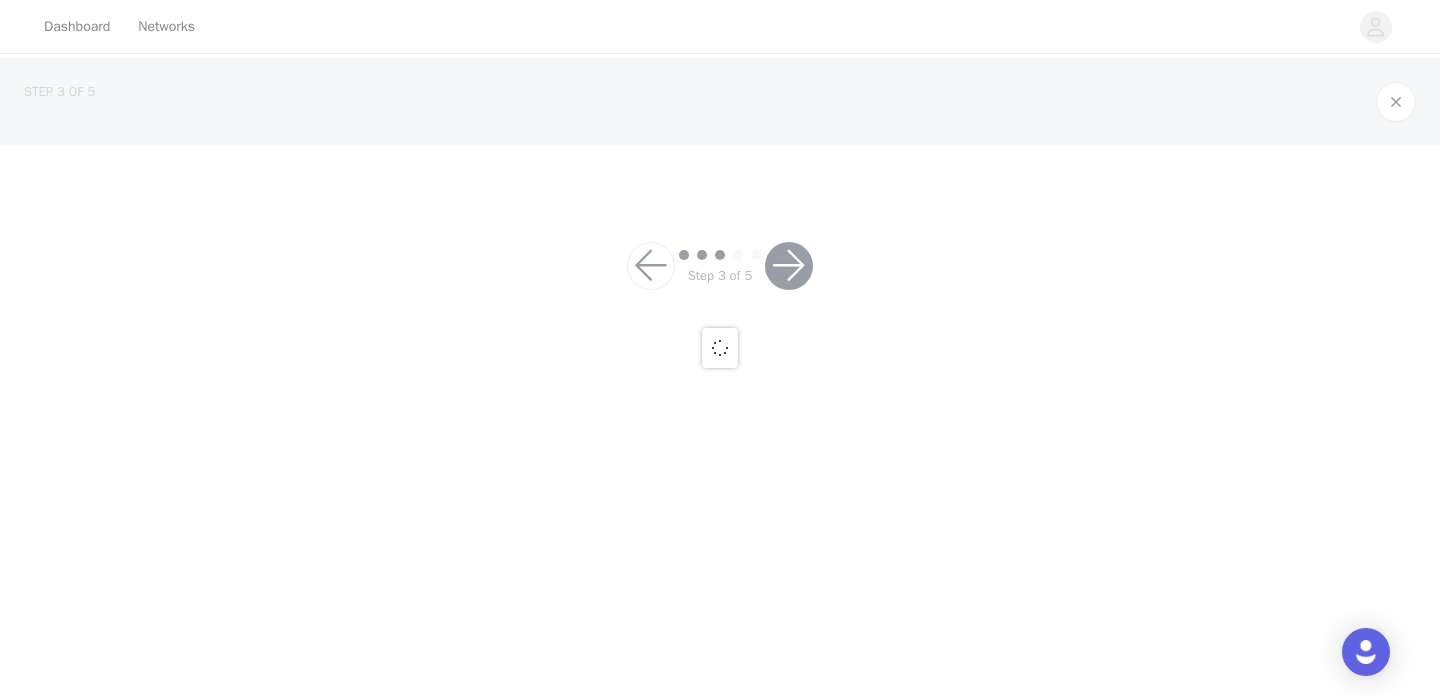 scroll, scrollTop: 0, scrollLeft: 0, axis: both 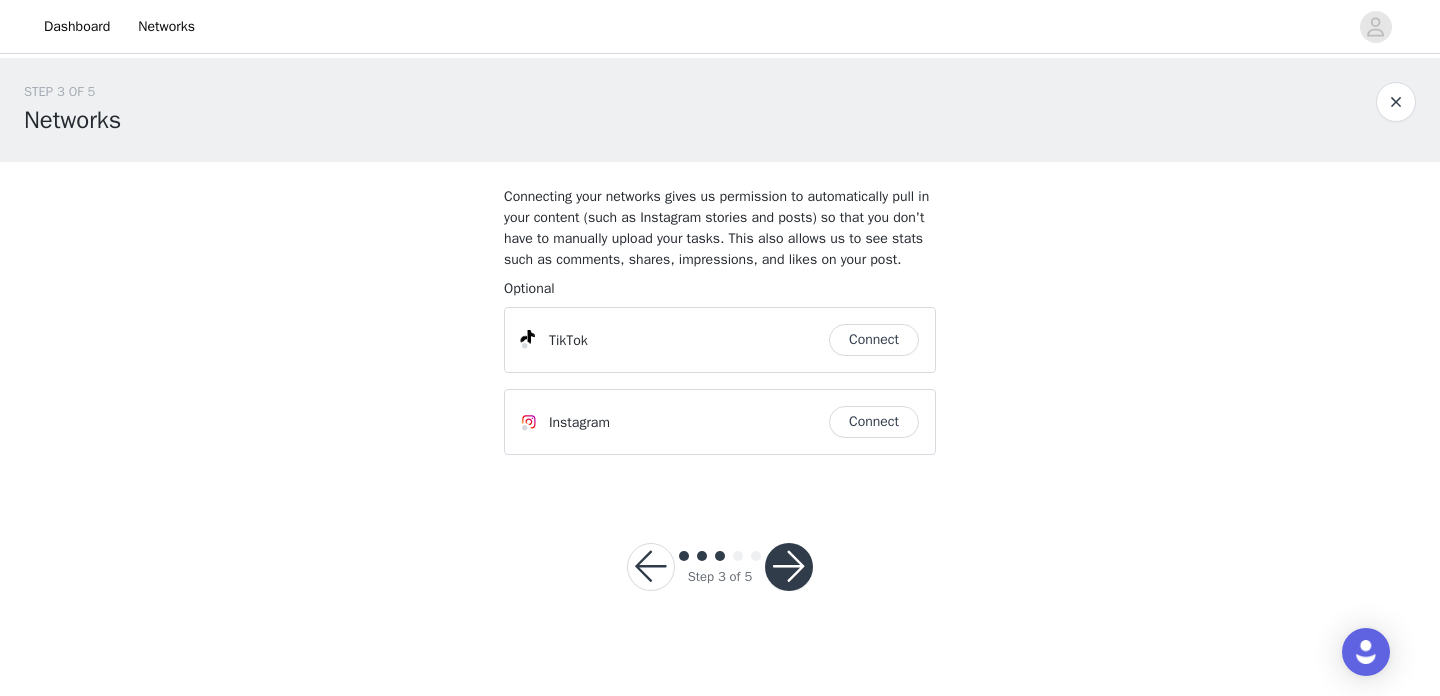 click on "Connect" at bounding box center [874, 340] 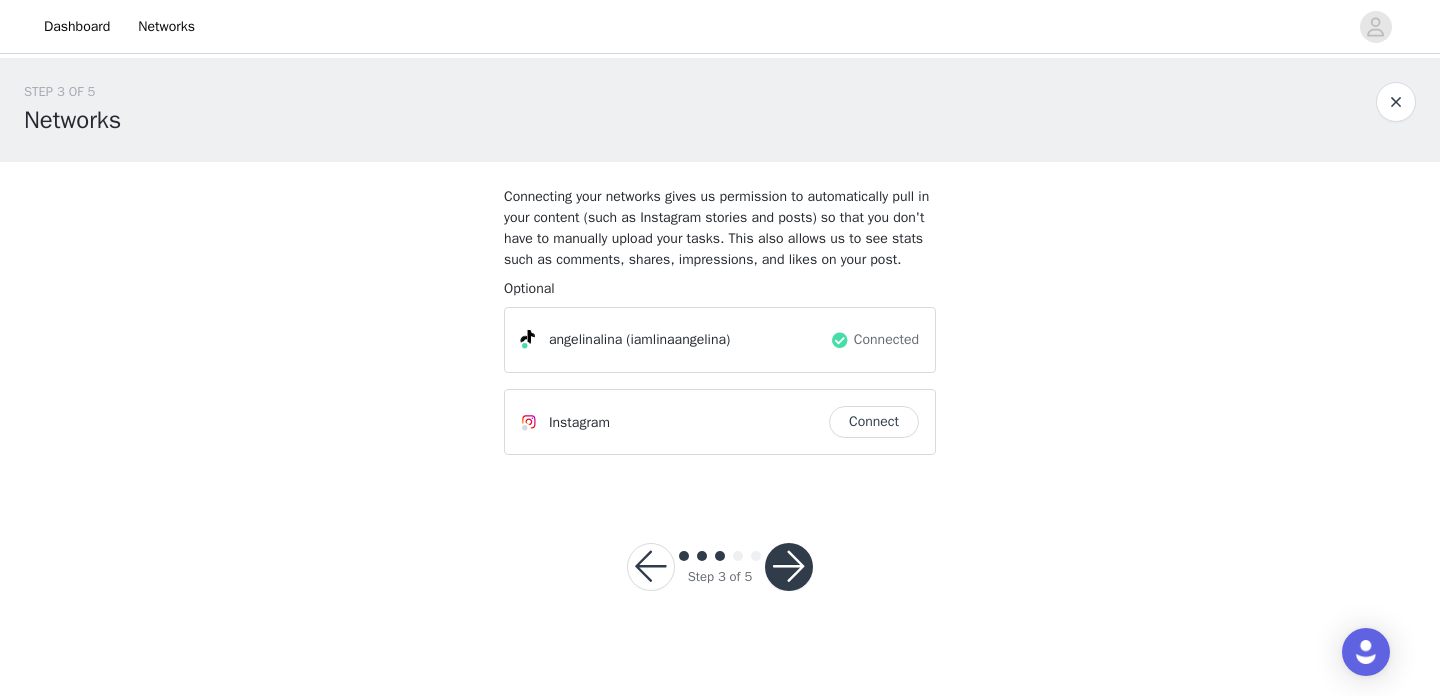 click on "Connect" at bounding box center (874, 422) 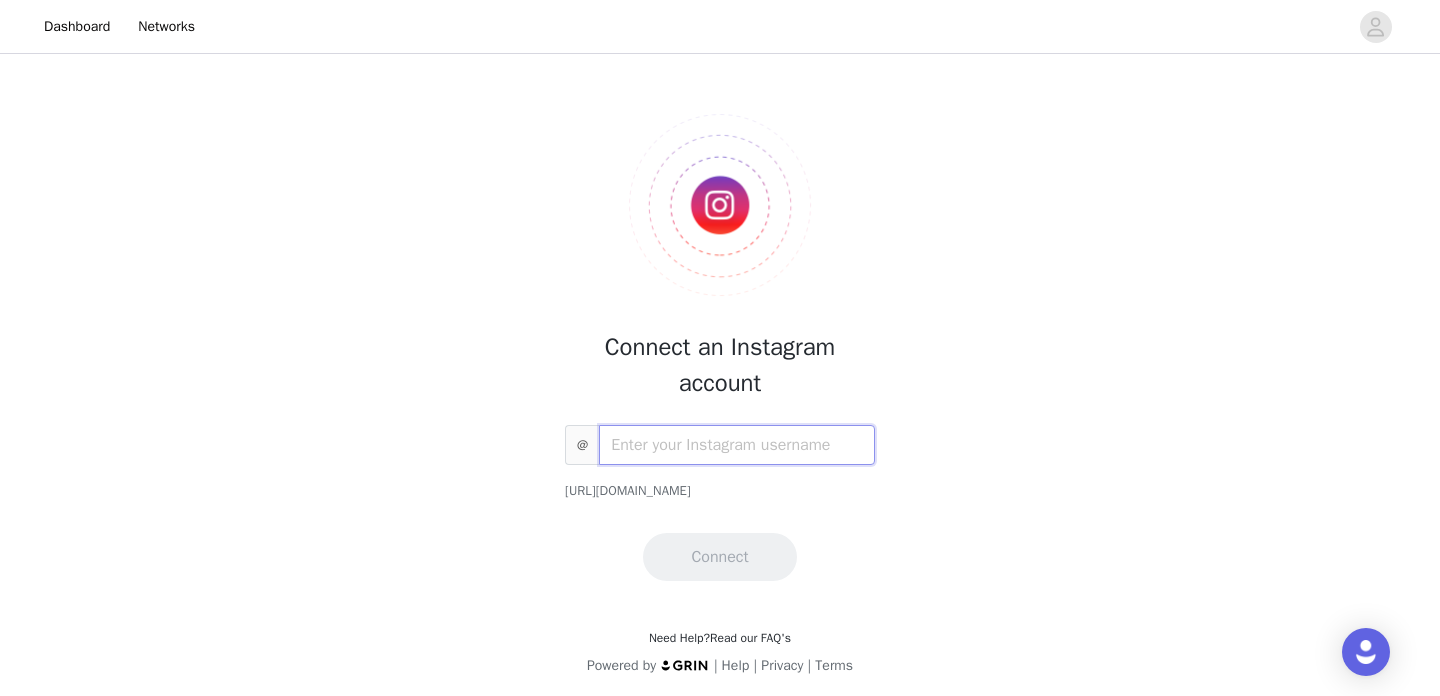 click at bounding box center [737, 445] 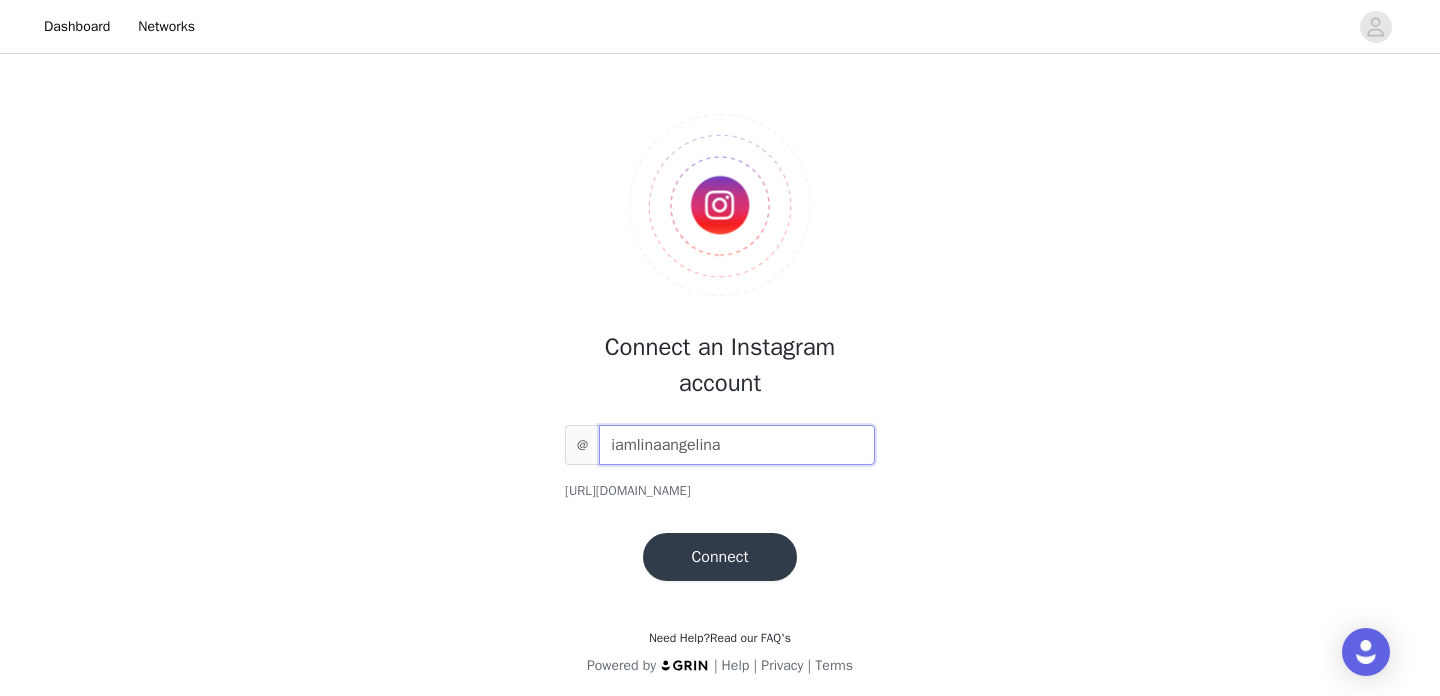type on "iamlinaangelina" 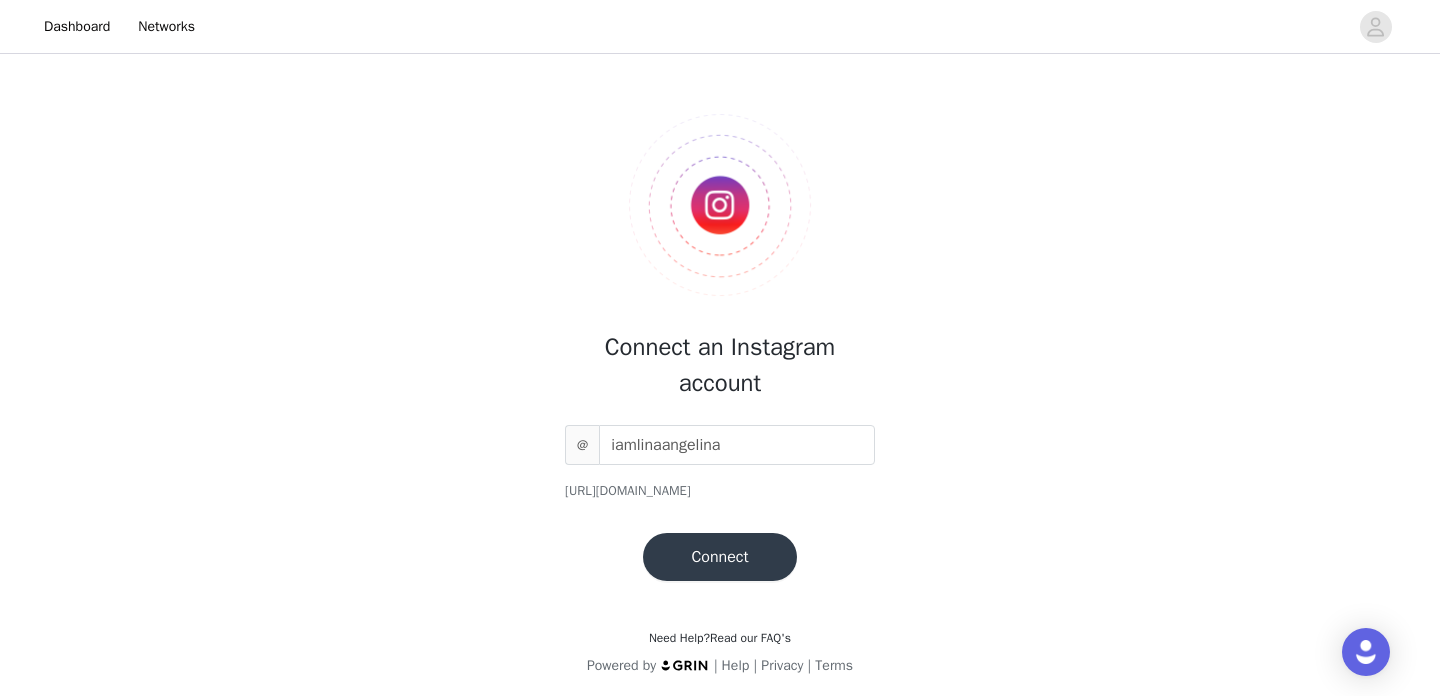 click on "Connect" at bounding box center (719, 557) 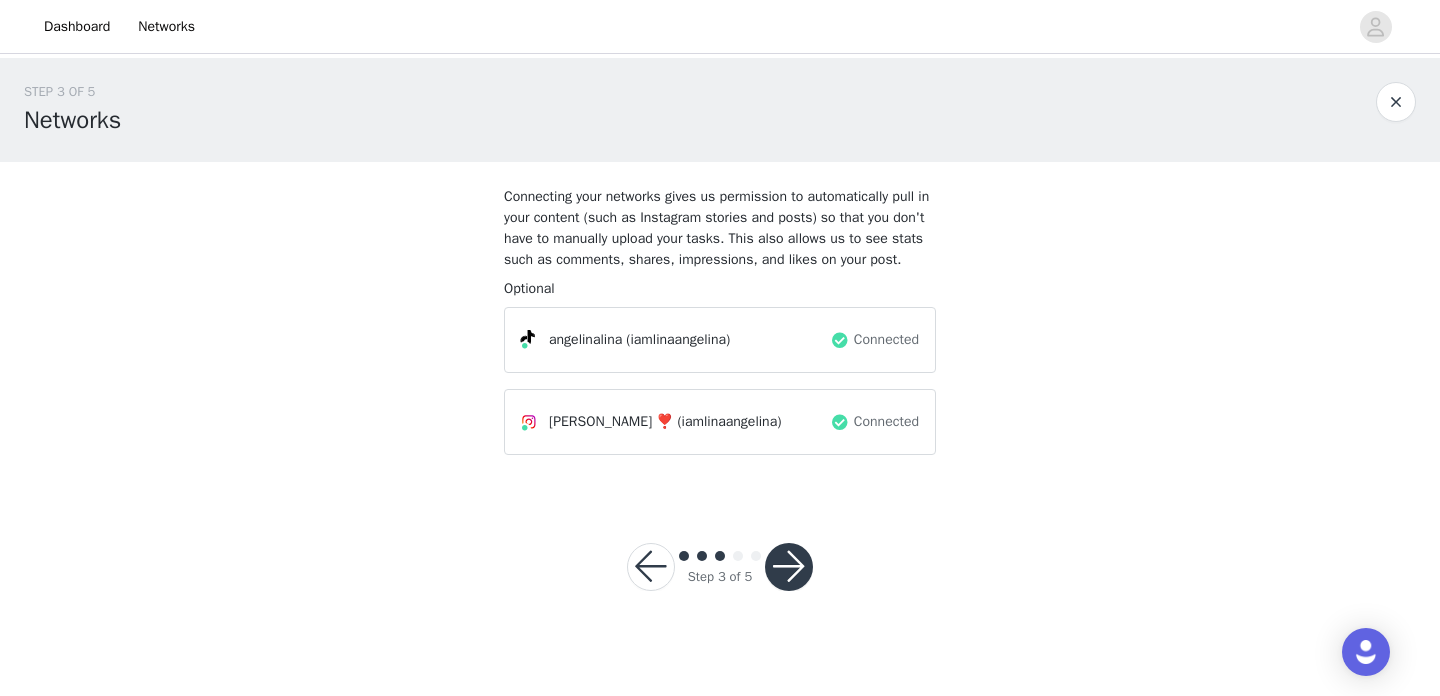 click at bounding box center [789, 567] 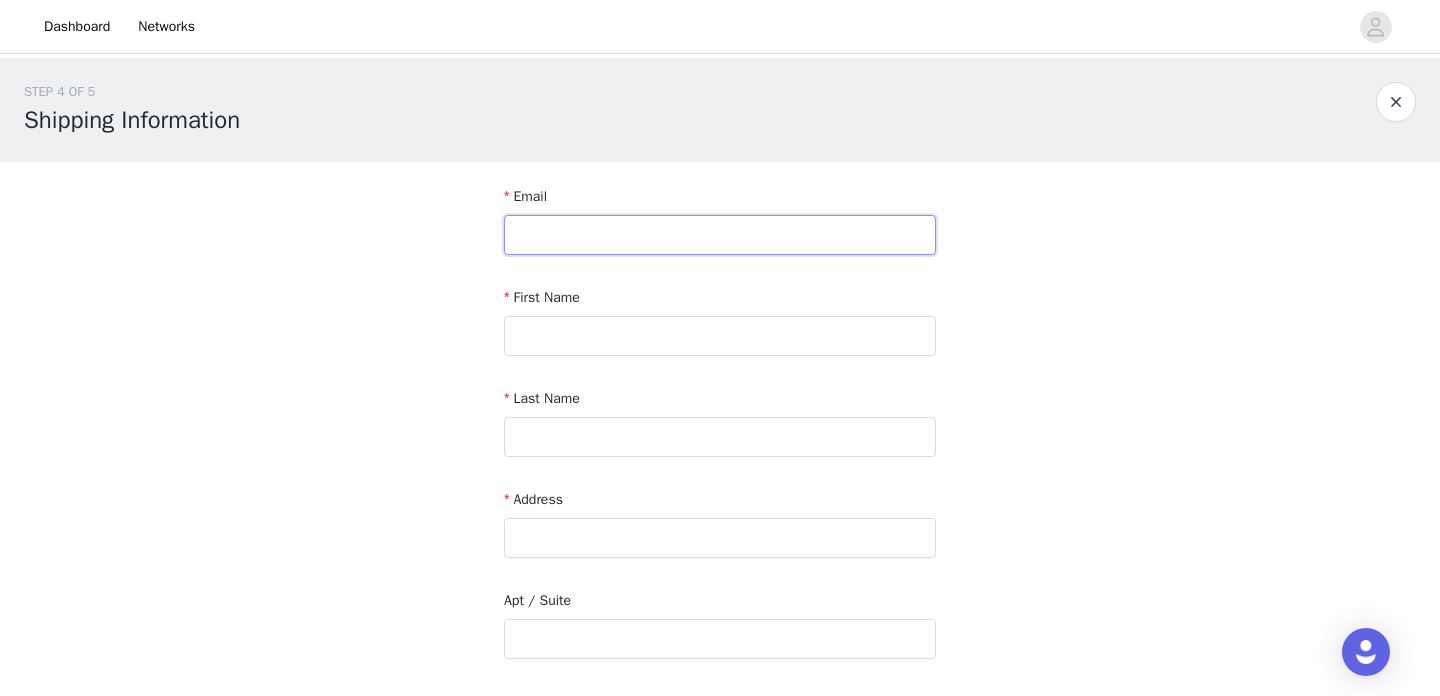 click at bounding box center [720, 235] 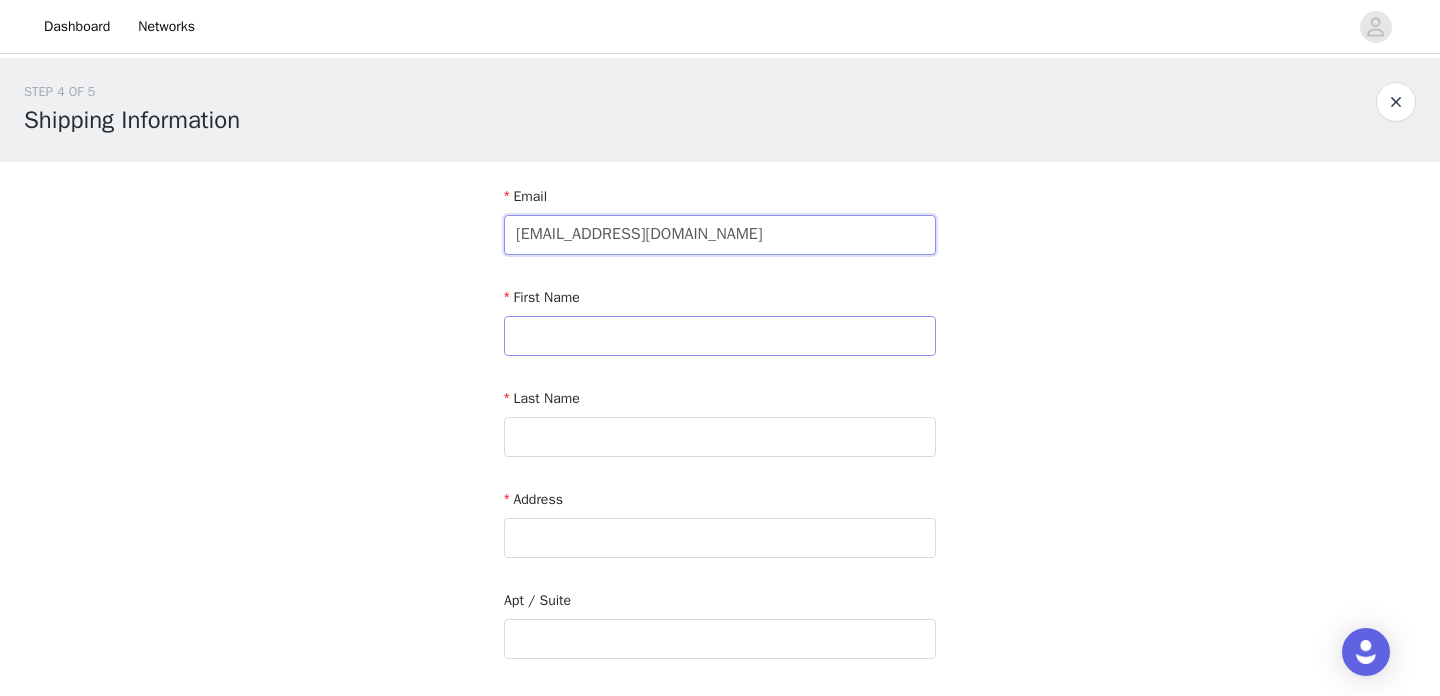 type on "[EMAIL_ADDRESS][DOMAIN_NAME]" 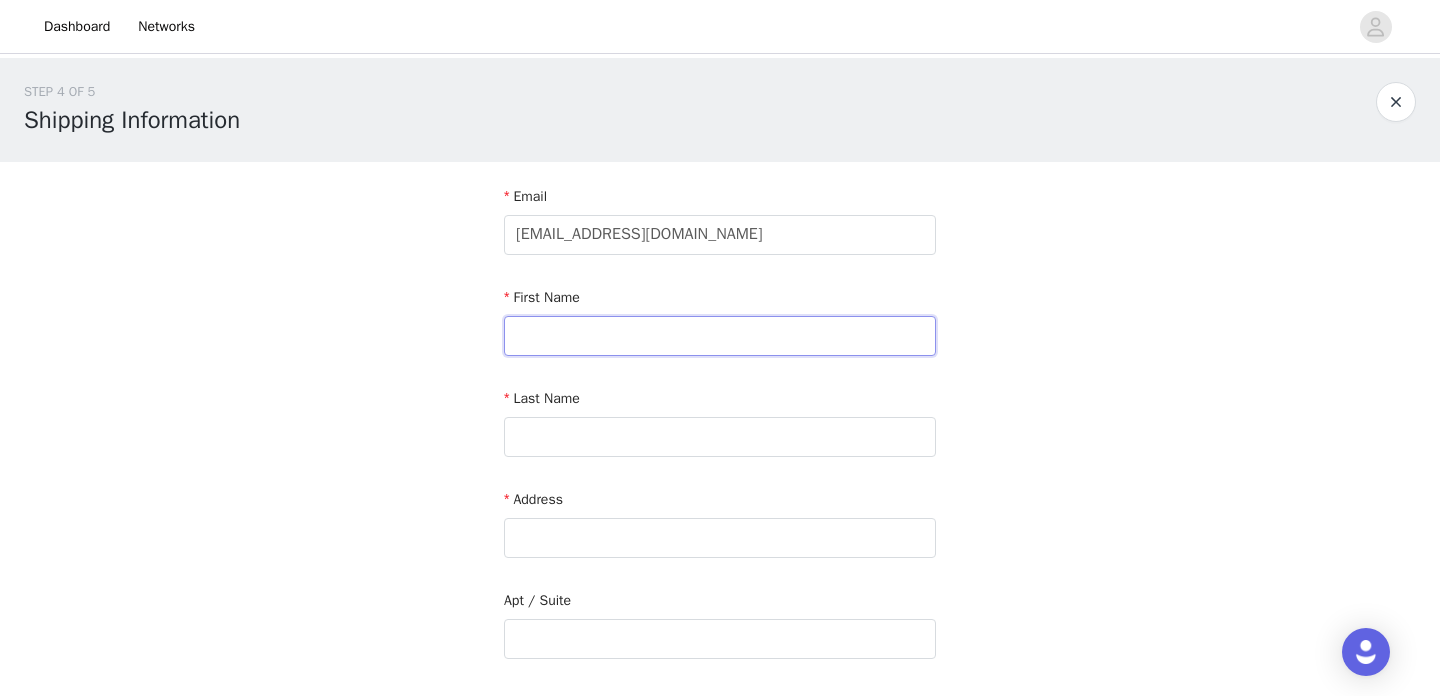 click at bounding box center (720, 336) 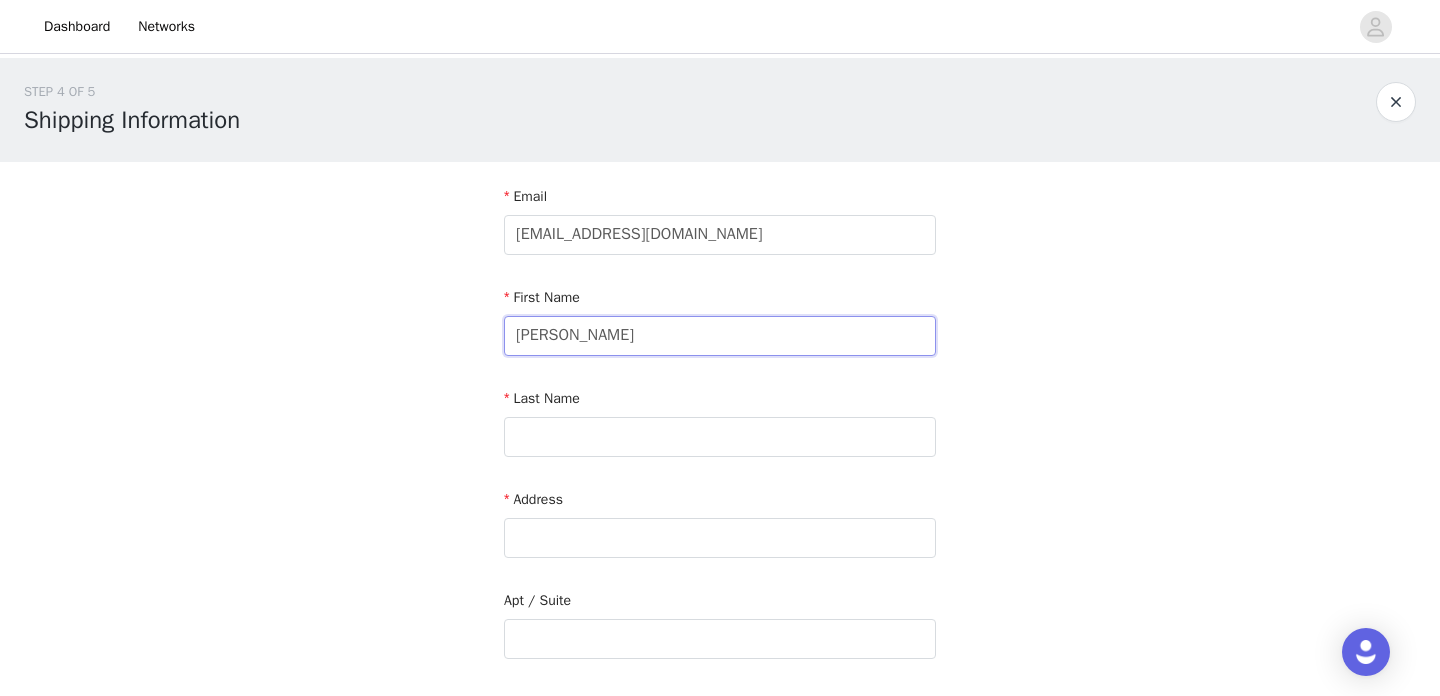 type on "[PERSON_NAME]" 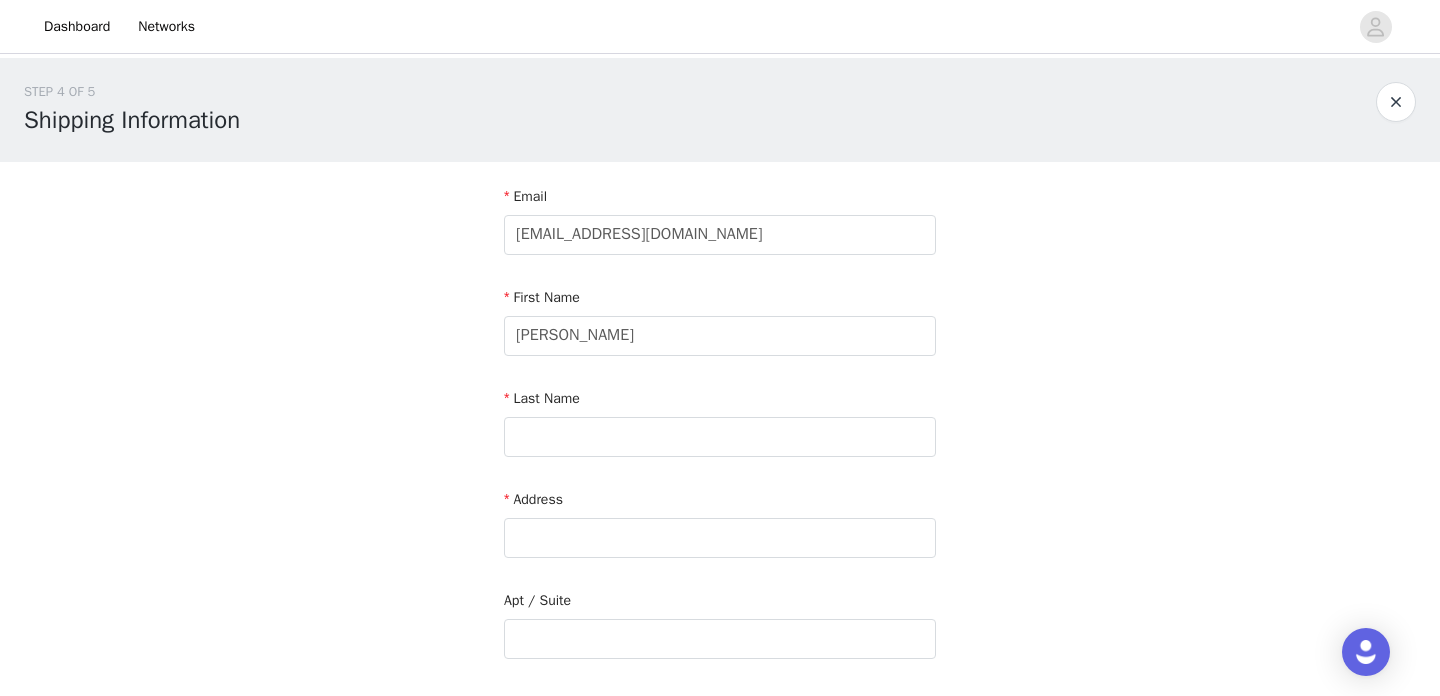 click on "Last Name" at bounding box center [720, 402] 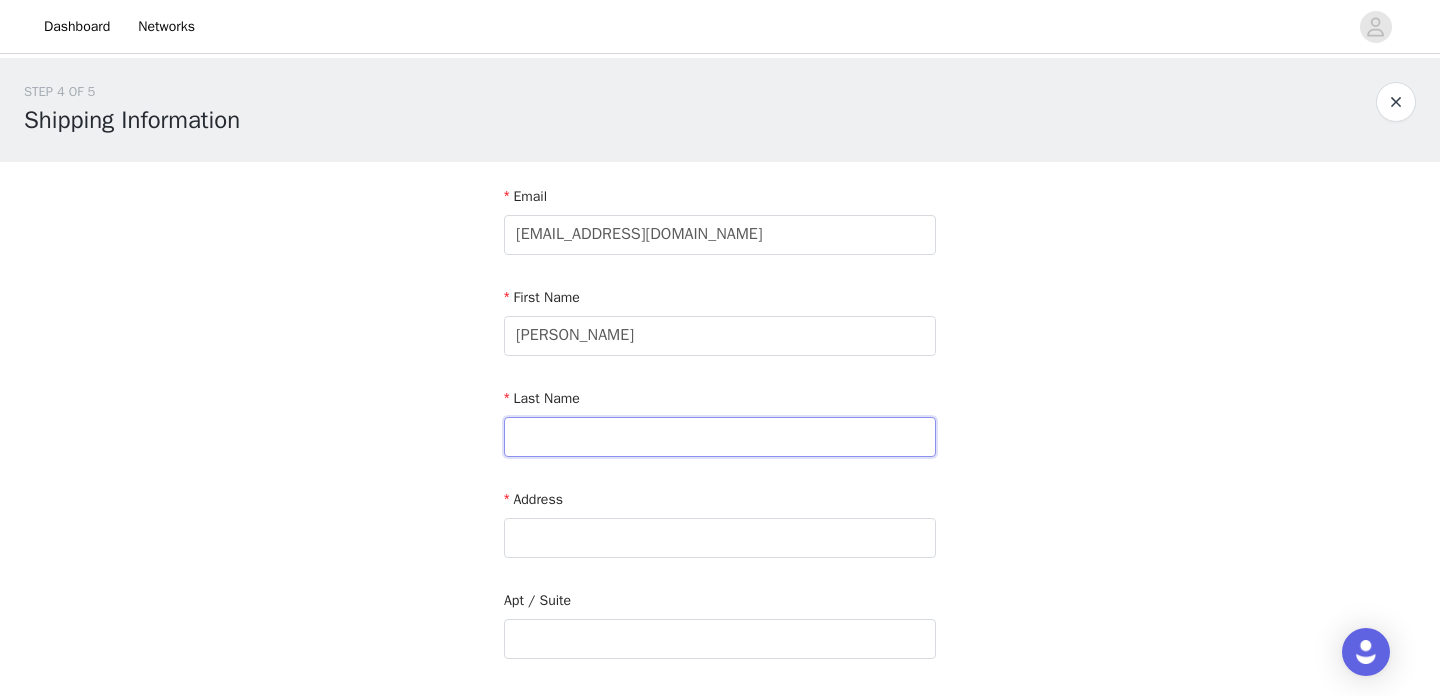 click at bounding box center [720, 437] 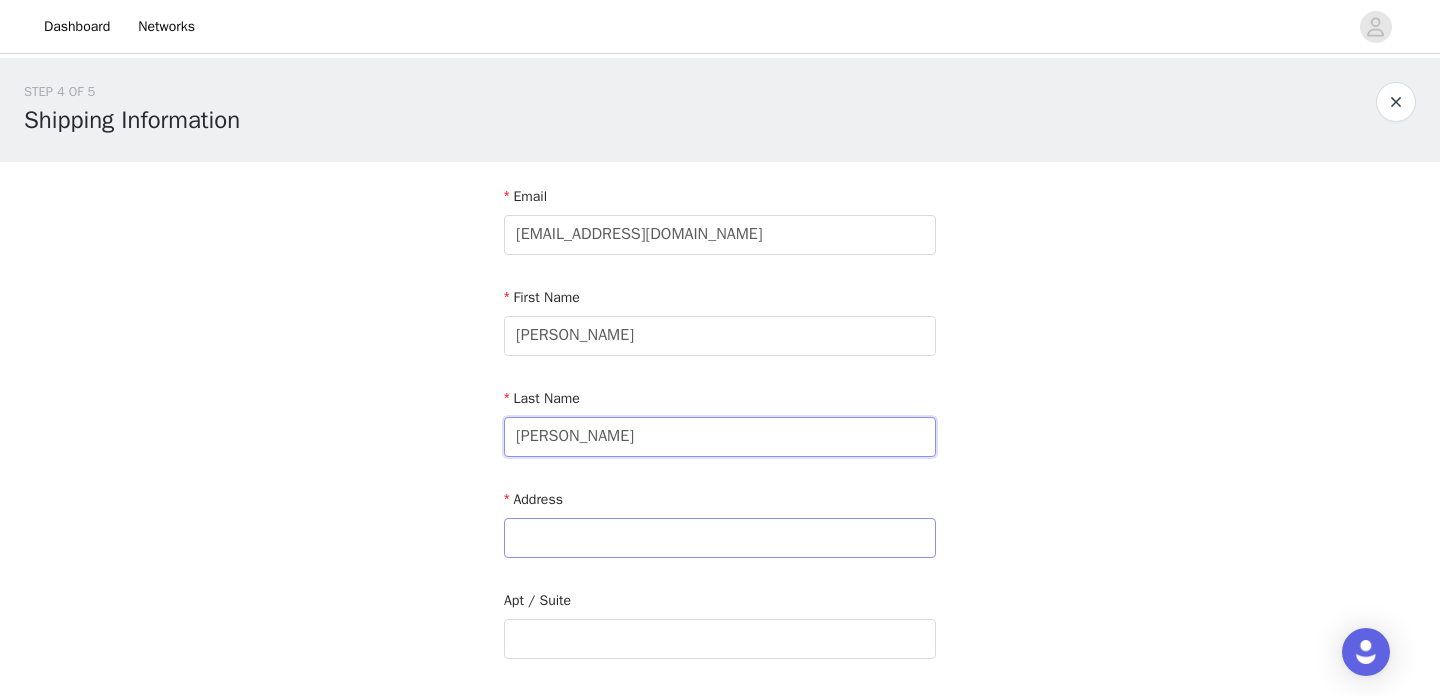 type on "[PERSON_NAME]" 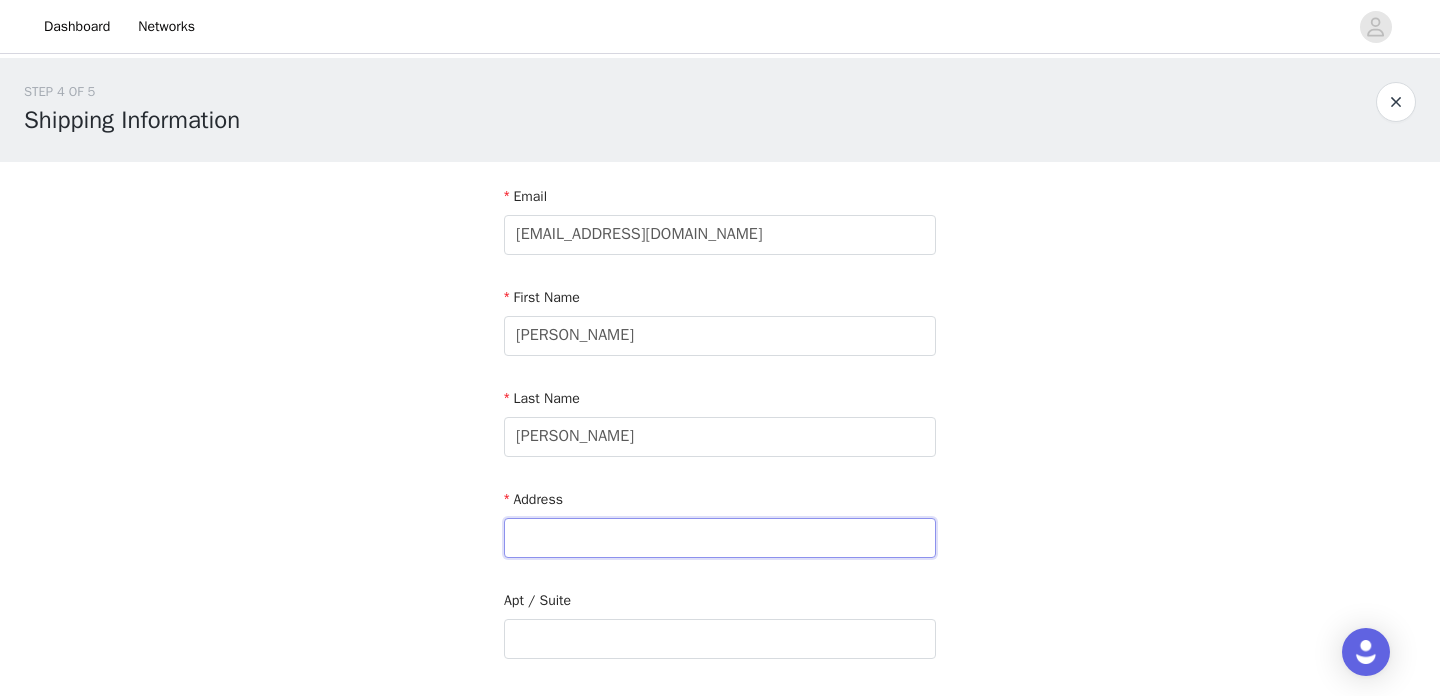 click at bounding box center [720, 538] 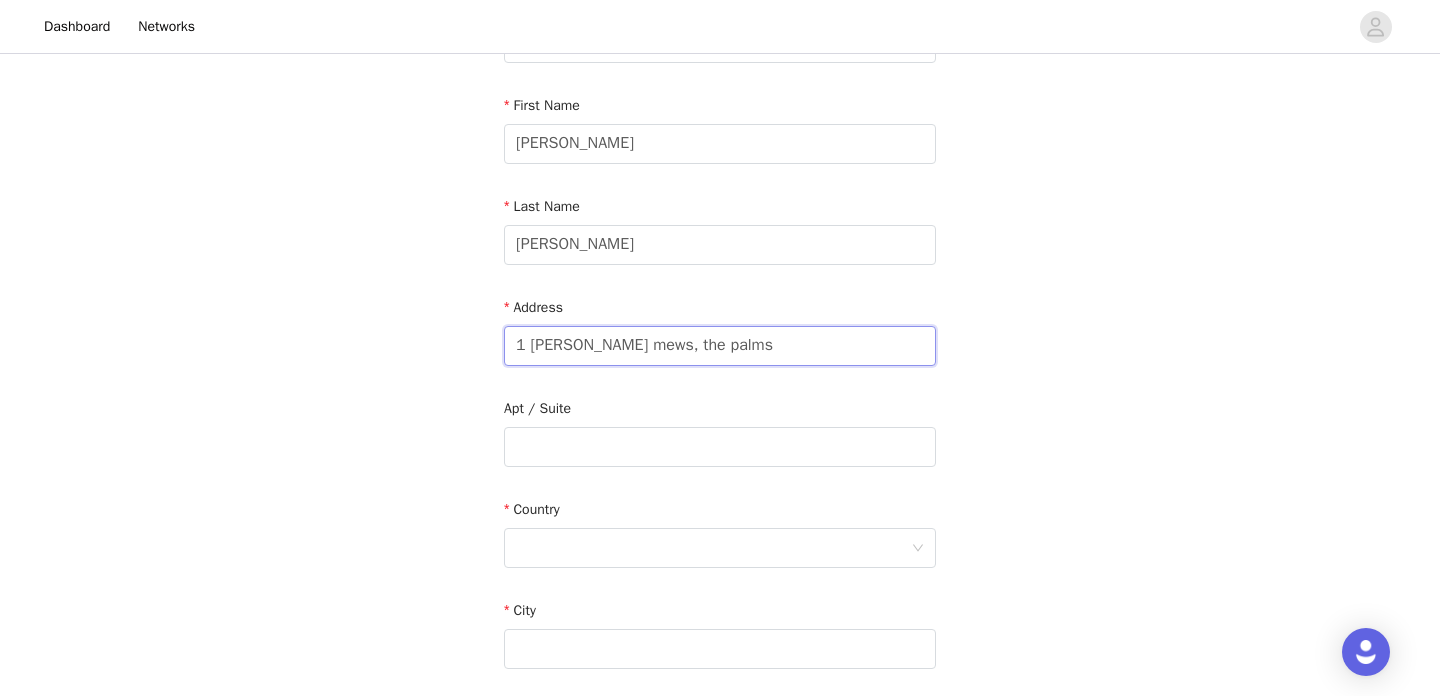 scroll, scrollTop: 197, scrollLeft: 0, axis: vertical 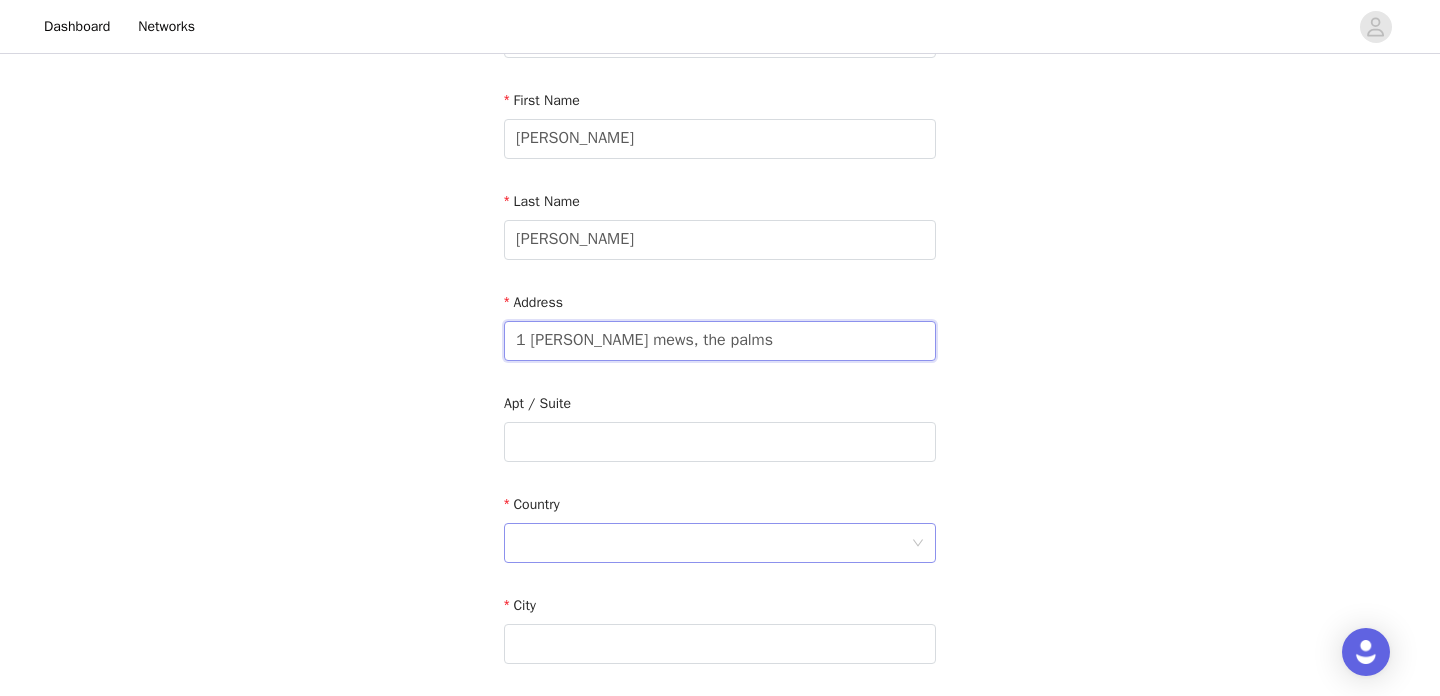 type on "1 [PERSON_NAME] mews, the palms" 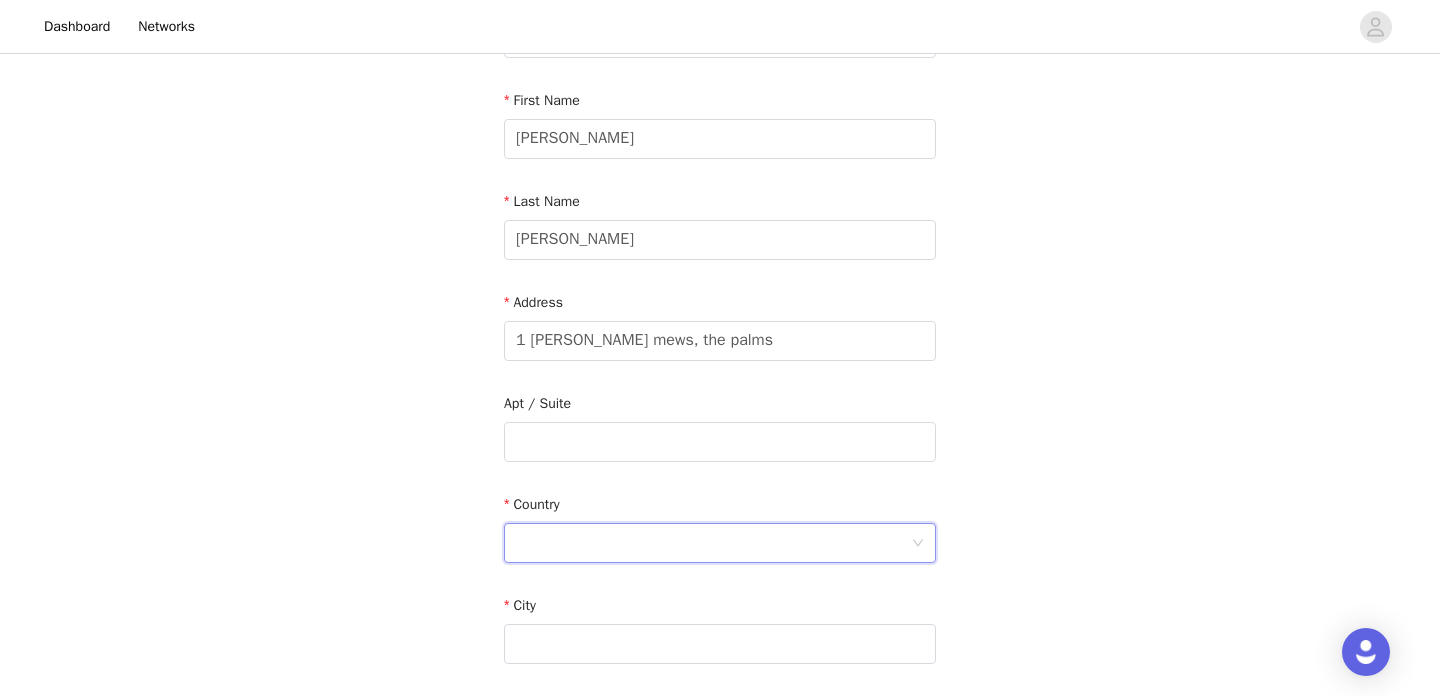 click at bounding box center [713, 543] 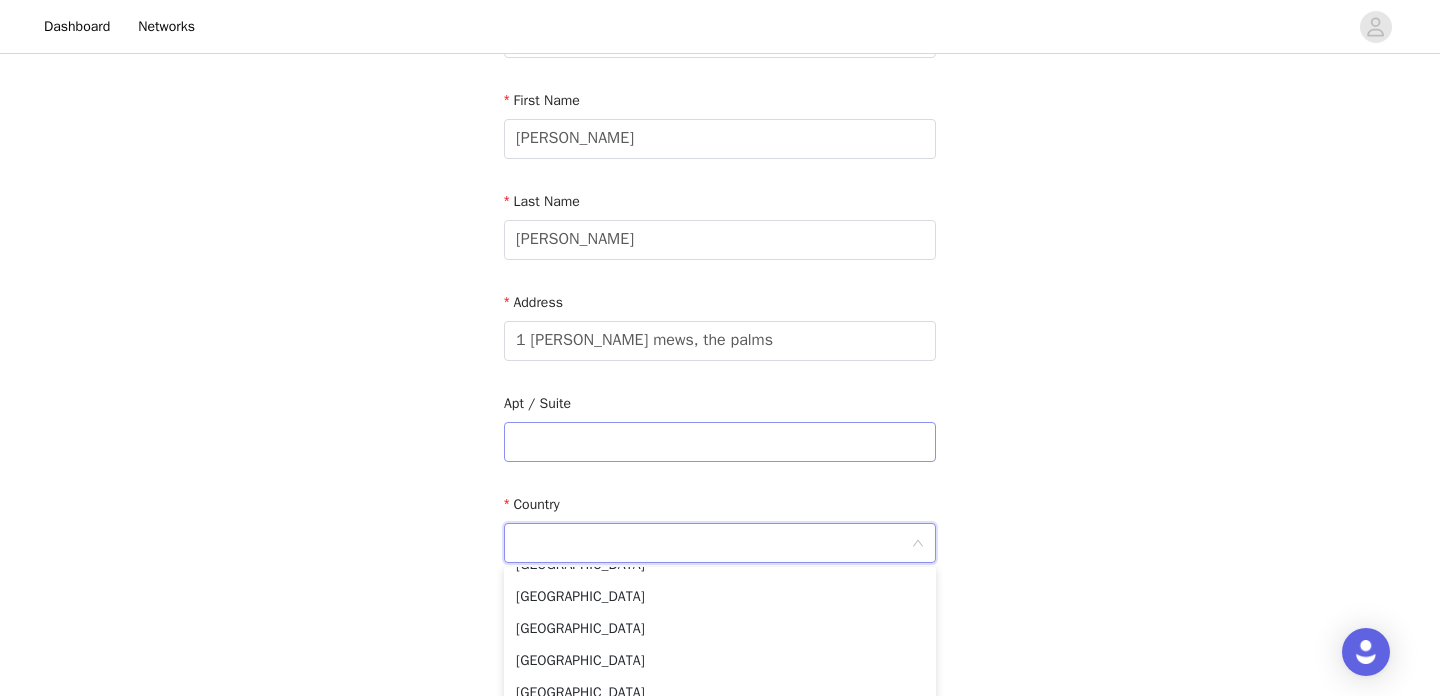 scroll, scrollTop: 100, scrollLeft: 0, axis: vertical 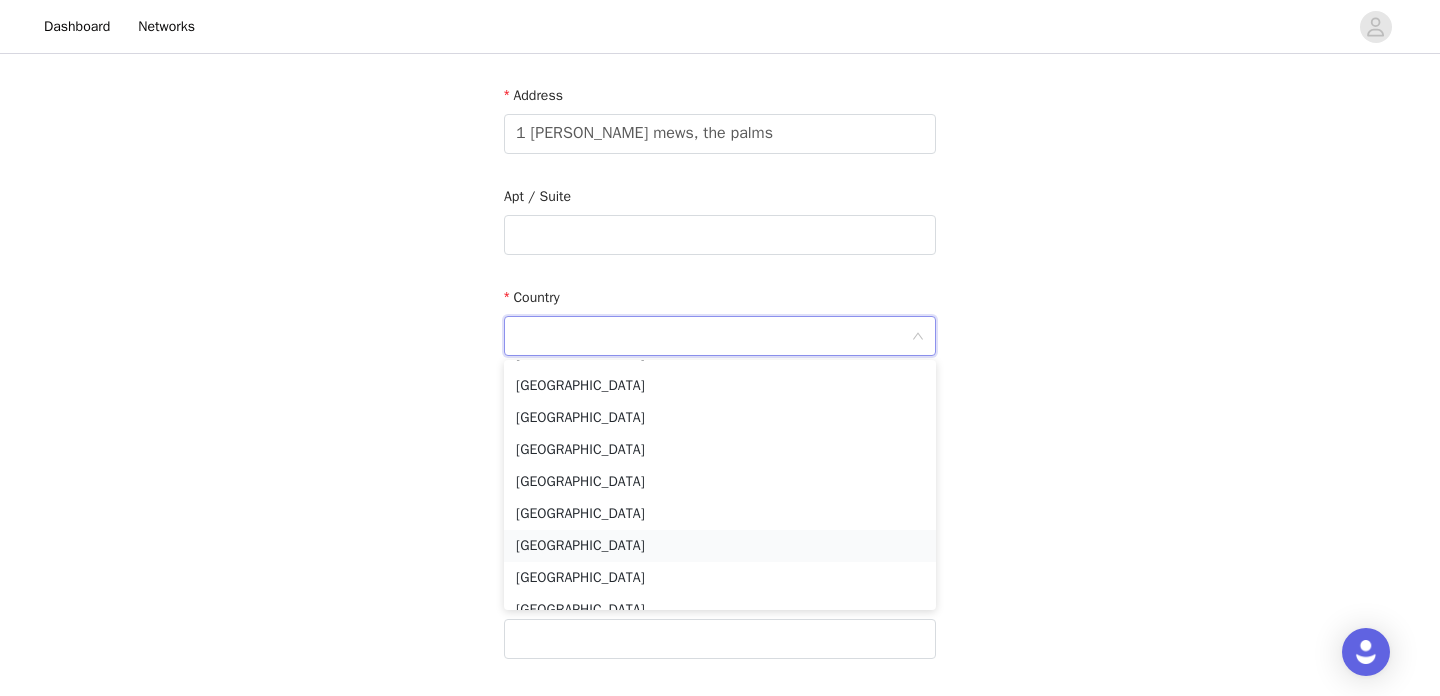 click on "[GEOGRAPHIC_DATA]" at bounding box center [720, 546] 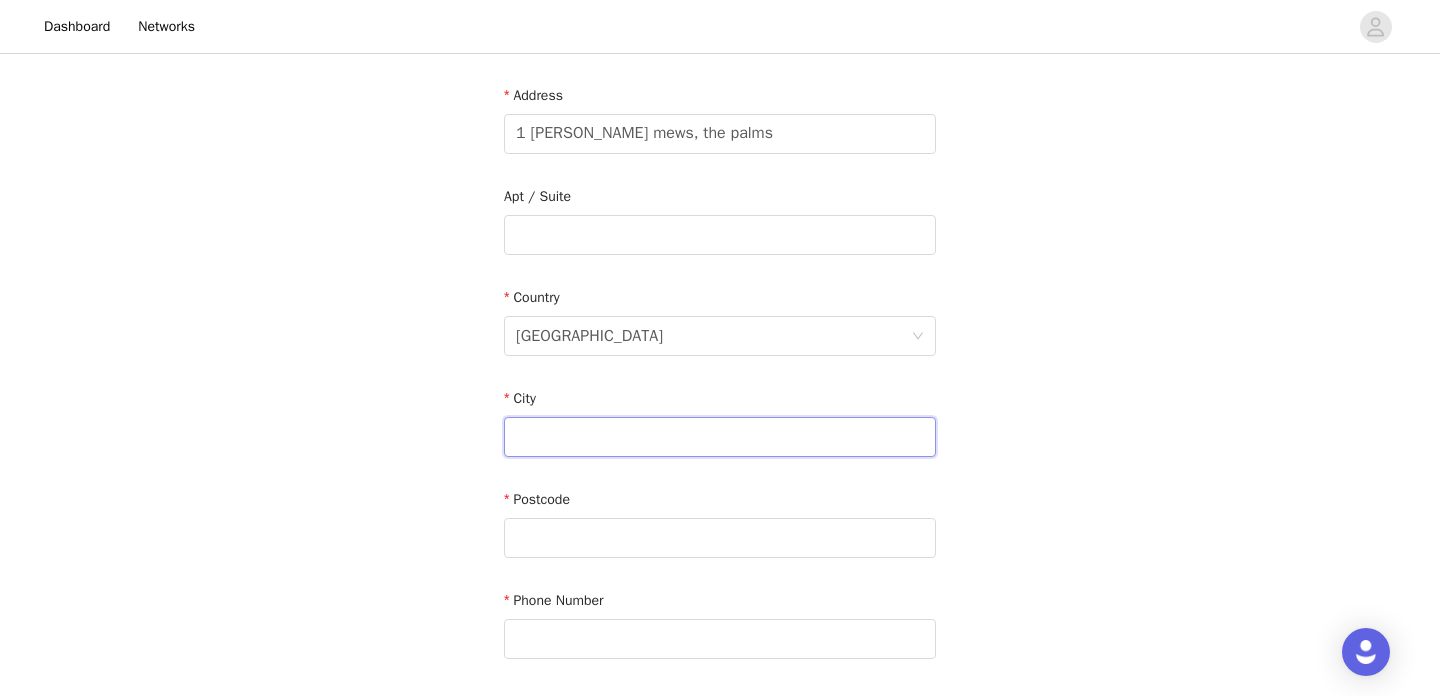 click at bounding box center (720, 437) 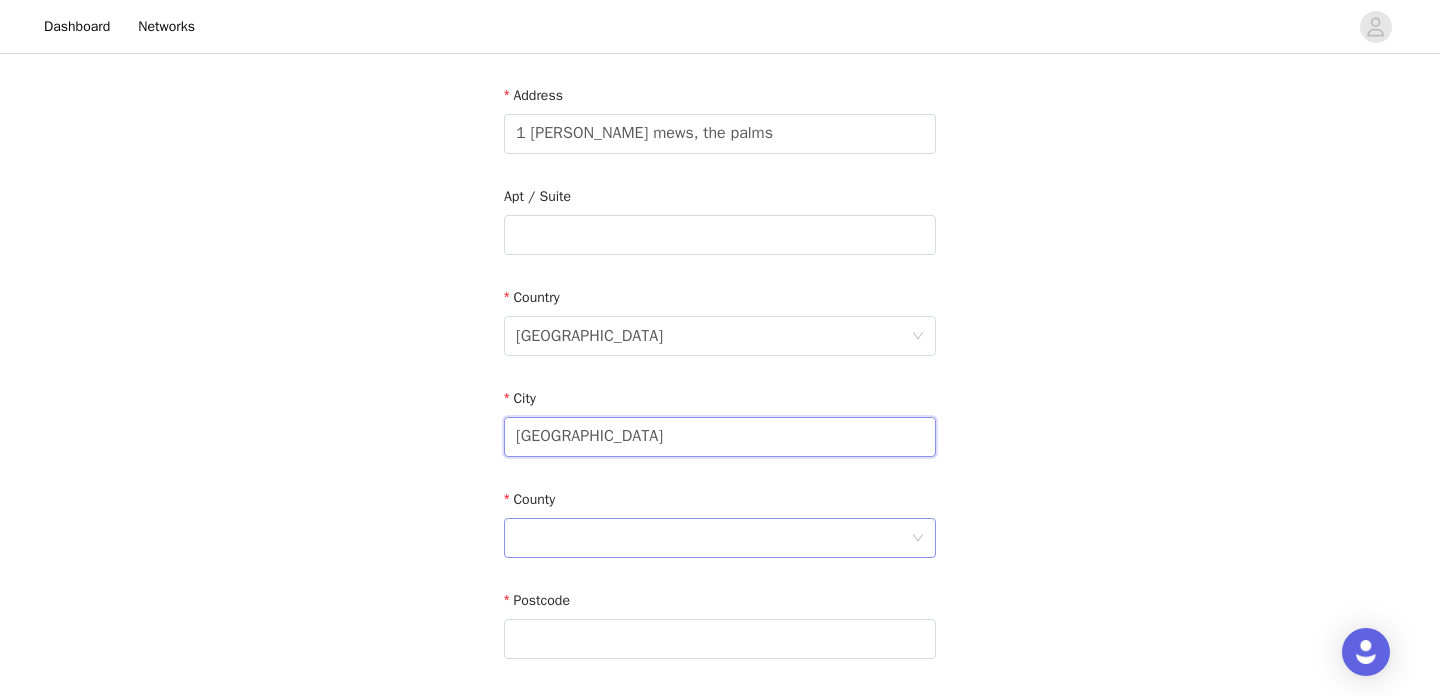 type on "[GEOGRAPHIC_DATA]" 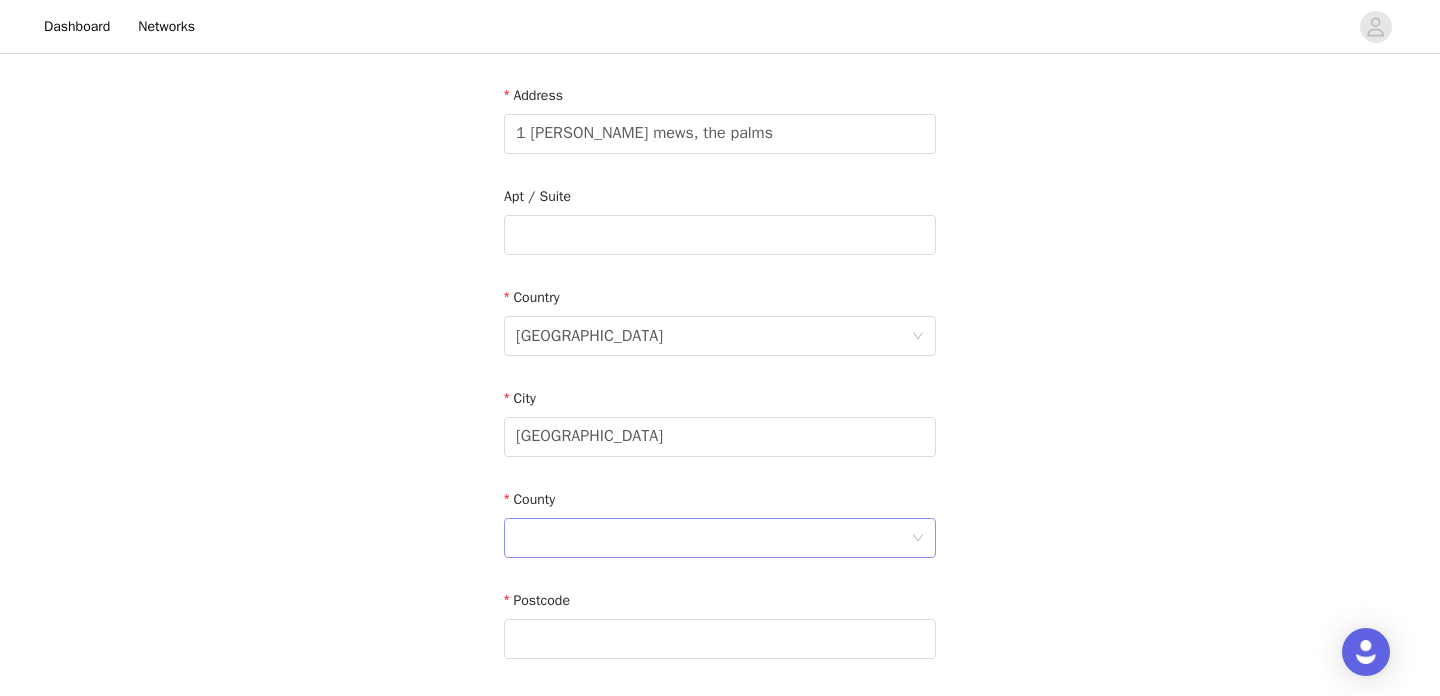 click at bounding box center [713, 538] 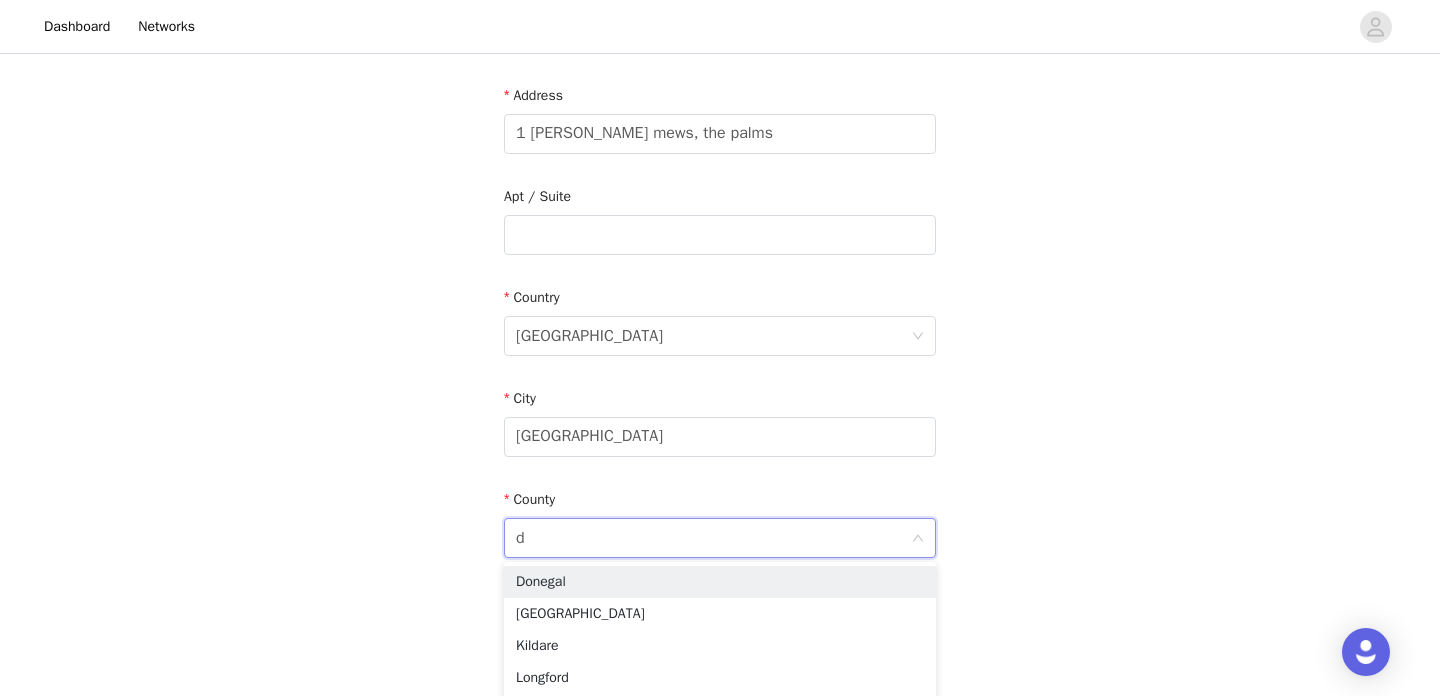 type on "du" 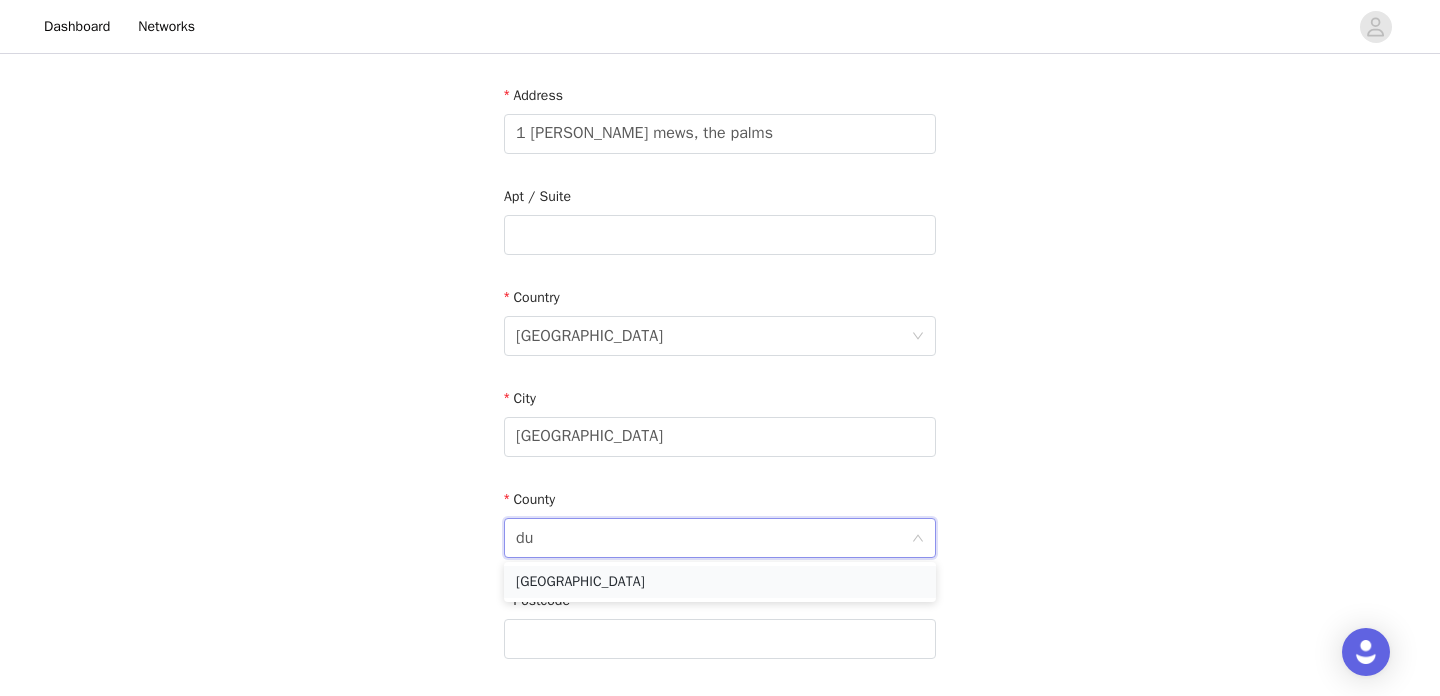 click on "[GEOGRAPHIC_DATA]" at bounding box center [720, 582] 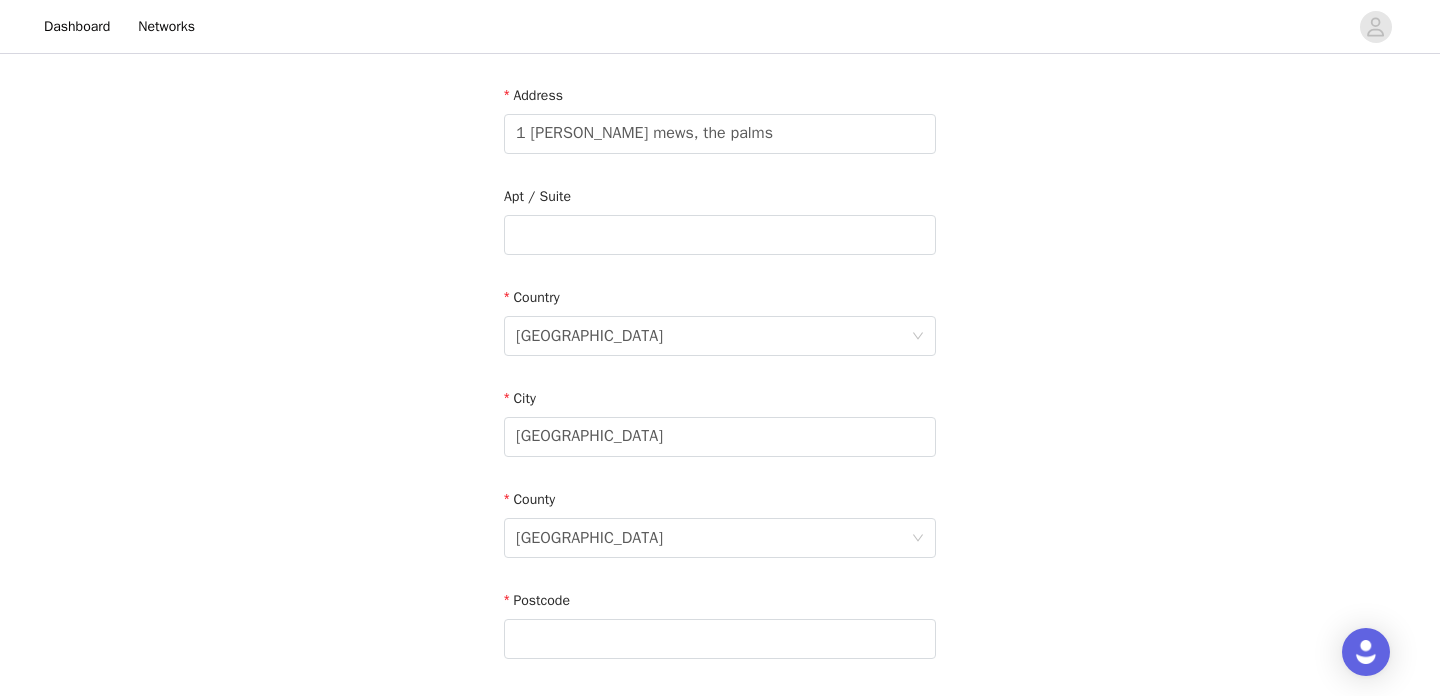 scroll, scrollTop: 510, scrollLeft: 0, axis: vertical 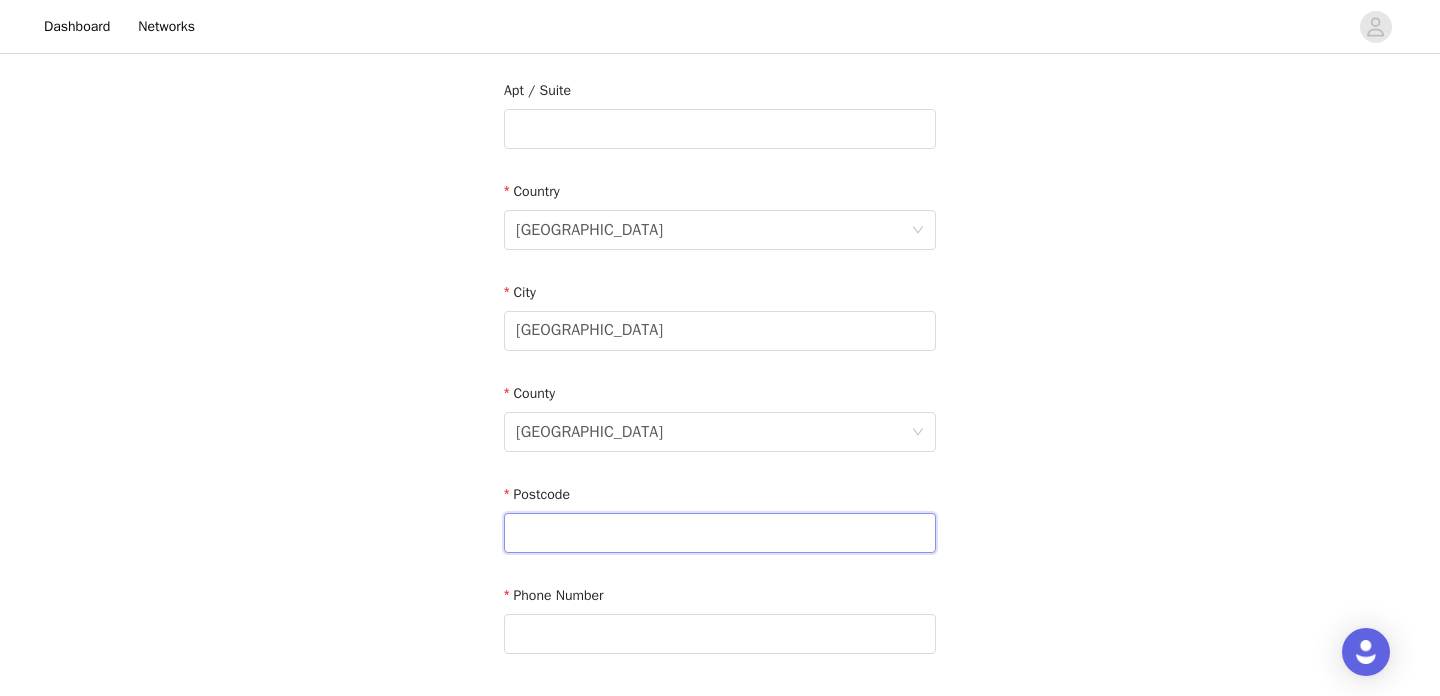 click at bounding box center [720, 533] 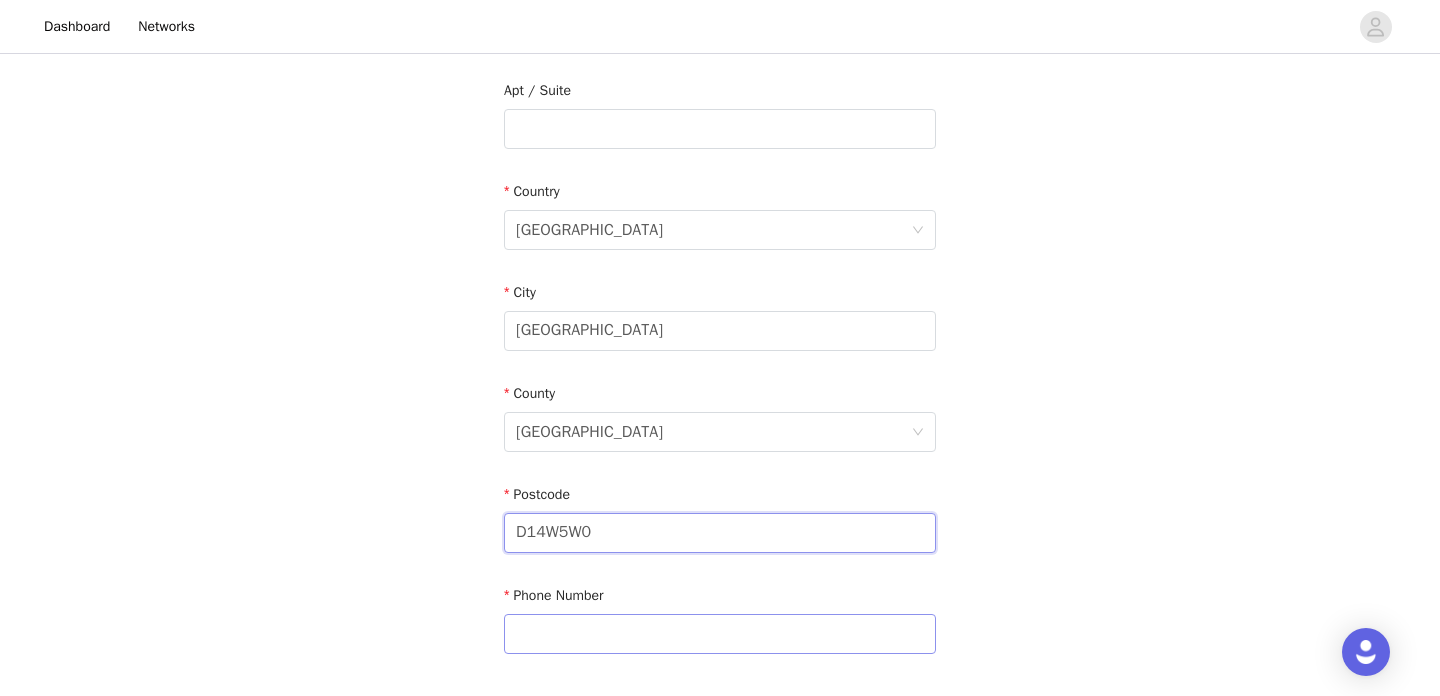 type on "D14W5W0" 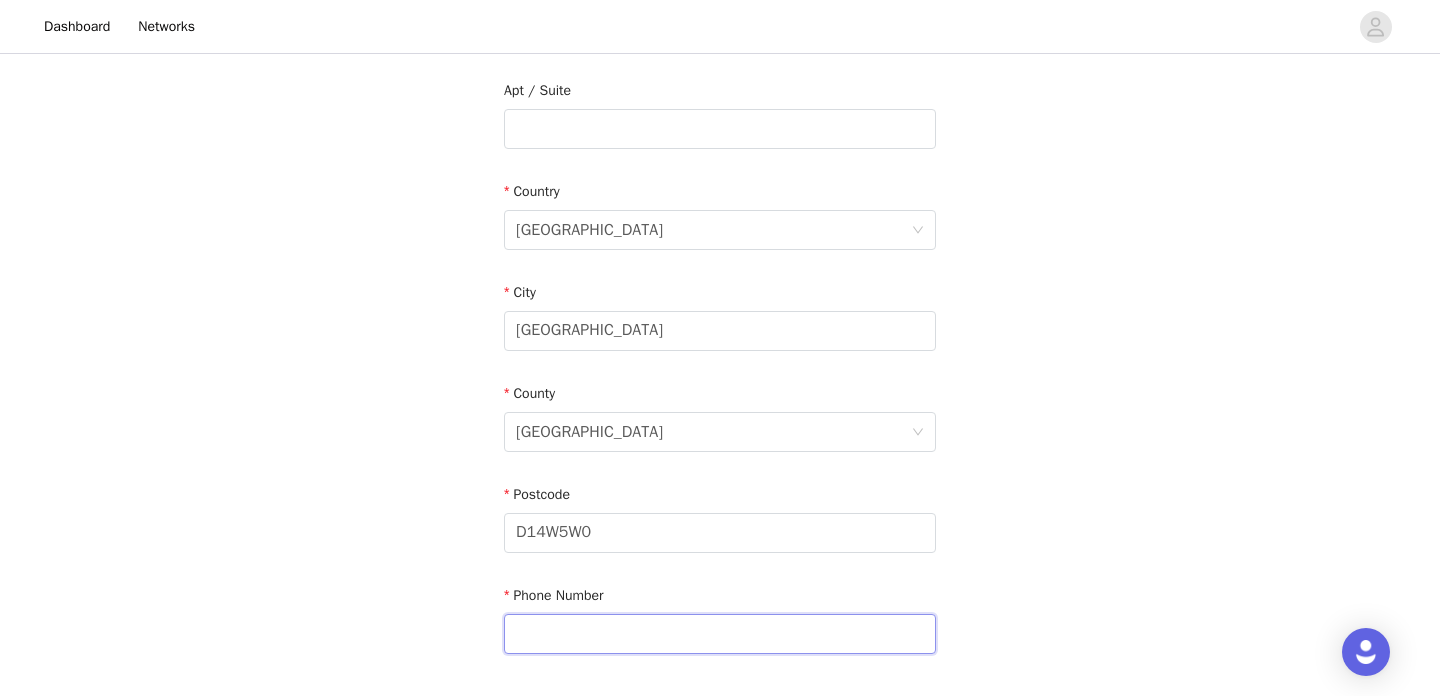 click at bounding box center [720, 634] 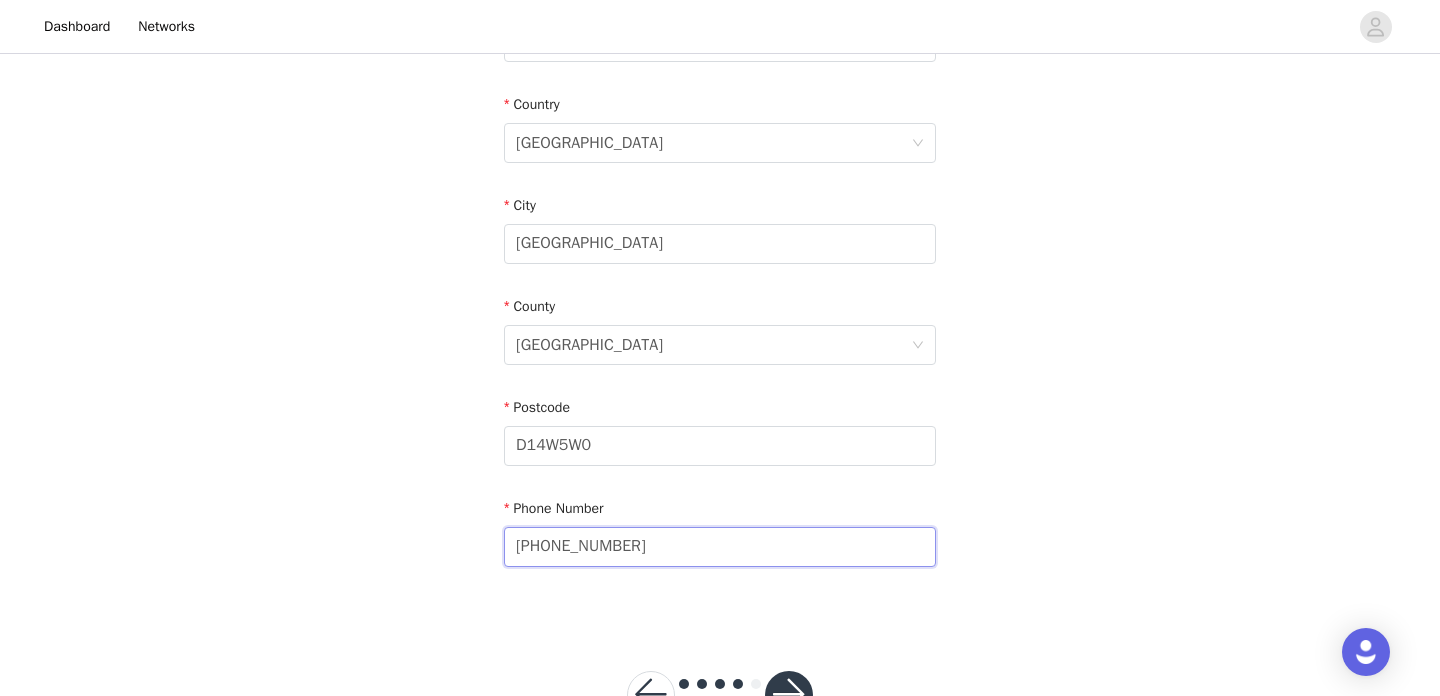 scroll, scrollTop: 667, scrollLeft: 0, axis: vertical 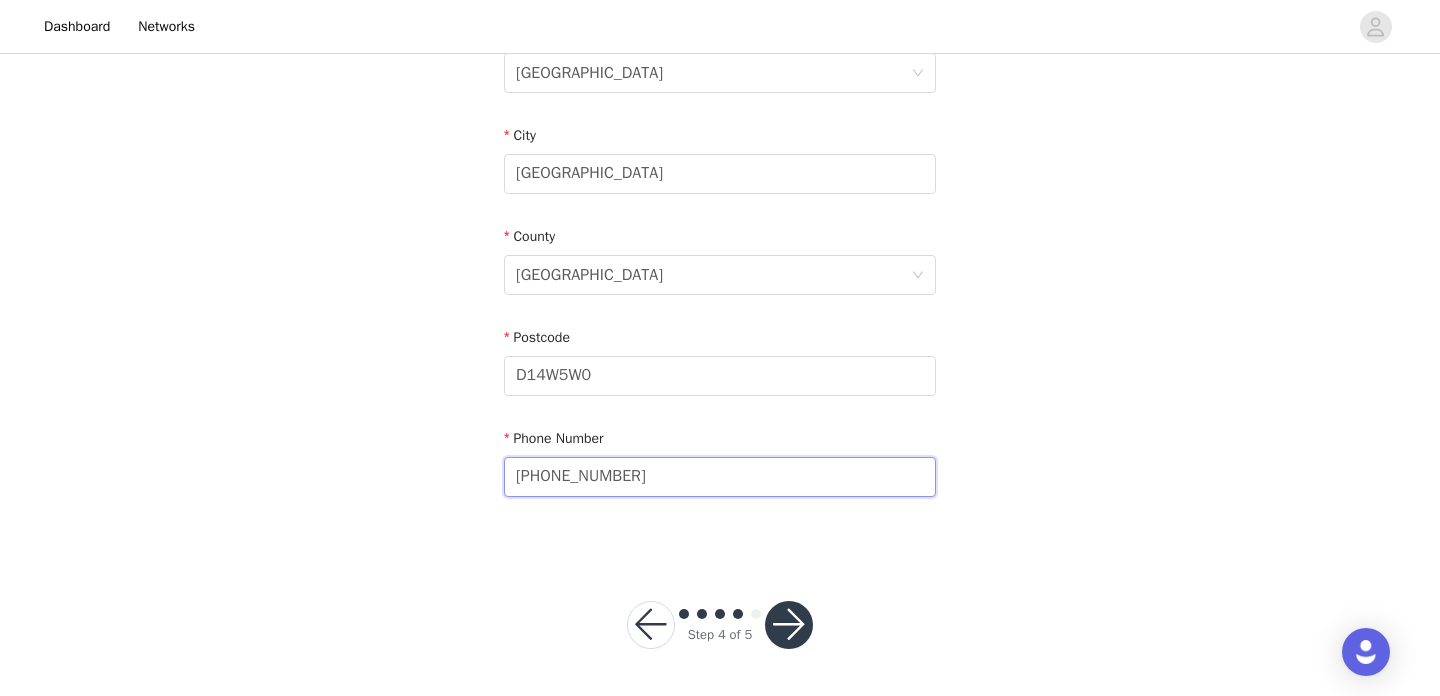 type on "[PHONE_NUMBER]" 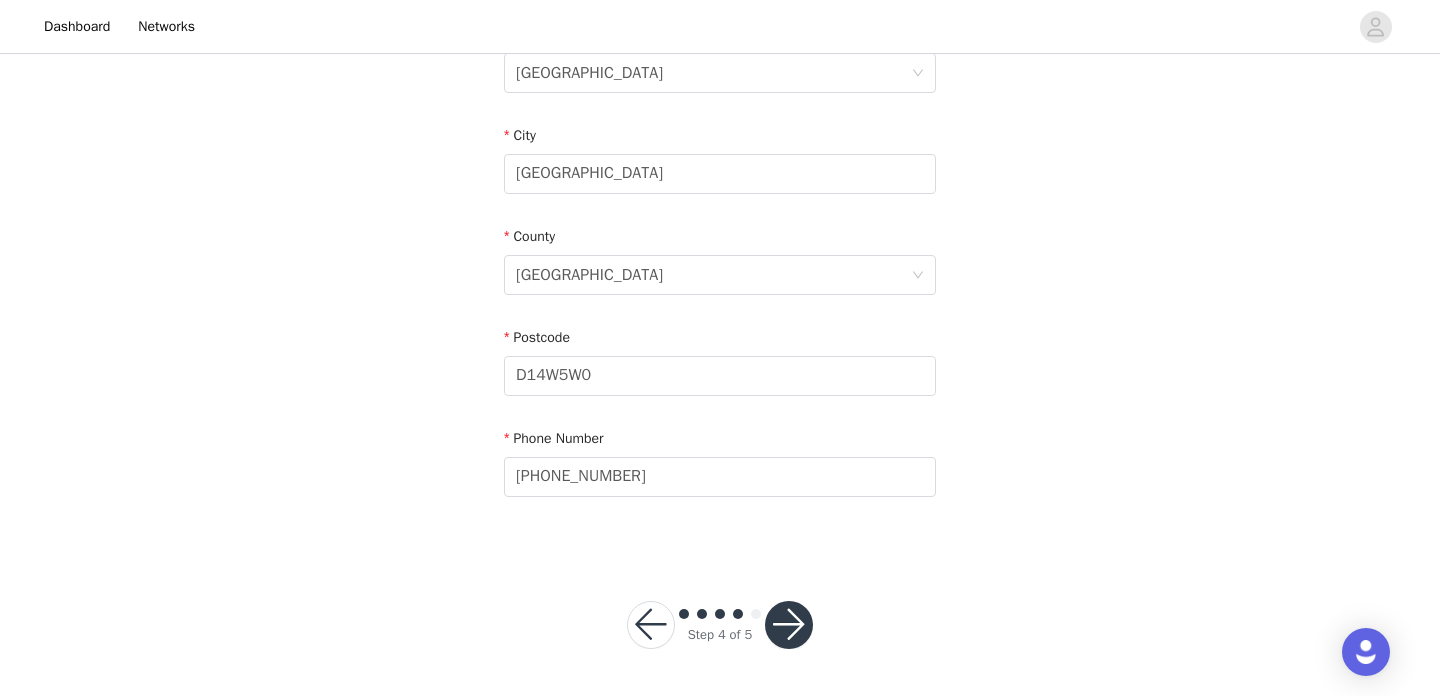 click at bounding box center (789, 625) 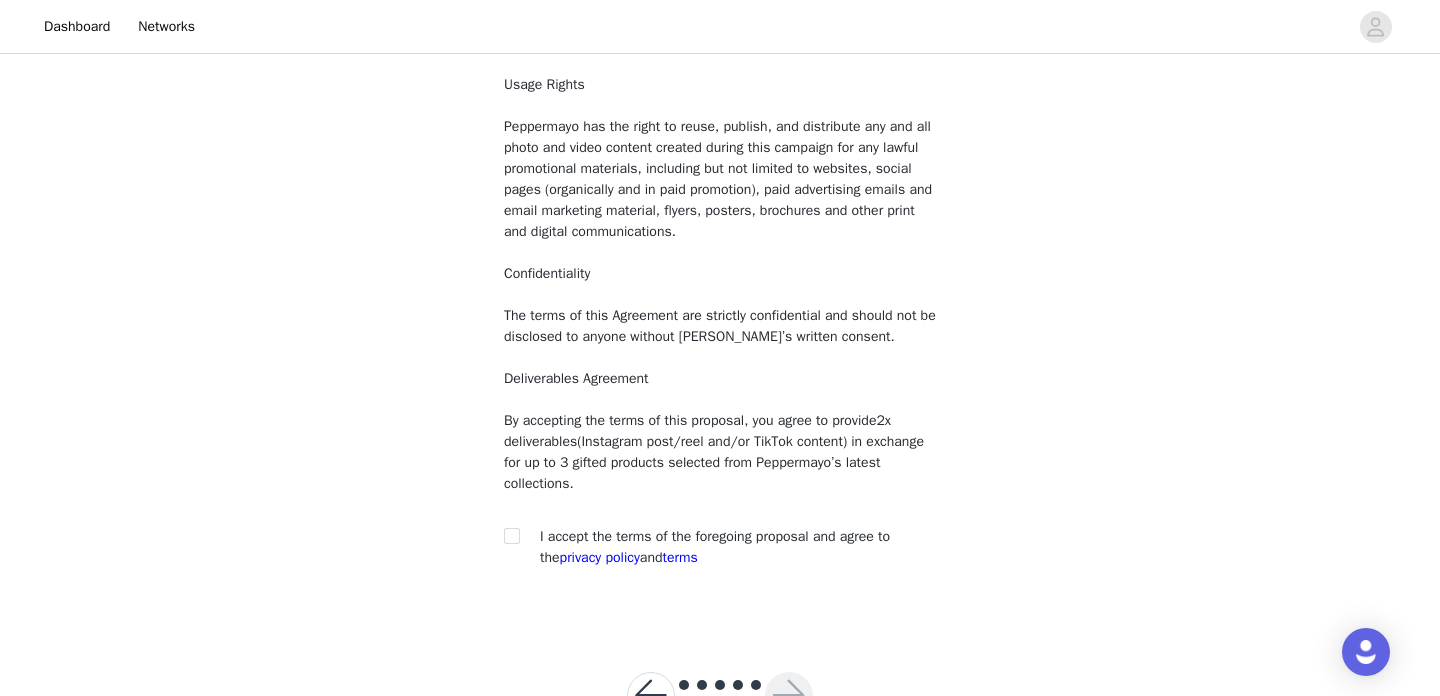 scroll, scrollTop: 228, scrollLeft: 0, axis: vertical 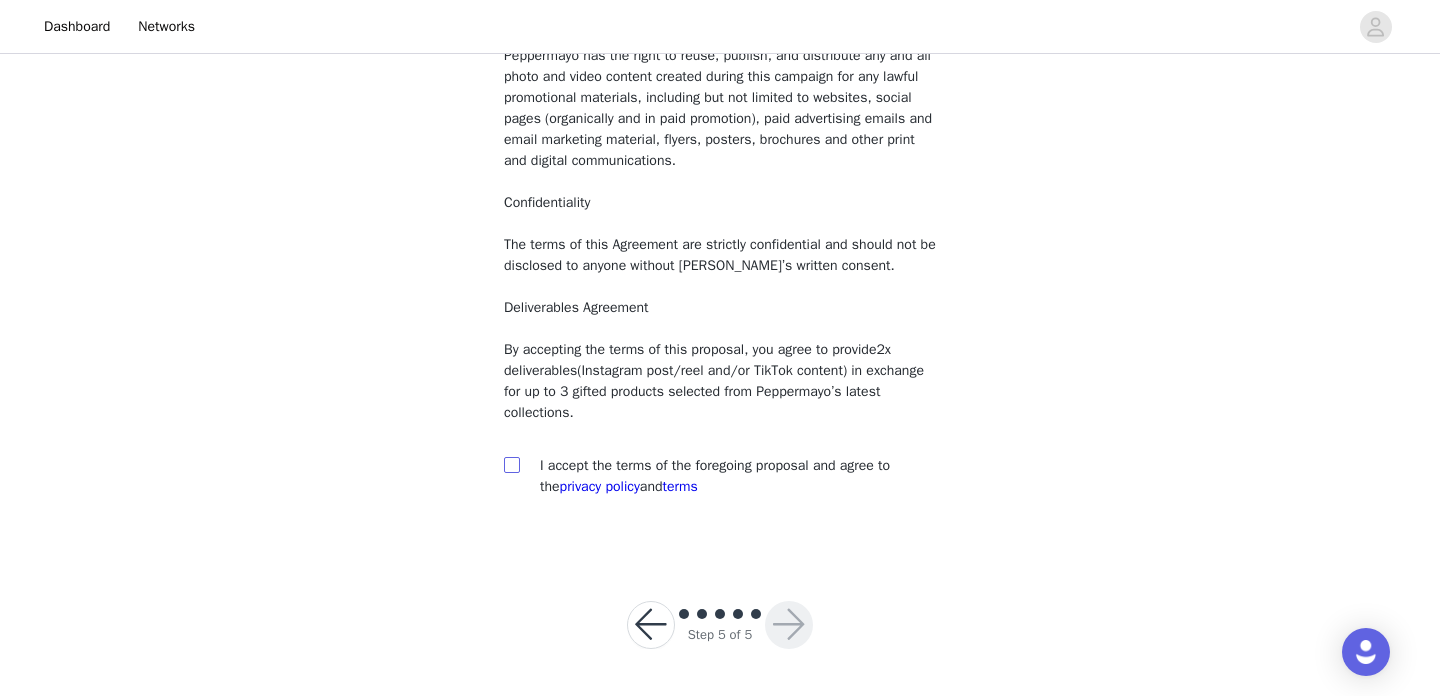 click at bounding box center (511, 464) 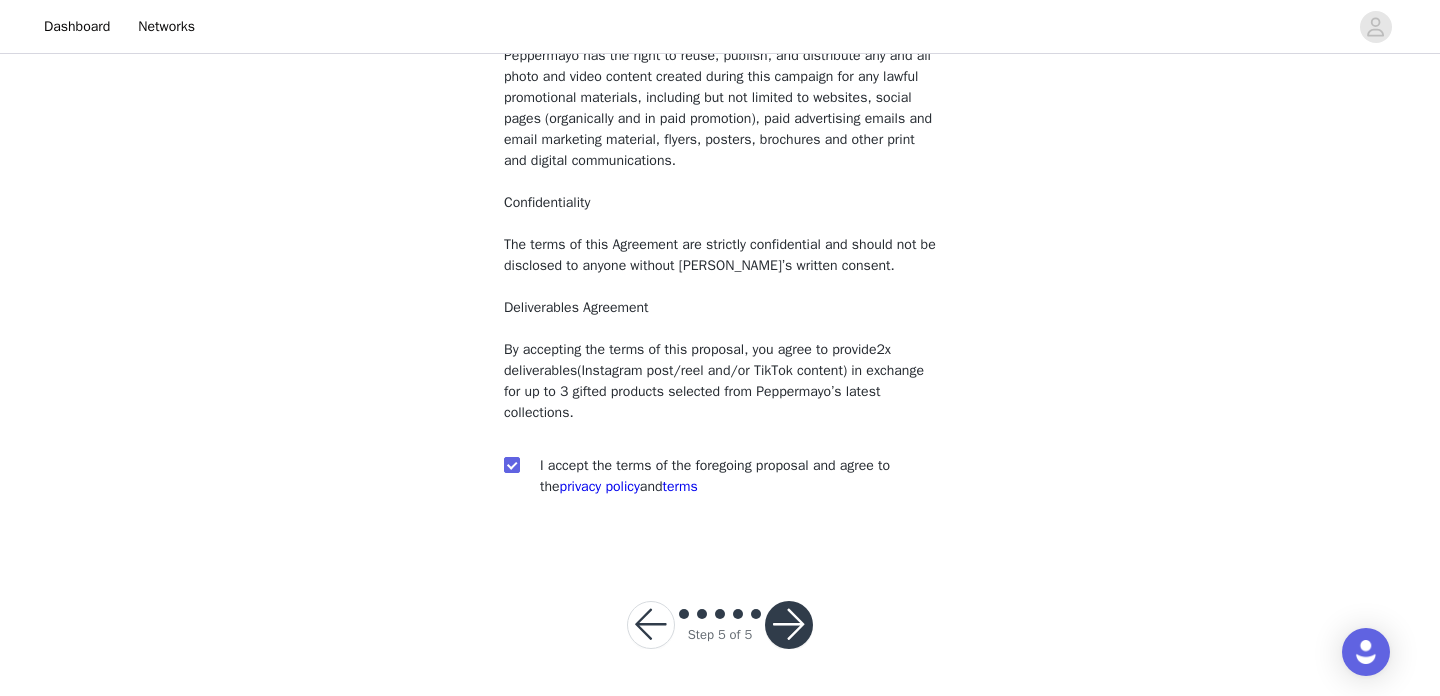 click at bounding box center [789, 625] 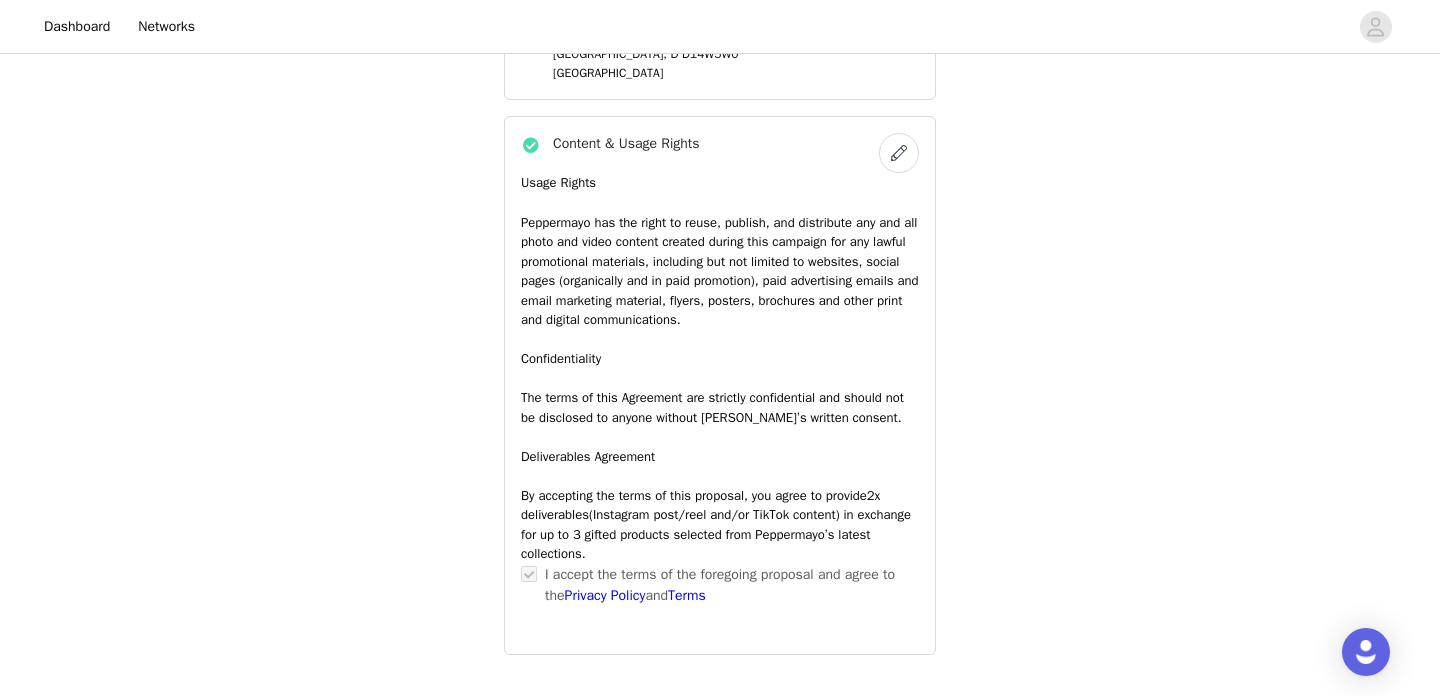 scroll, scrollTop: 1560, scrollLeft: 0, axis: vertical 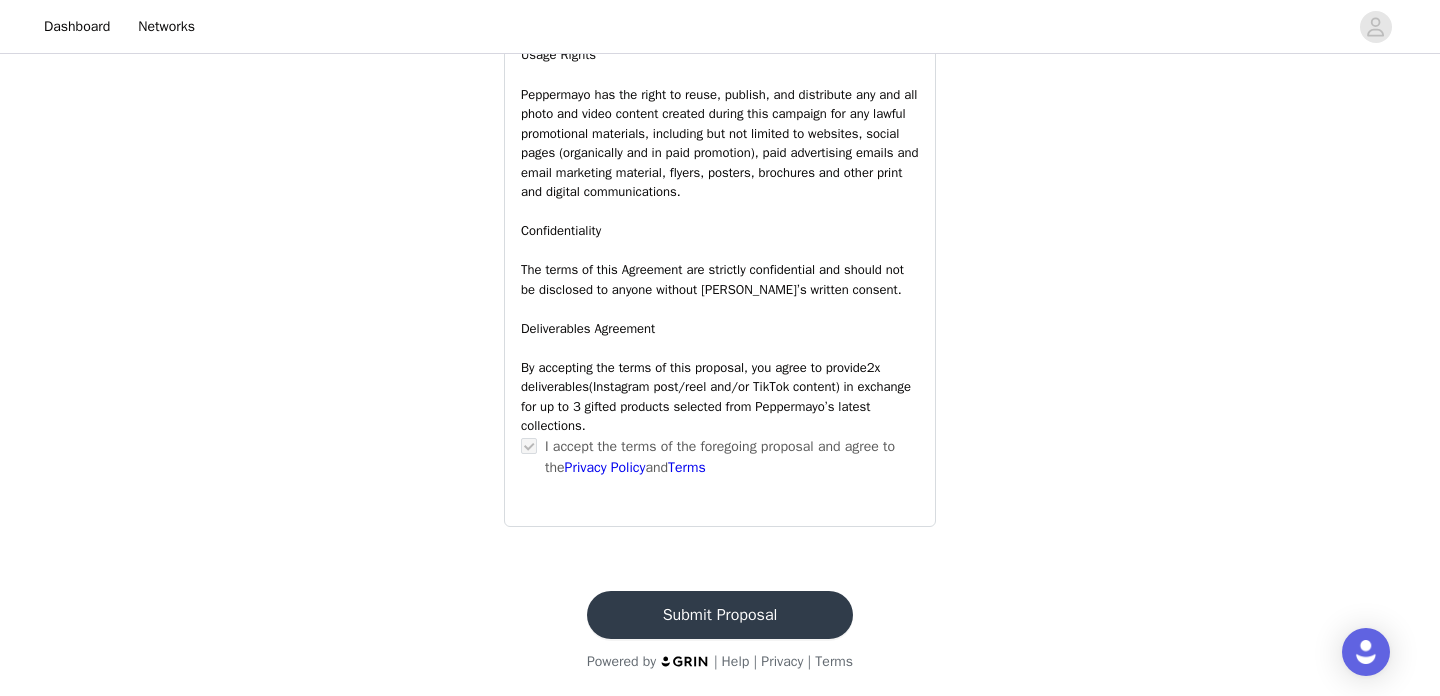 click on "Submit Proposal" at bounding box center (720, 615) 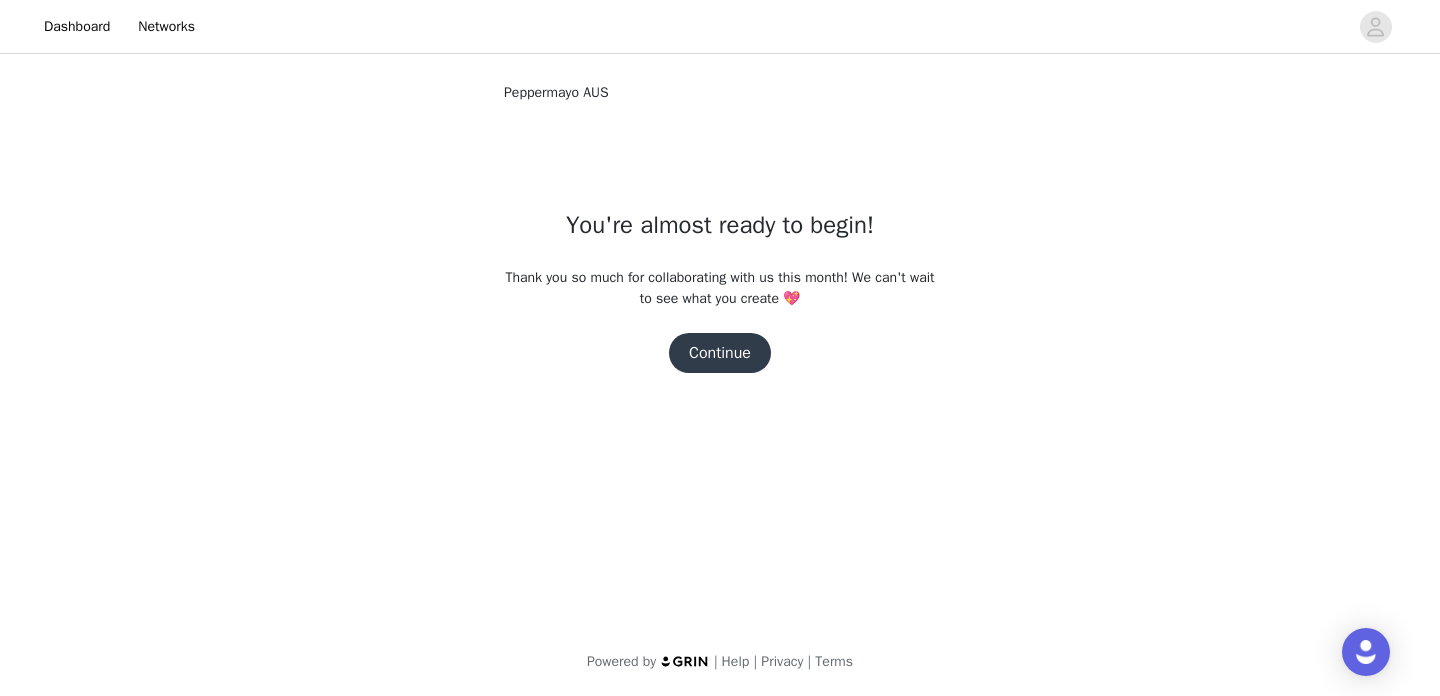 scroll, scrollTop: 0, scrollLeft: 0, axis: both 